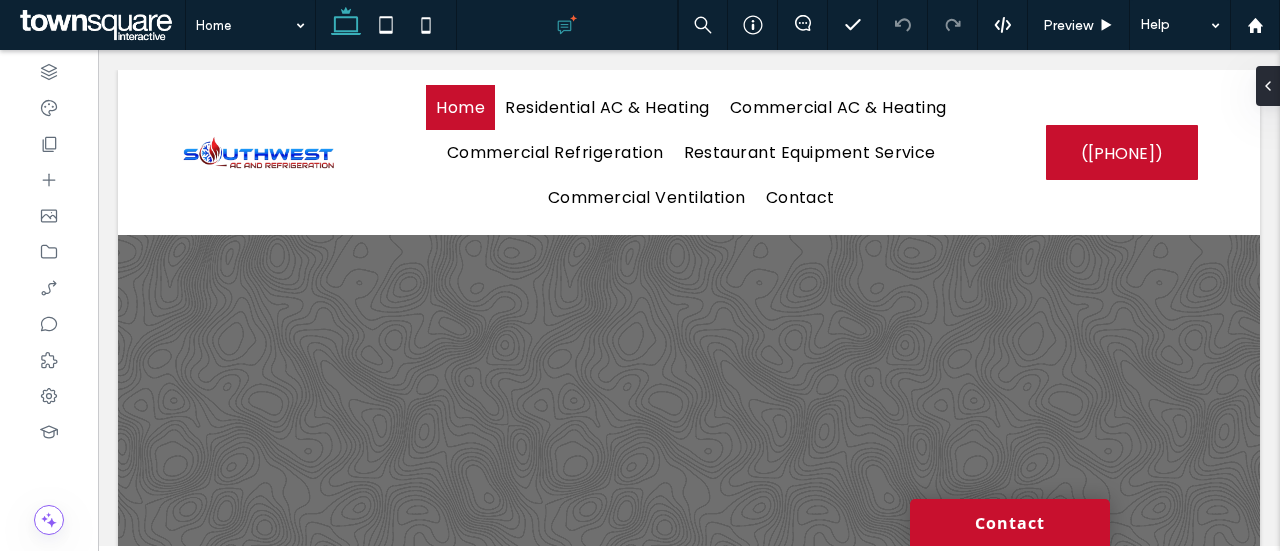 scroll, scrollTop: 0, scrollLeft: 0, axis: both 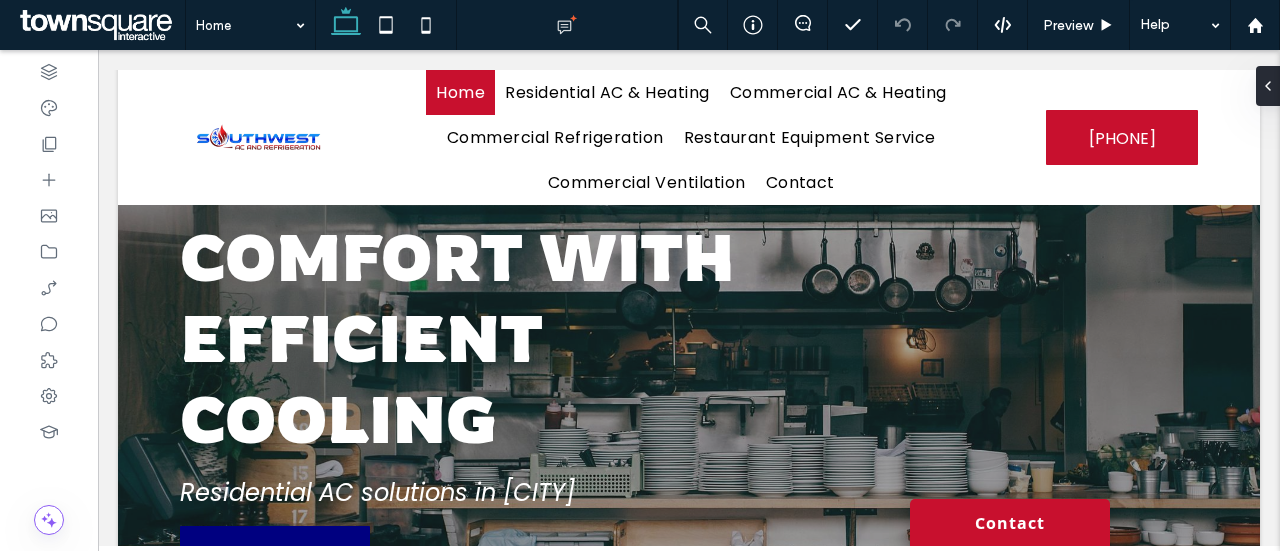 click on "Maximize Comfort with Efficient Cooling" at bounding box center [457, 297] 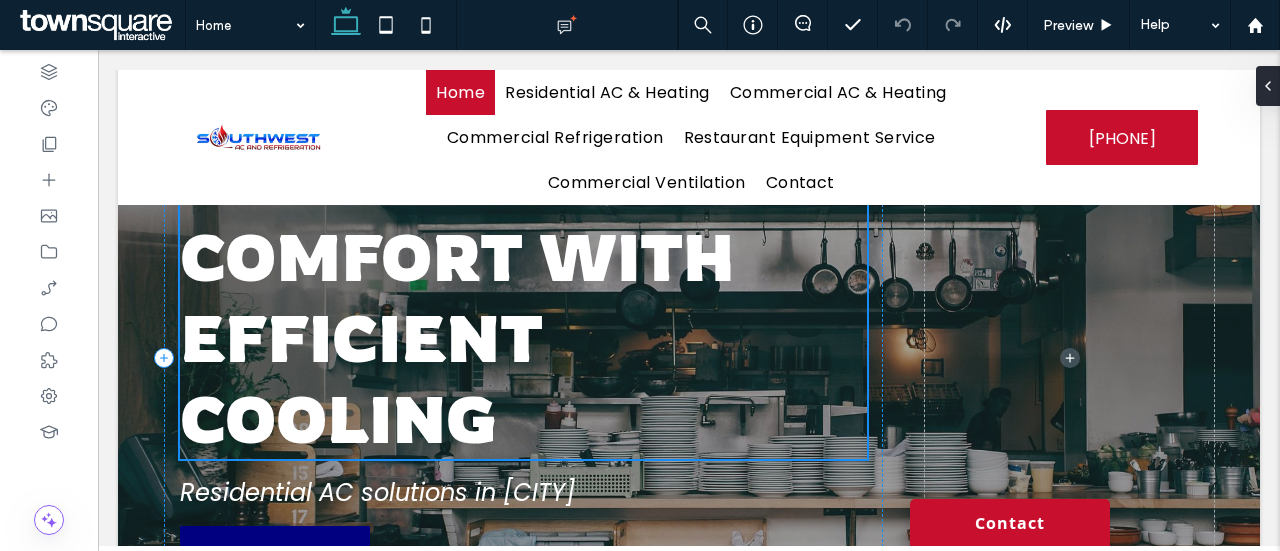 click on "Maximize Comfort with Efficient Cooling" at bounding box center [524, 297] 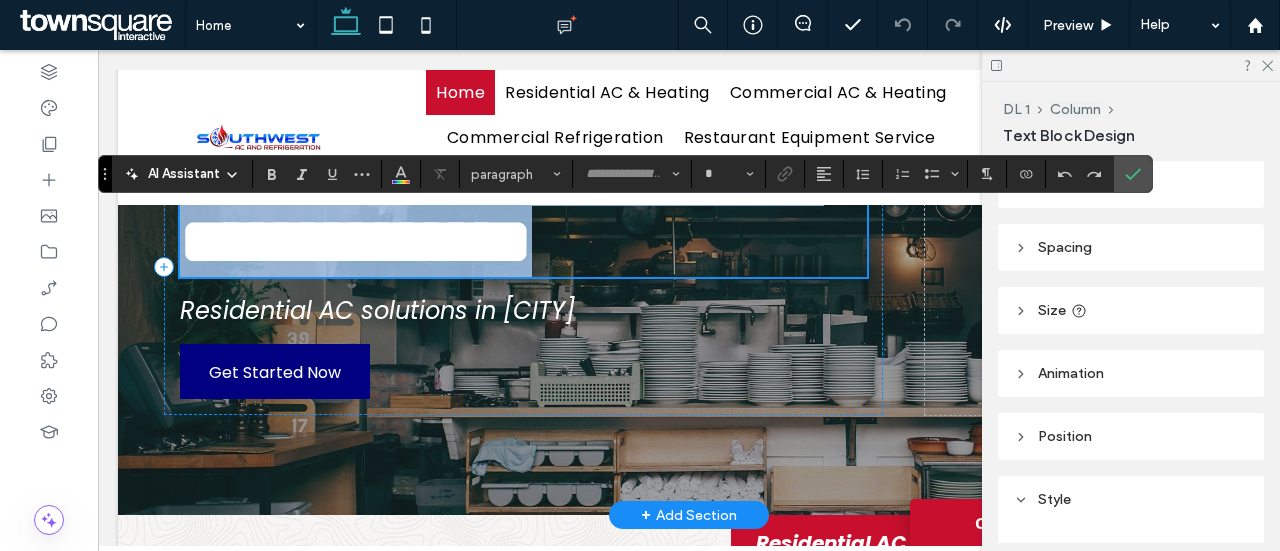 scroll, scrollTop: 108, scrollLeft: 0, axis: vertical 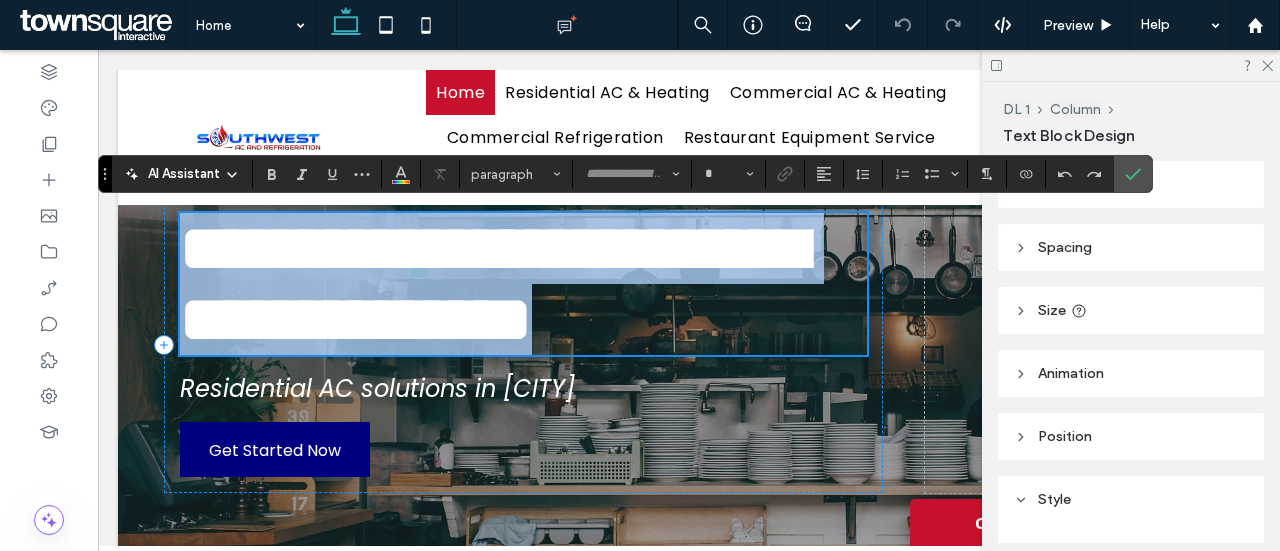 type on "*******" 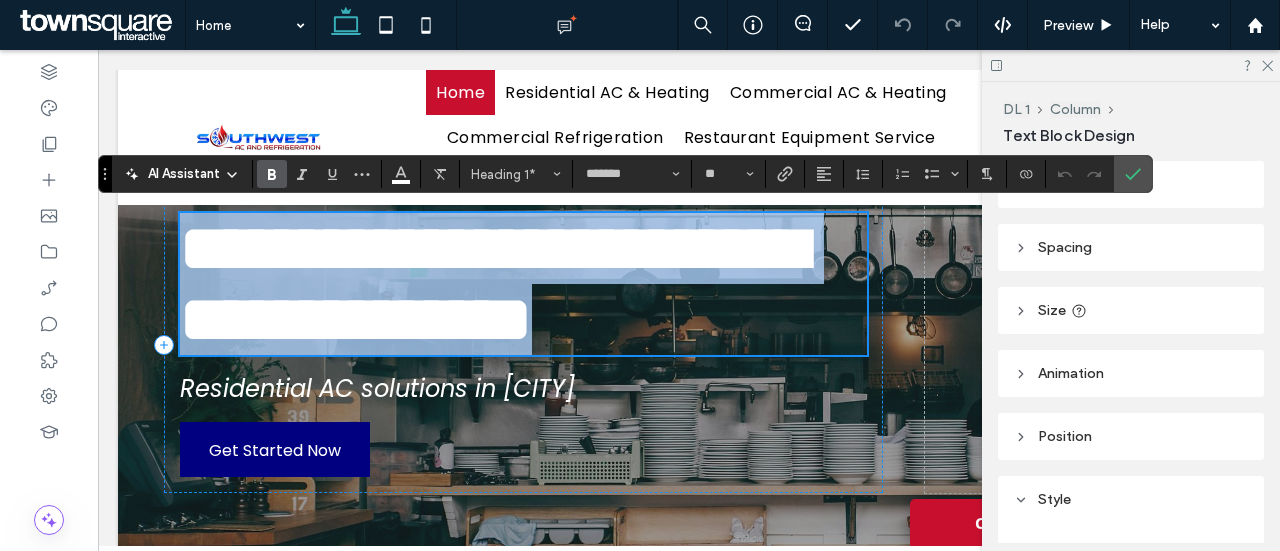 click on "**********" at bounding box center [493, 284] 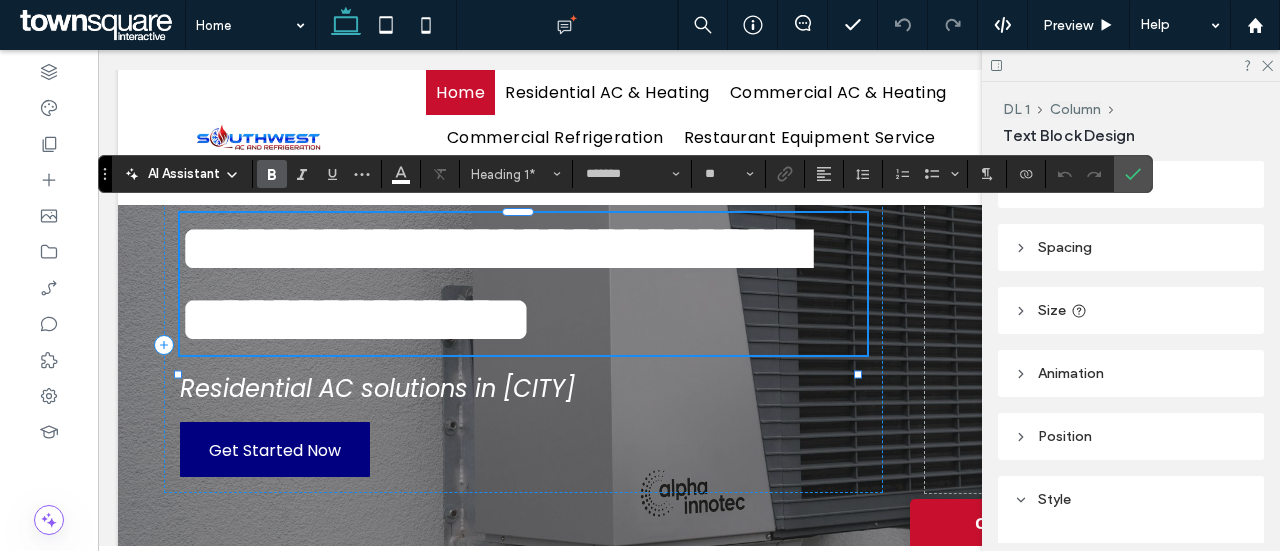 click on "**********" at bounding box center [493, 284] 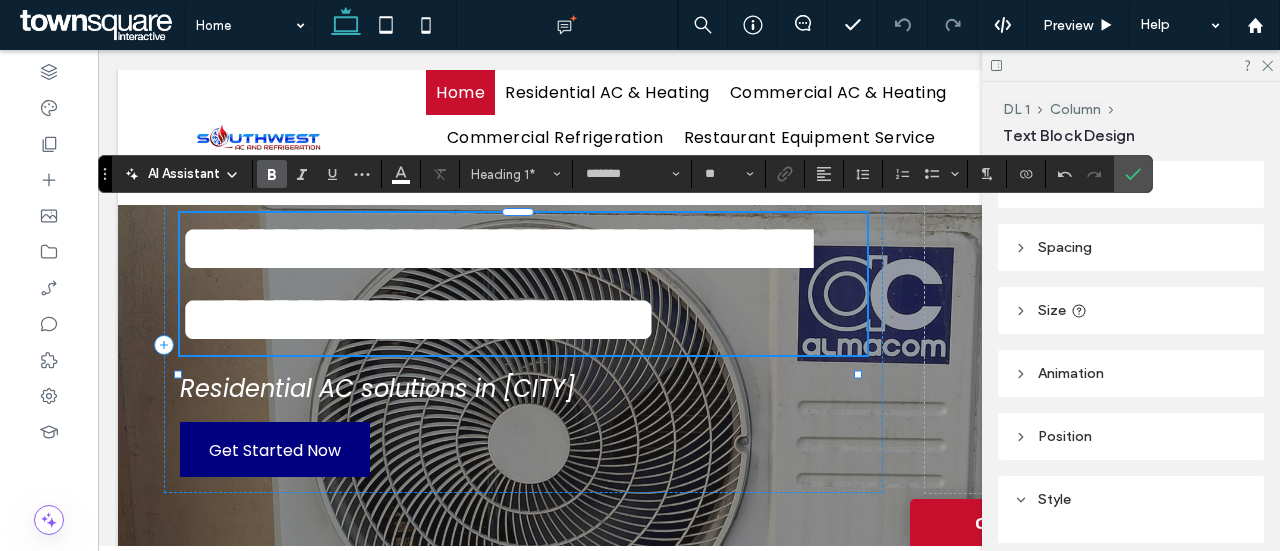 click on "**********" at bounding box center (493, 284) 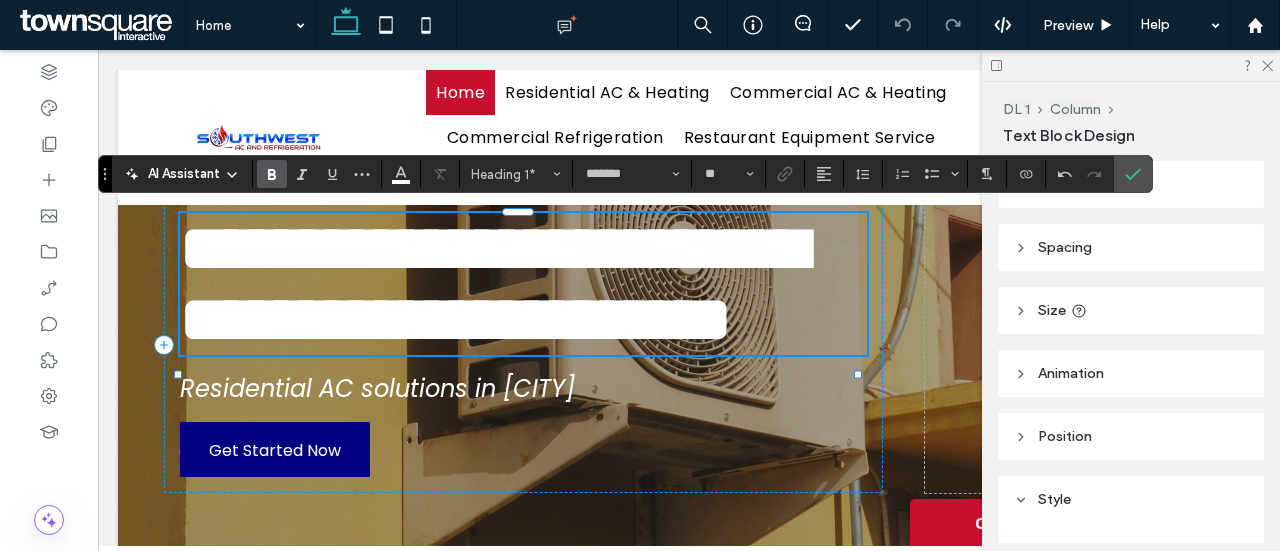 click on "**********" at bounding box center (493, 284) 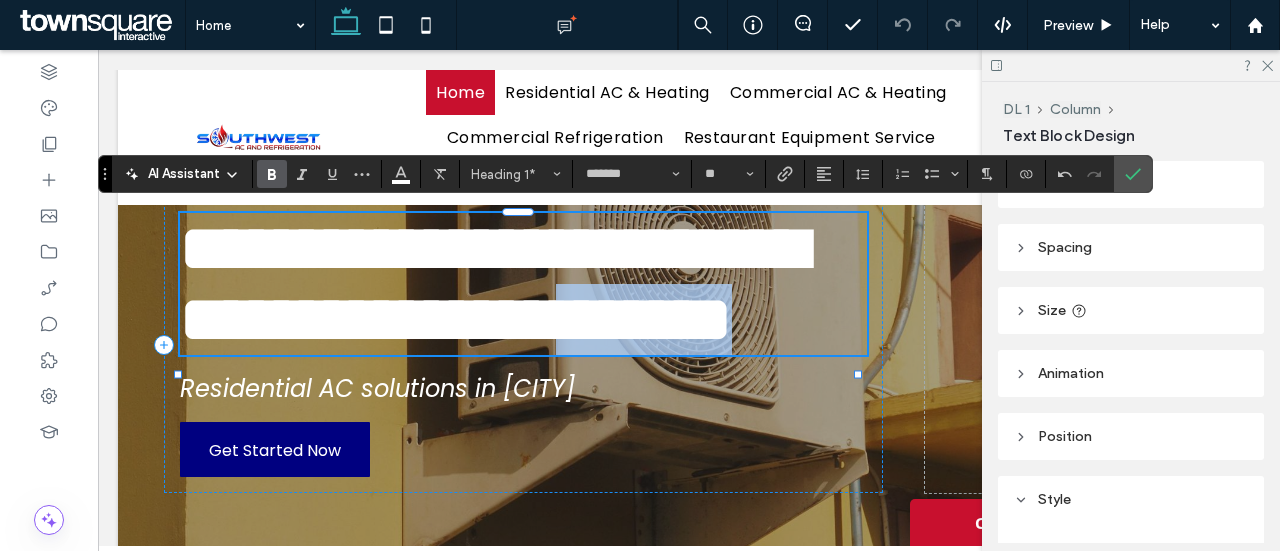 click on "**********" at bounding box center (493, 284) 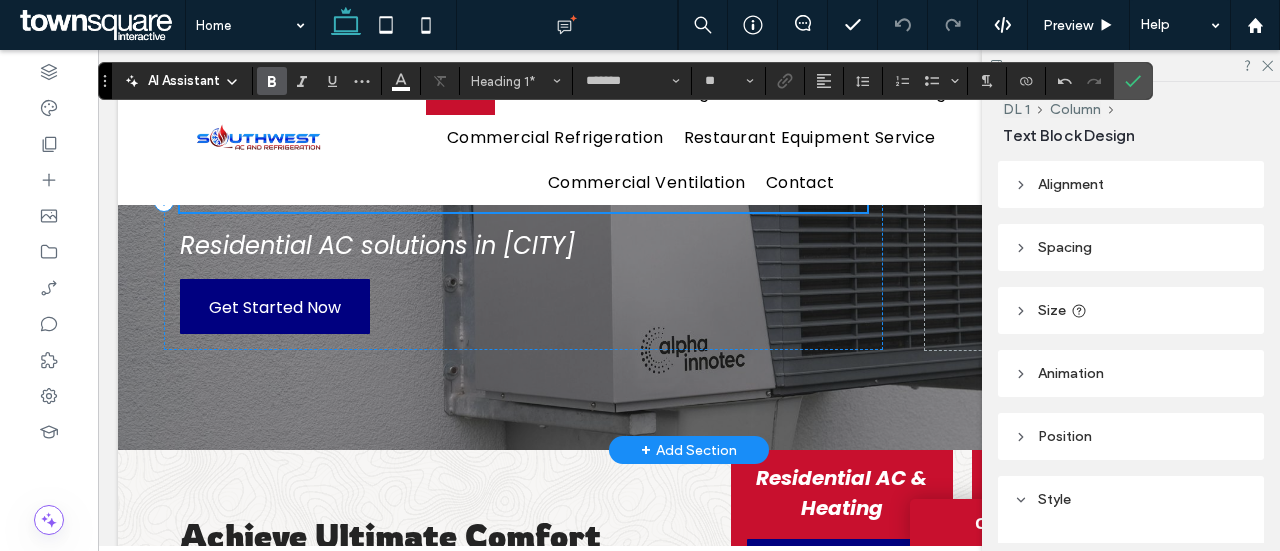 scroll, scrollTop: 261, scrollLeft: 0, axis: vertical 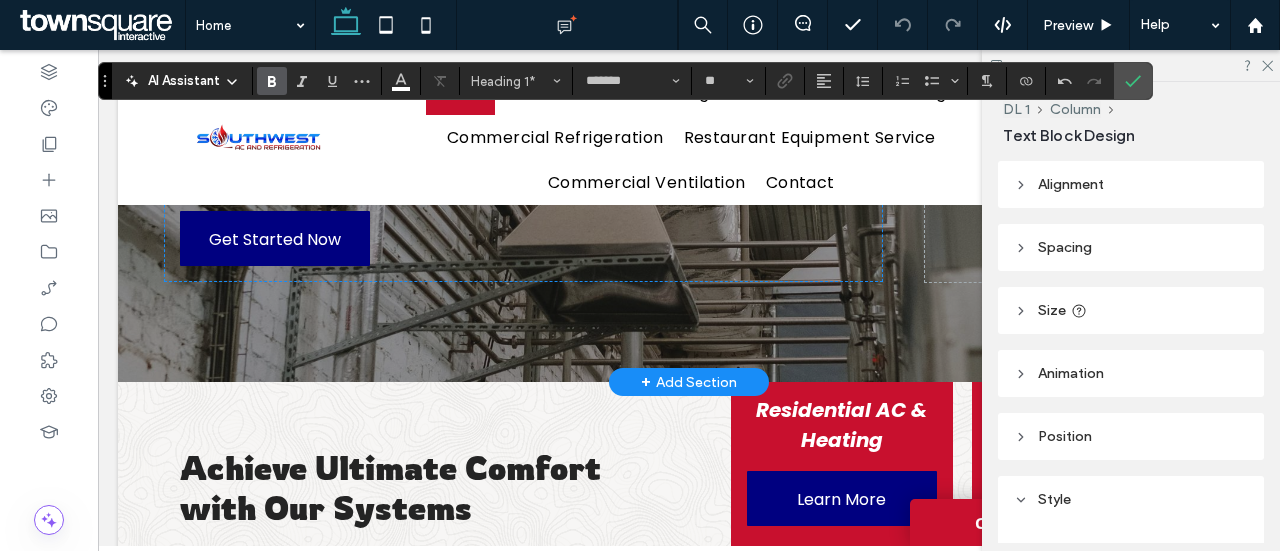 click on "Residential AC solutions in Mesquite" at bounding box center (377, 177) 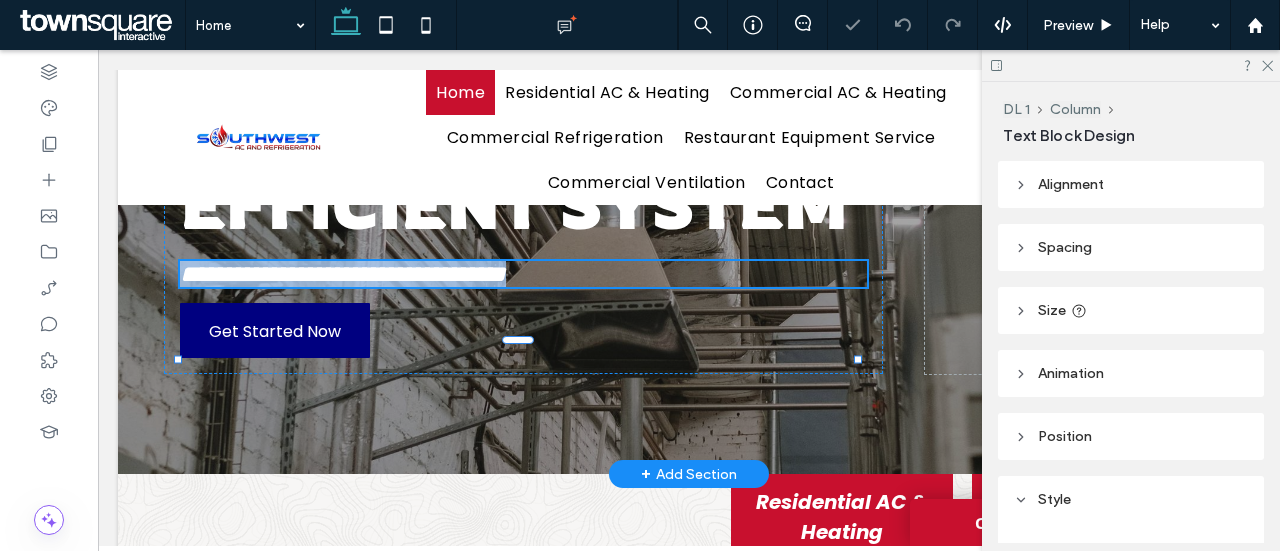 type on "*******" 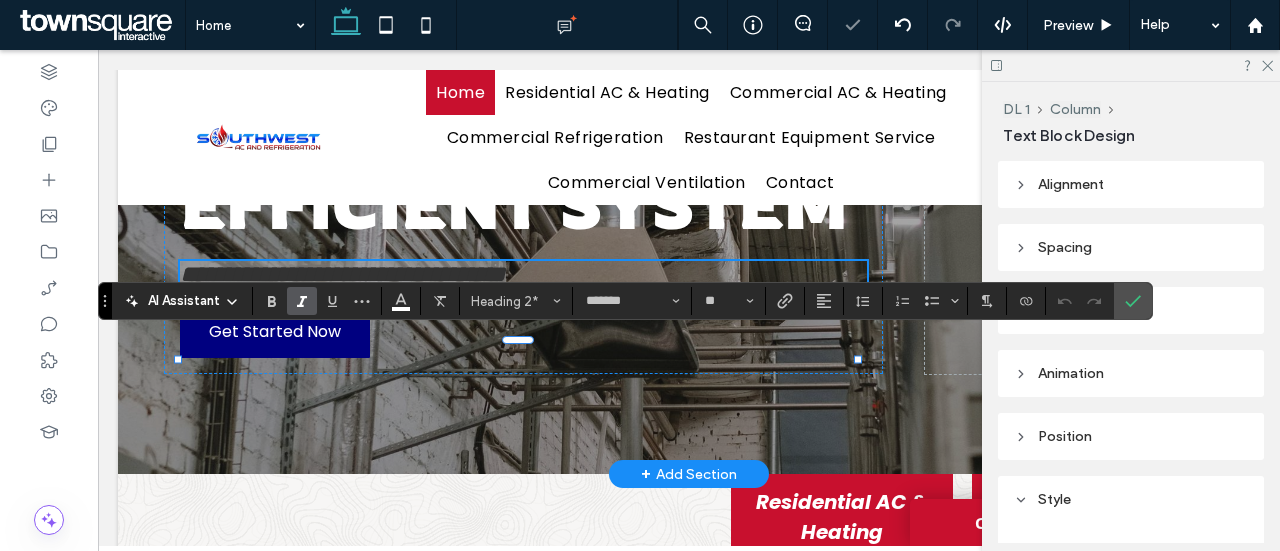 click at bounding box center [1131, 65] 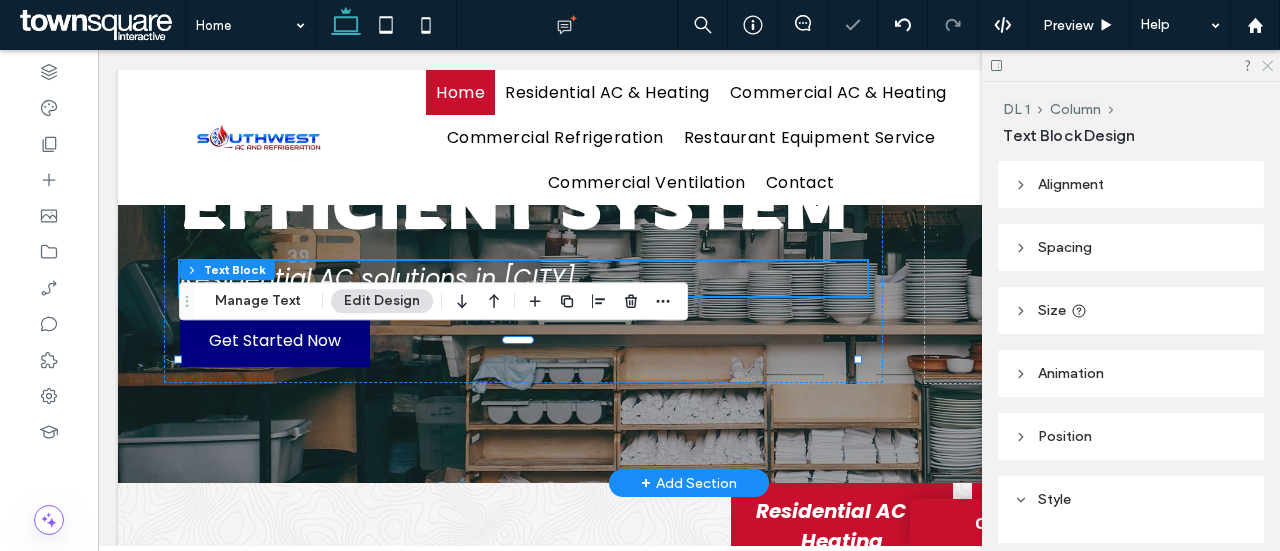 click 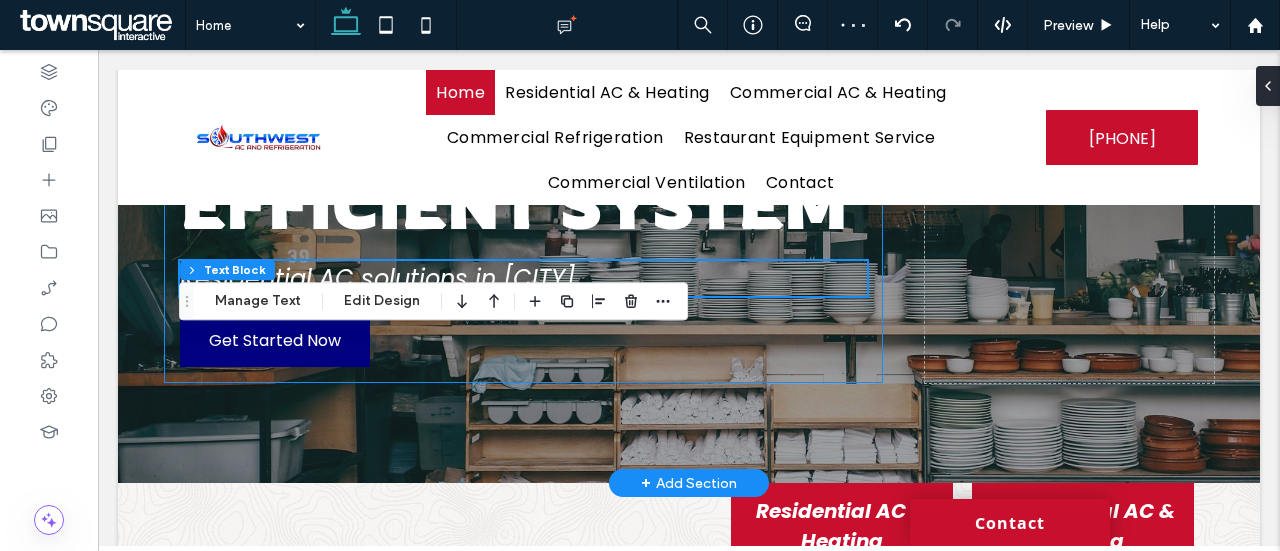 scroll, scrollTop: 277, scrollLeft: 0, axis: vertical 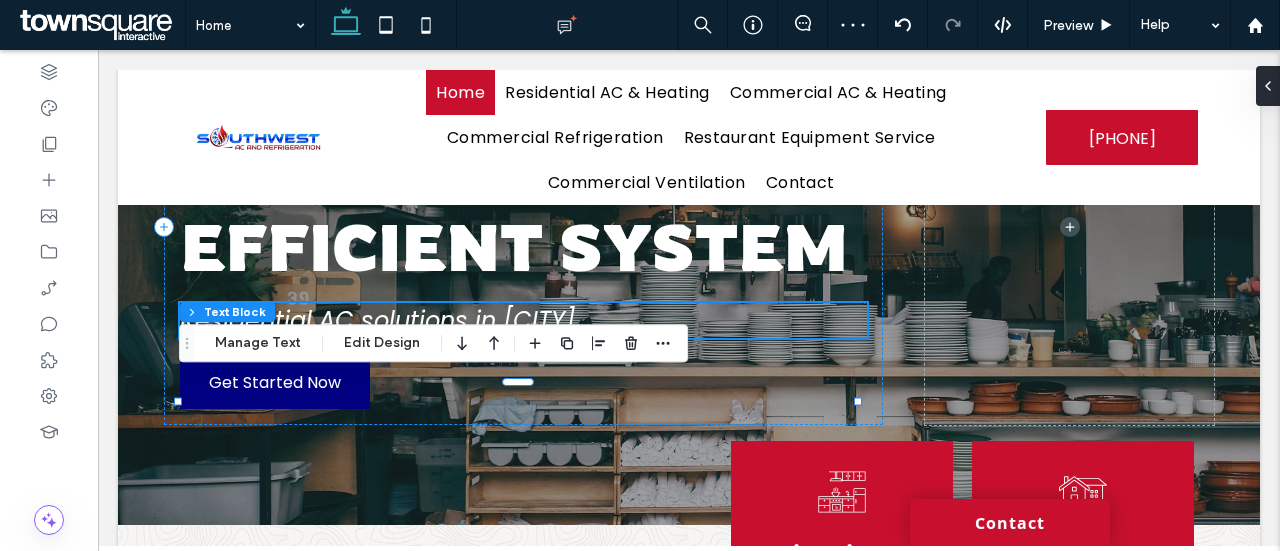 click on "Residential AC solutions in Mesquite" at bounding box center (524, 320) 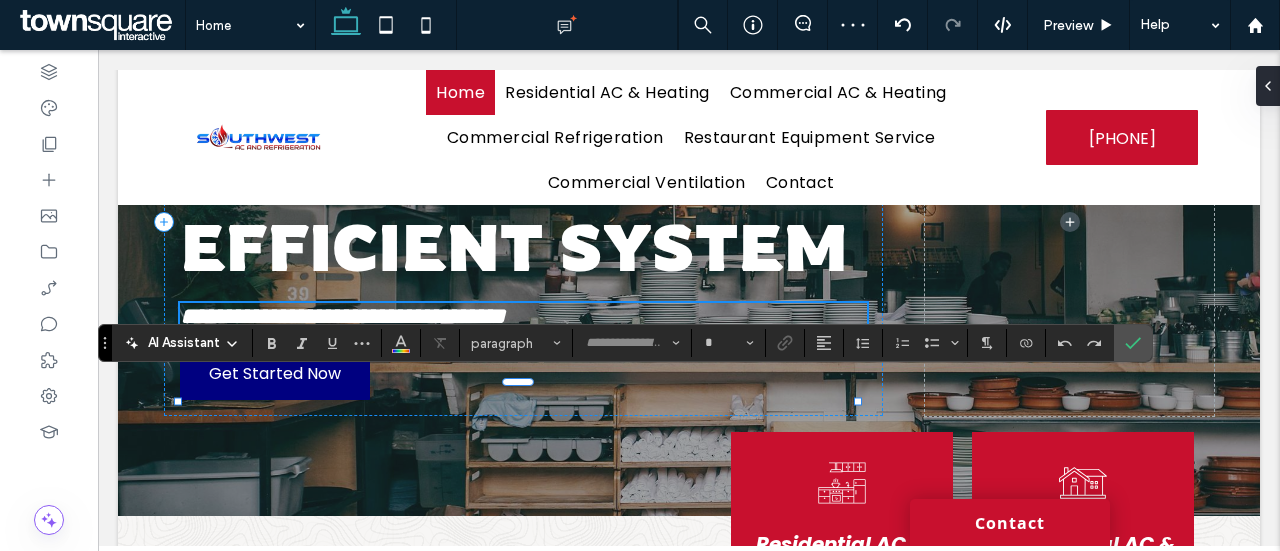 click on "**********" at bounding box center (524, 316) 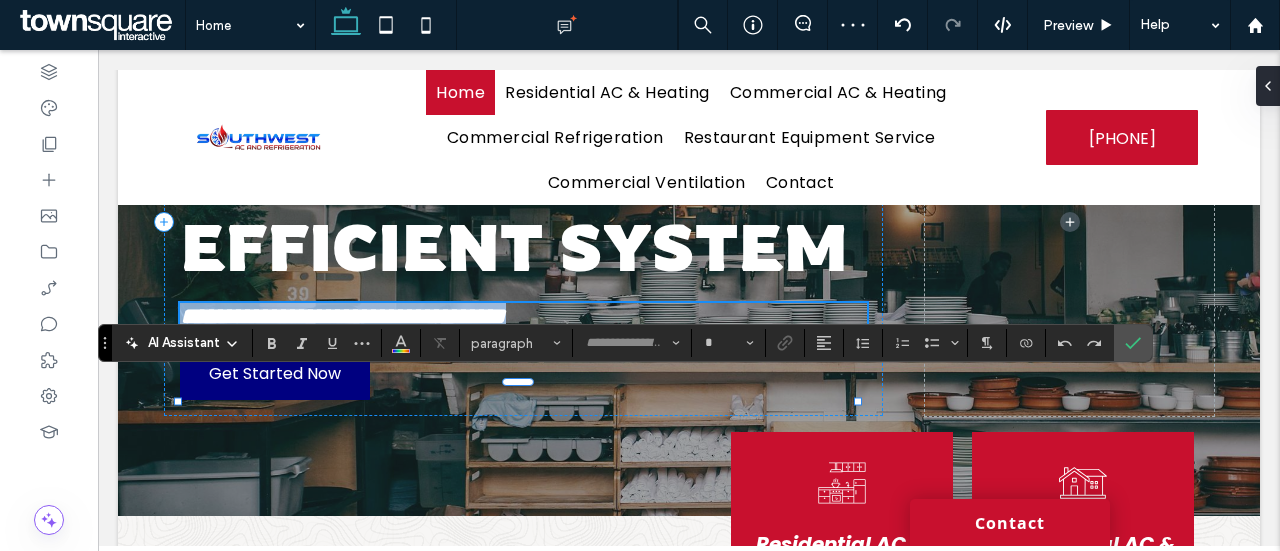 type on "*******" 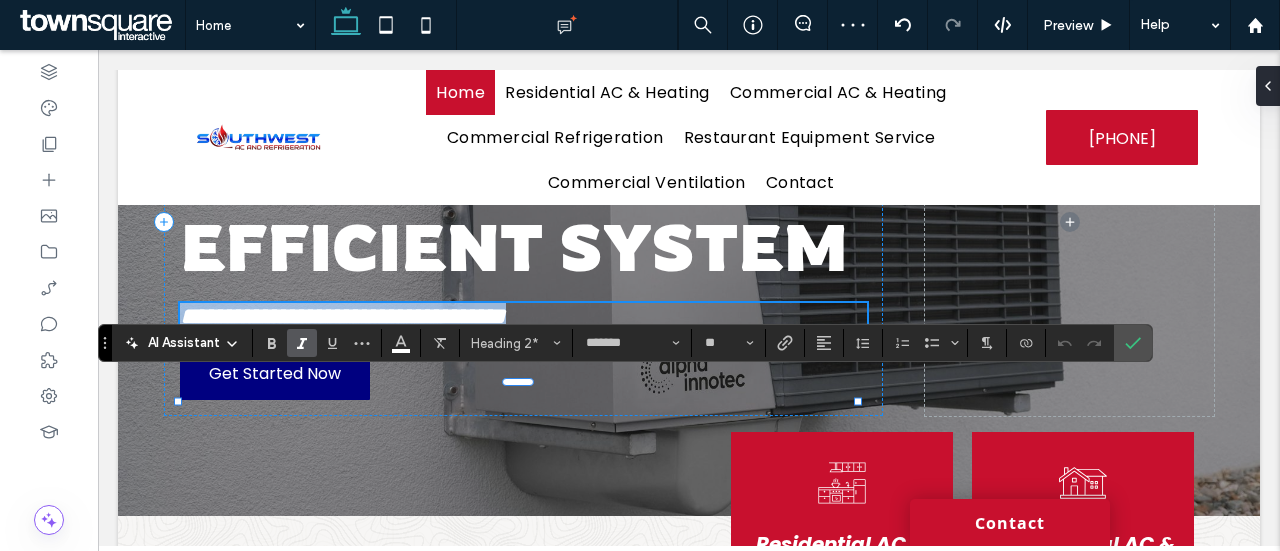 type 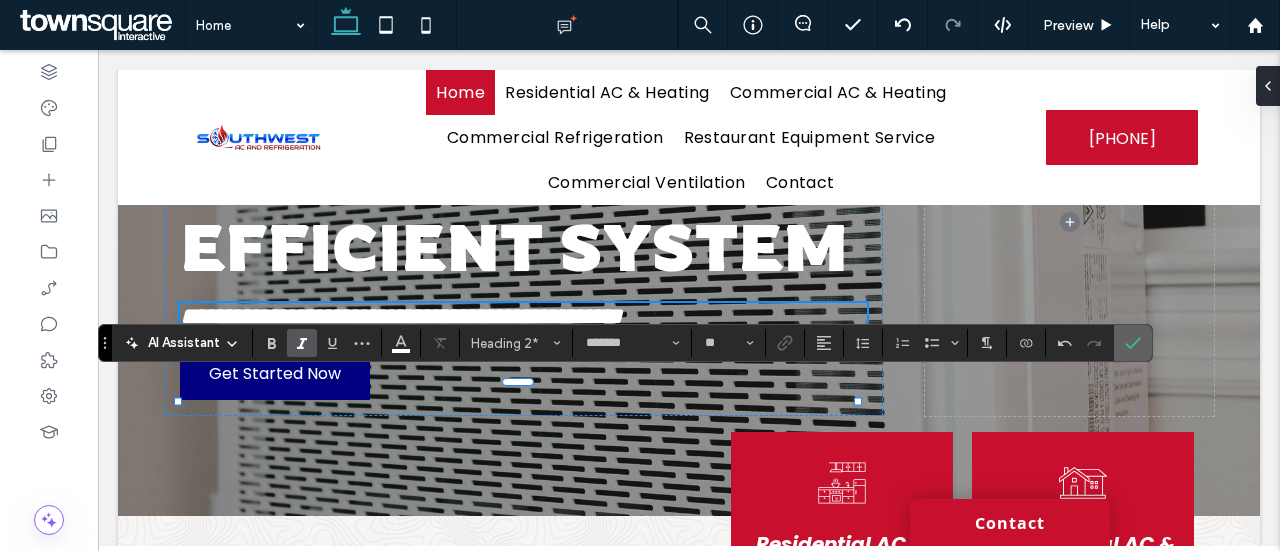 drag, startPoint x: 1124, startPoint y: 341, endPoint x: 814, endPoint y: 324, distance: 310.4658 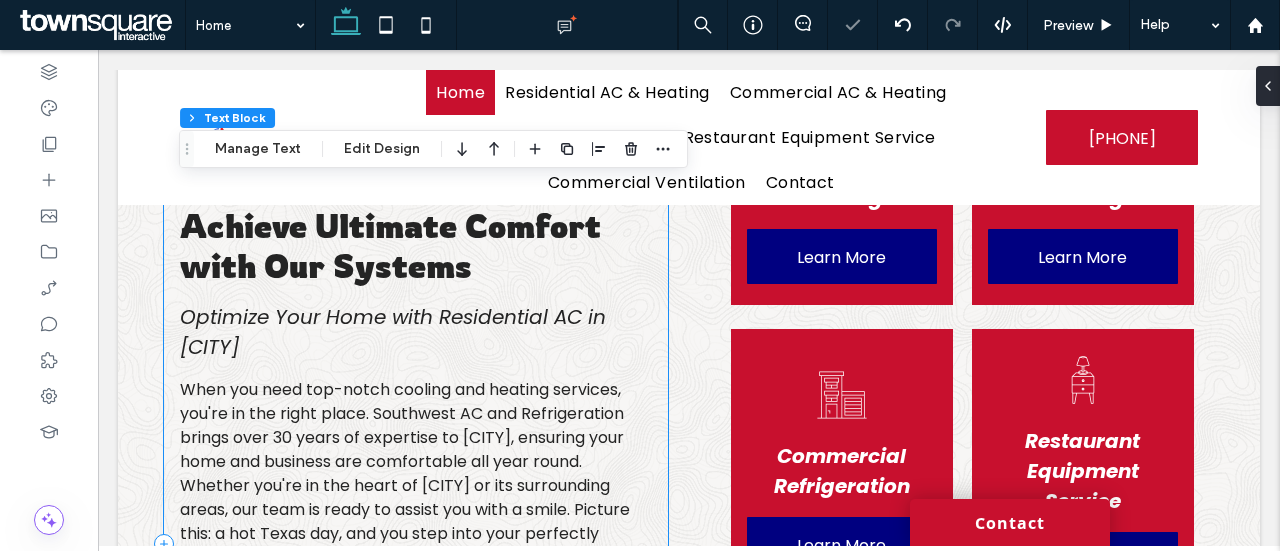 scroll, scrollTop: 663, scrollLeft: 0, axis: vertical 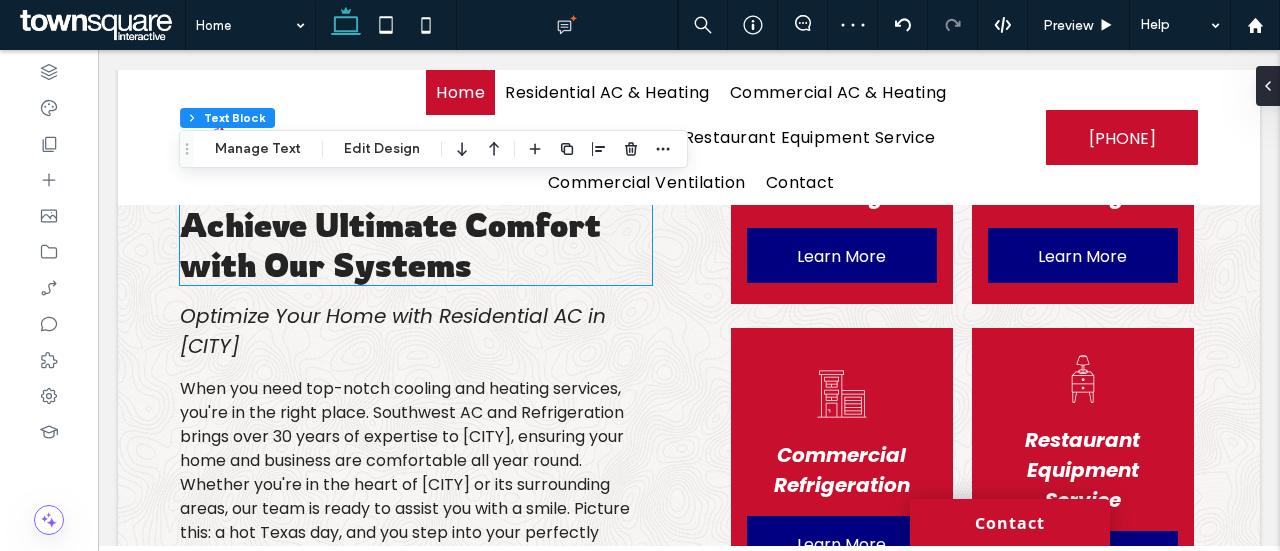 click on "Achieve Ultimate Comfort with Our Systems" at bounding box center (390, 245) 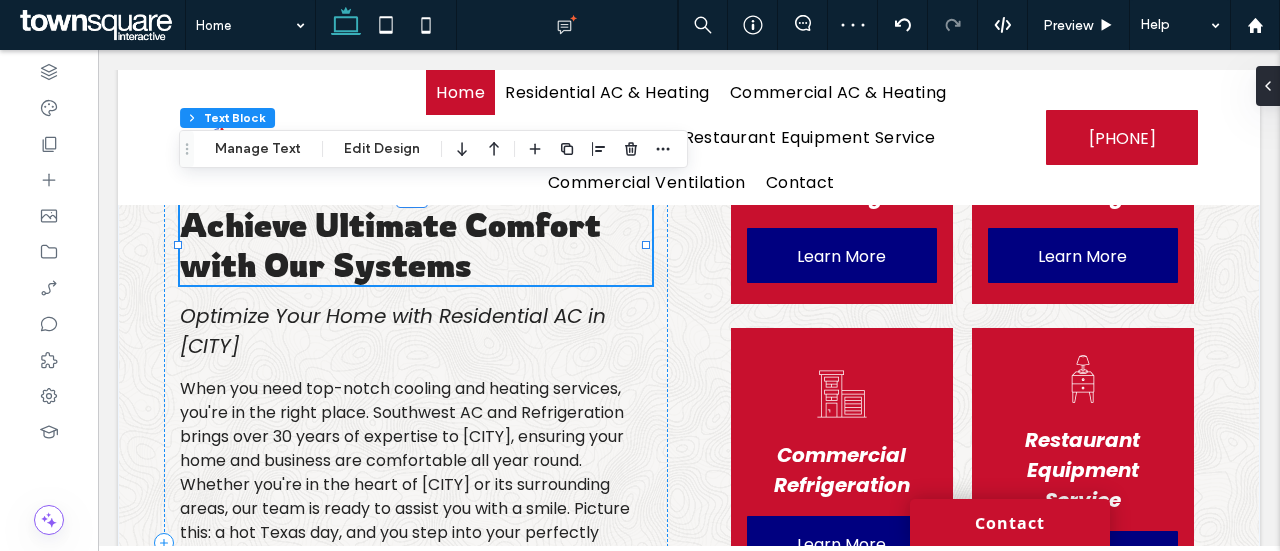 click on "Achieve Ultimate Comfort with Our Systems" at bounding box center (416, 245) 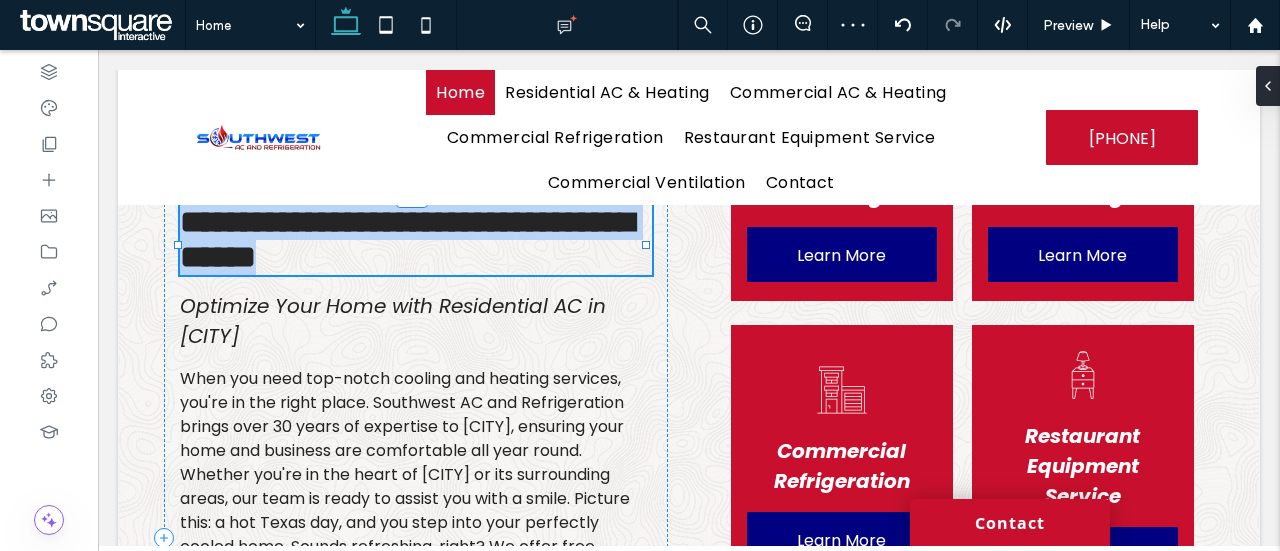click on "**********" at bounding box center (407, 239) 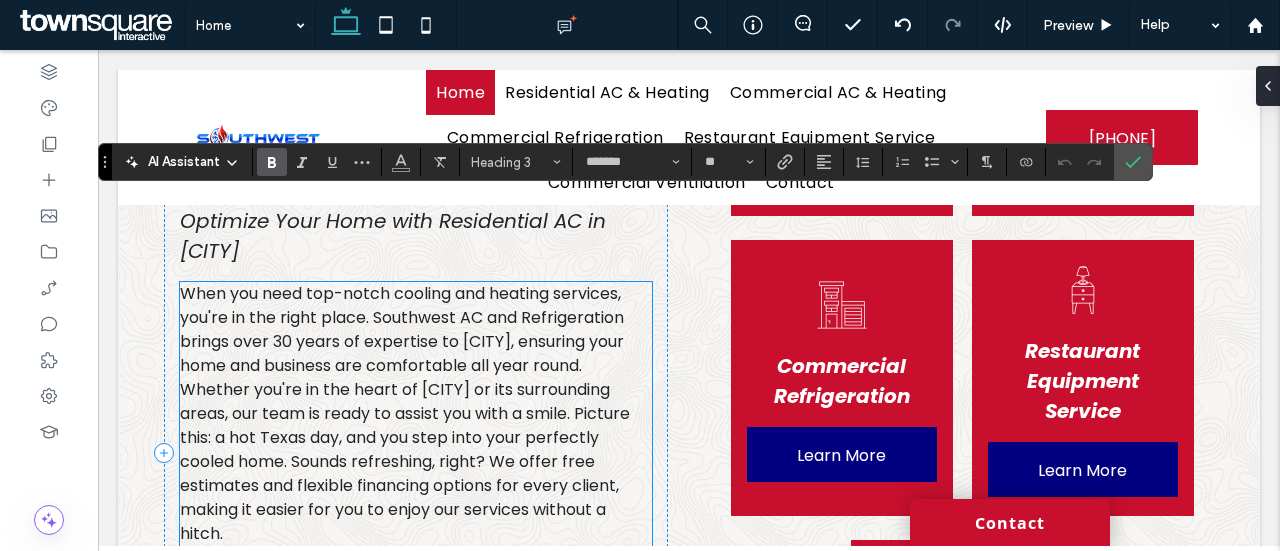 type 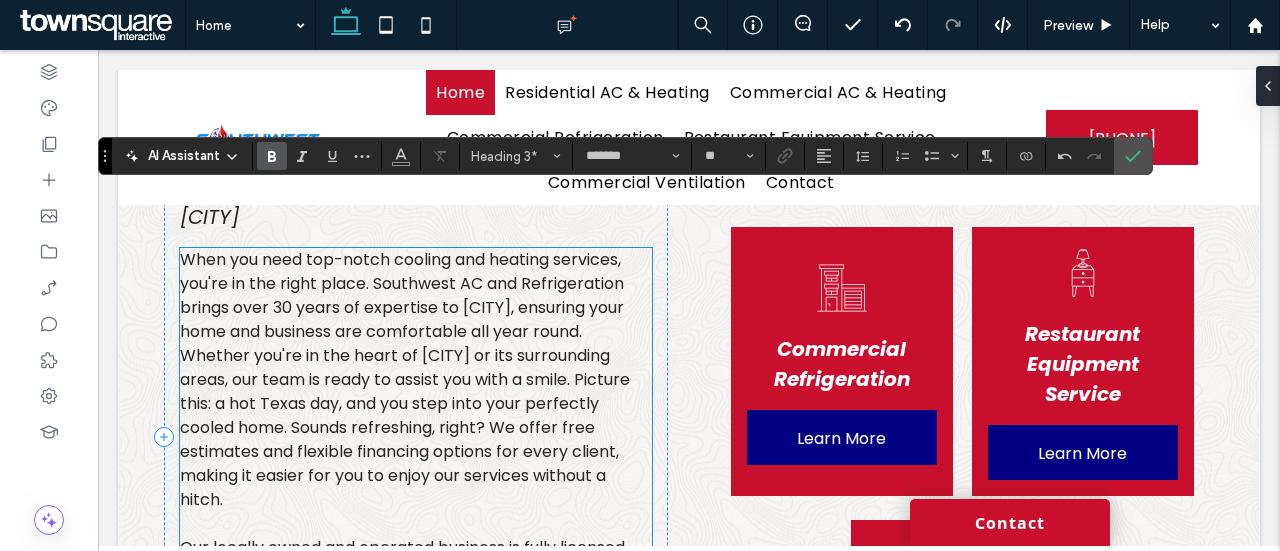 scroll, scrollTop: 748, scrollLeft: 0, axis: vertical 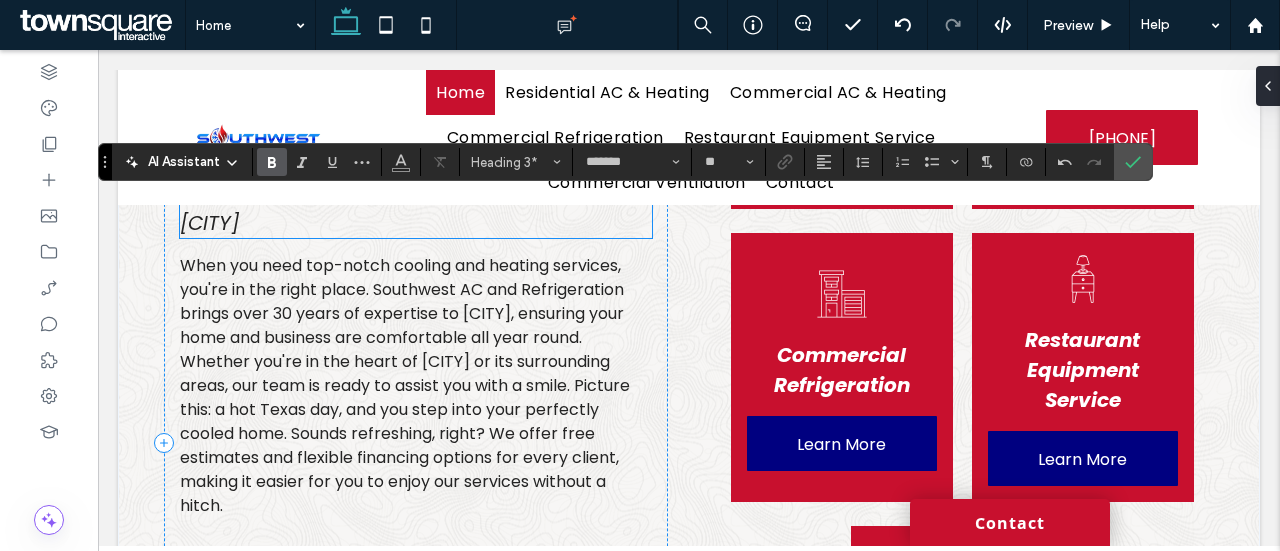 click on "Optimize Your Home with Residential AC in Mesquite" at bounding box center [393, 208] 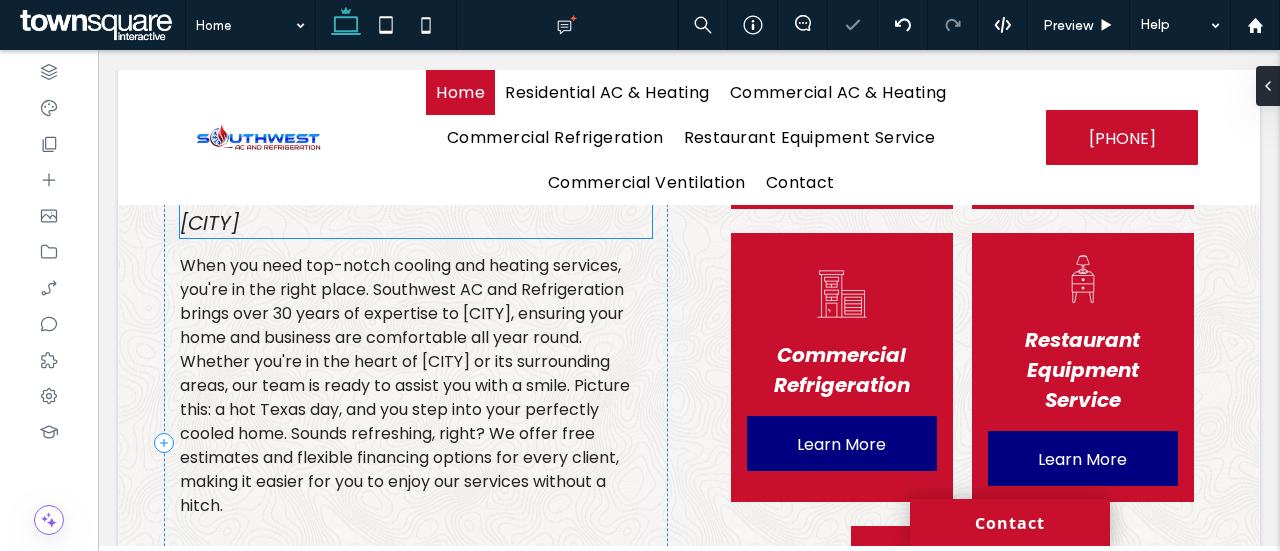 click on "Optimize Your Home with Residential AC in Mesquite" at bounding box center (416, 208) 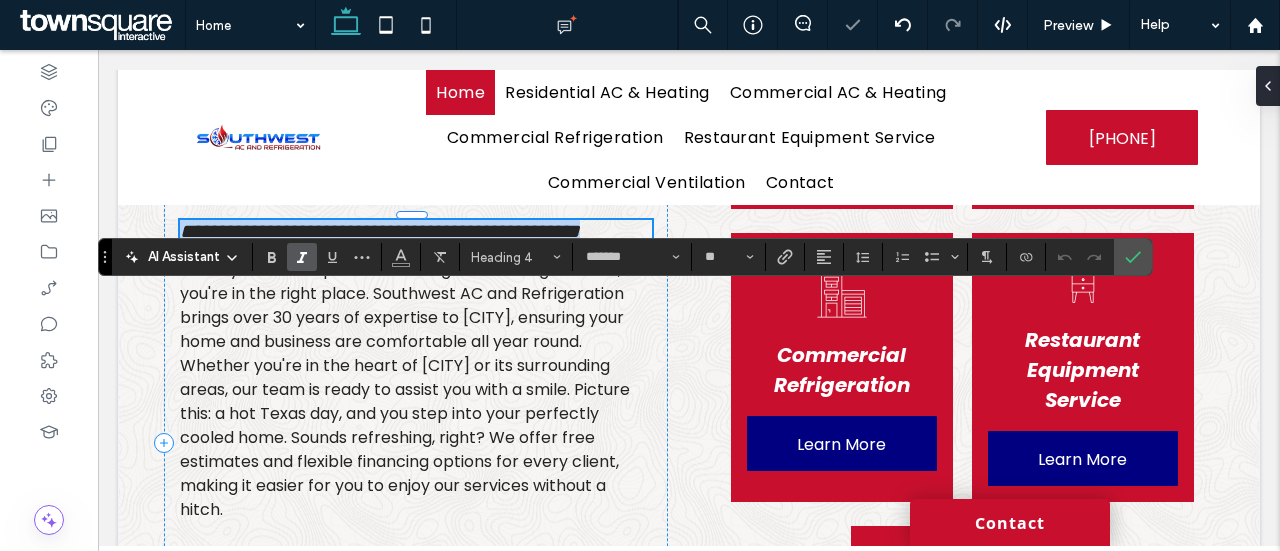 type 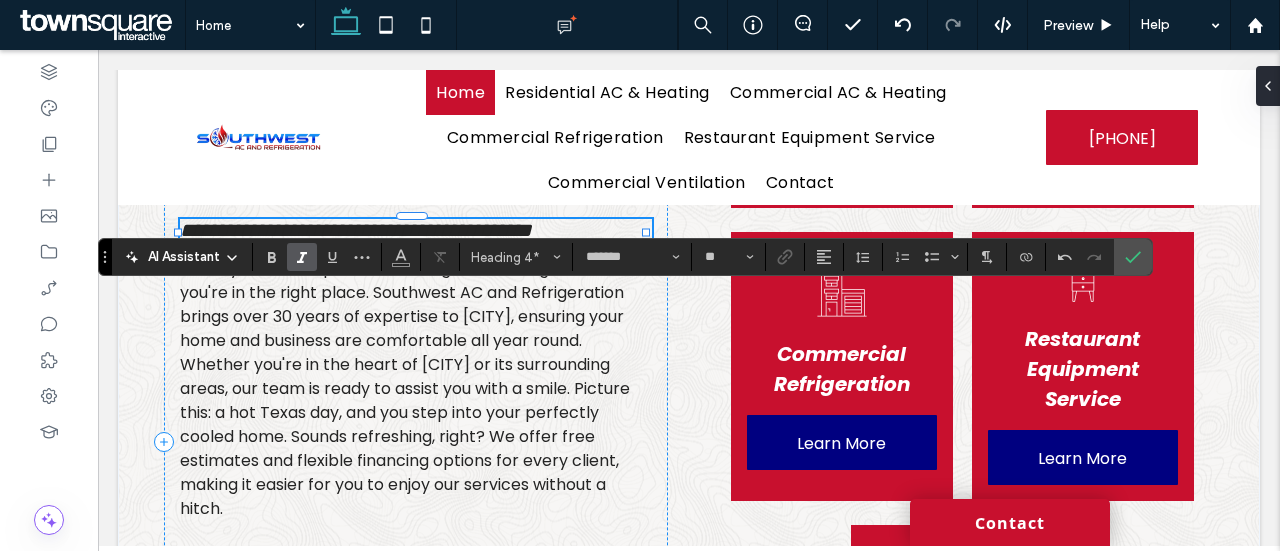 scroll, scrollTop: 748, scrollLeft: 0, axis: vertical 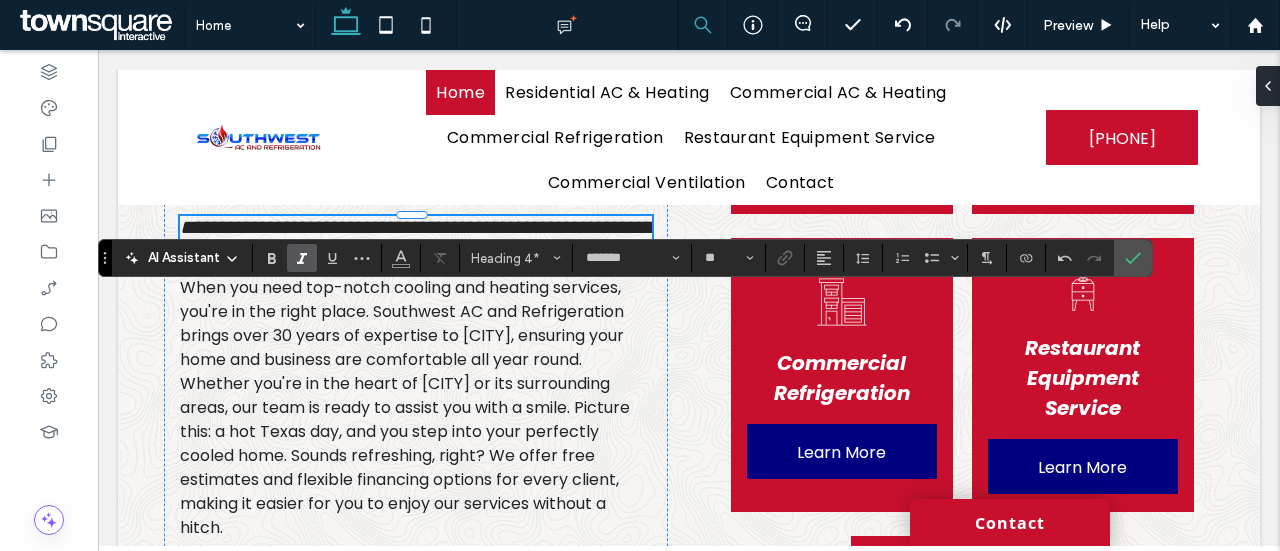 click 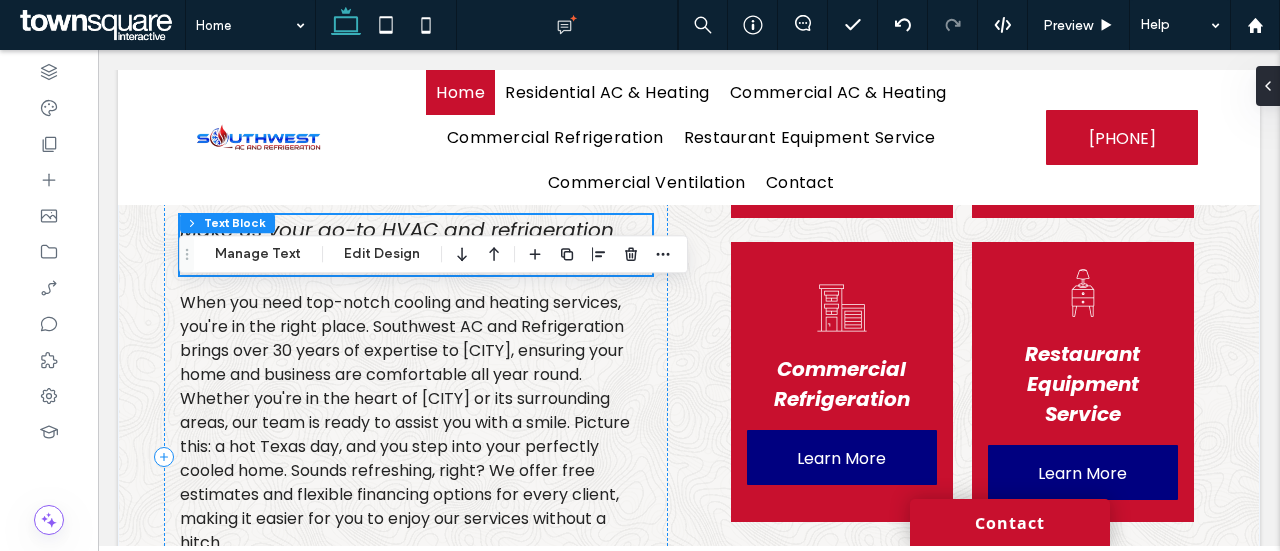 scroll, scrollTop: 748, scrollLeft: 0, axis: vertical 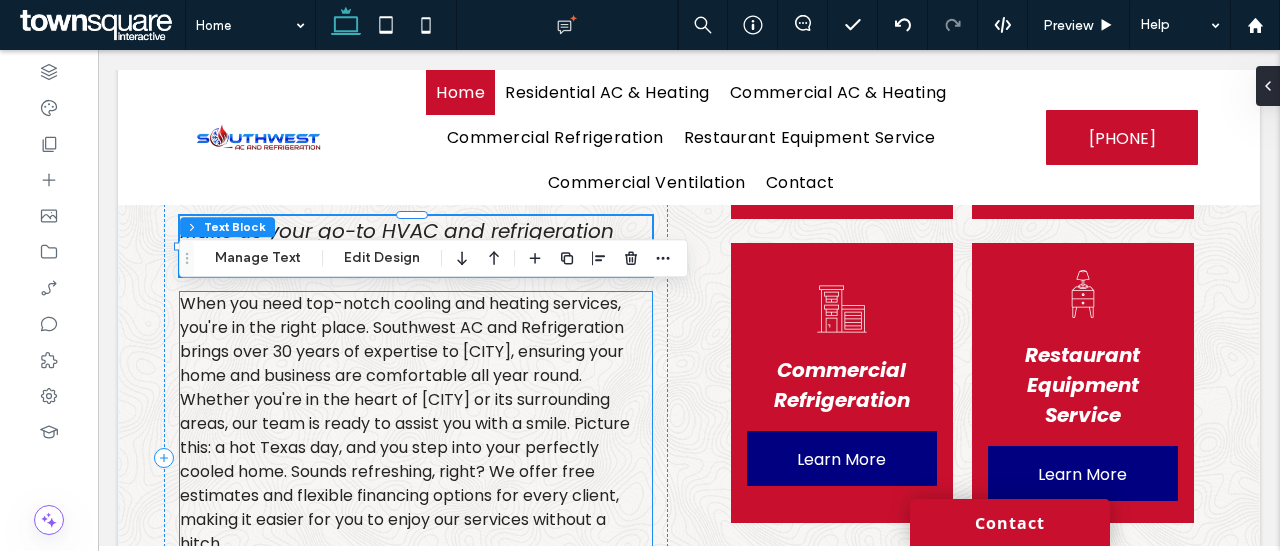 click on "When you need top-notch cooling and heating services, you're in the right place. Southwest AC and Refrigeration brings over 30 years of expertise to Mesquite, ensuring your home and business are comfortable all year round. Whether you're in the heart of Mesquite or its surrounding areas, our team is ready to assist you with a smile. Picture this: a hot Texas day, and you step into your perfectly cooled home. Sounds refreshing, right? We offer free estimates and flexible financing options for every client, making it easier for you to enjoy our services without a hitch." at bounding box center (416, 424) 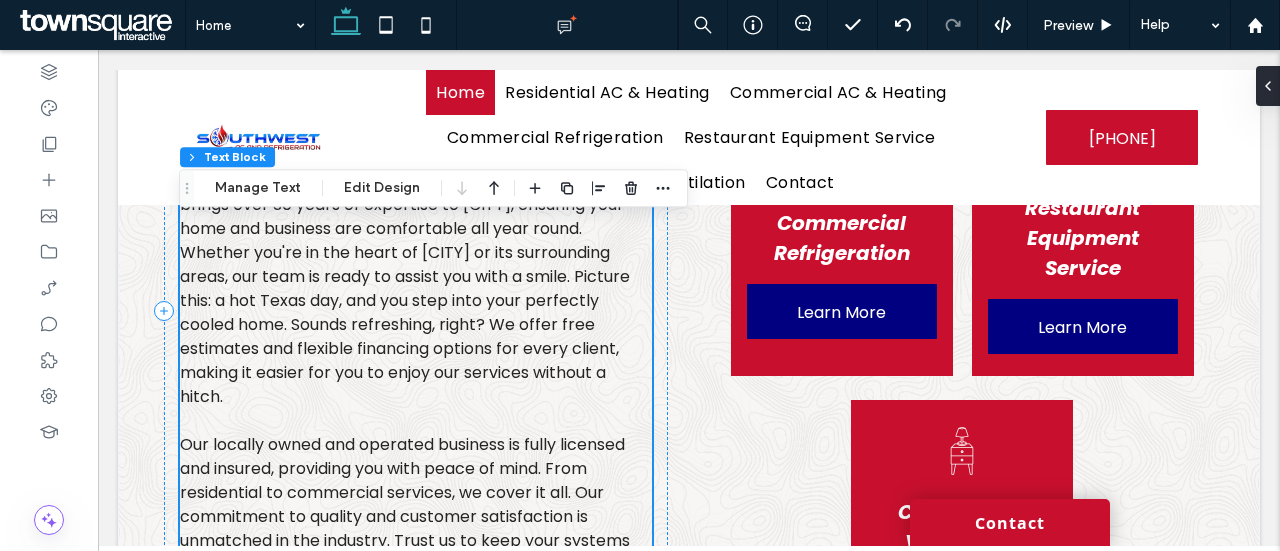 scroll, scrollTop: 896, scrollLeft: 0, axis: vertical 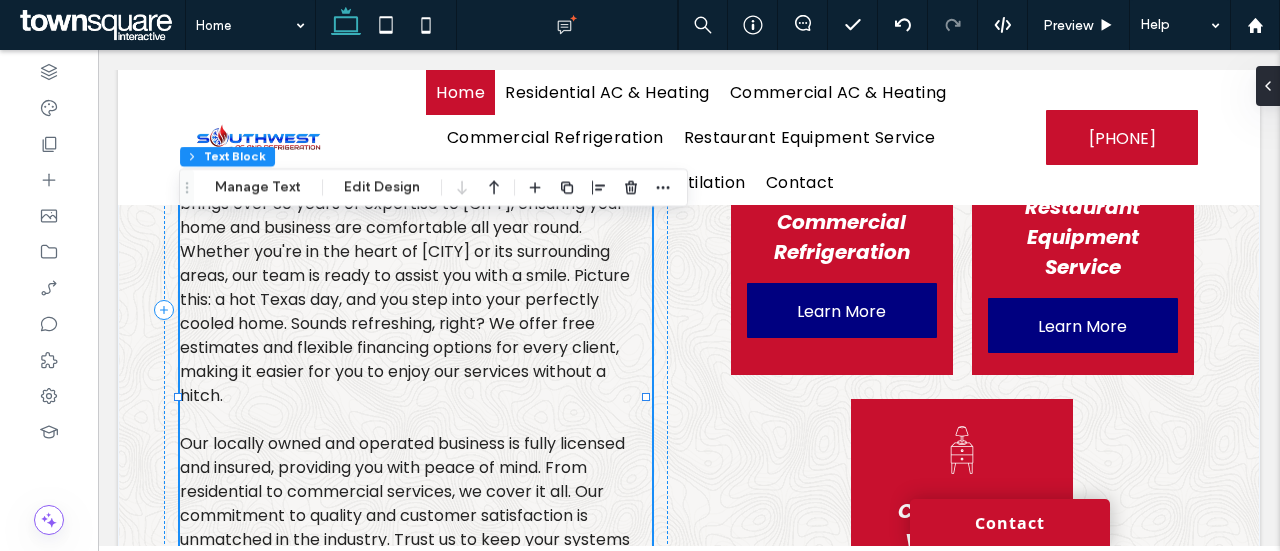 click on "When you need top-notch cooling and heating services, you're in the right place. Southwest AC and Refrigeration brings over 30 years of expertise to Mesquite, ensuring your home and business are comfortable all year round. Whether you're in the heart of Mesquite or its surrounding areas, our team is ready to assist you with a smile. Picture this: a hot Texas day, and you step into your perfectly cooled home. Sounds refreshing, right? We offer free estimates and flexible financing options for every client, making it easier for you to enjoy our services without a hitch." at bounding box center (405, 275) 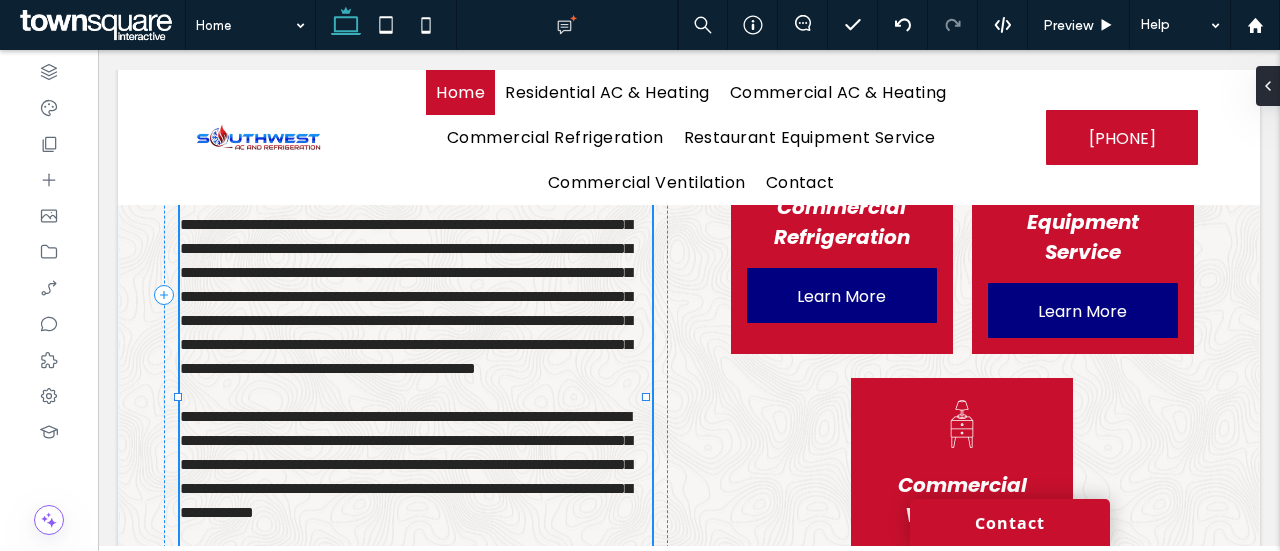 click on "**********" at bounding box center (406, 284) 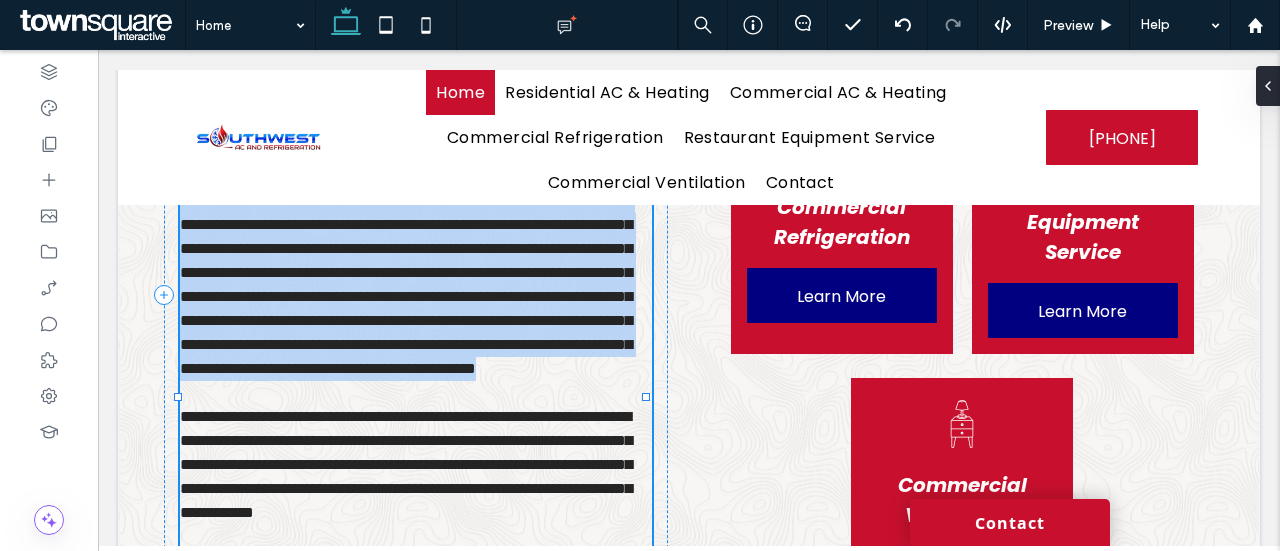 type on "*******" 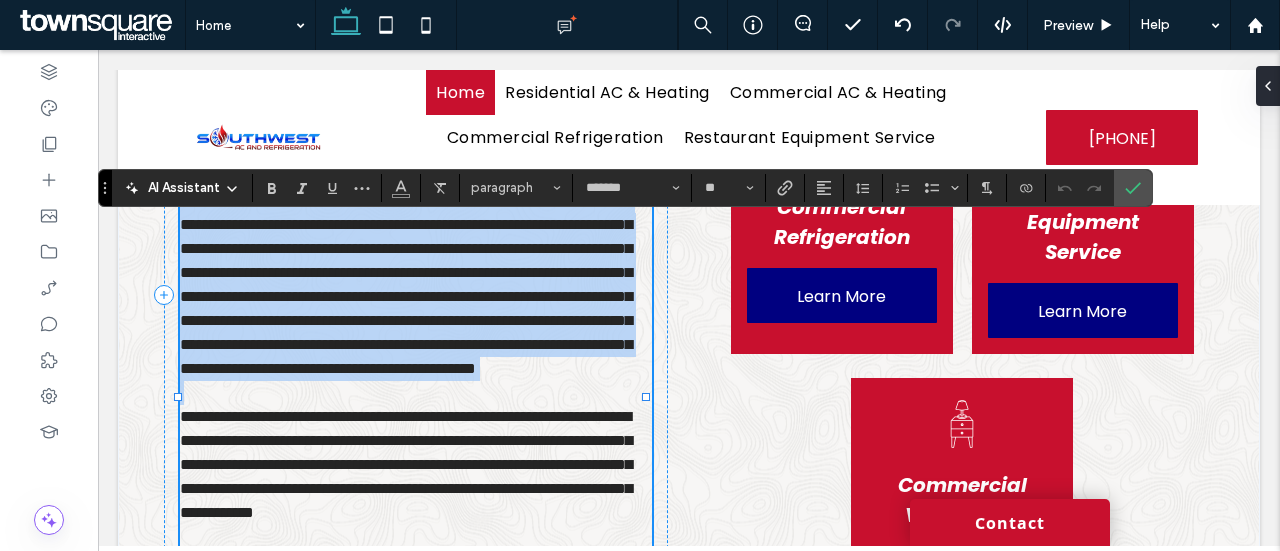 scroll, scrollTop: 837, scrollLeft: 0, axis: vertical 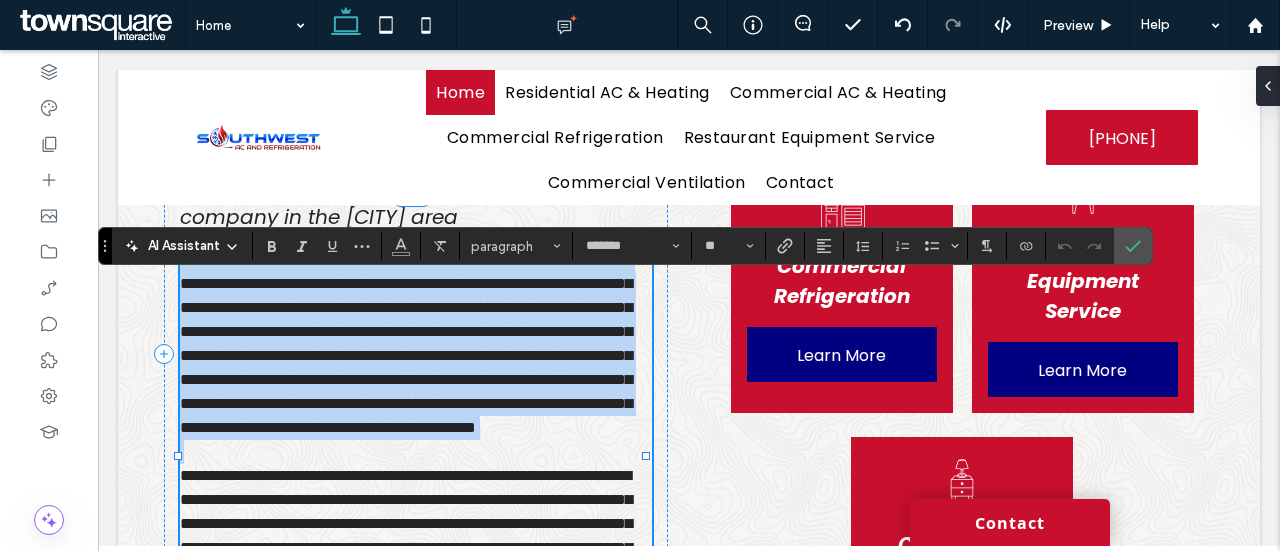 click on "**********" at bounding box center (406, 343) 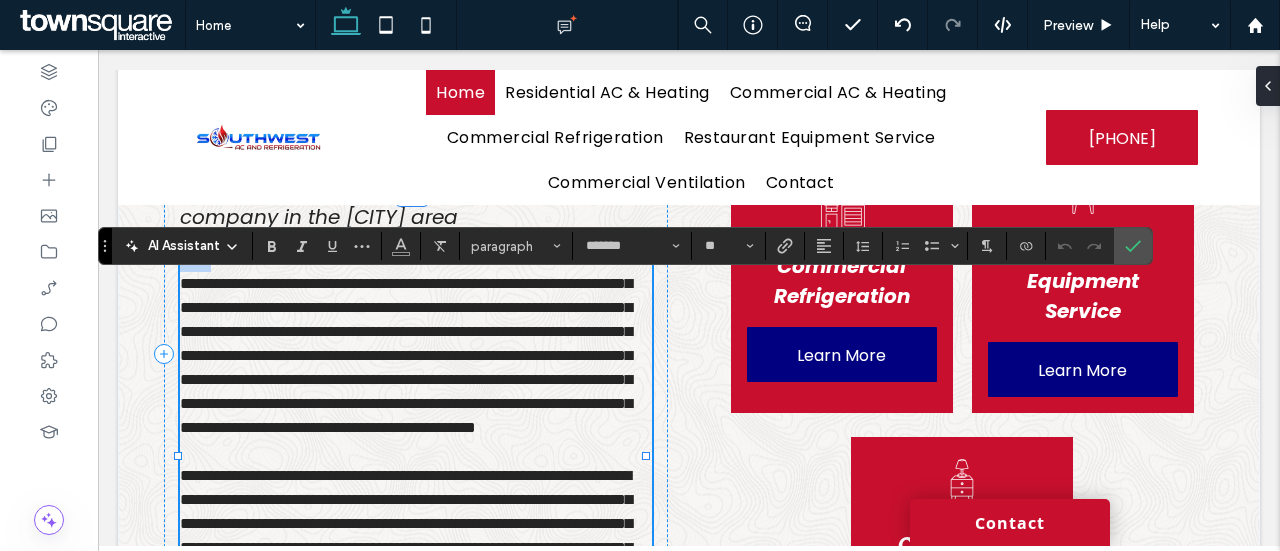 click on "**********" at bounding box center (406, 343) 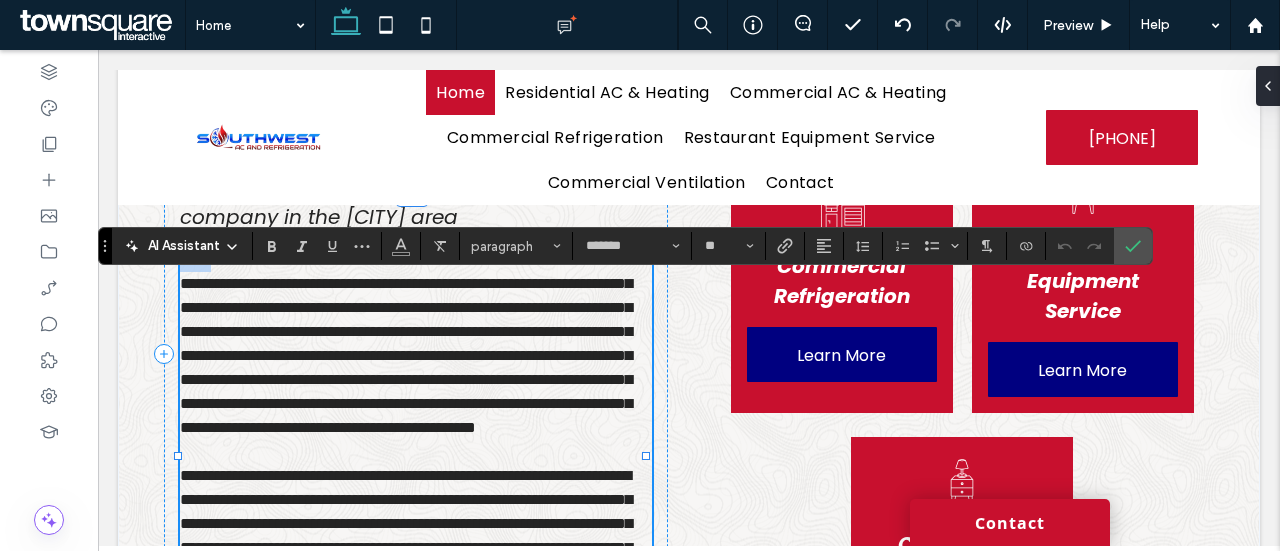 type 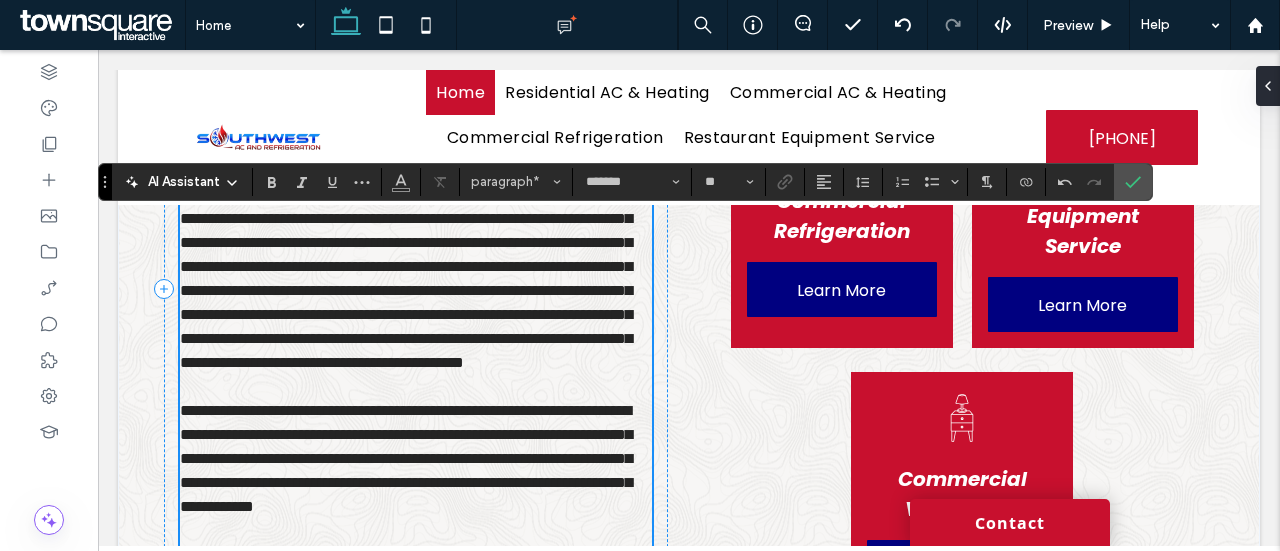 scroll, scrollTop: 903, scrollLeft: 0, axis: vertical 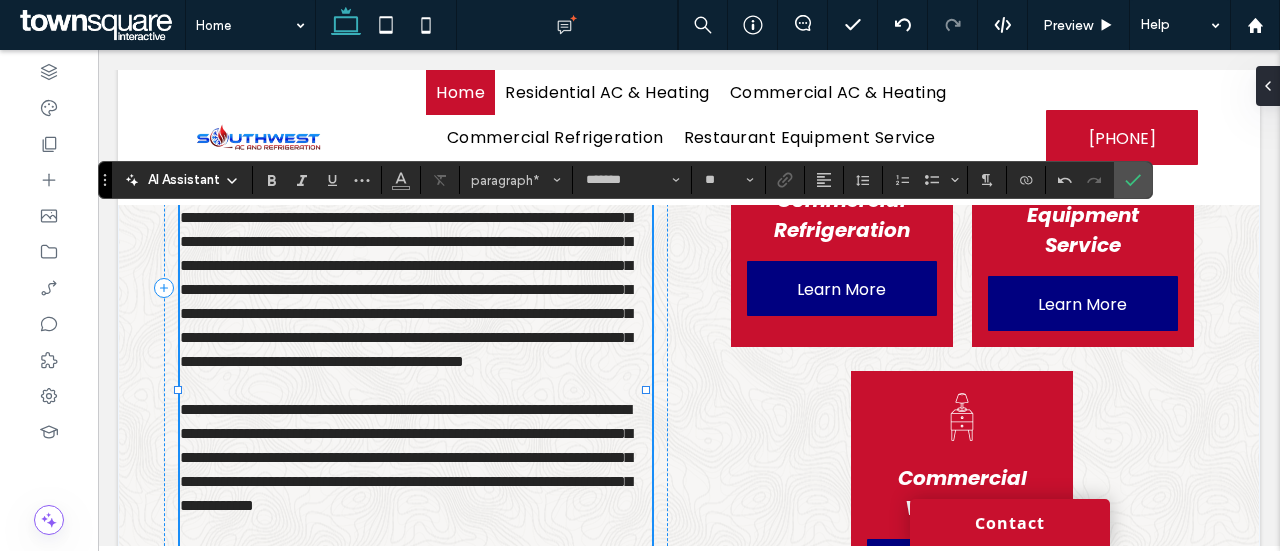 click on "**********" at bounding box center [406, 277] 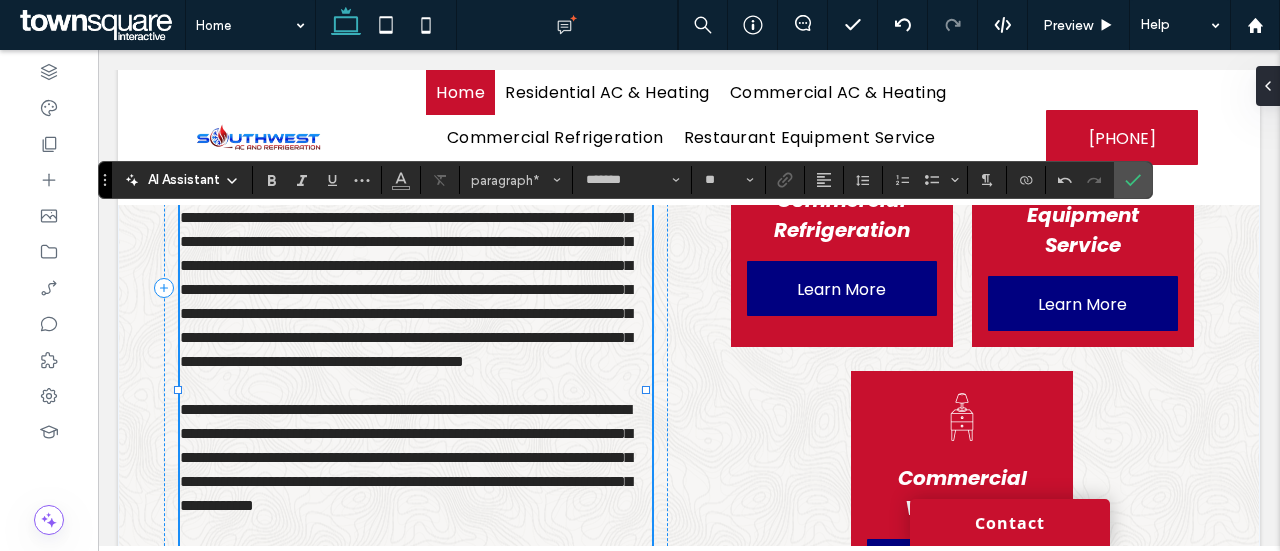 click on "**********" at bounding box center [406, 277] 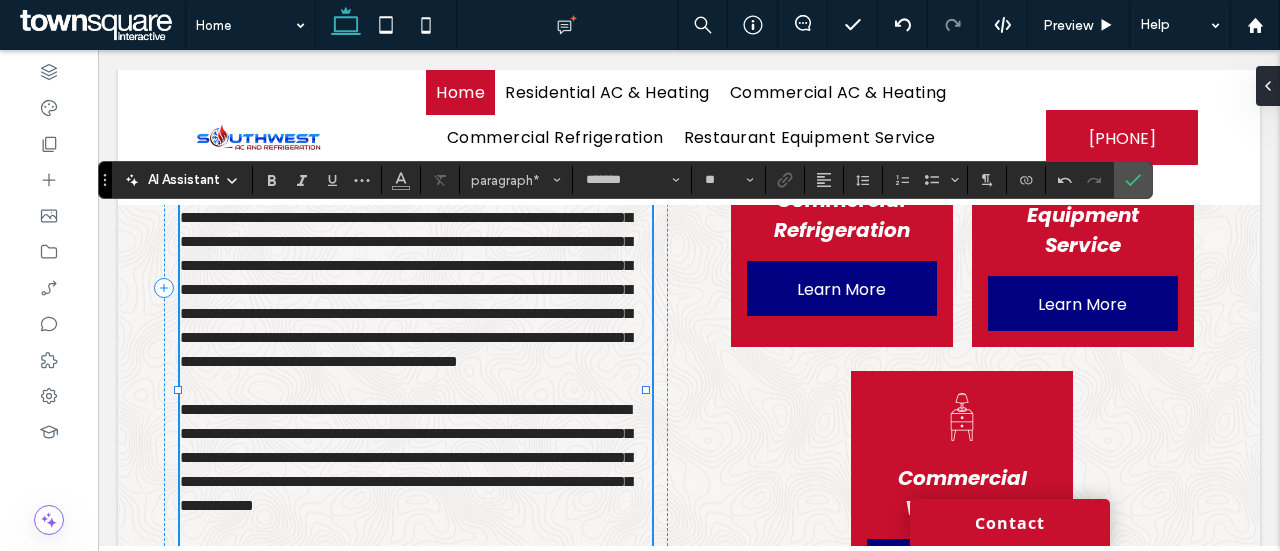 click on "**********" at bounding box center [406, 277] 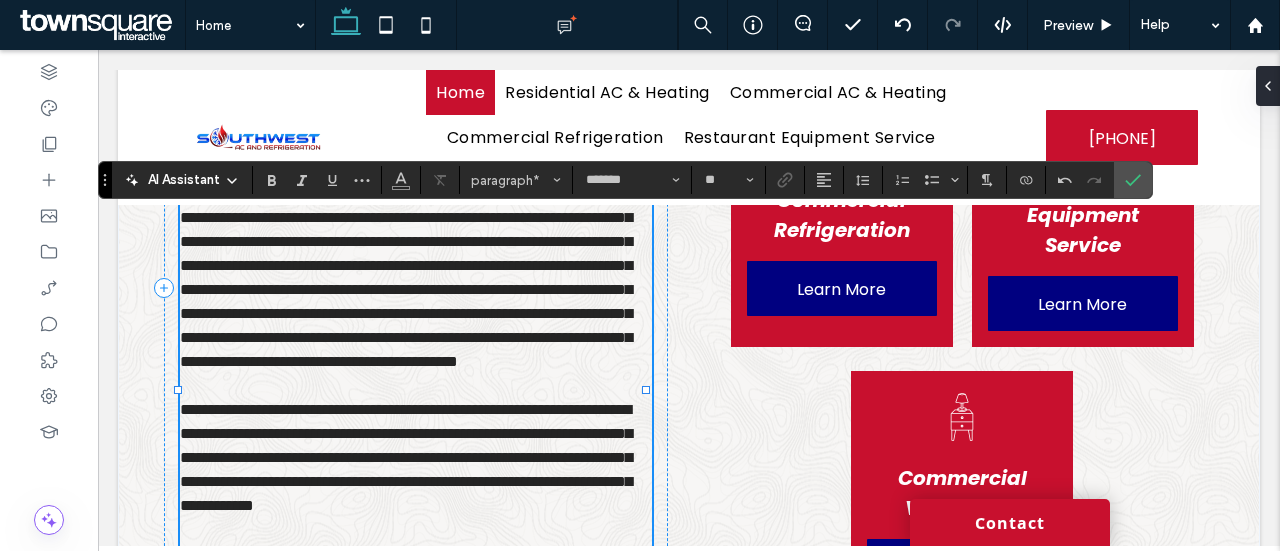 click on "**********" at bounding box center [406, 277] 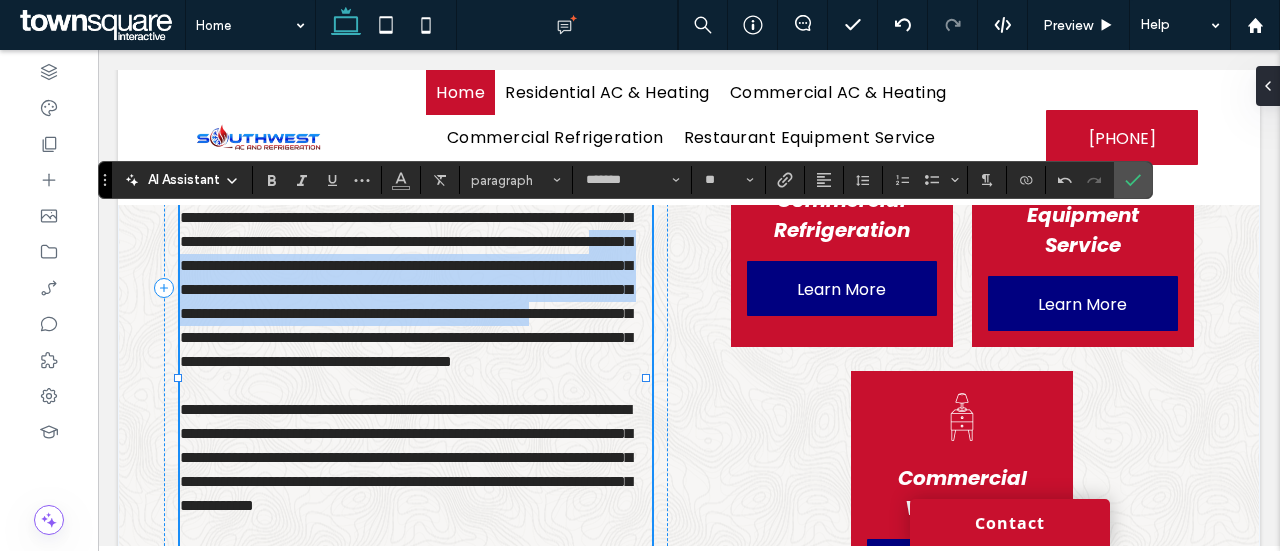 drag, startPoint x: 559, startPoint y: 295, endPoint x: 432, endPoint y: 387, distance: 156.82155 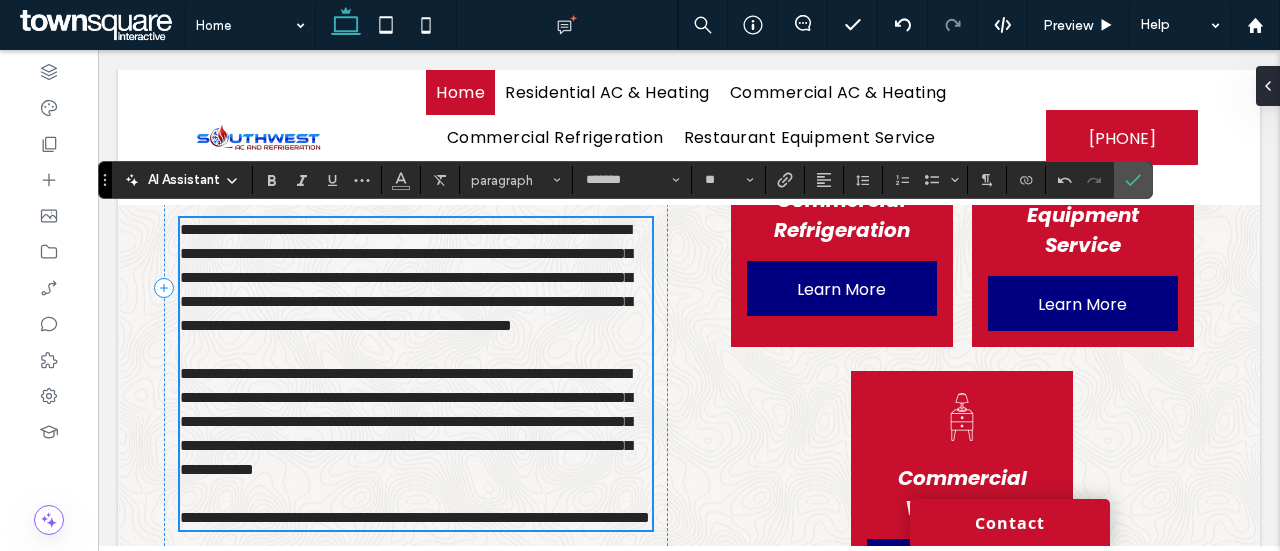 scroll, scrollTop: 937, scrollLeft: 0, axis: vertical 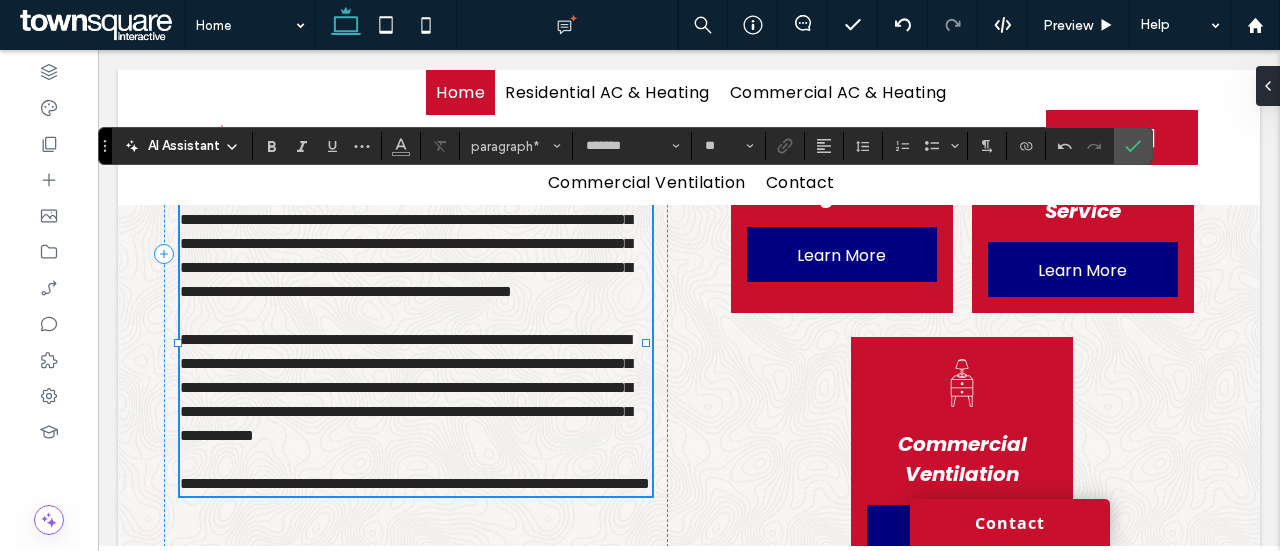 click on "**********" at bounding box center [406, 243] 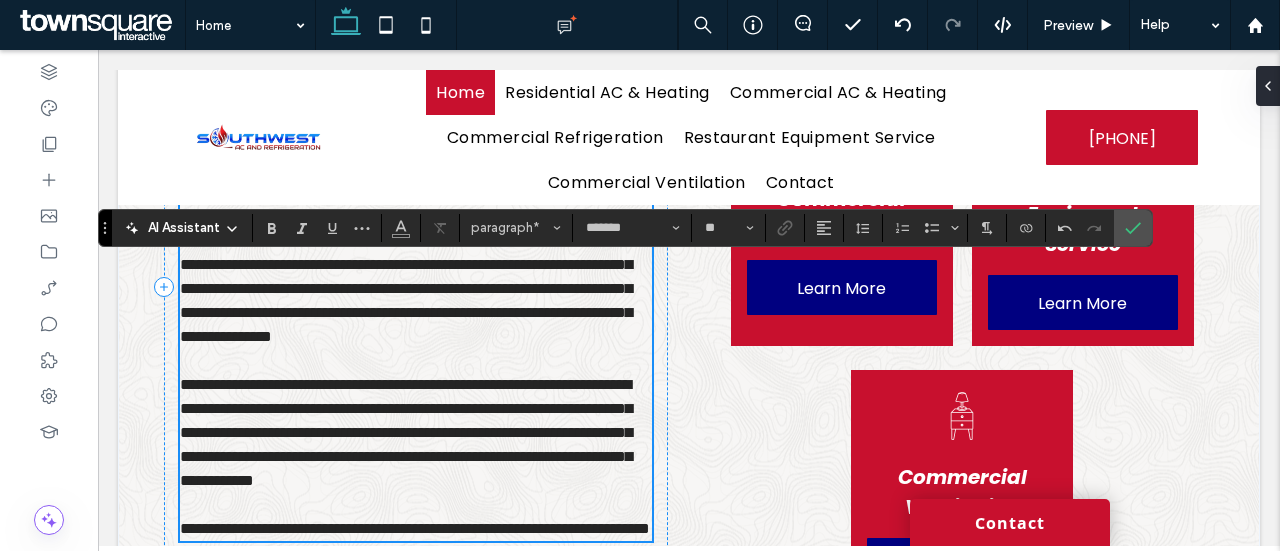 scroll, scrollTop: 903, scrollLeft: 0, axis: vertical 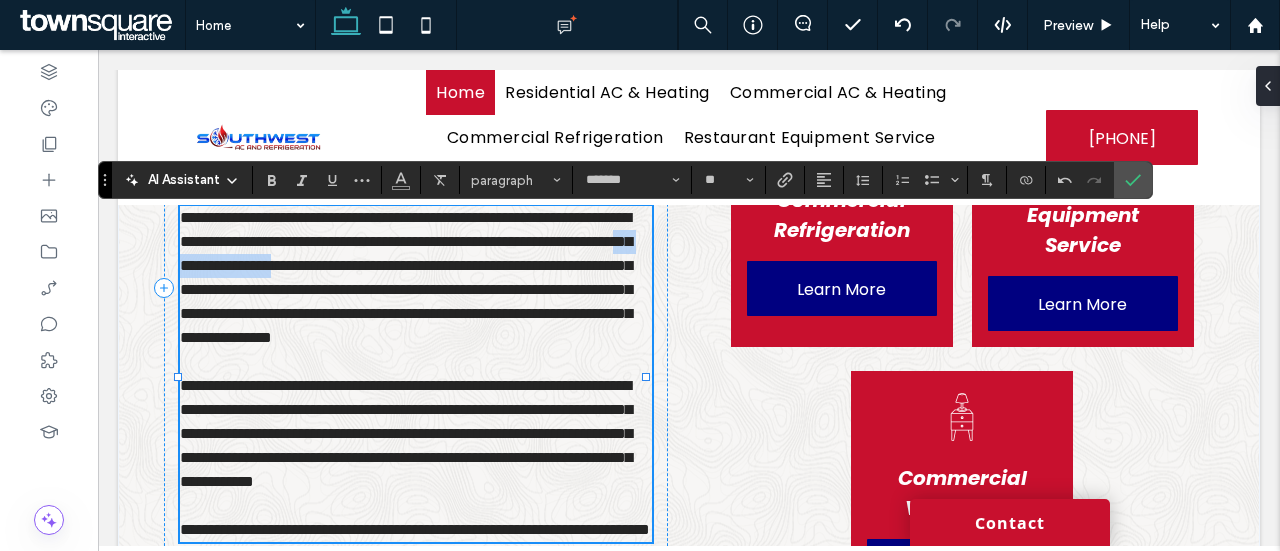 drag, startPoint x: 403, startPoint y: 309, endPoint x: 542, endPoint y: 309, distance: 139 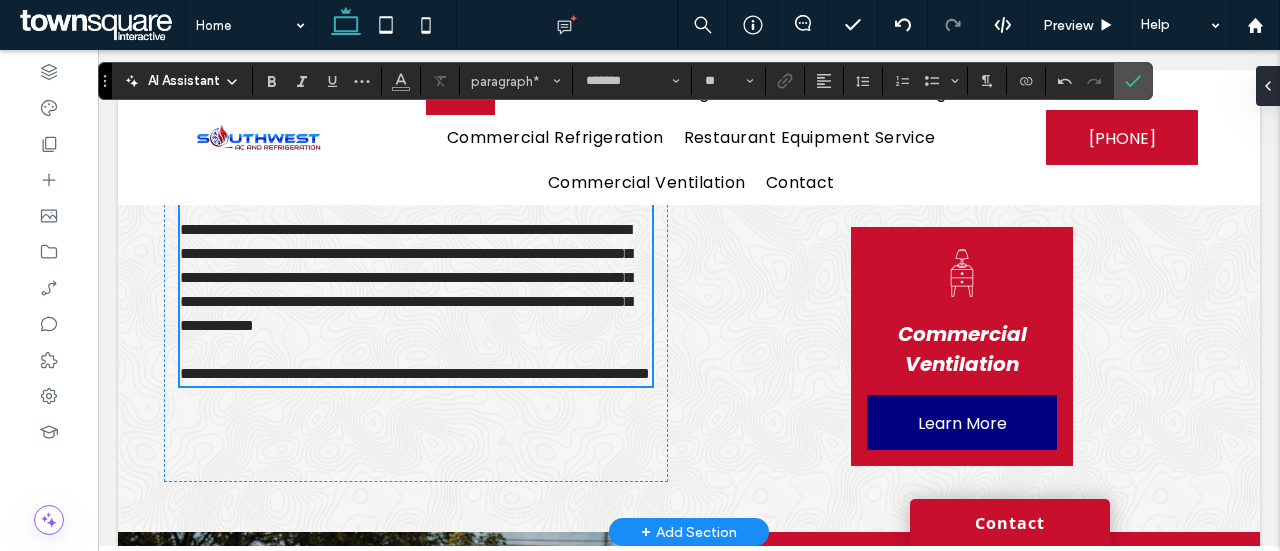 scroll, scrollTop: 1048, scrollLeft: 0, axis: vertical 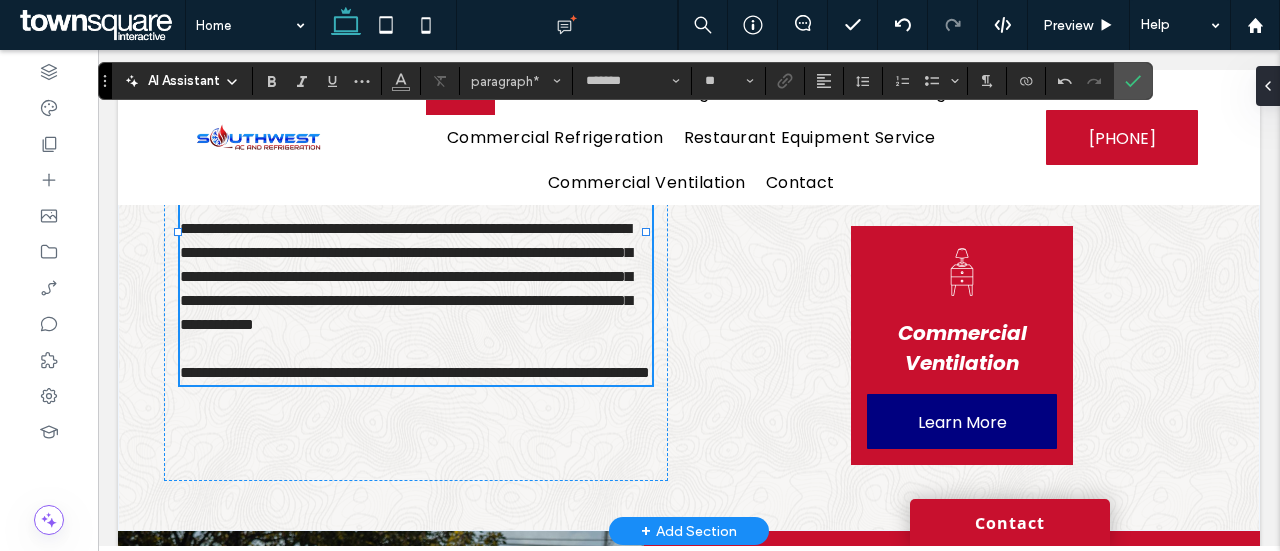 click on "**********" at bounding box center [415, 372] 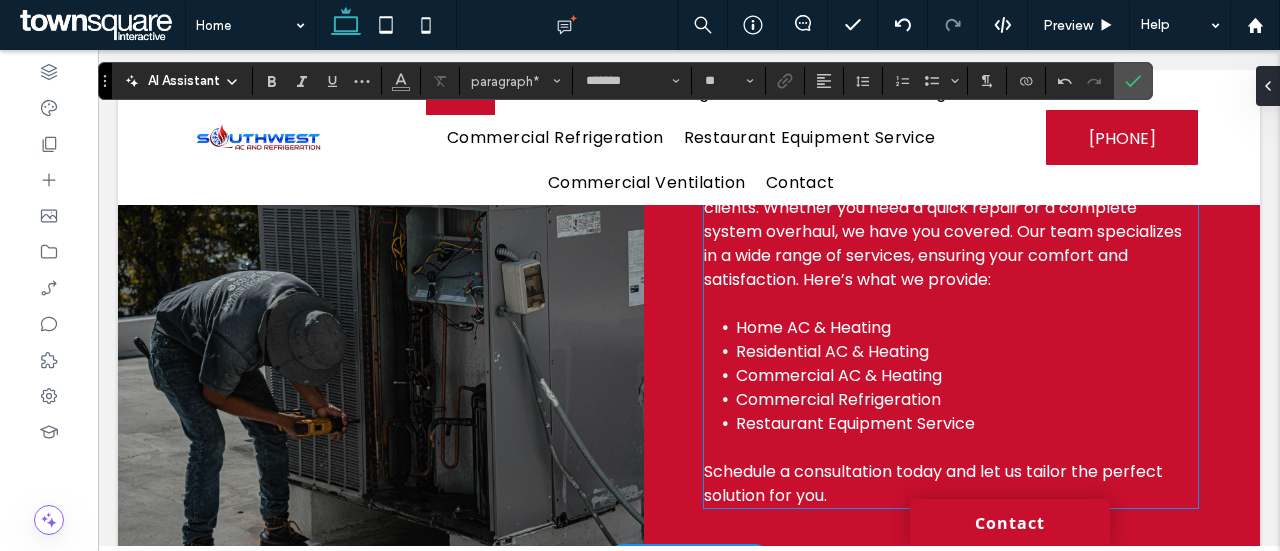 scroll, scrollTop: 1468, scrollLeft: 0, axis: vertical 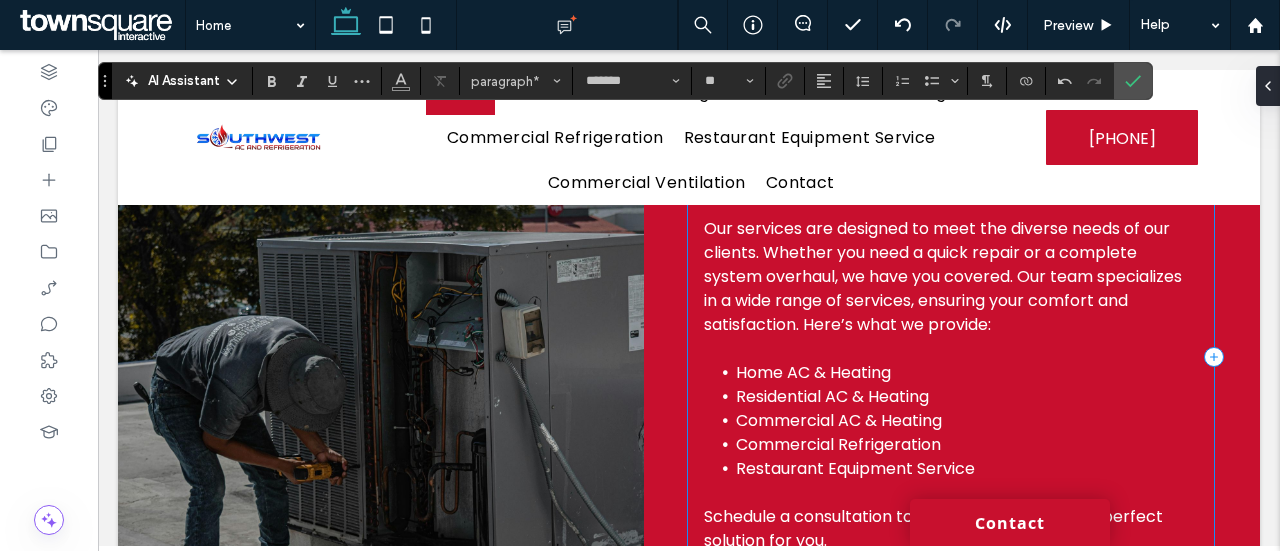 click on "What We Offer" at bounding box center [828, 181] 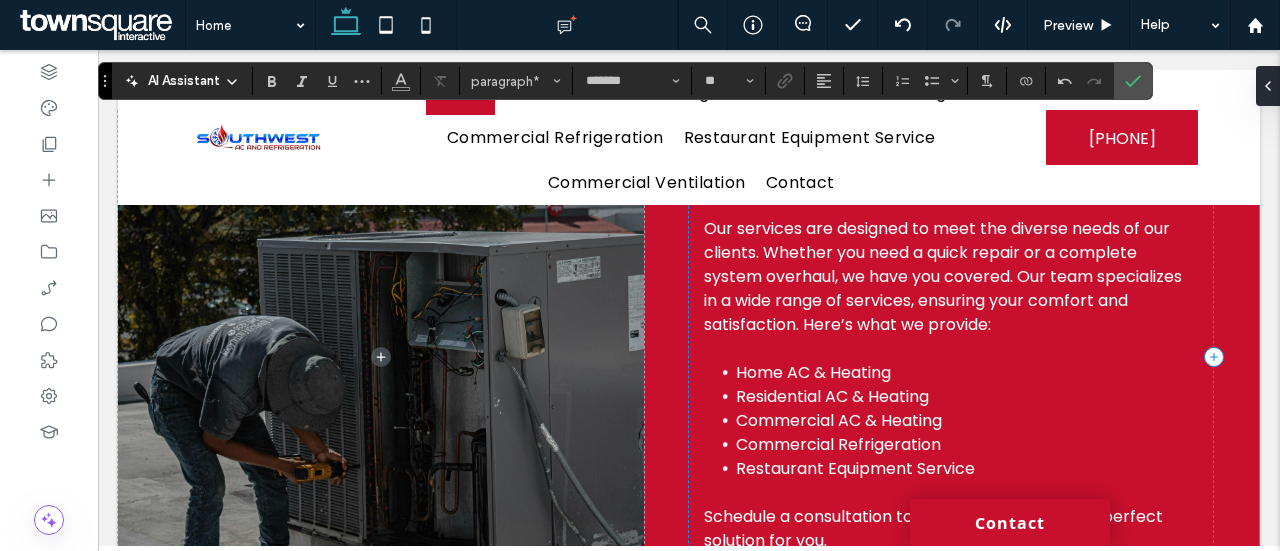 click at bounding box center [939, 201] 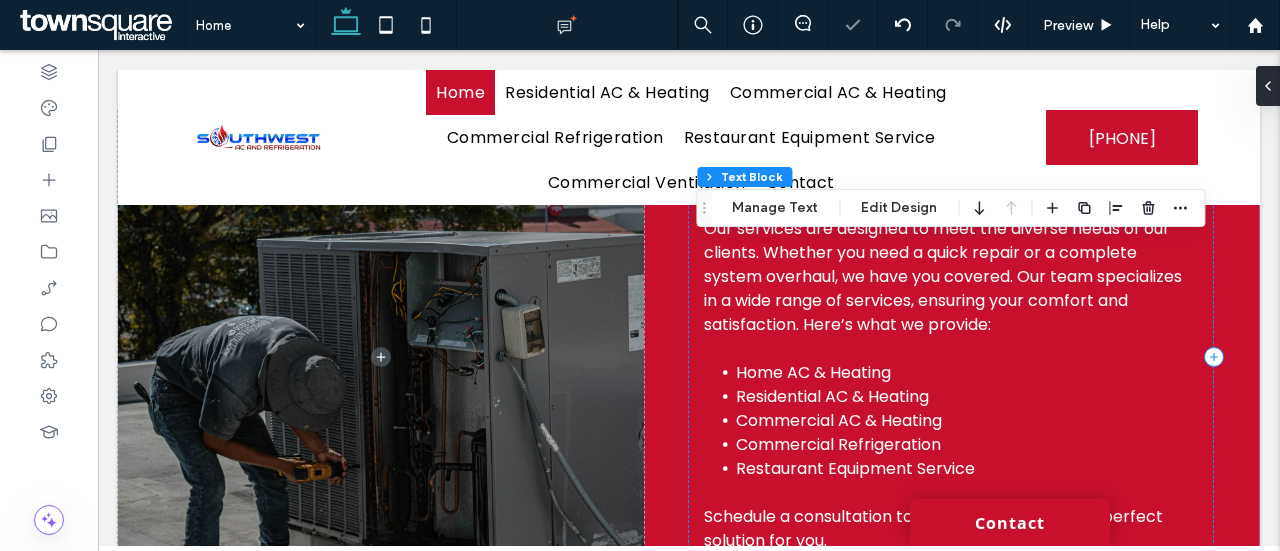 click on "What We Offer" at bounding box center [826, 181] 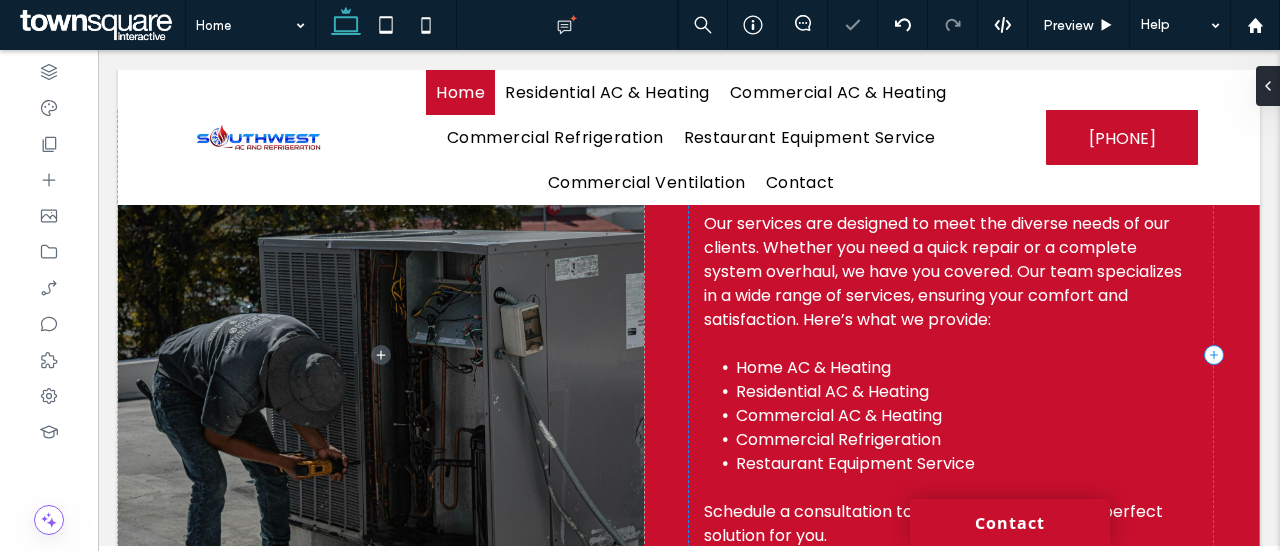 click on "**********" at bounding box center [785, 178] 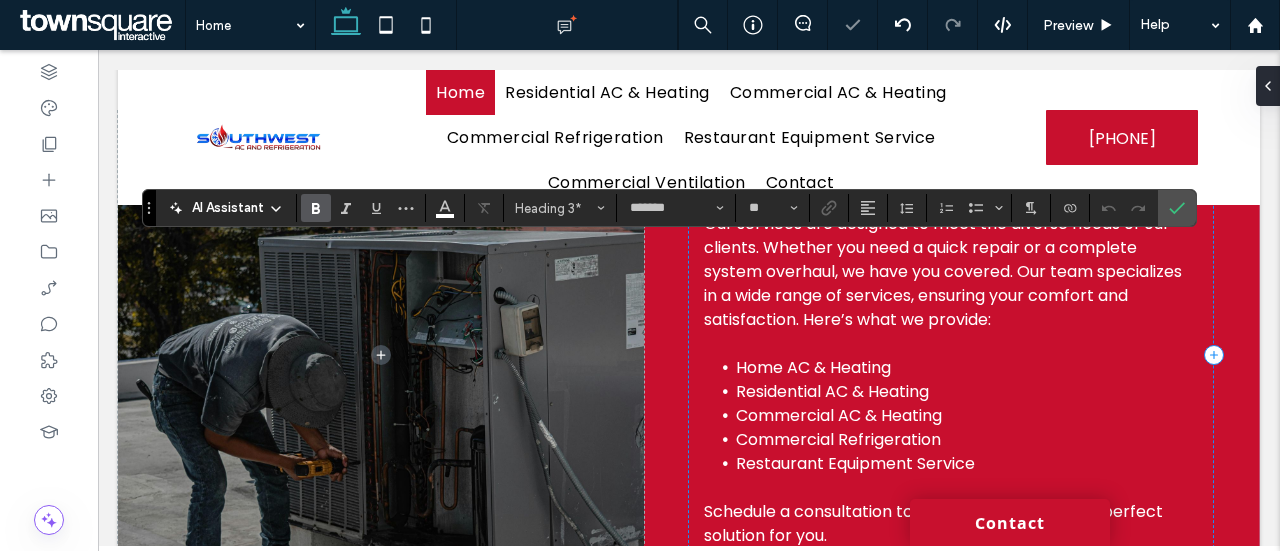 type 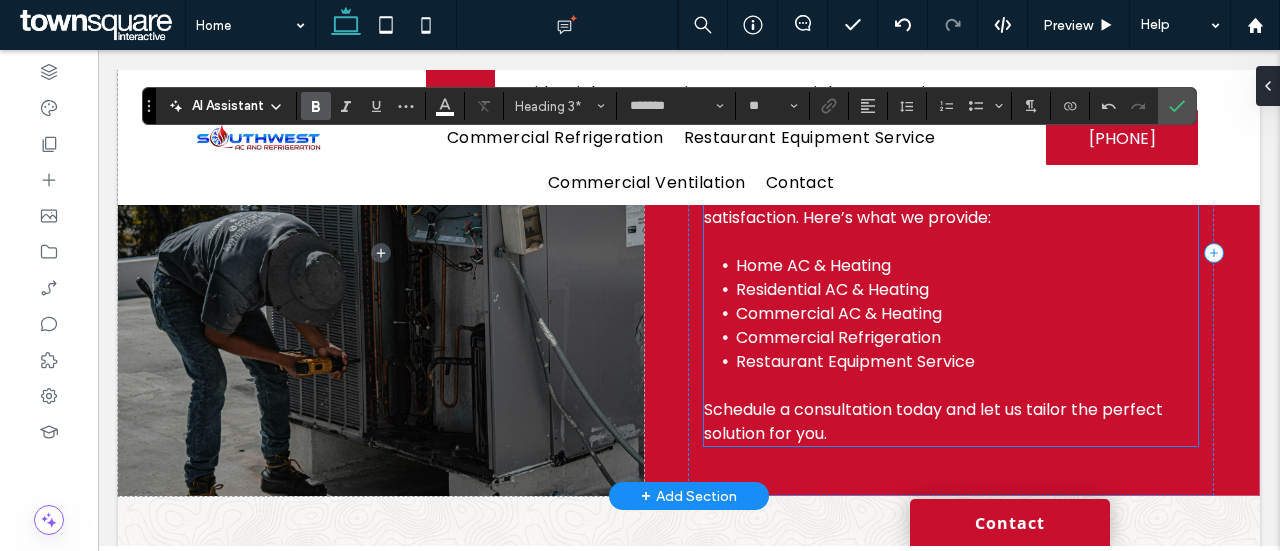 click on "Our services are designed to meet the diverse needs of our clients. Whether you need a quick repair or a complete system overhaul, we have you covered. Our team specializes in a wide range of services, ensuring your comfort and satisfaction. Here’s what we provide:" at bounding box center [943, 169] 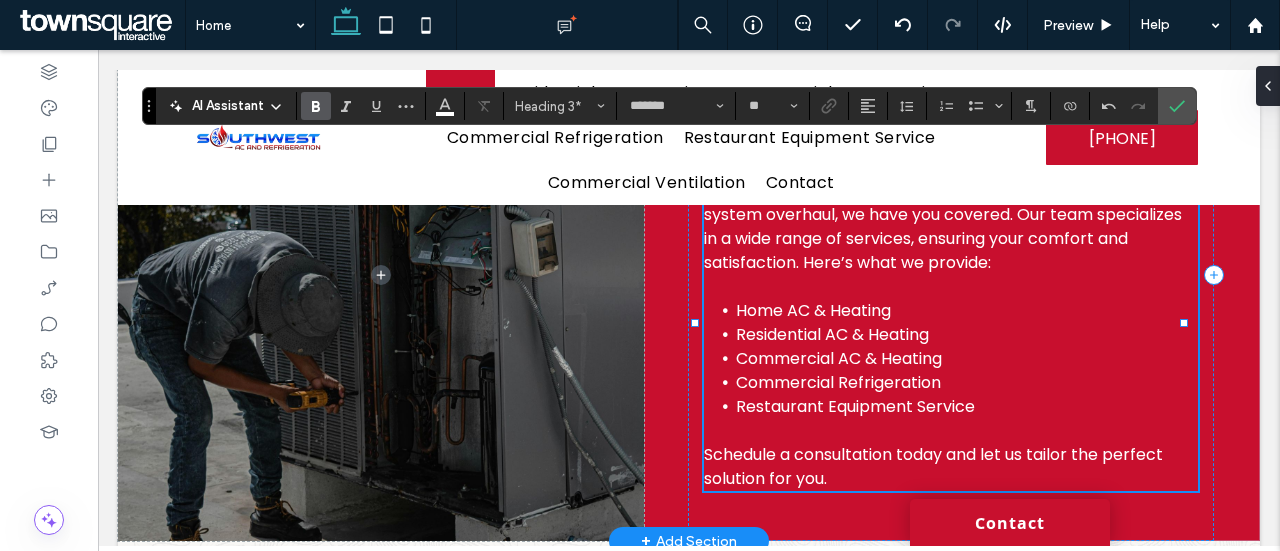 click on "Our services are designed to meet the diverse needs of our clients. Whether you need a quick repair or a complete system overhaul, we have you covered. Our team specializes in a wide range of services, ensuring your comfort and satisfaction. Here’s what we provide:   Home AC & Heating Residential AC & Heating Commercial AC & Heating Commercial Refrigeration Restaurant Equipment Service
Schedule a consultation today and let us tailor the perfect solution for you." at bounding box center (951, 323) 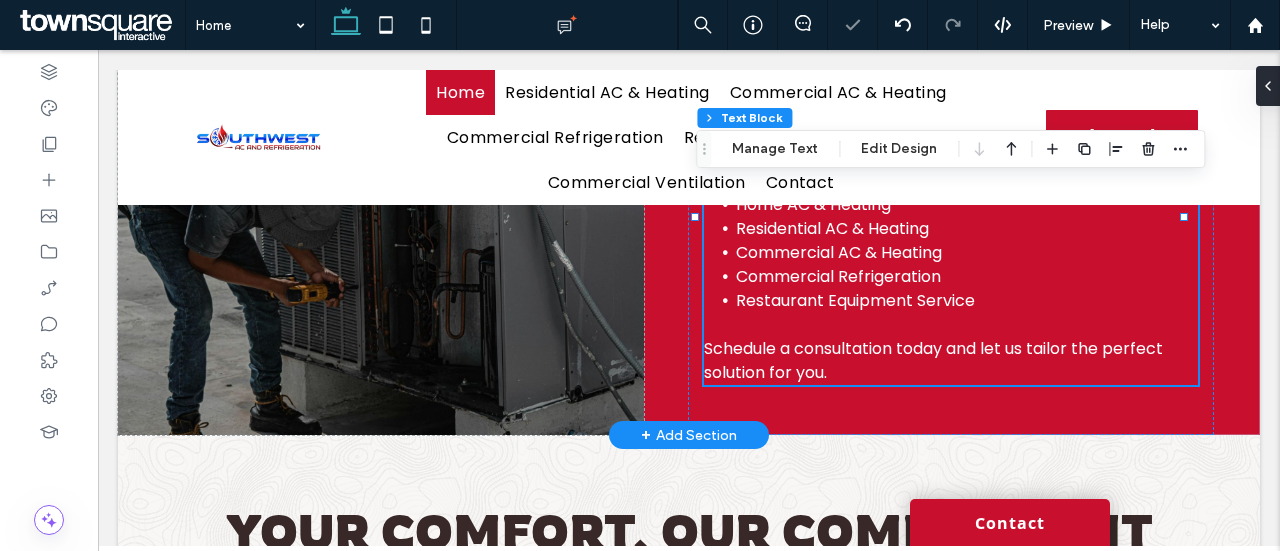click on "Our services are designed to meet the diverse needs of our clients. Whether you need a quick repair or a complete system overhaul, we have you covered. Our team specializes in a wide range of services, ensuring your comfort and satisfaction. Here’s what we provide:   Home AC & Heating Residential AC & Heating Commercial AC & Heating Commercial Refrigeration Restaurant Equipment Service
Schedule a consultation today and let us tailor the perfect solution for you." at bounding box center (951, 217) 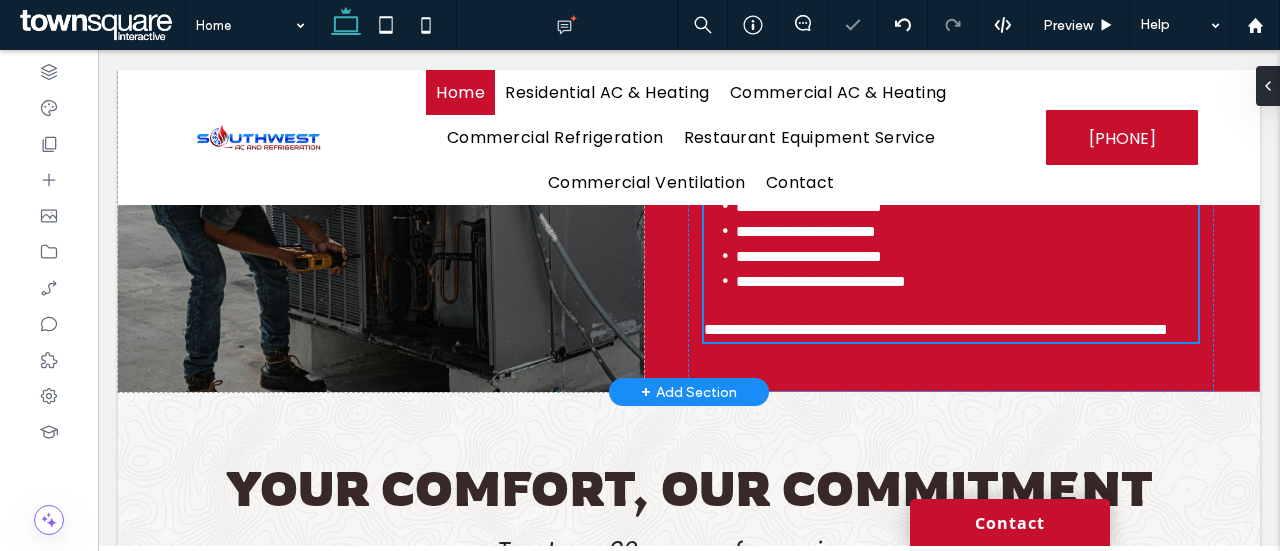 type on "*******" 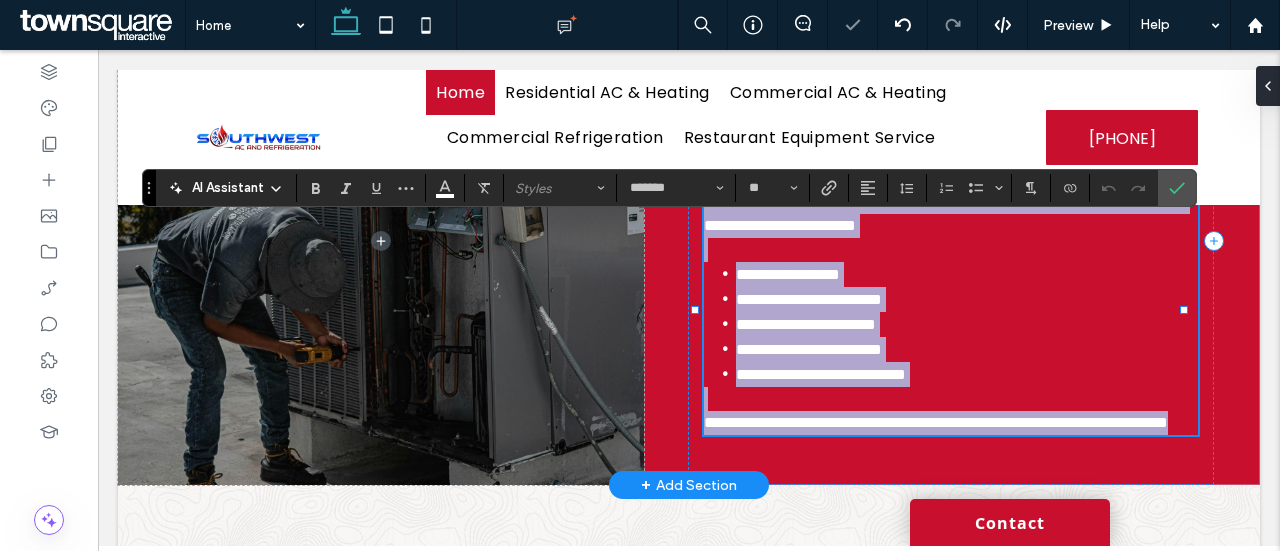 scroll, scrollTop: 1584, scrollLeft: 0, axis: vertical 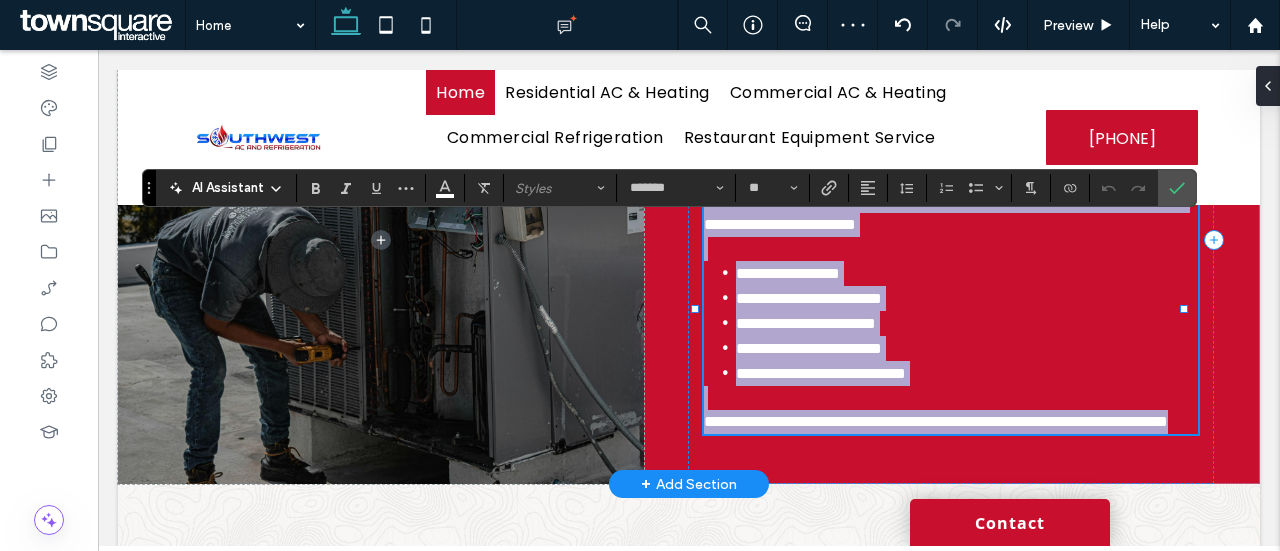 click on "**********" at bounding box center [945, 188] 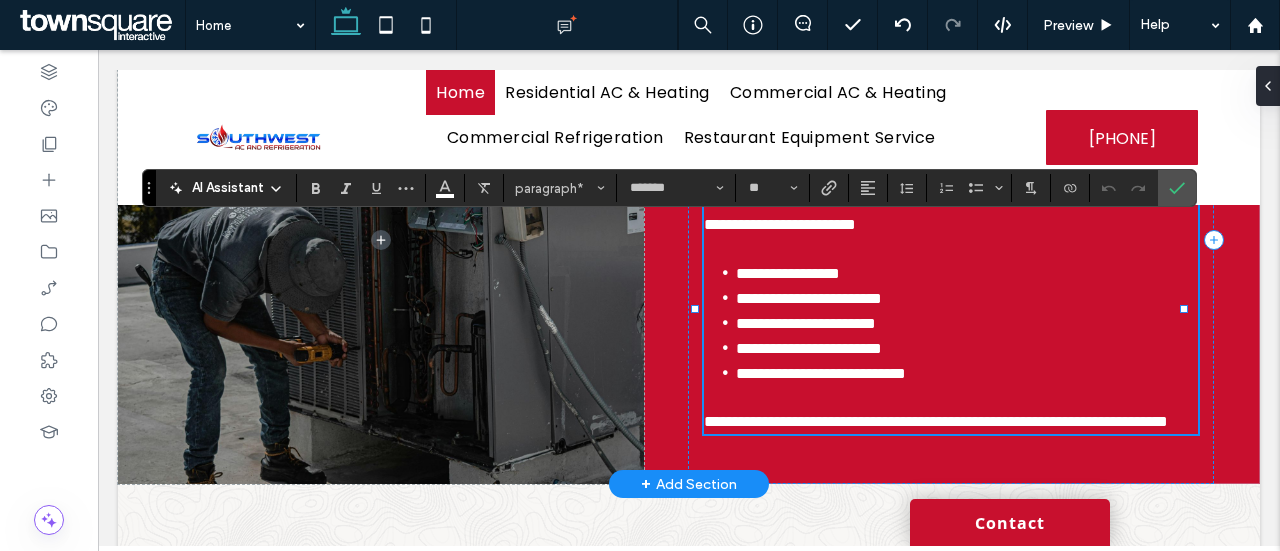 drag, startPoint x: 1008, startPoint y: 285, endPoint x: 765, endPoint y: 257, distance: 244.60785 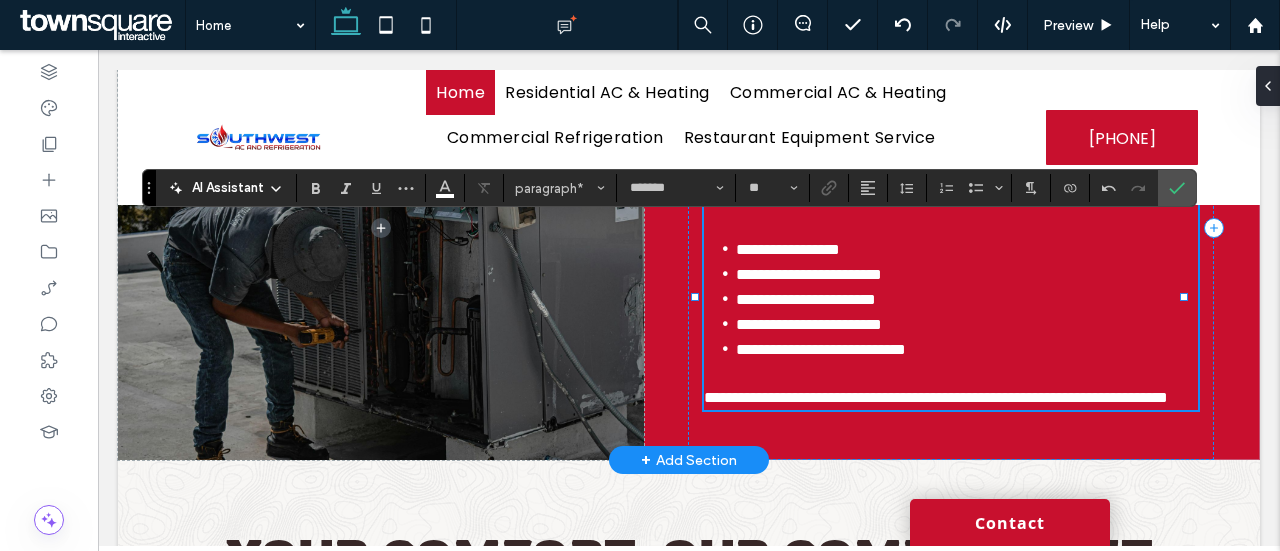 type 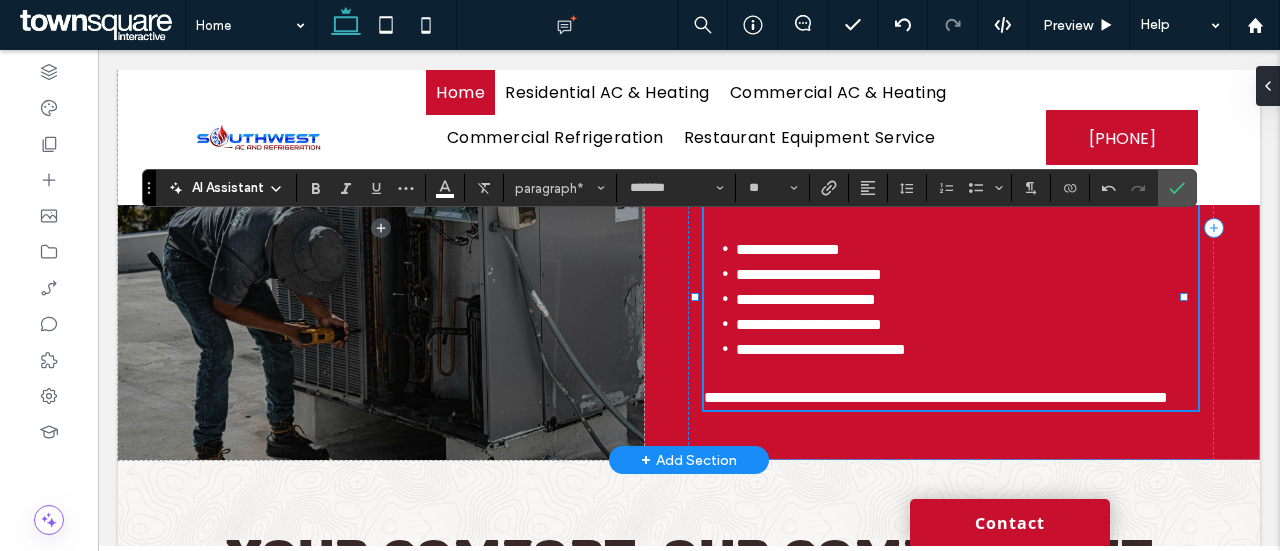 drag, startPoint x: 914, startPoint y: 279, endPoint x: 1008, endPoint y: 280, distance: 94.00532 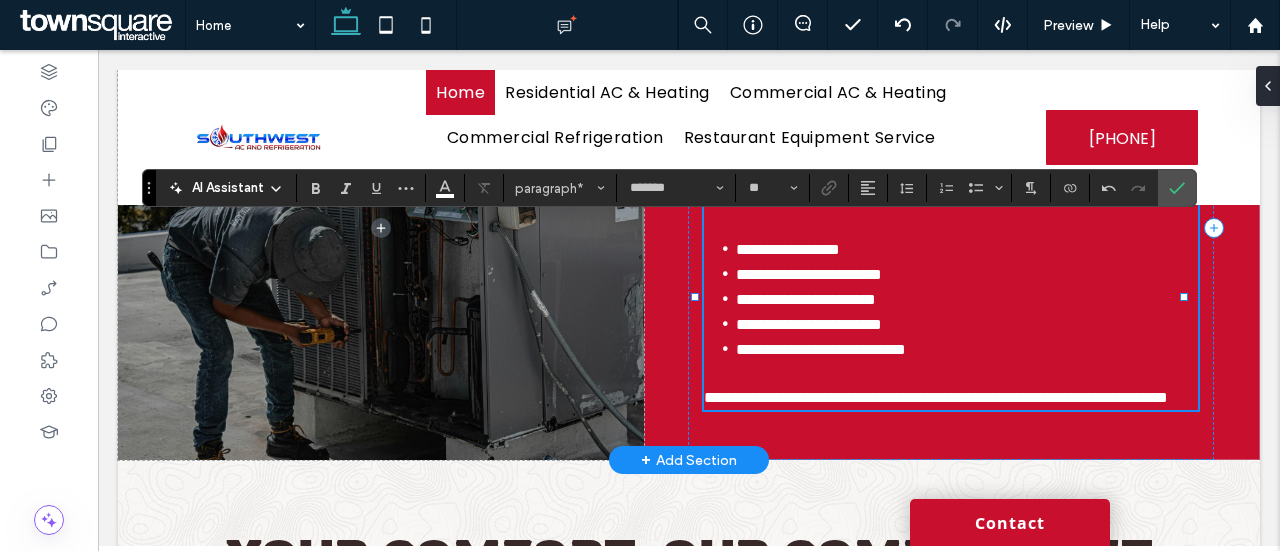 click on "**********" at bounding box center [788, 249] 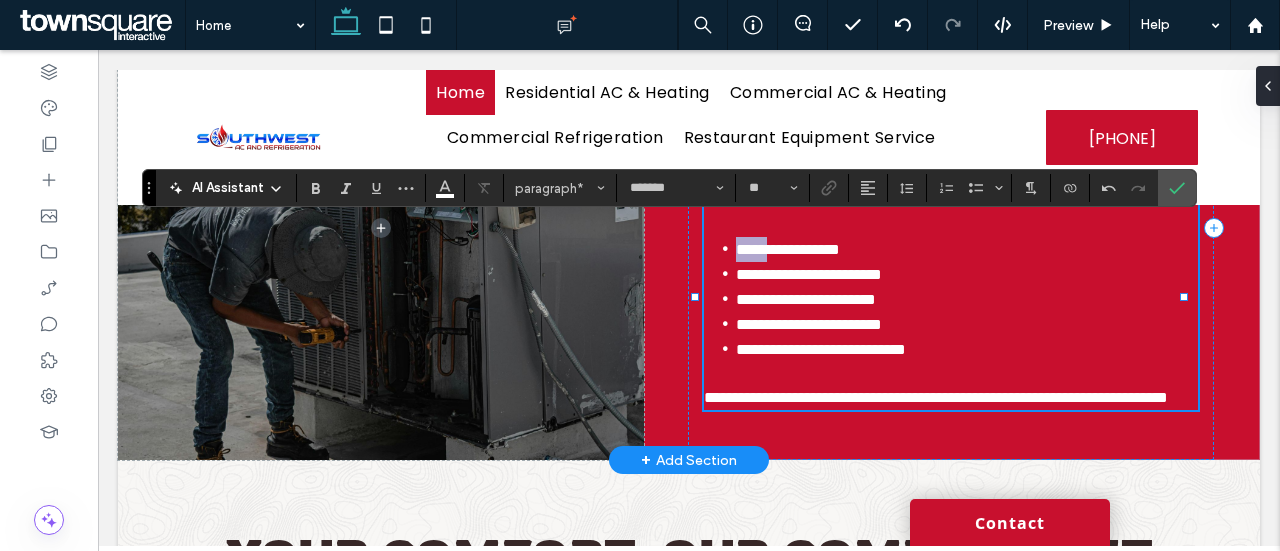 click on "**********" at bounding box center [788, 249] 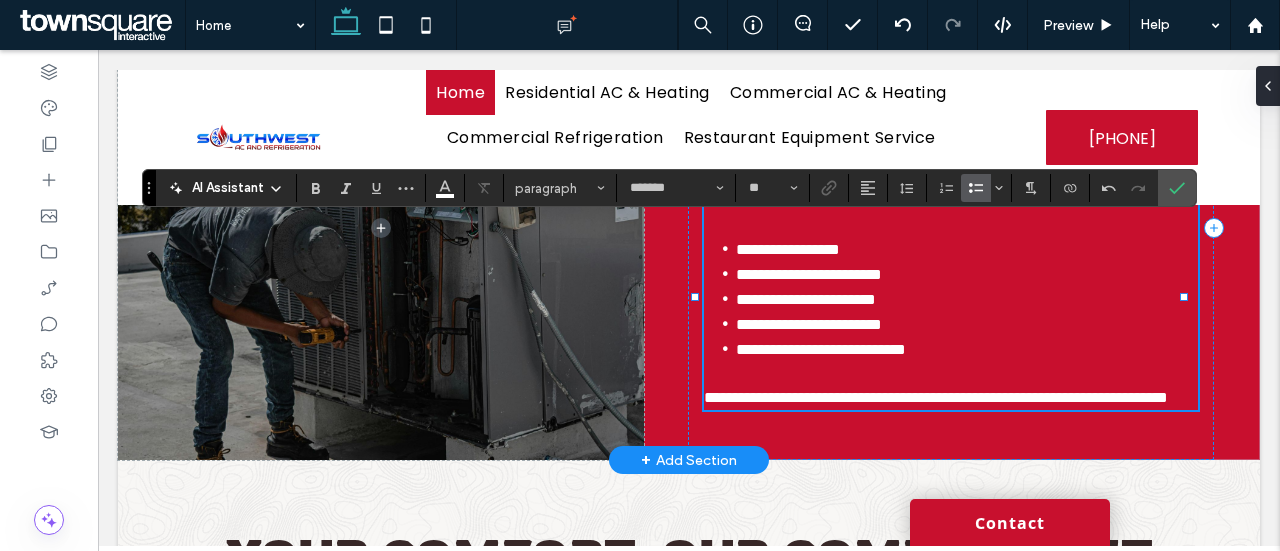click on "**********" at bounding box center (788, 249) 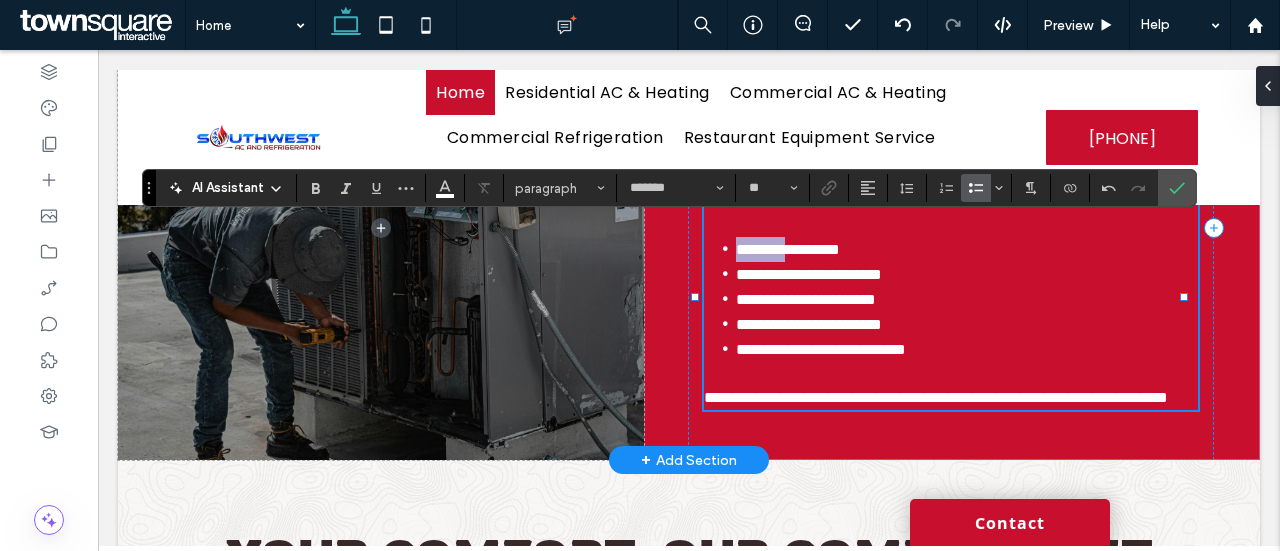 click on "**********" at bounding box center [788, 249] 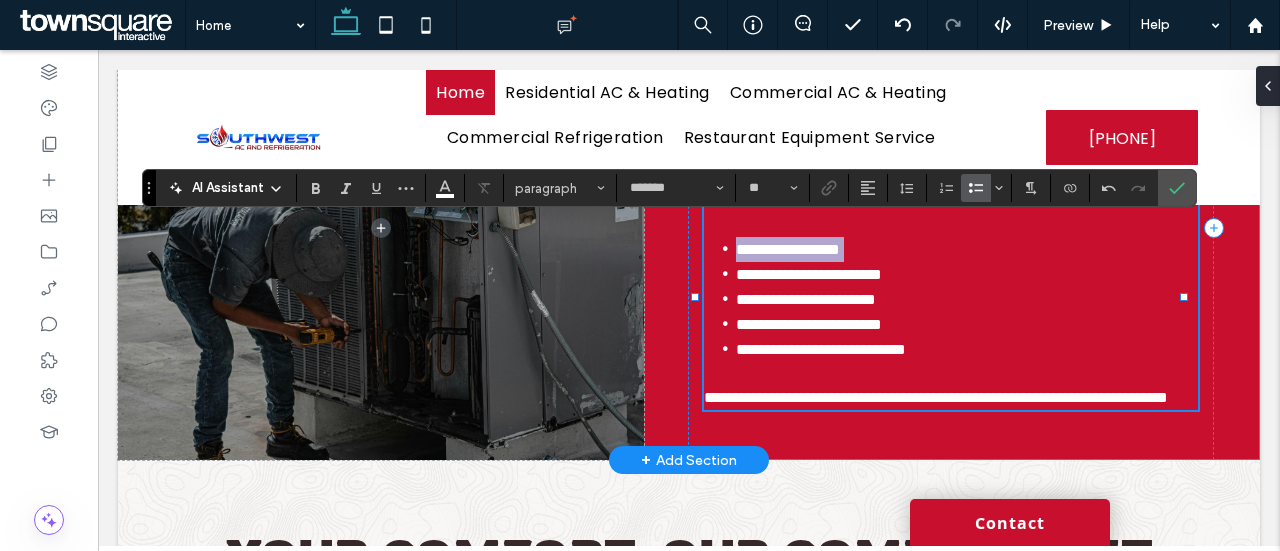 click on "**********" at bounding box center (788, 249) 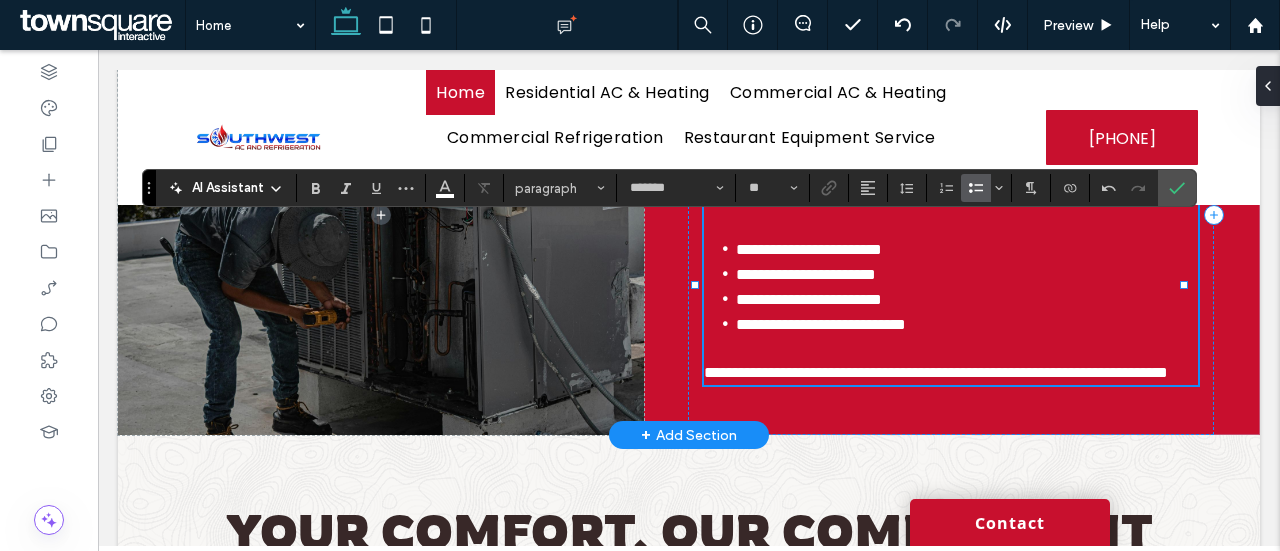 click on "**********" at bounding box center (967, 249) 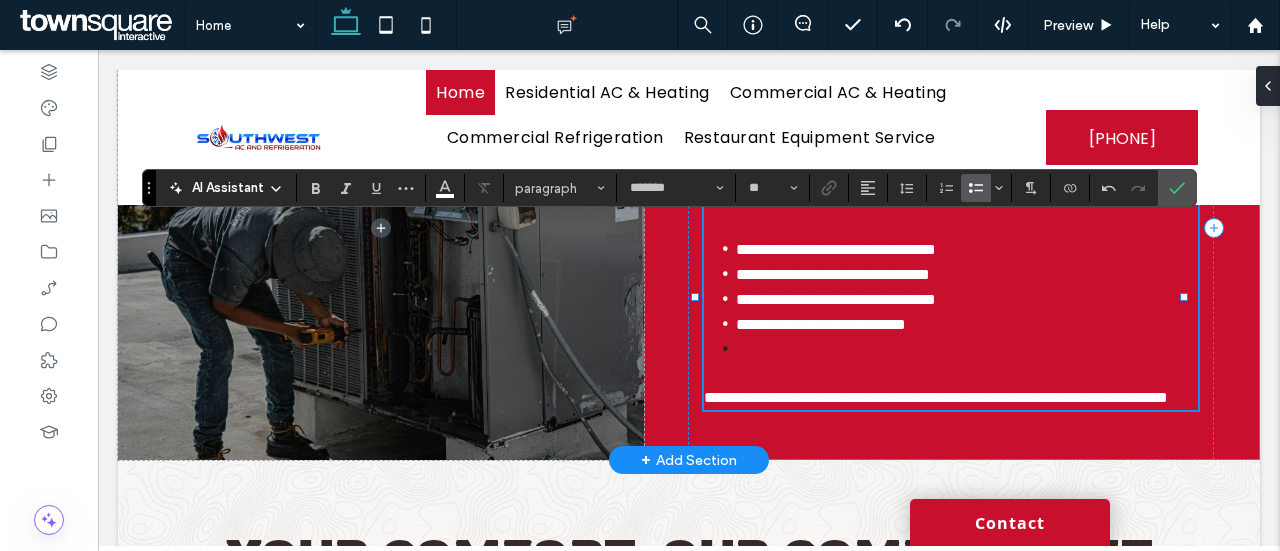 click on "**********" at bounding box center (967, 324) 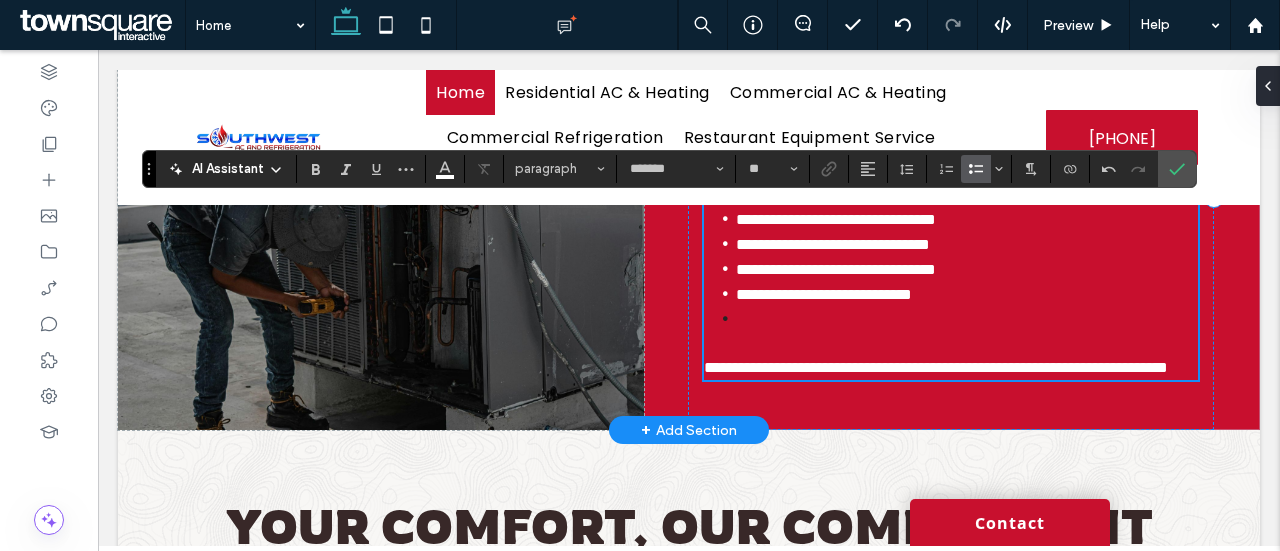 scroll, scrollTop: 1625, scrollLeft: 0, axis: vertical 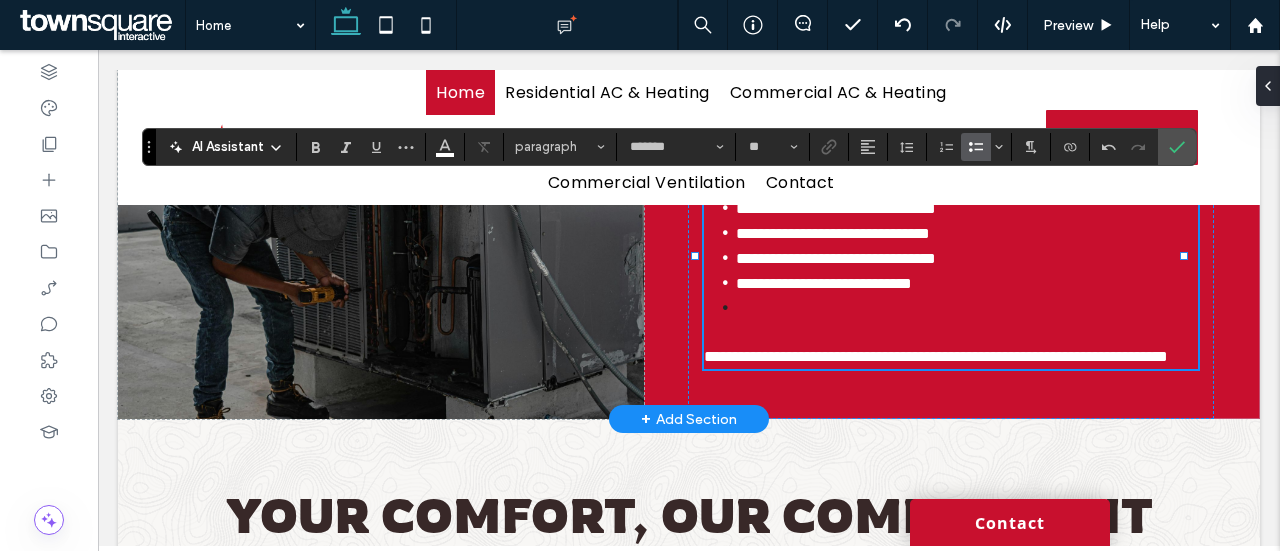 click on "﻿" at bounding box center (967, 308) 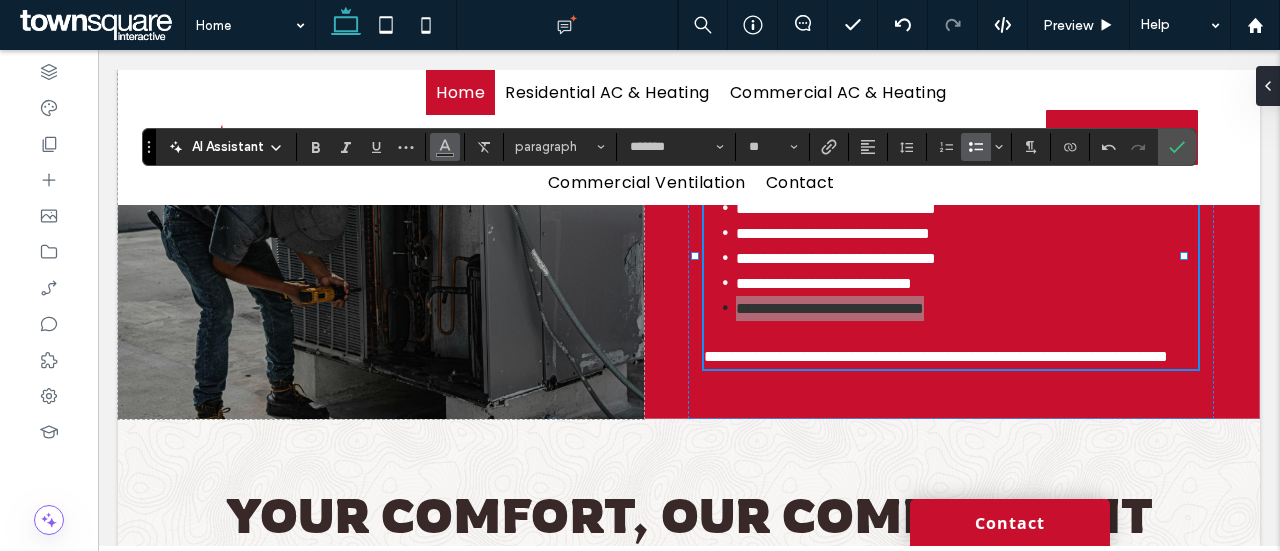 click 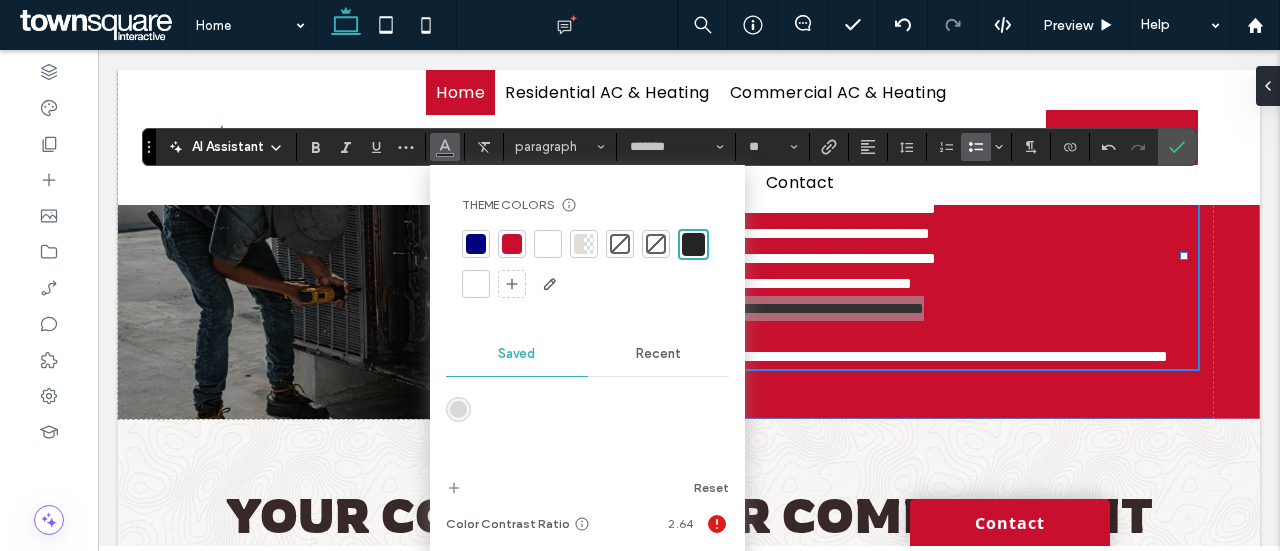 click at bounding box center (476, 284) 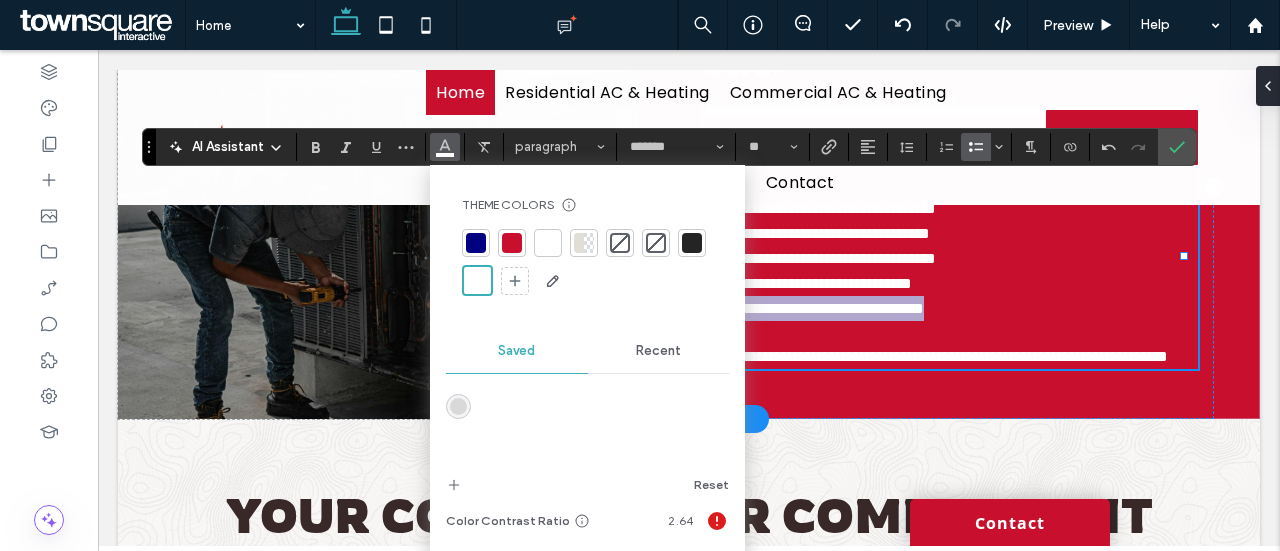 click on "**********" at bounding box center (836, 208) 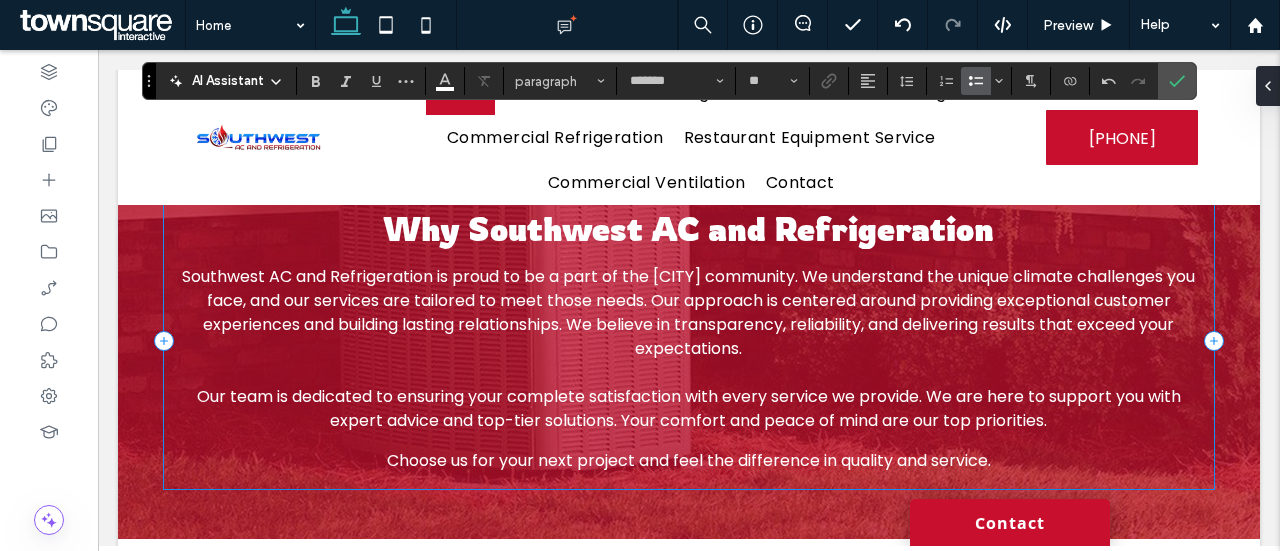 scroll, scrollTop: 2216, scrollLeft: 0, axis: vertical 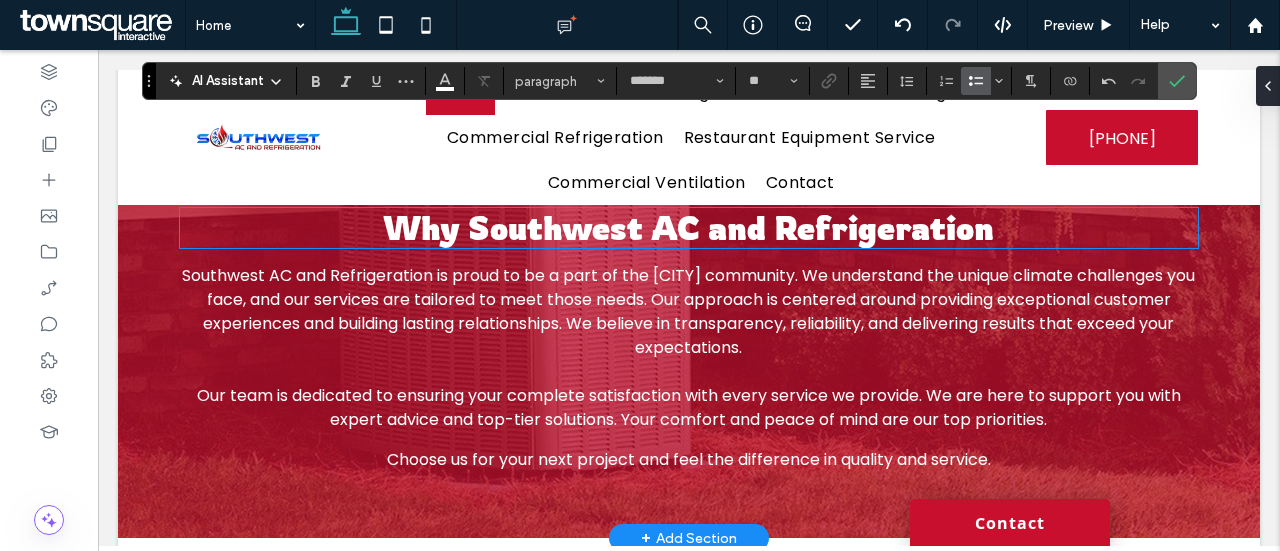 click on "Why Southwest AC and Refrigeration" at bounding box center (688, 228) 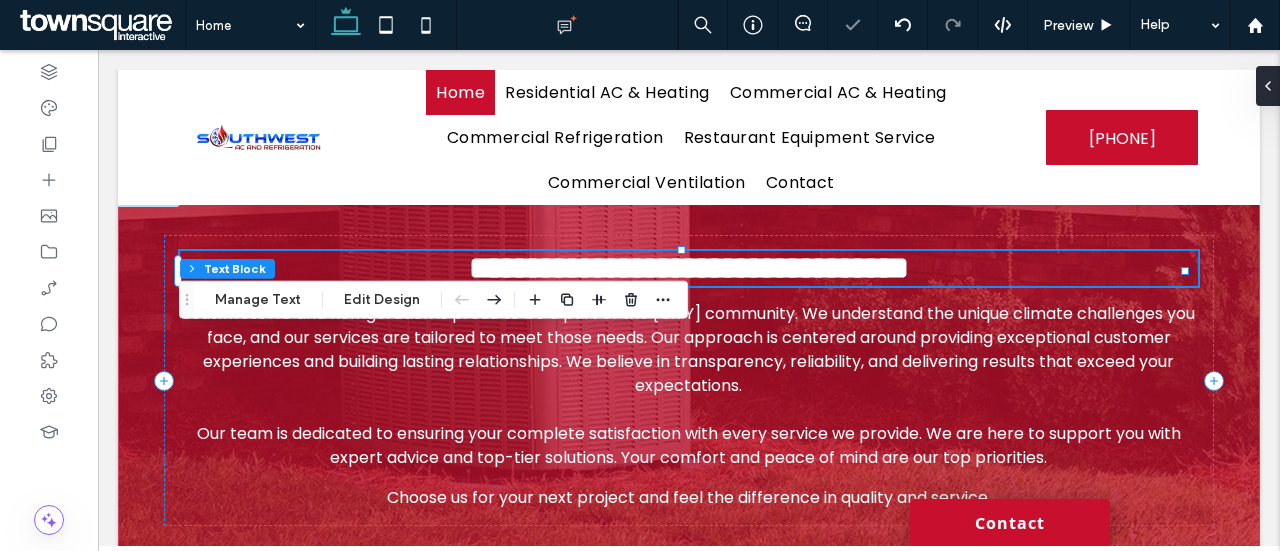 click on "**********" at bounding box center [689, 268] 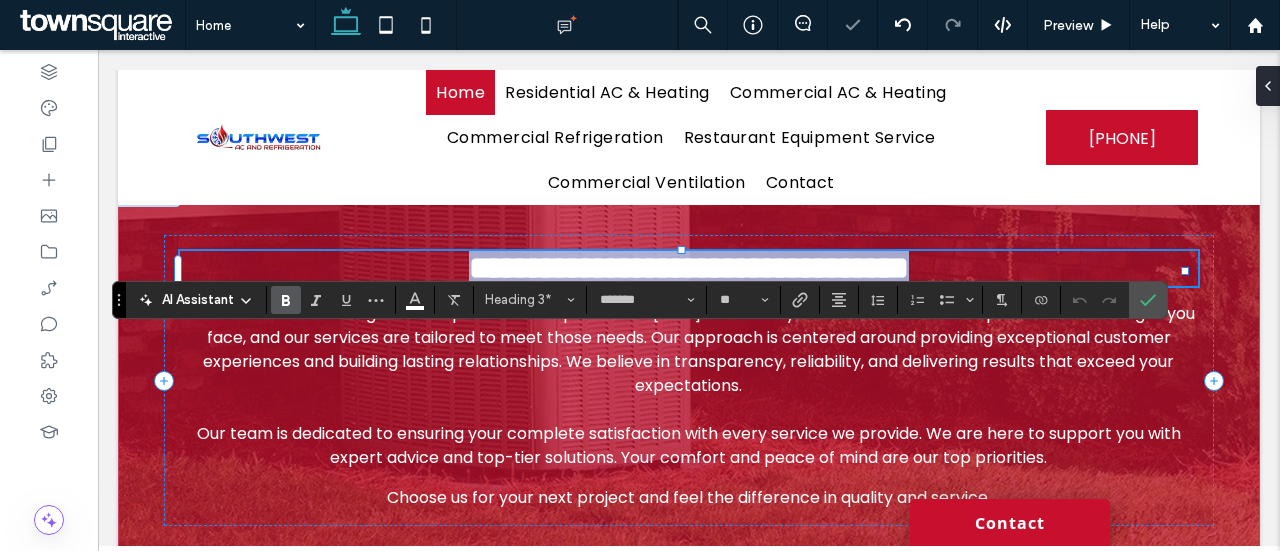 click on "**********" at bounding box center [689, 268] 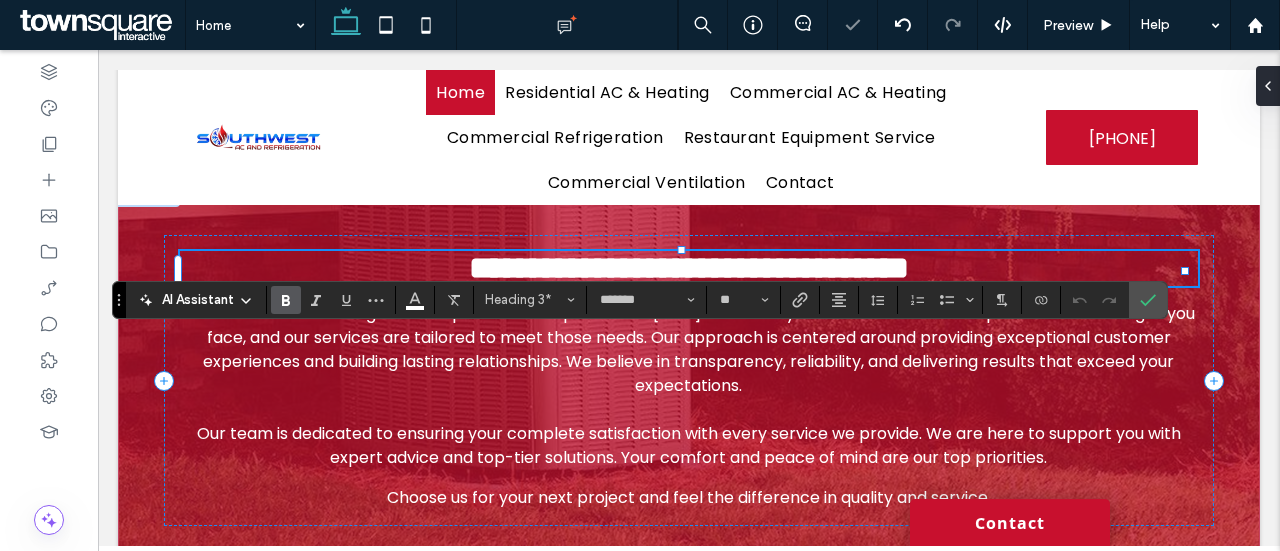 type 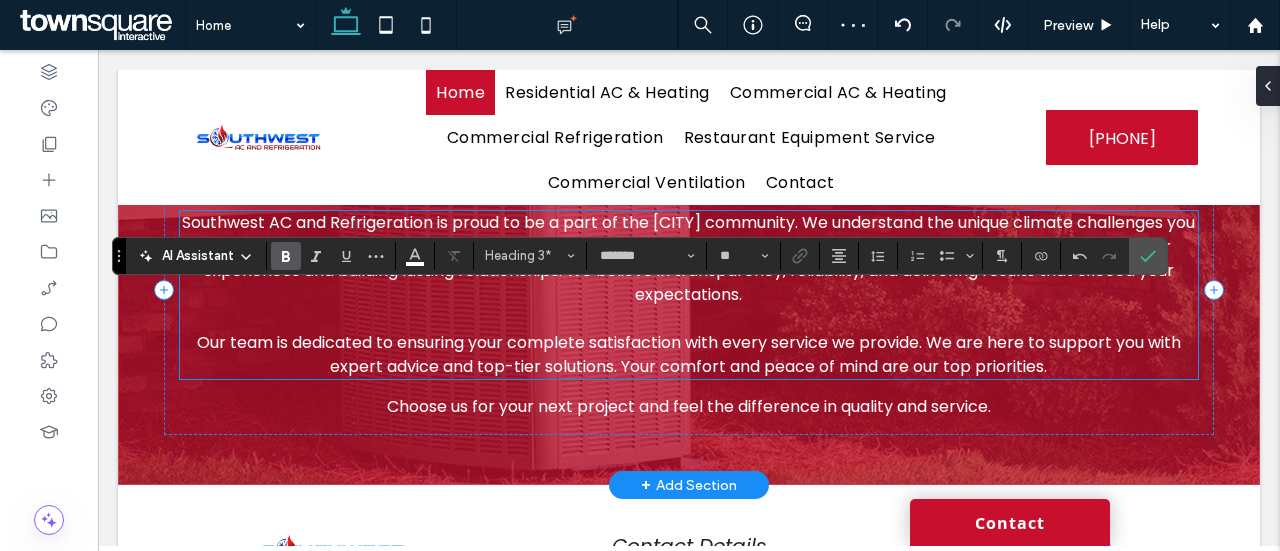 scroll, scrollTop: 2335, scrollLeft: 0, axis: vertical 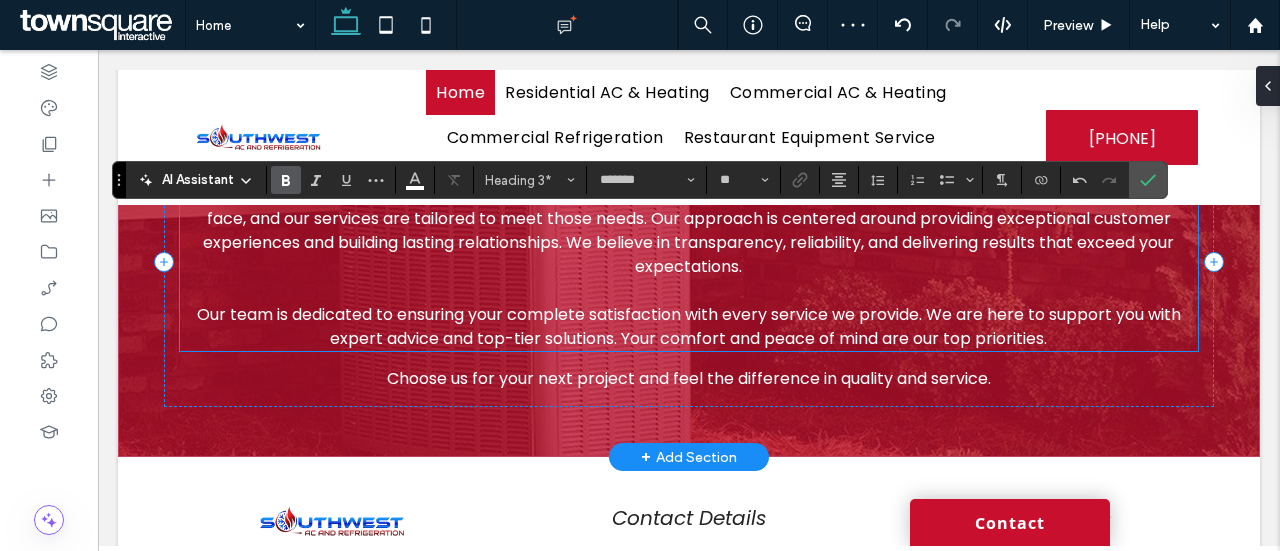 click on "Southwest AC and Refrigeration is proud to be a part of the Mesquite community. We understand the unique climate challenges you face, and our services are tailored to meet those needs. Our approach is centered around providing exceptional customer experiences and building lasting relationships. We believe in transparency, reliability, and delivering results that exceed your expectations." at bounding box center (688, 230) 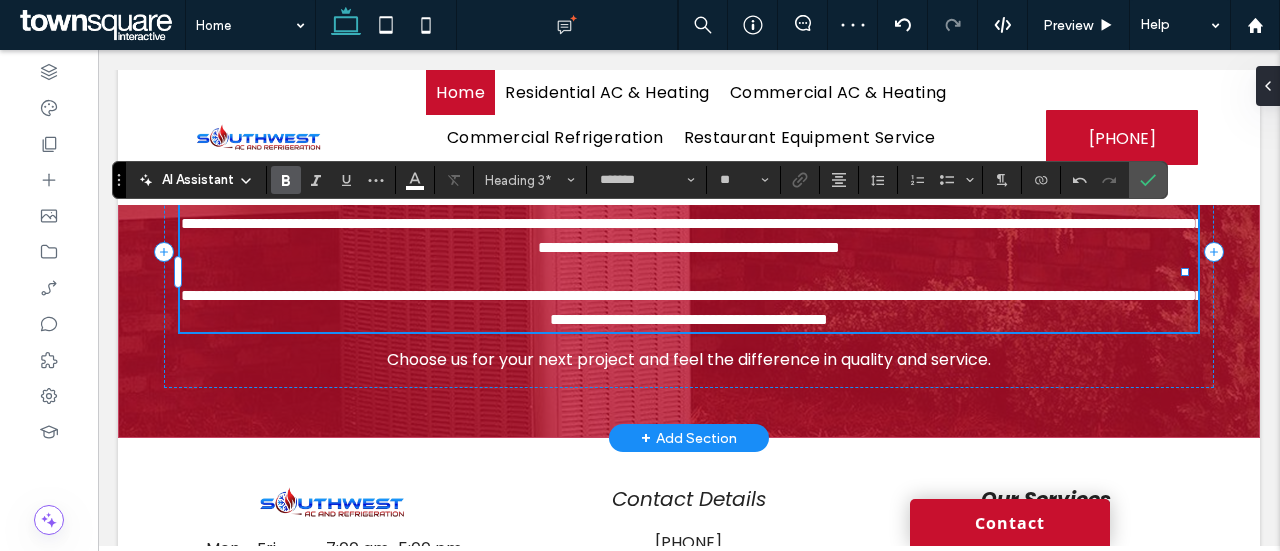 click on "**********" at bounding box center [692, 223] 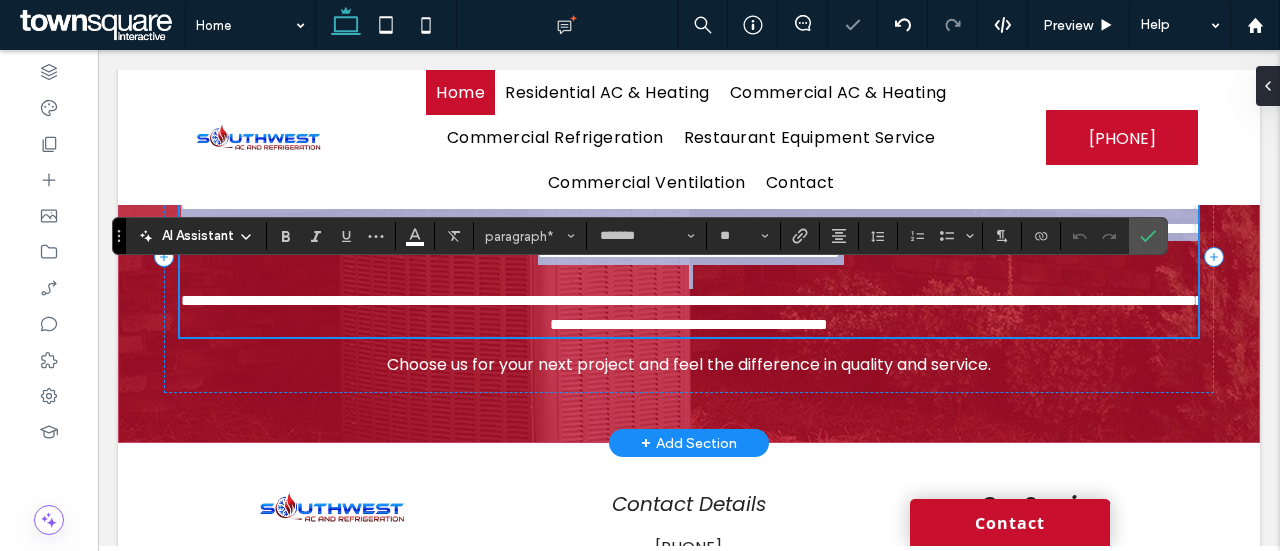 scroll, scrollTop: 2329, scrollLeft: 0, axis: vertical 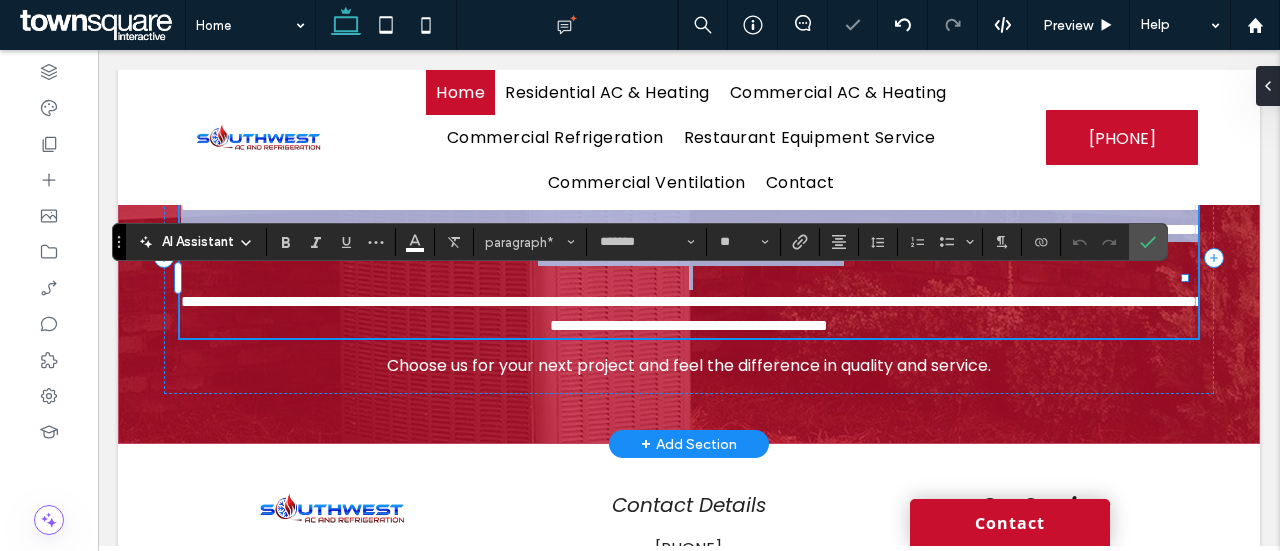 click on "**********" at bounding box center [692, 229] 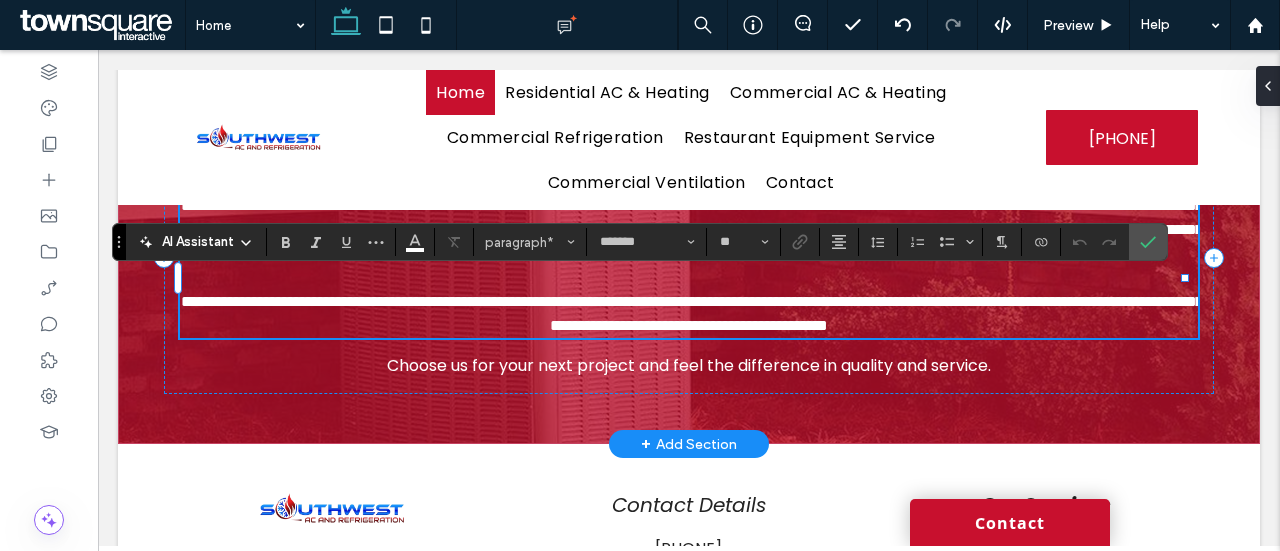 click on "**********" at bounding box center (692, 229) 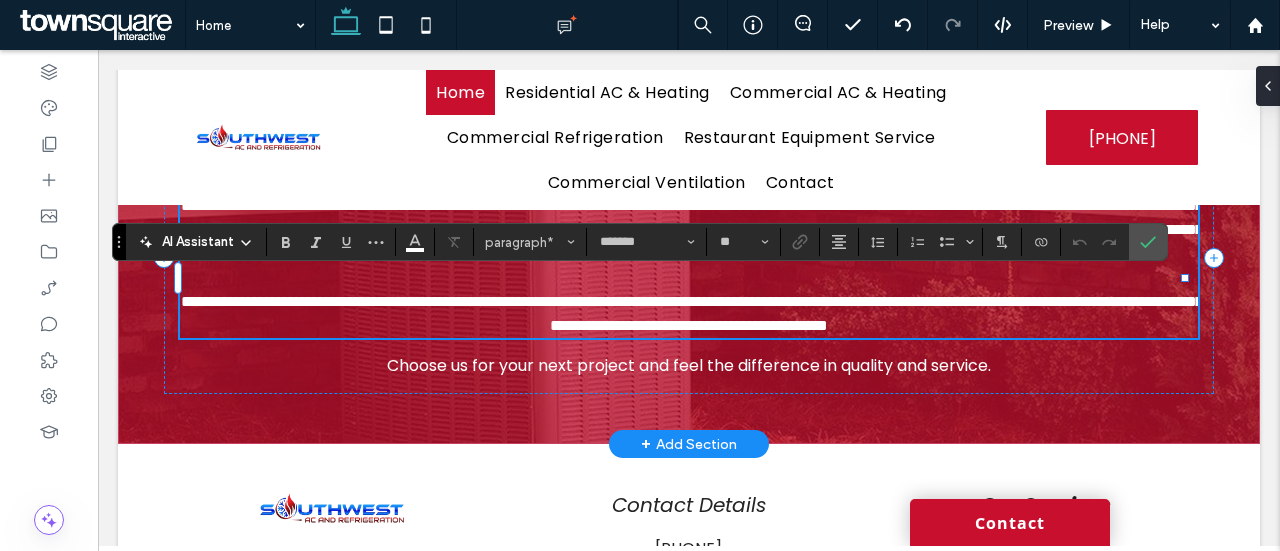type 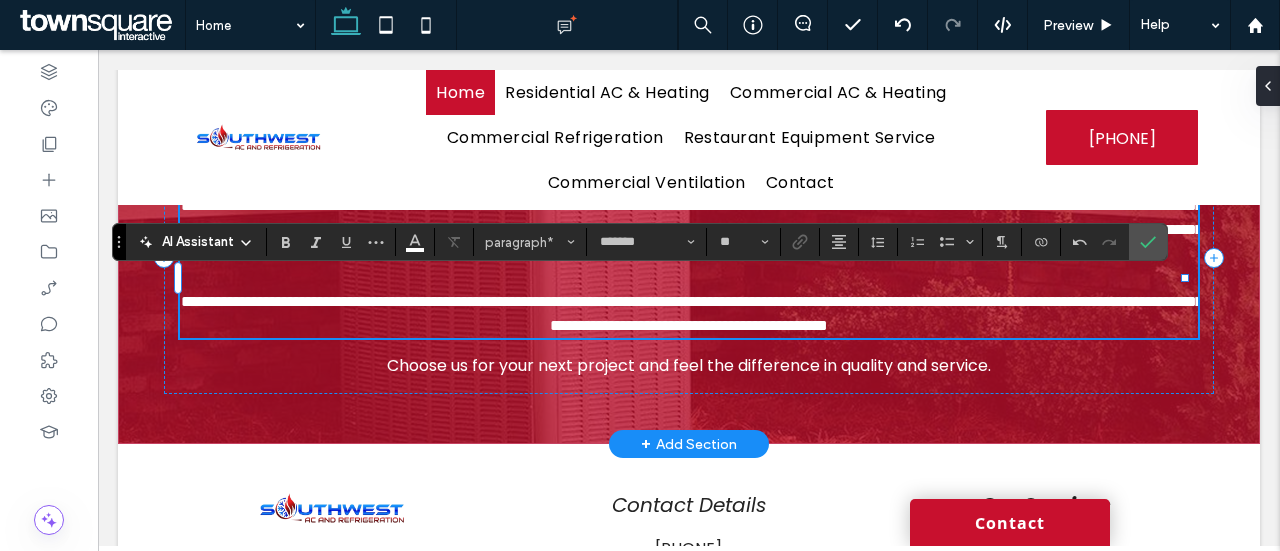click on "**********" at bounding box center [689, 314] 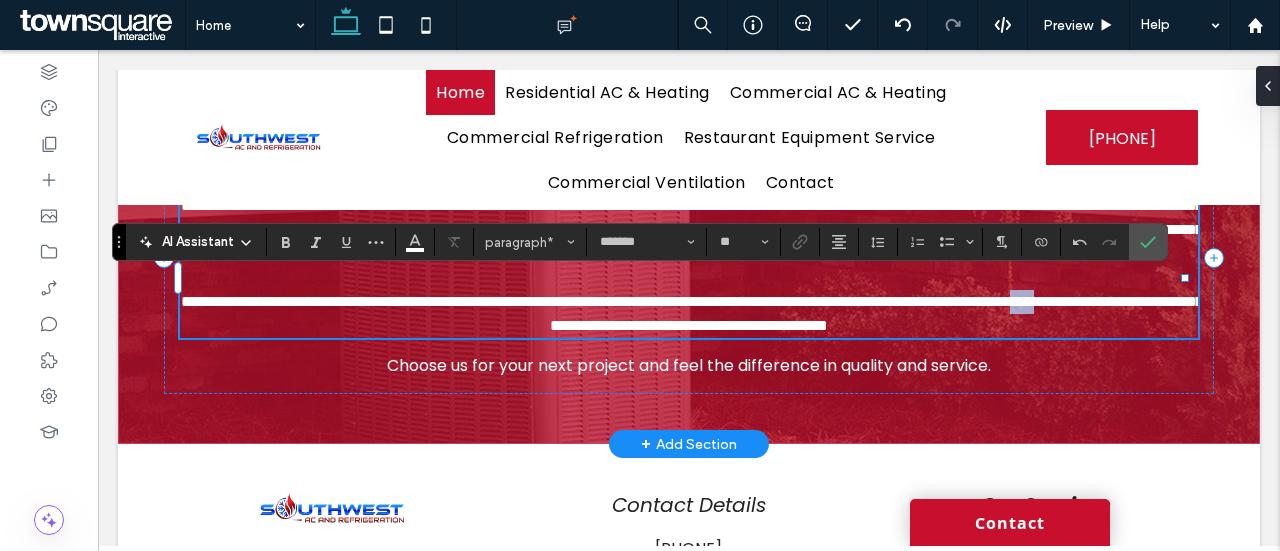 click on "**********" at bounding box center (689, 314) 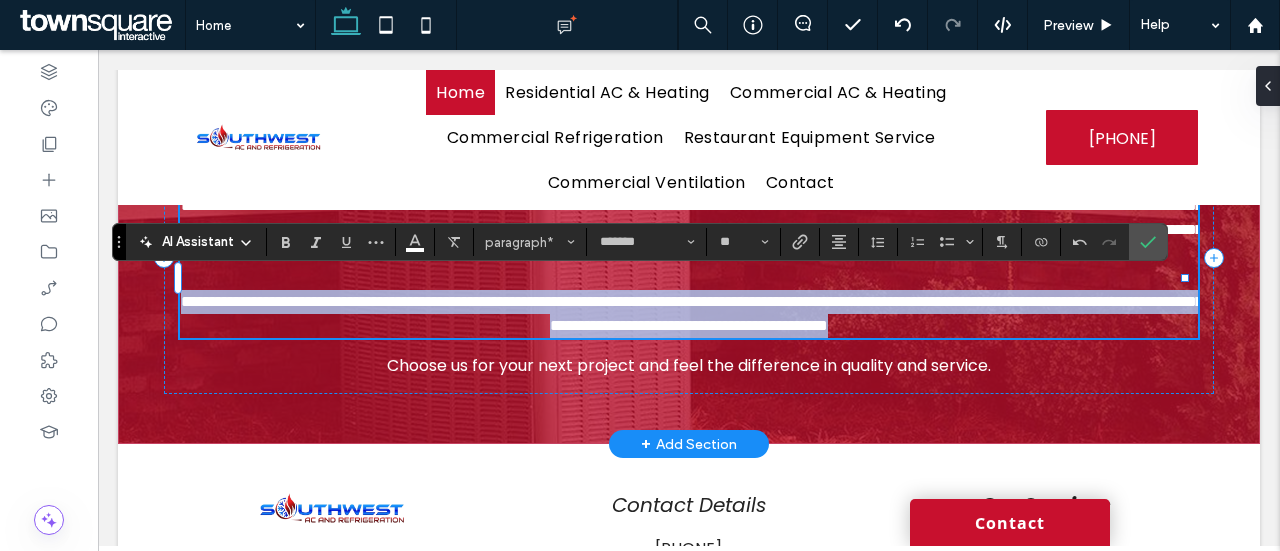click on "**********" at bounding box center (689, 314) 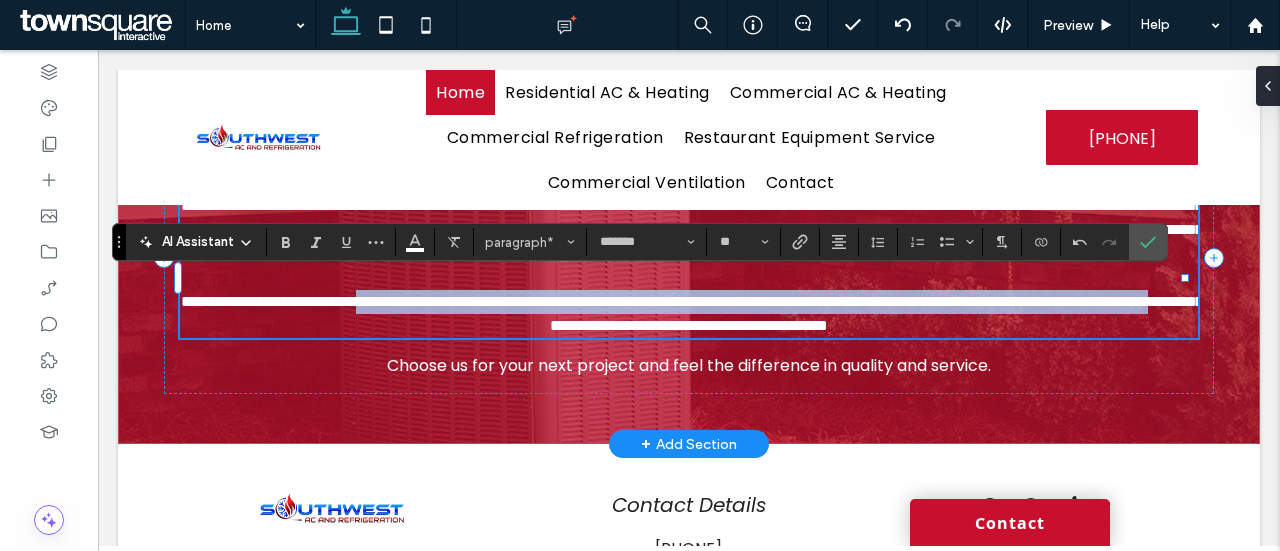 drag, startPoint x: 607, startPoint y: 437, endPoint x: 422, endPoint y: 398, distance: 189.06613 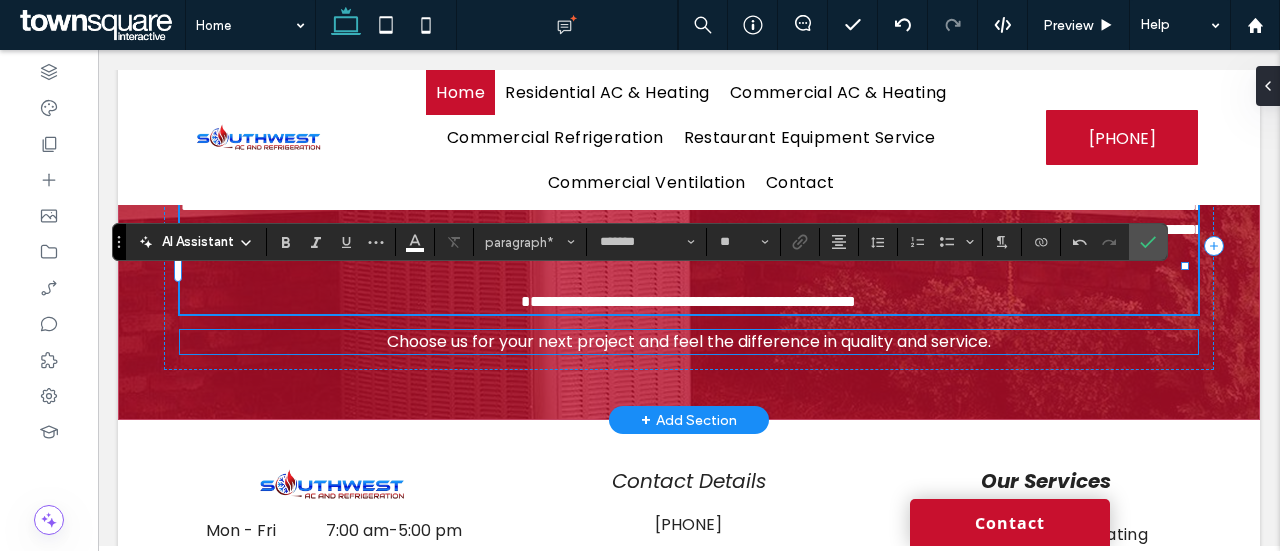 click on "Choose us for your next project and feel the difference in quality and service." at bounding box center [689, 342] 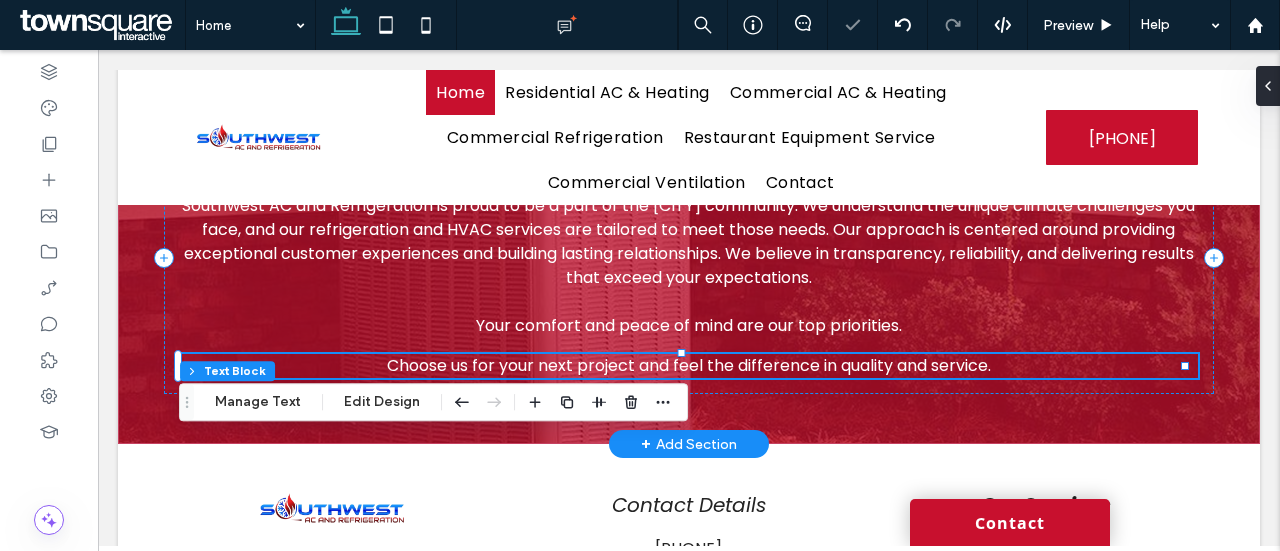 click on "Choose us for your next project and feel the difference in quality and service." at bounding box center (689, 365) 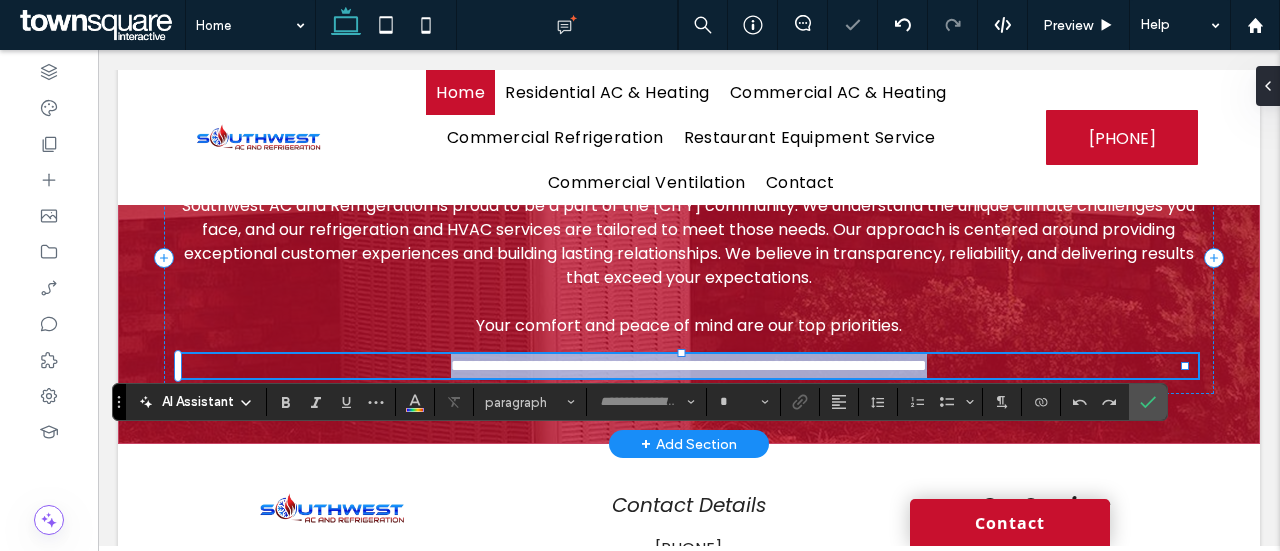 type on "*******" 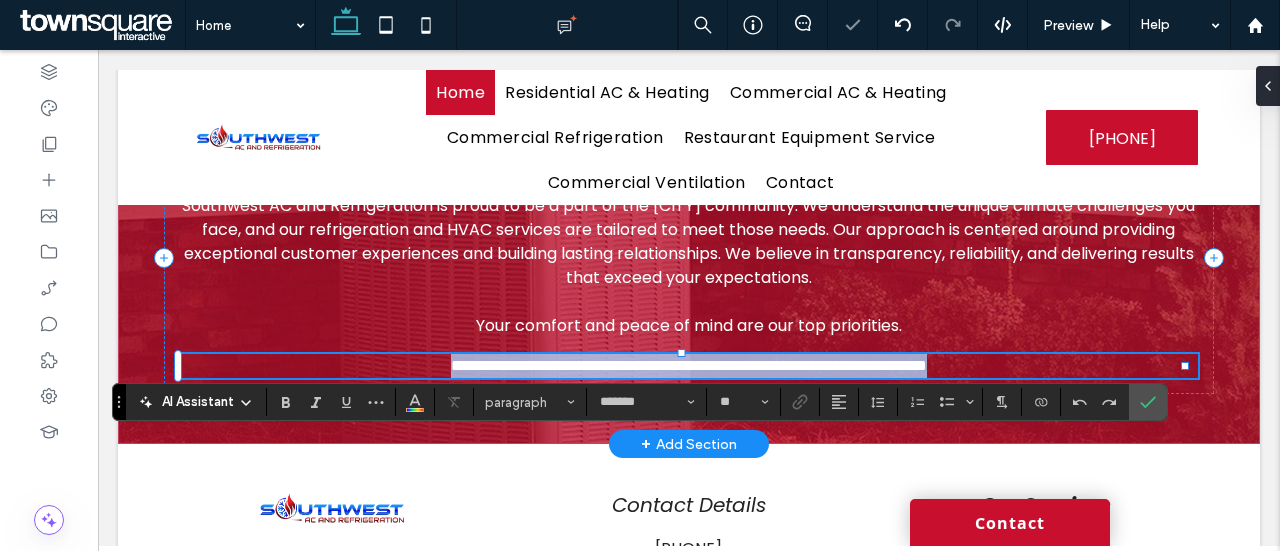 click on "**********" at bounding box center [689, 365] 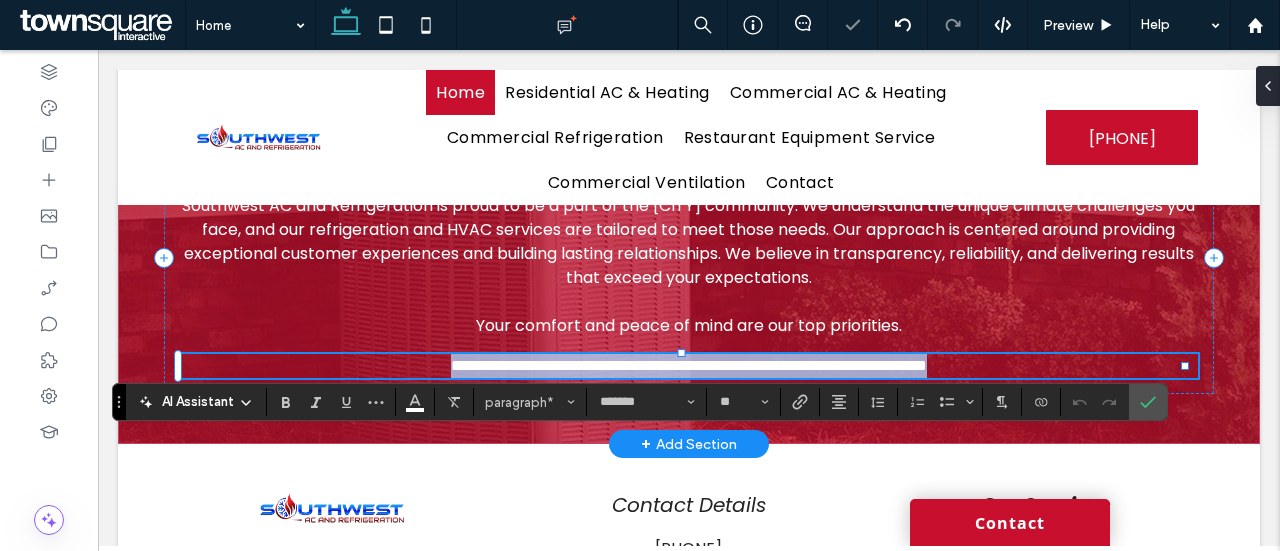 click on "**********" at bounding box center (689, 365) 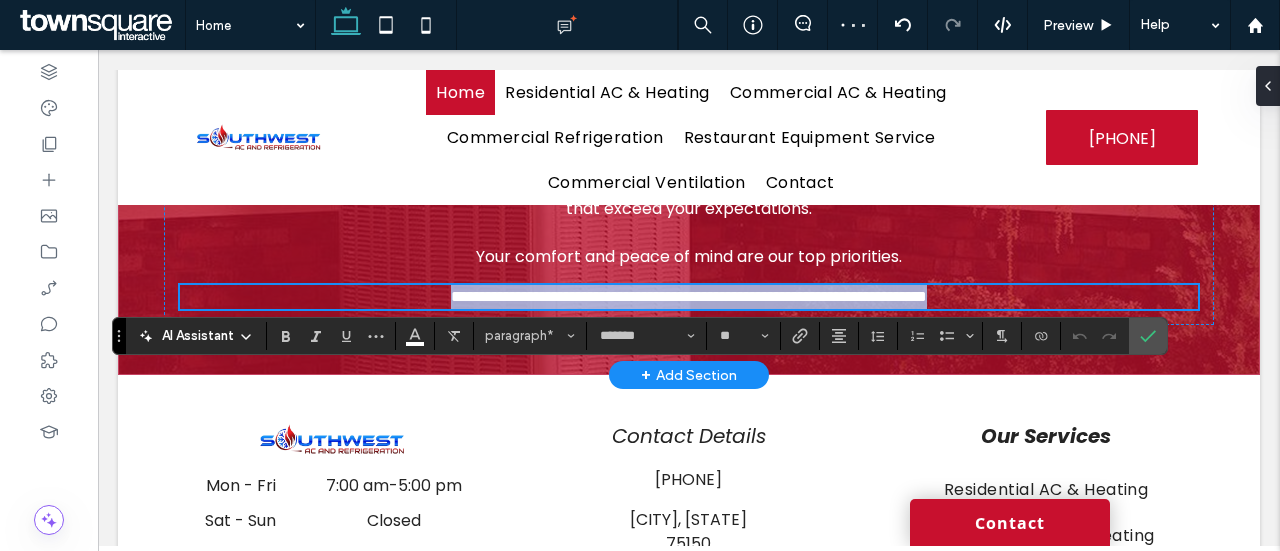 scroll, scrollTop: 2341, scrollLeft: 0, axis: vertical 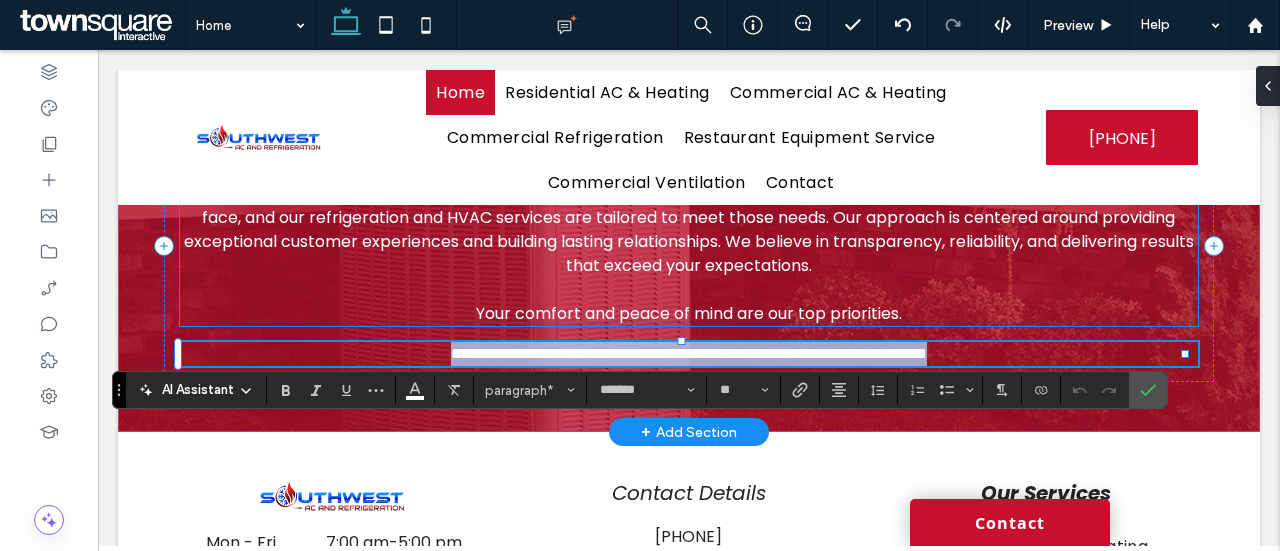 click on "Southwest AC and Refrigeration is proud to be a part of the Mesquite community. We understand the unique climate challenges you face, and our refrigeration and HVAC services are tailored to meet those needs. Our approach is centered around providing exceptional customer experiences and building lasting relationships. We believe in transparency, reliability, and delivering results that exceed your expectations." at bounding box center (688, 229) 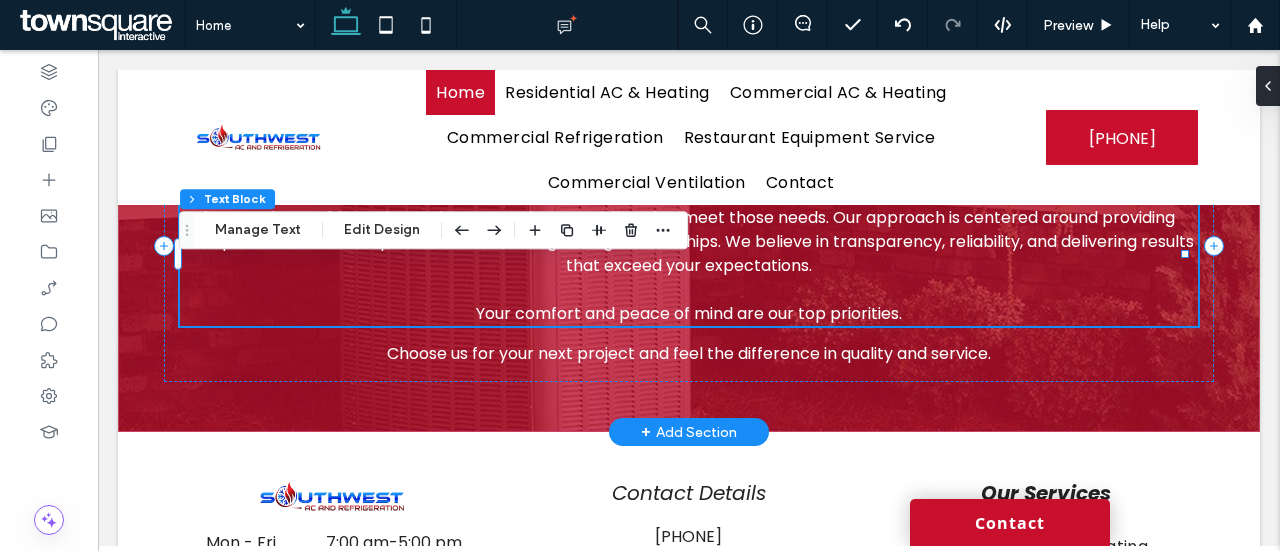 click on "Your comfort and peace of mind are our top priorities." at bounding box center [689, 313] 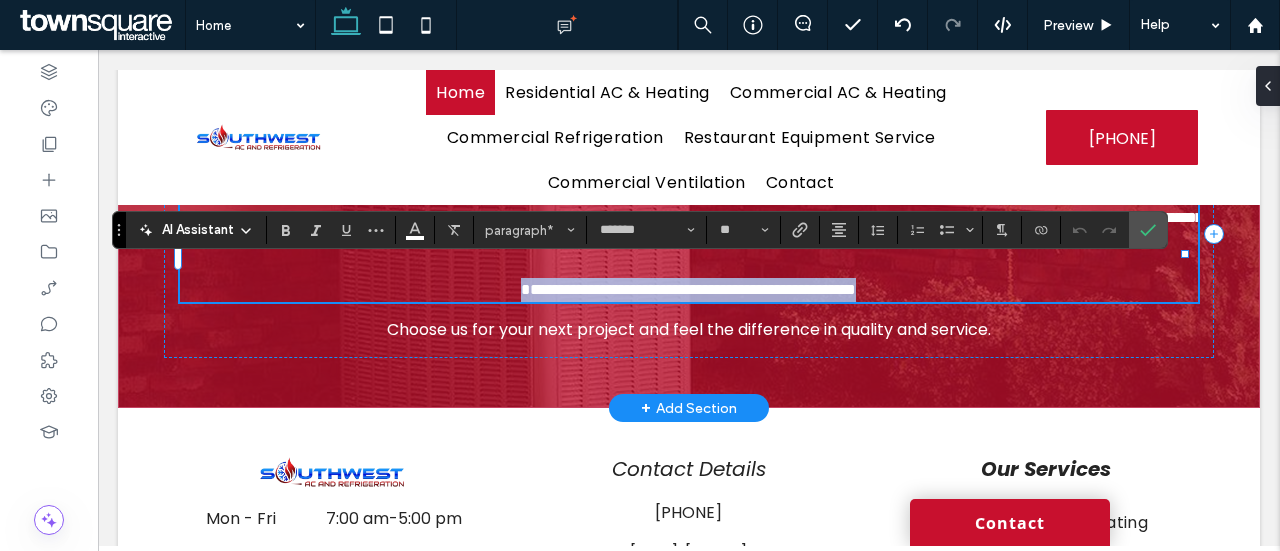 click on "**********" at bounding box center (688, 289) 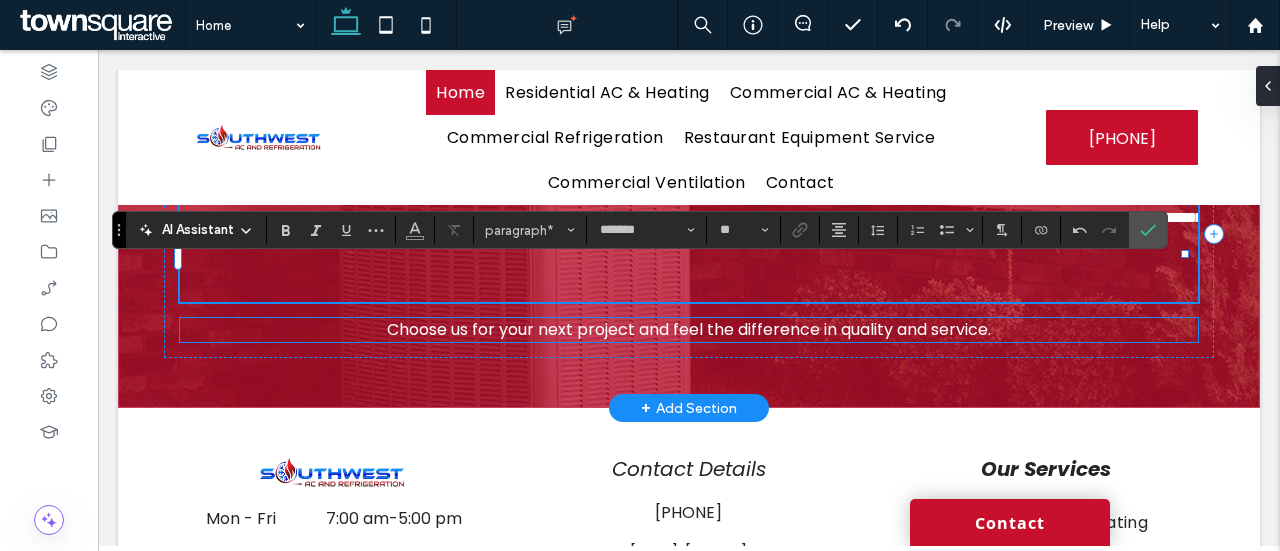 click on "Choose us for your next project and feel the difference in quality and service." at bounding box center (689, 329) 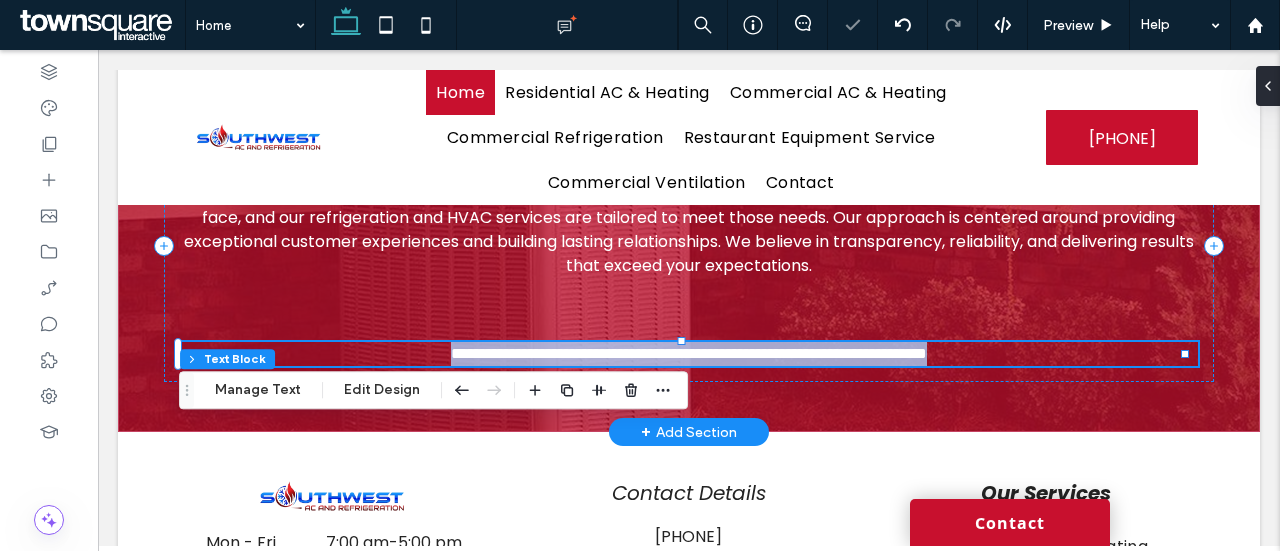 click on "**********" at bounding box center (689, 353) 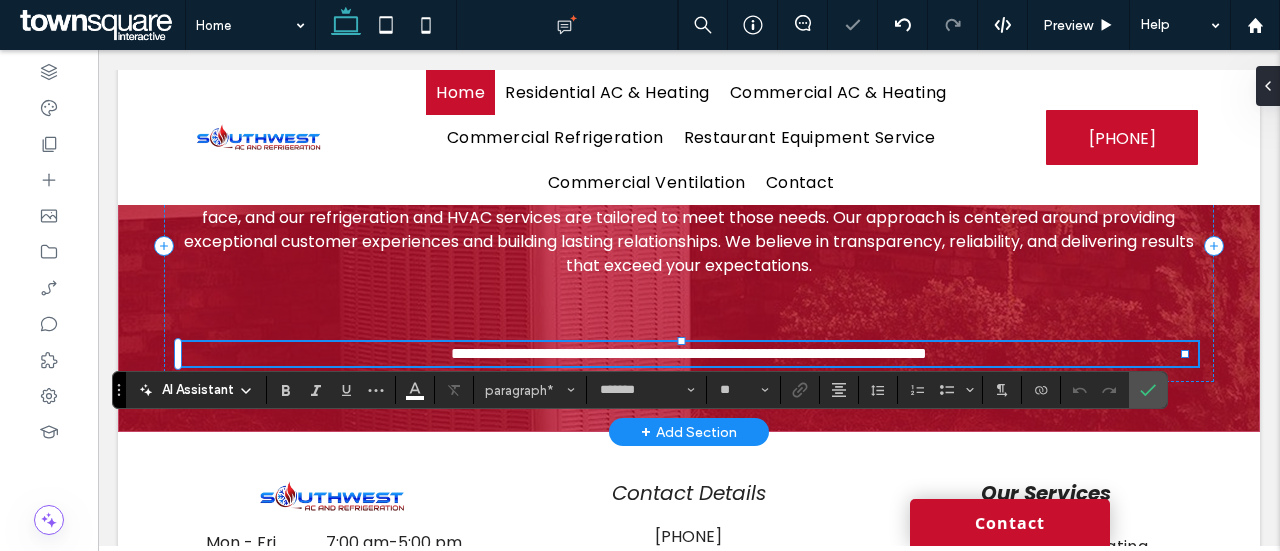 scroll, scrollTop: 0, scrollLeft: 0, axis: both 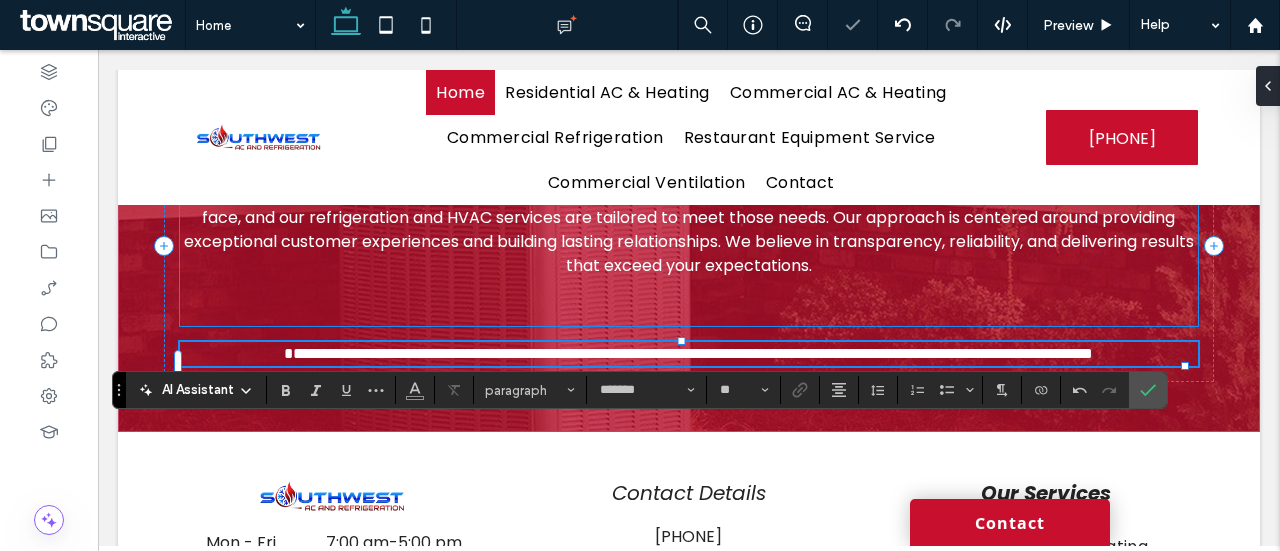 click on "Southwest AC and Refrigeration is proud to be a part of the Mesquite community. We understand the unique climate challenges you face, and our refrigeration and HVAC services are tailored to meet those needs. Our approach is centered around providing exceptional customer experiences and building lasting relationships. We believe in transparency, reliability, and delivering results that exceed your expectations." at bounding box center [688, 229] 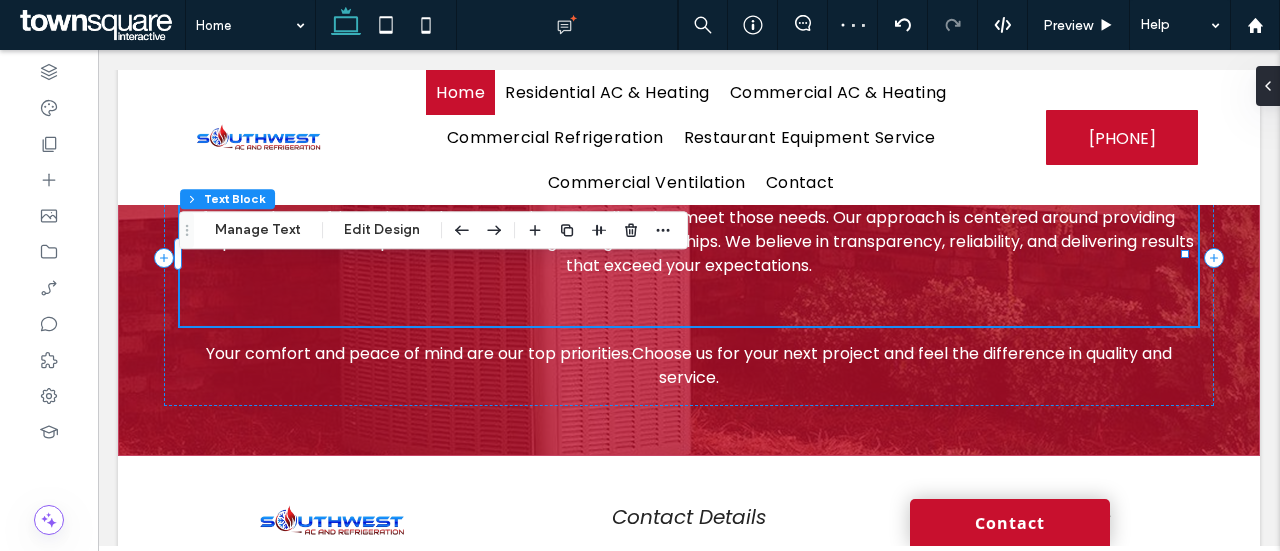 click on "﻿" at bounding box center (689, 314) 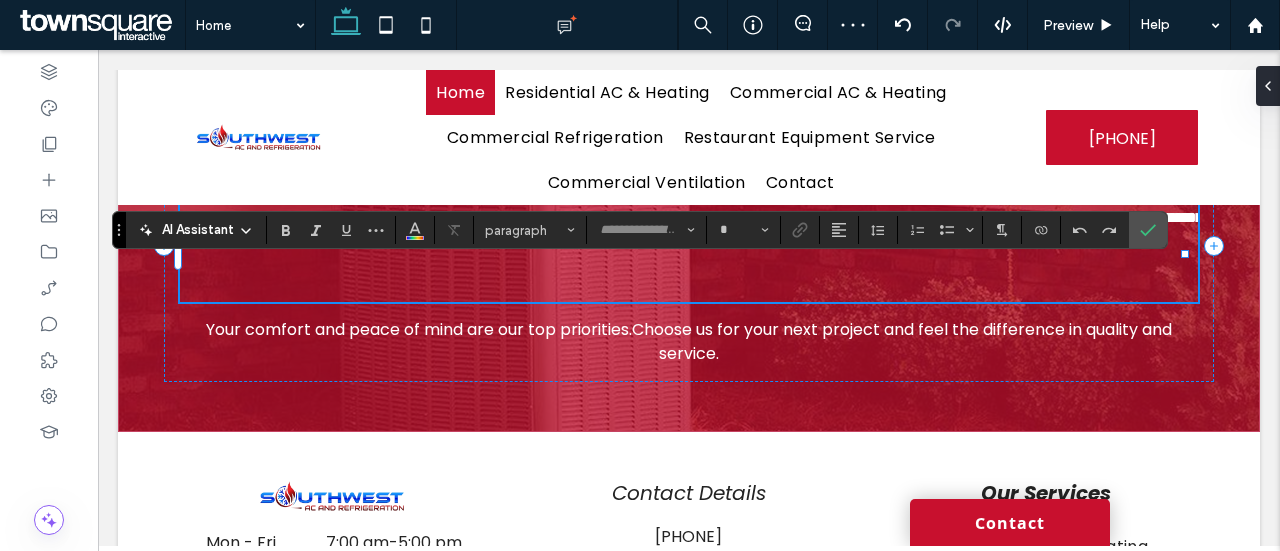 type on "*******" 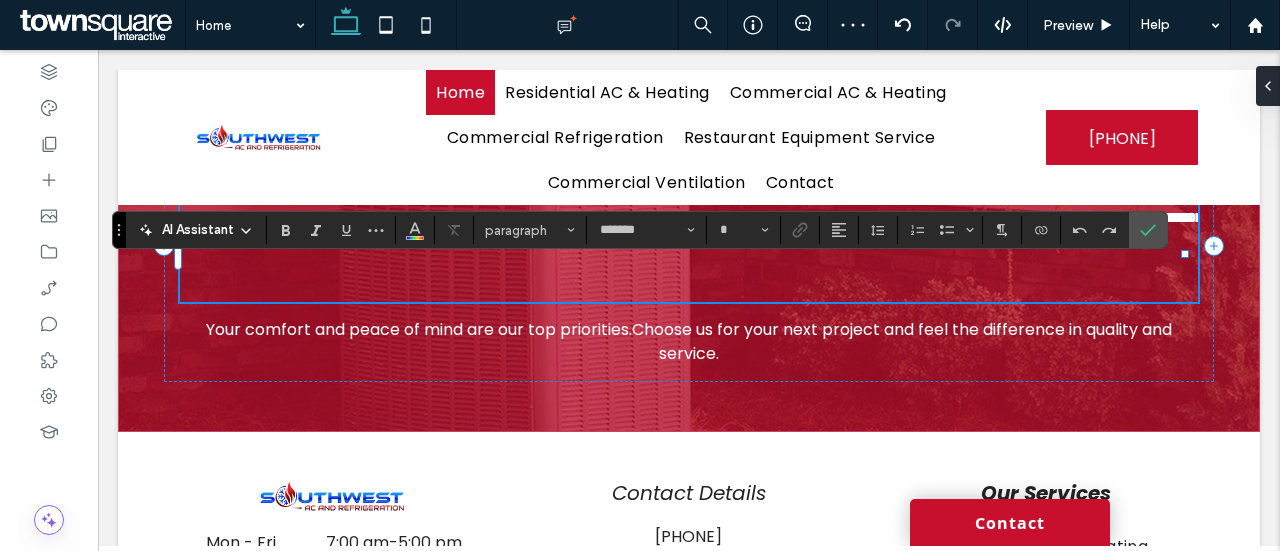 type on "**" 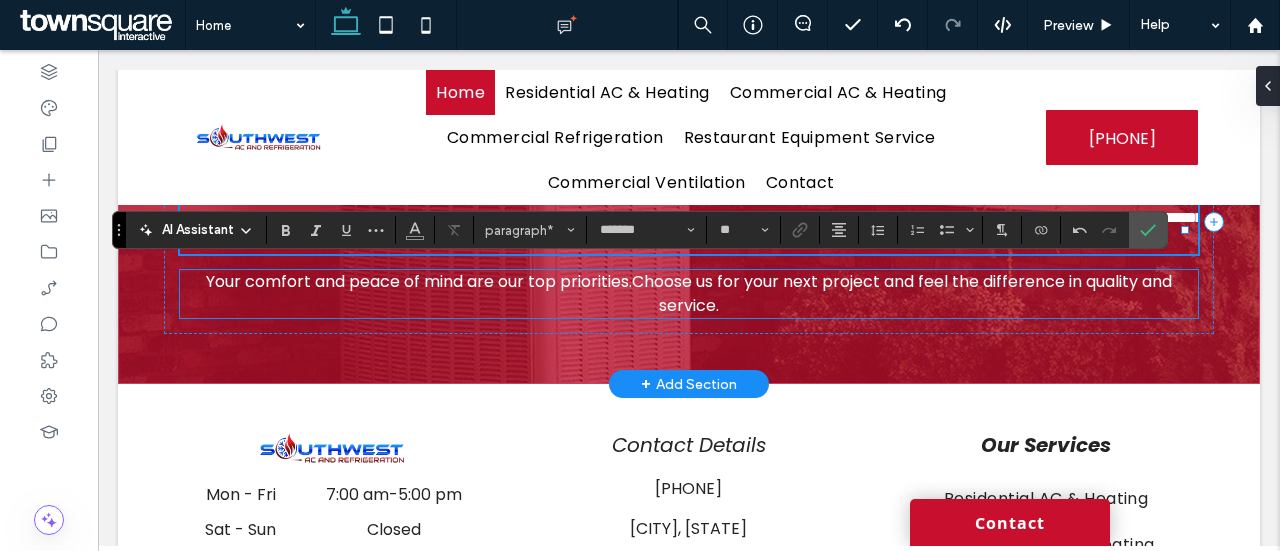 click on "Your comfort and peace of mind are our top priorities.Choose us for your next project and feel the difference in quality and service." at bounding box center [689, 294] 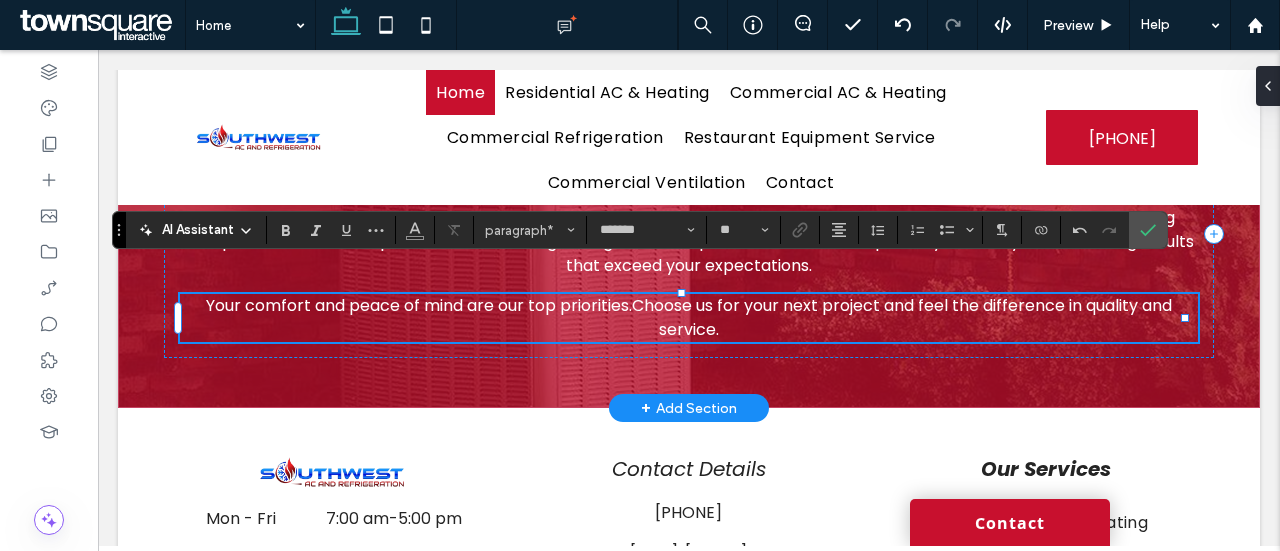 click on "Your comfort and peace of mind are our top priorities.Choose us for your next project and feel the difference in quality and service." at bounding box center (689, 318) 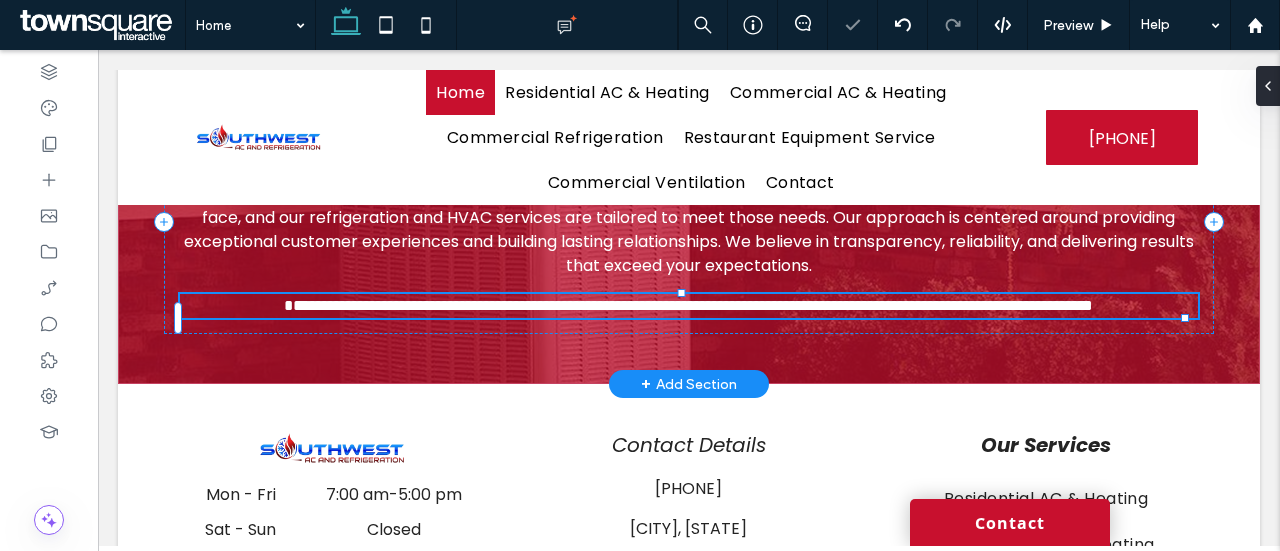 type on "*******" 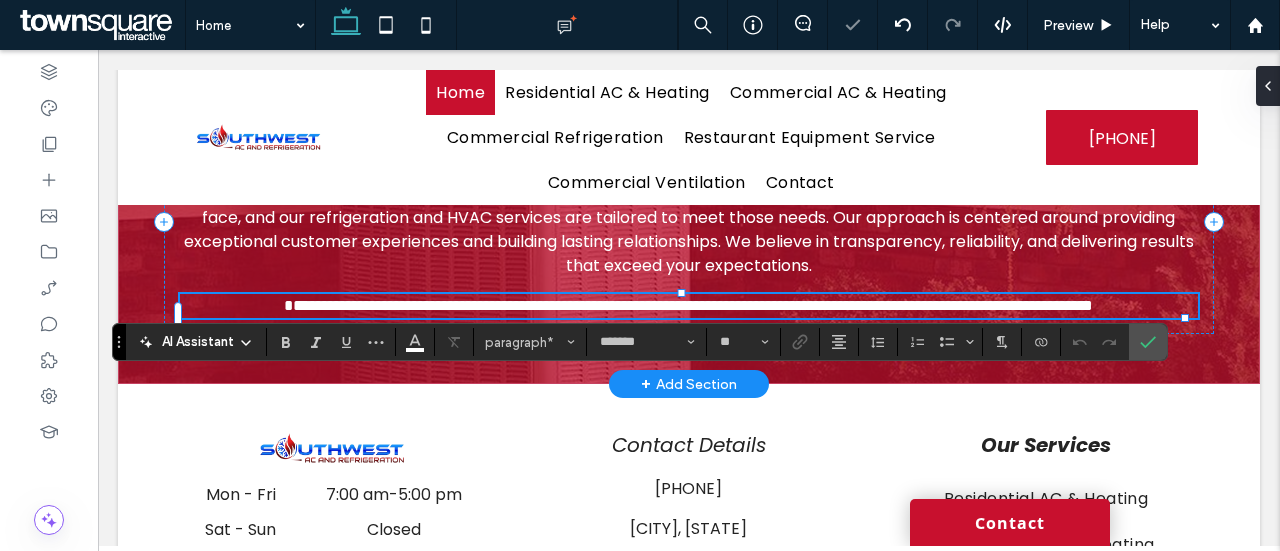click on "**********" at bounding box center [688, 305] 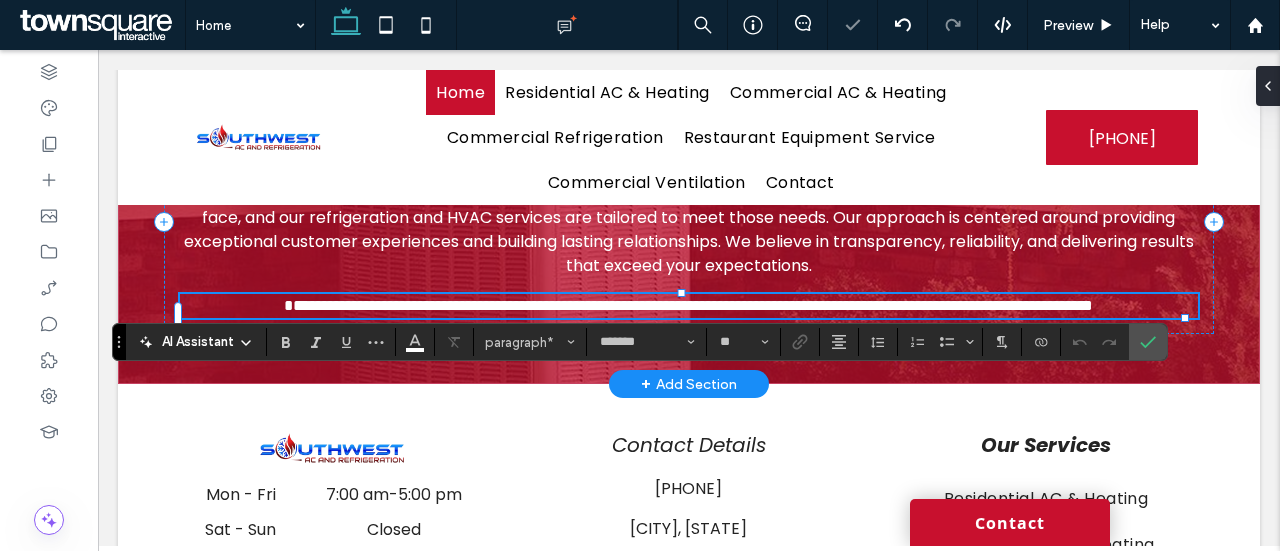 type 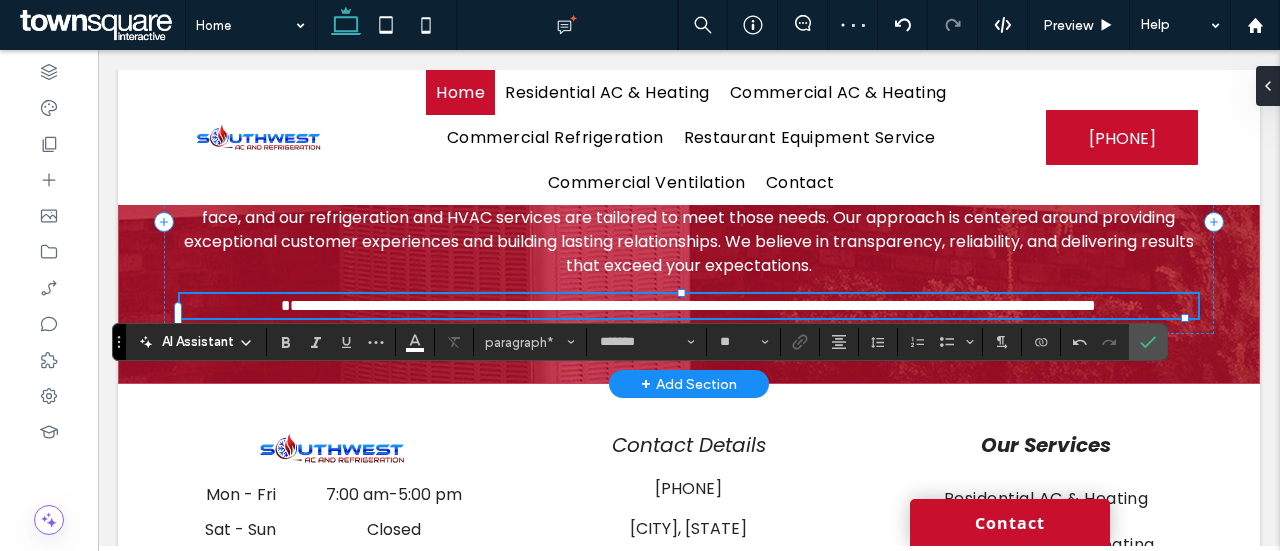 click on "**********" at bounding box center [688, 305] 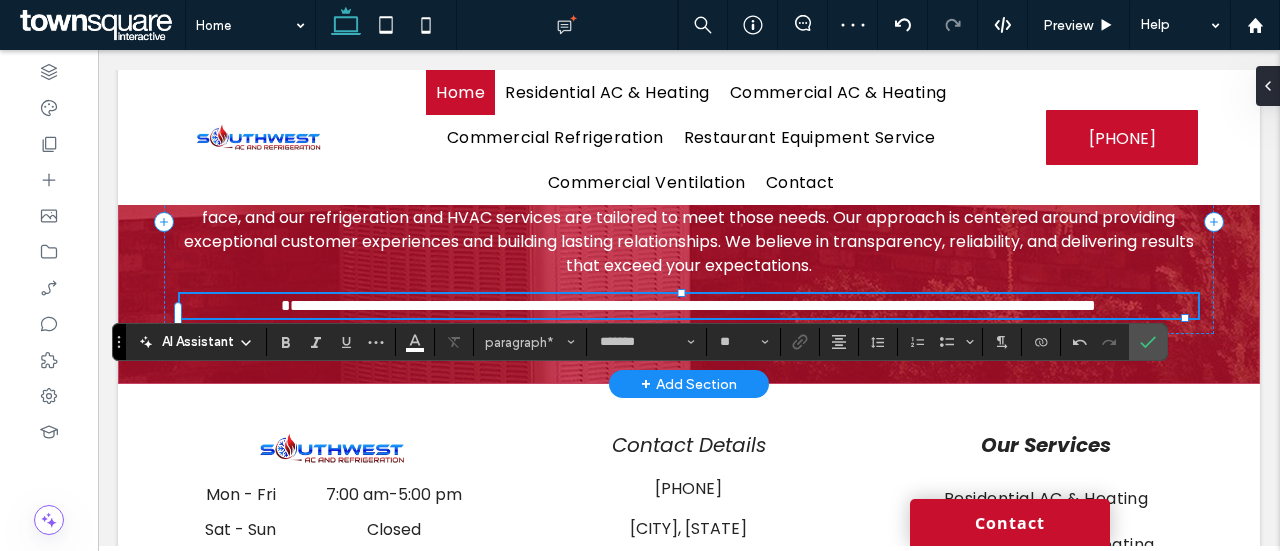 click on "**********" at bounding box center [688, 305] 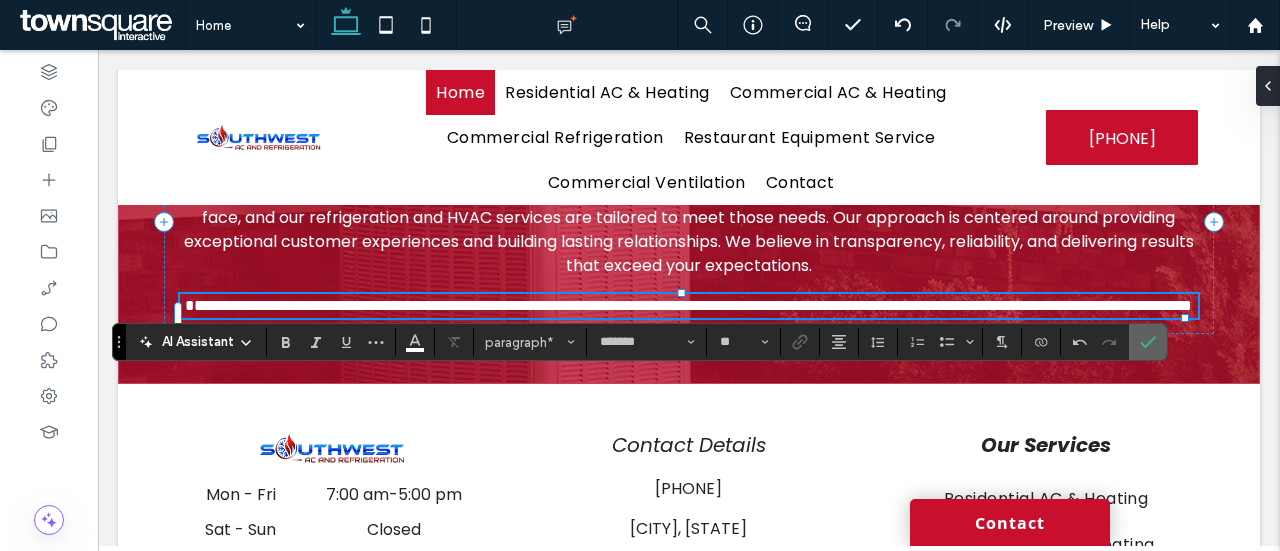 click 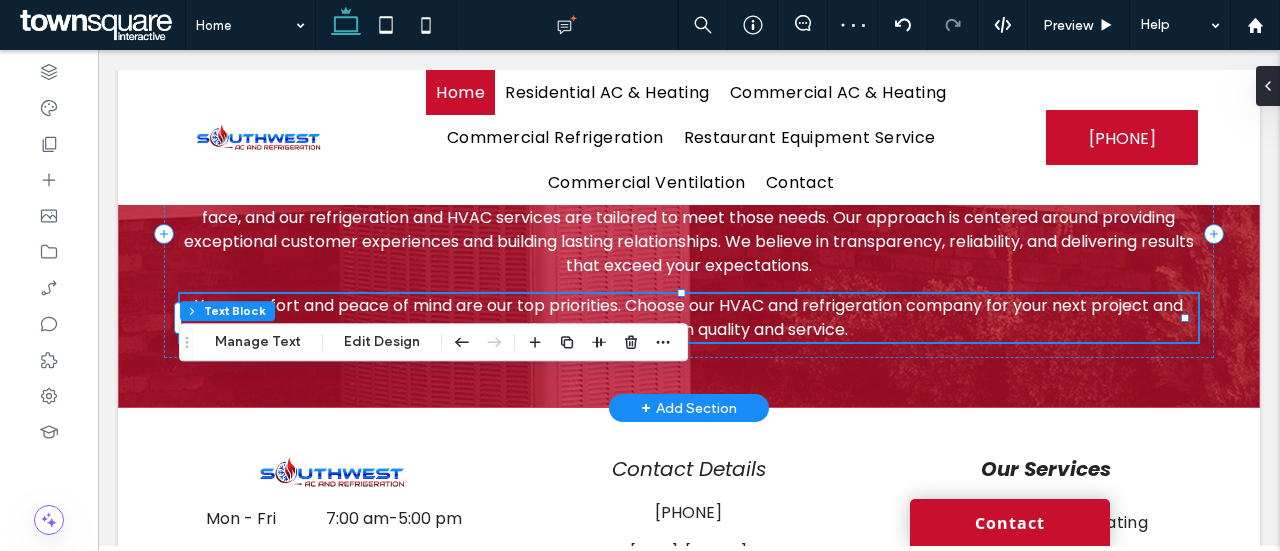 click on "Your comfort and peace of mind are our top priorities. Choose our HVAC and refrigeration company for your next project and feel the difference in quality and service." at bounding box center [689, 317] 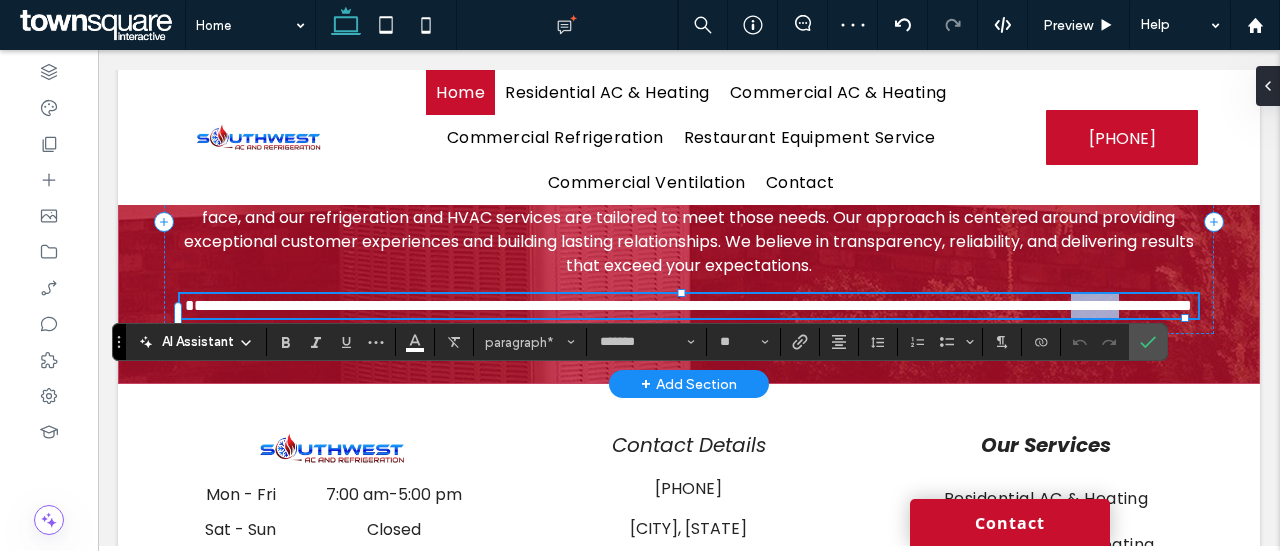 click on "**********" at bounding box center [688, 305] 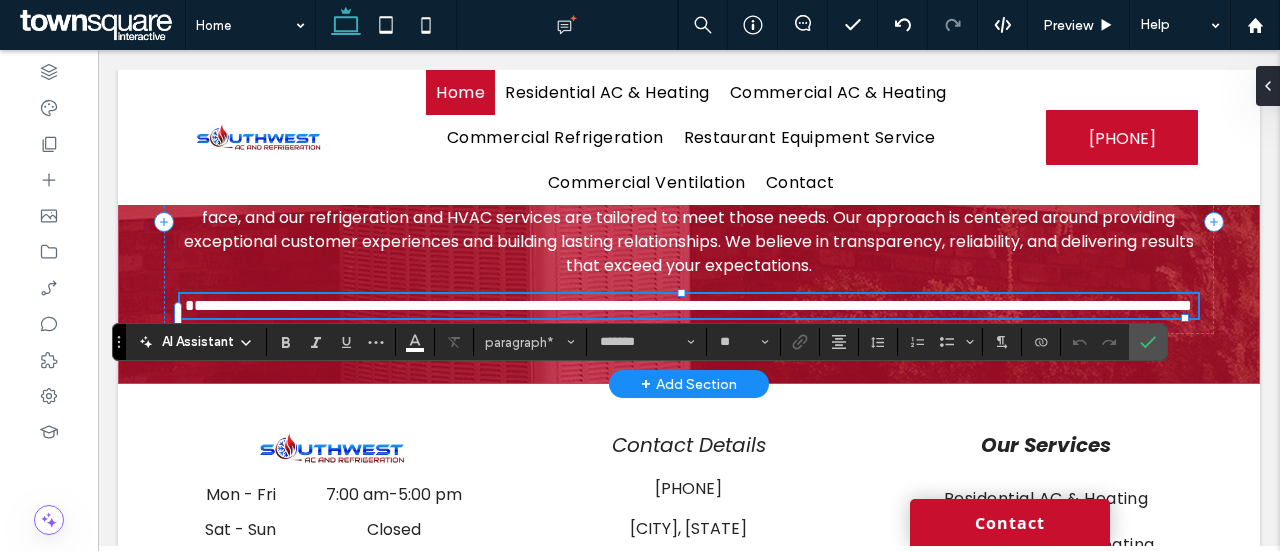 type 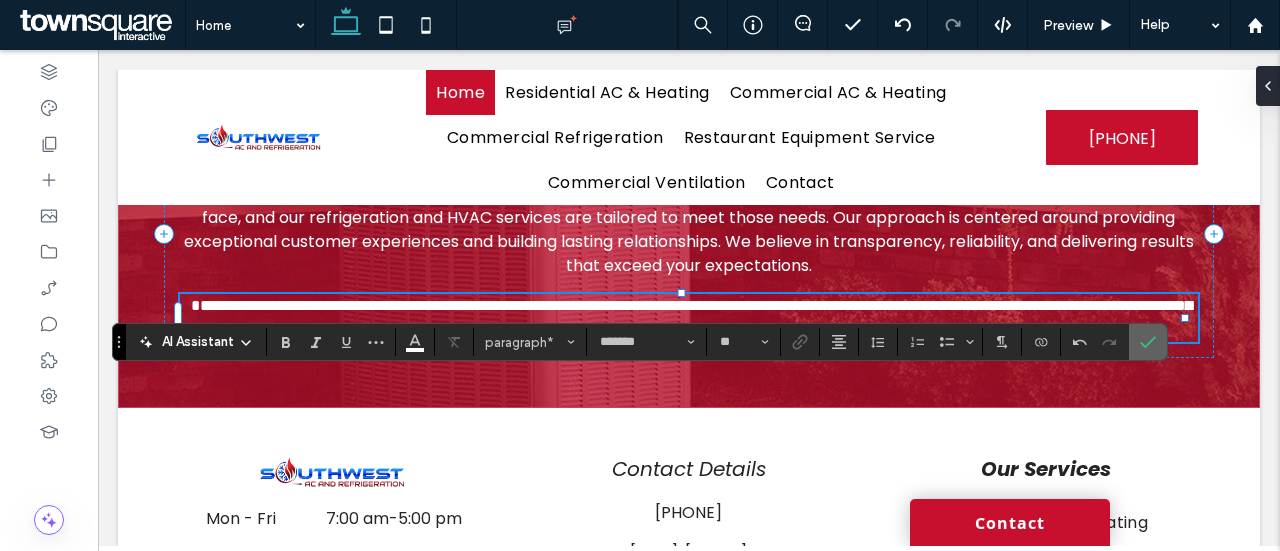 click at bounding box center [1144, 342] 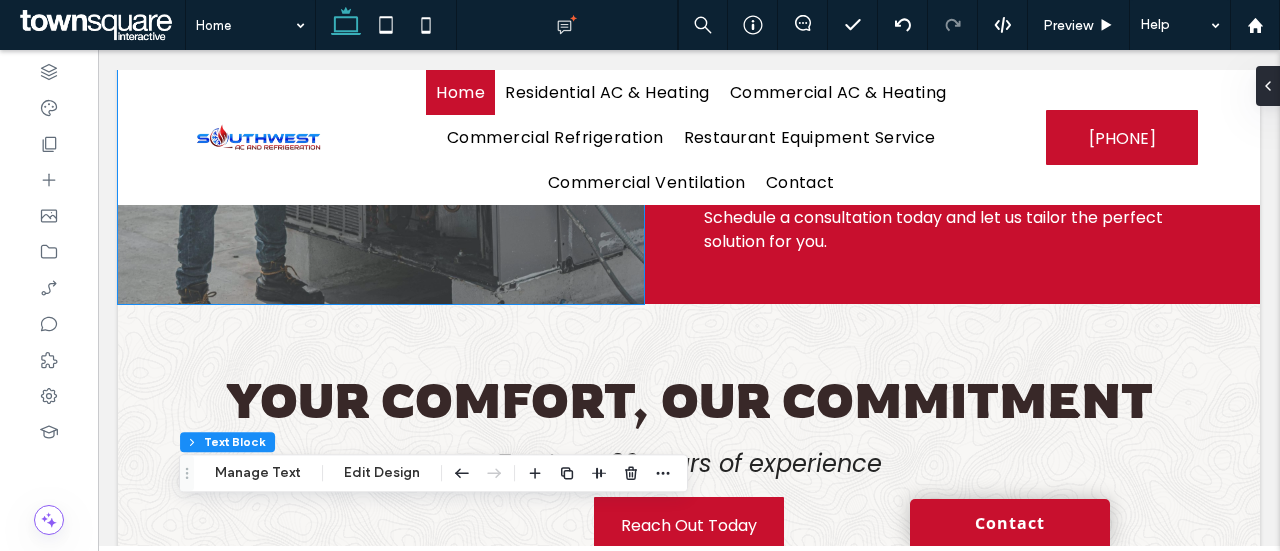 scroll, scrollTop: 1663, scrollLeft: 0, axis: vertical 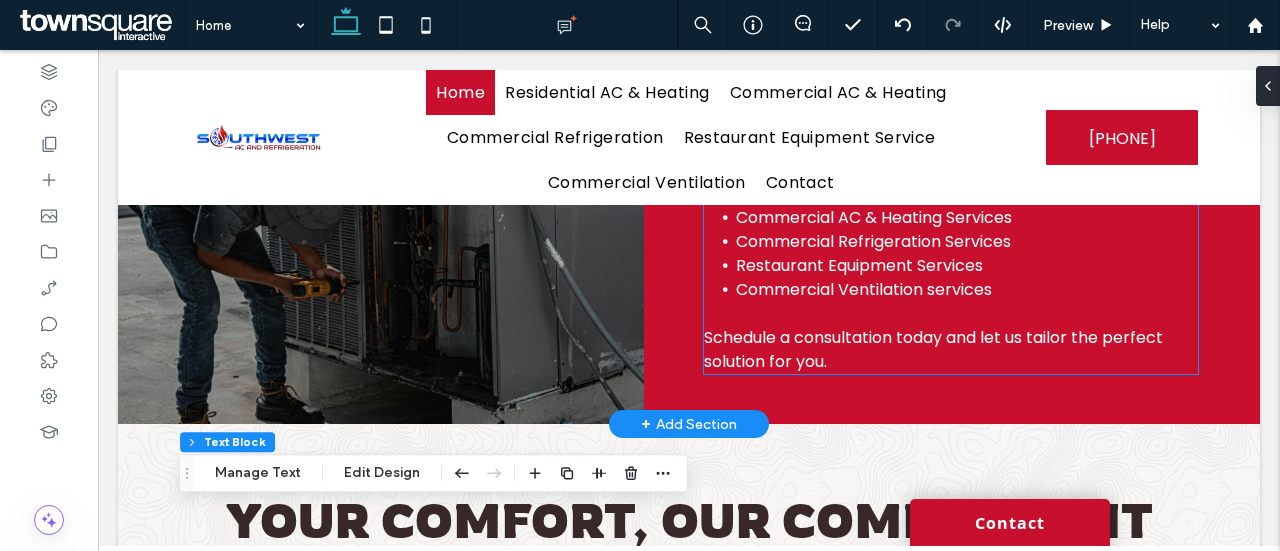 click on "Restaurant Equipment Services" at bounding box center (859, 265) 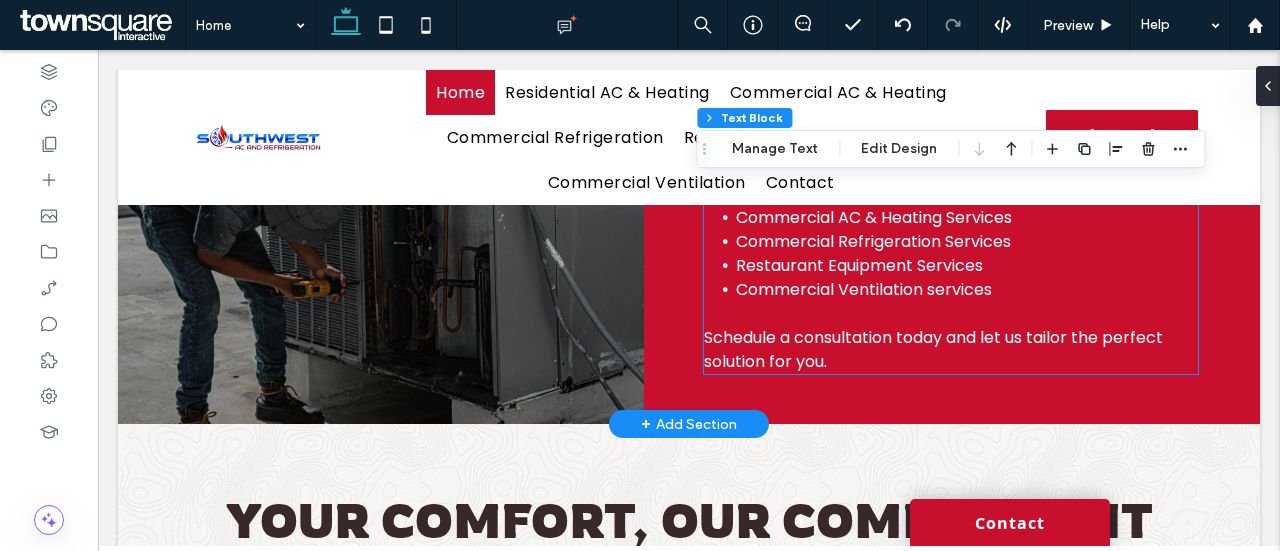 click on "Our services are designed to meet the diverse needs of our clients. Our team specializes in a wide range of services, ensuring your HVAC and refrigeration needs are met. Here’s what we provide: Residential AC & Heating Services Commercial AC & Heating Services Commercial Refrigeration Services Restaurant Equipment Services Commercial Ventilation services Schedule a consultation today and let us tailor the perfect solution for you." at bounding box center [951, 218] 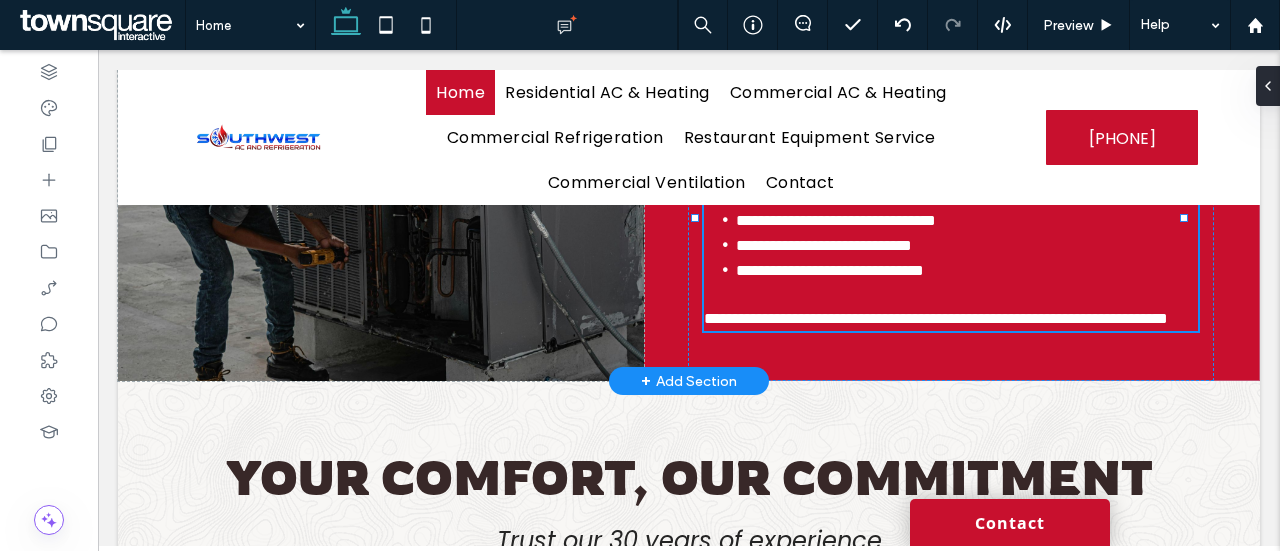 type on "*******" 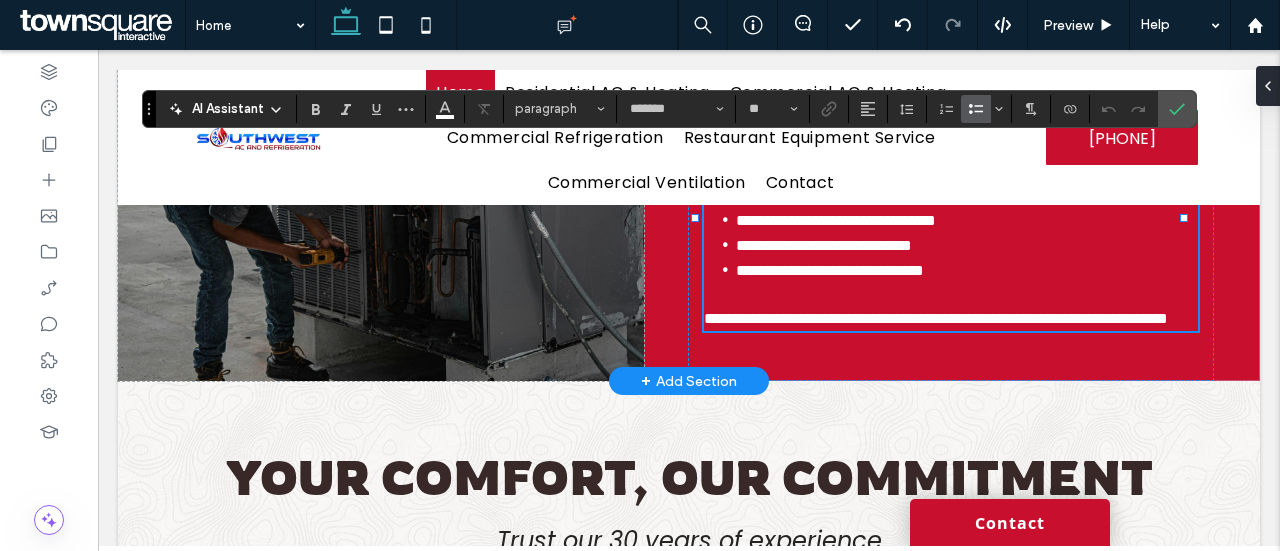 click on "**********" at bounding box center [830, 270] 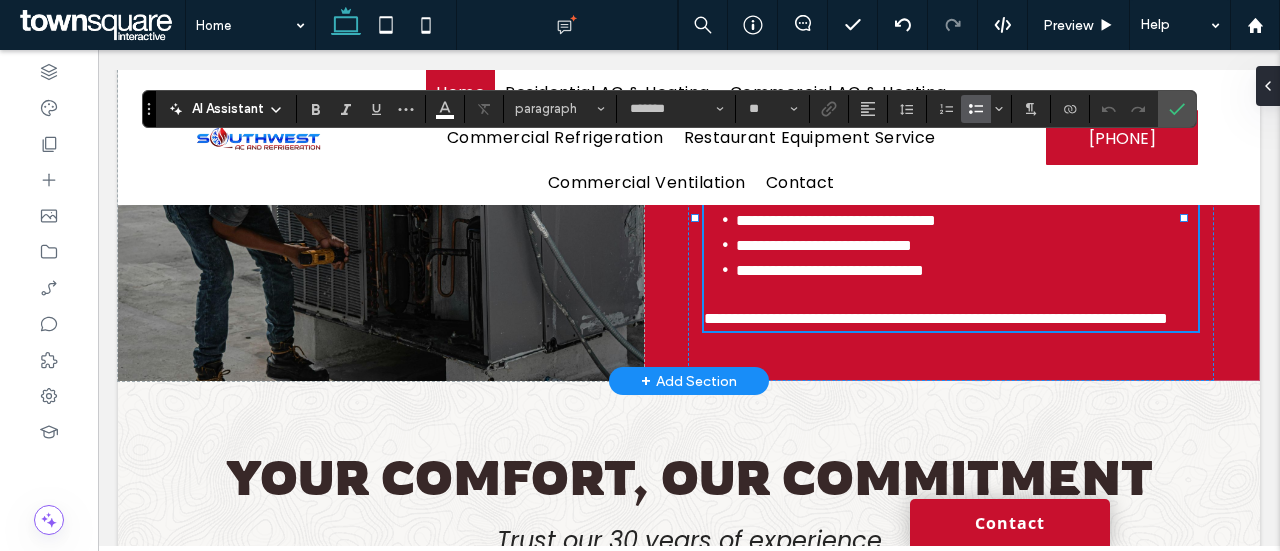 type 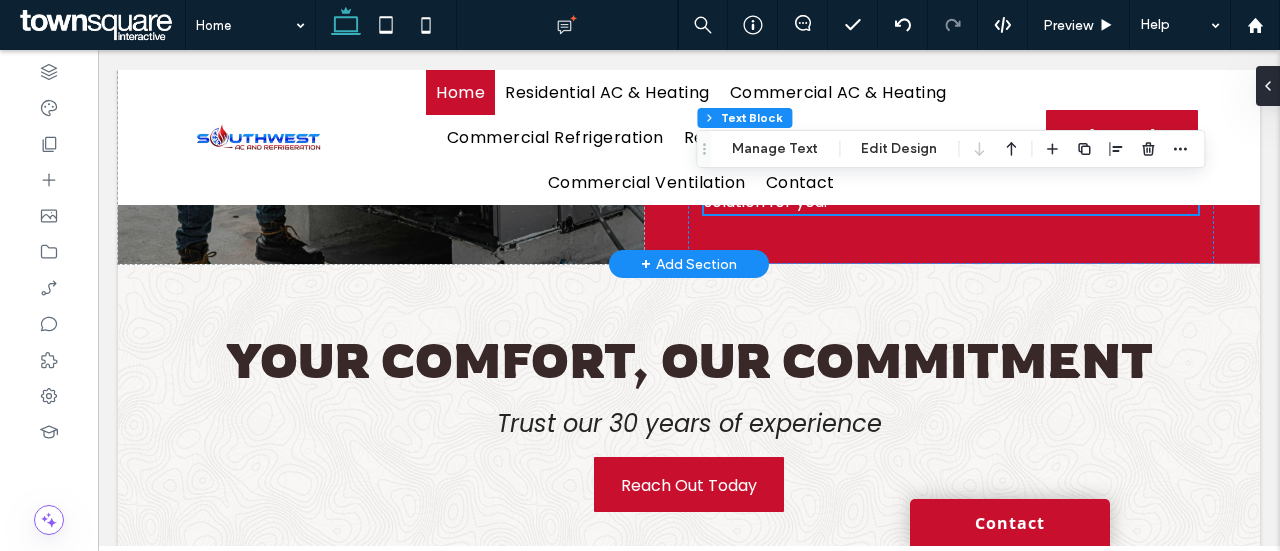 click at bounding box center [951, 154] 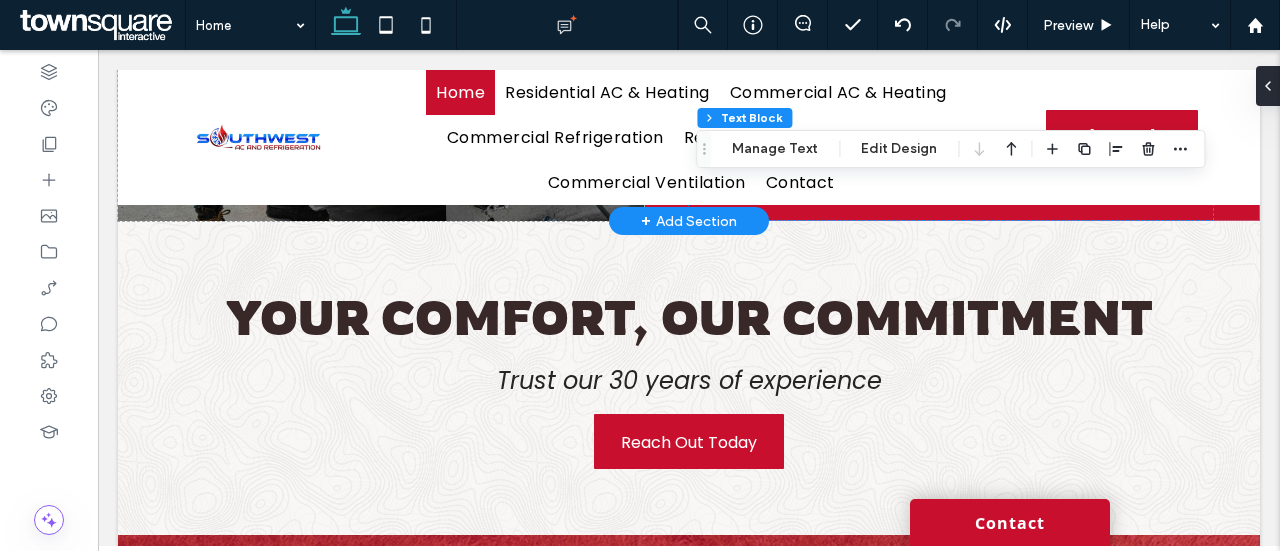 click at bounding box center (951, -14) 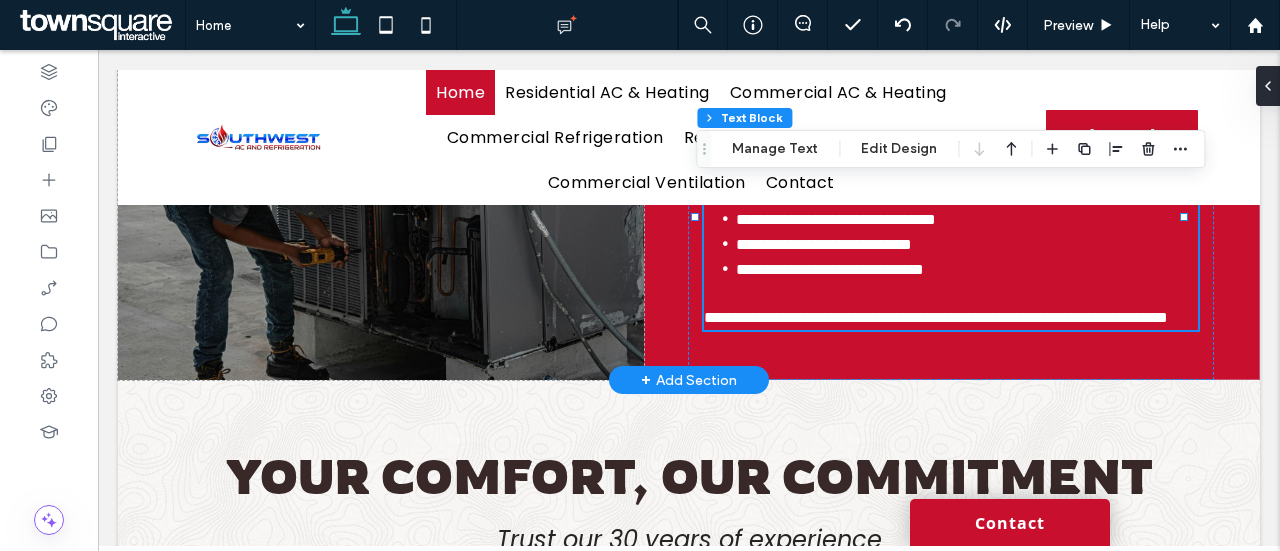 type on "*******" 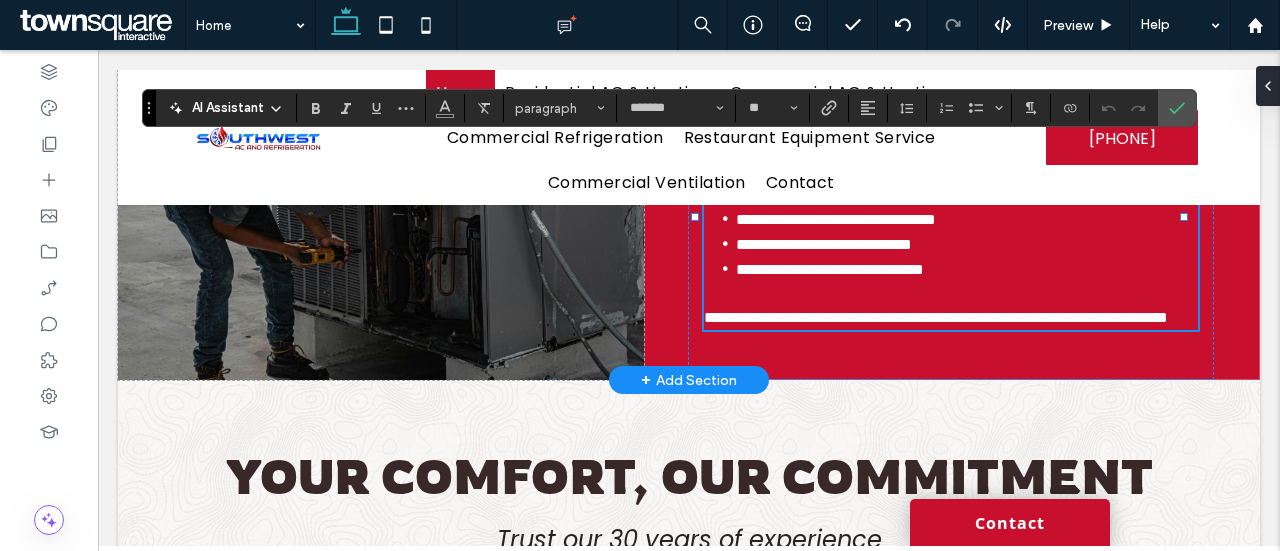 click at bounding box center [951, 294] 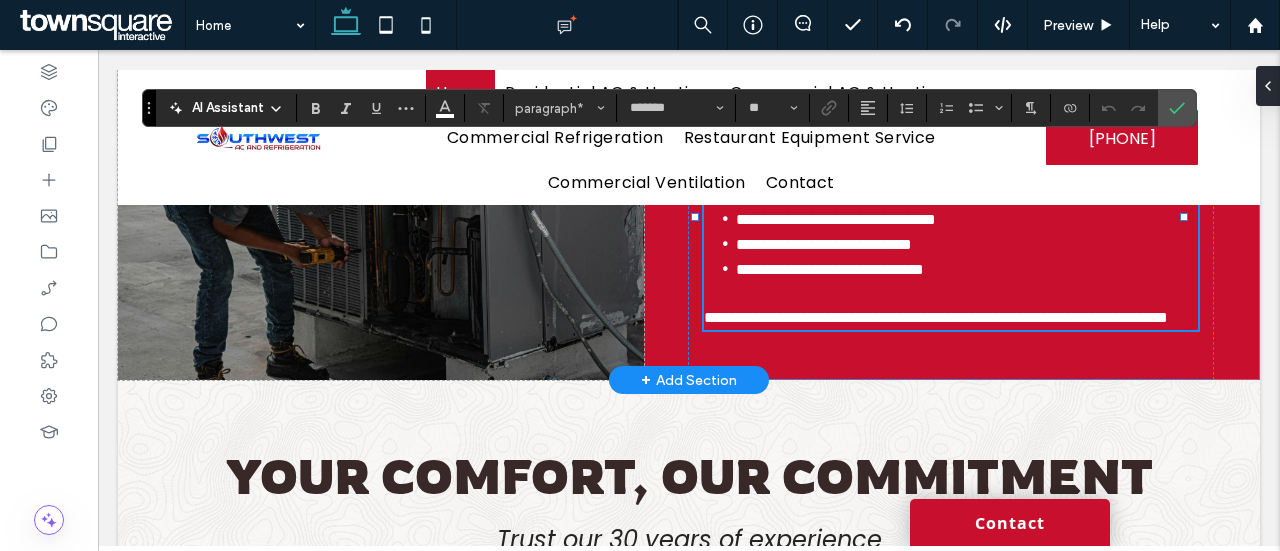 paste 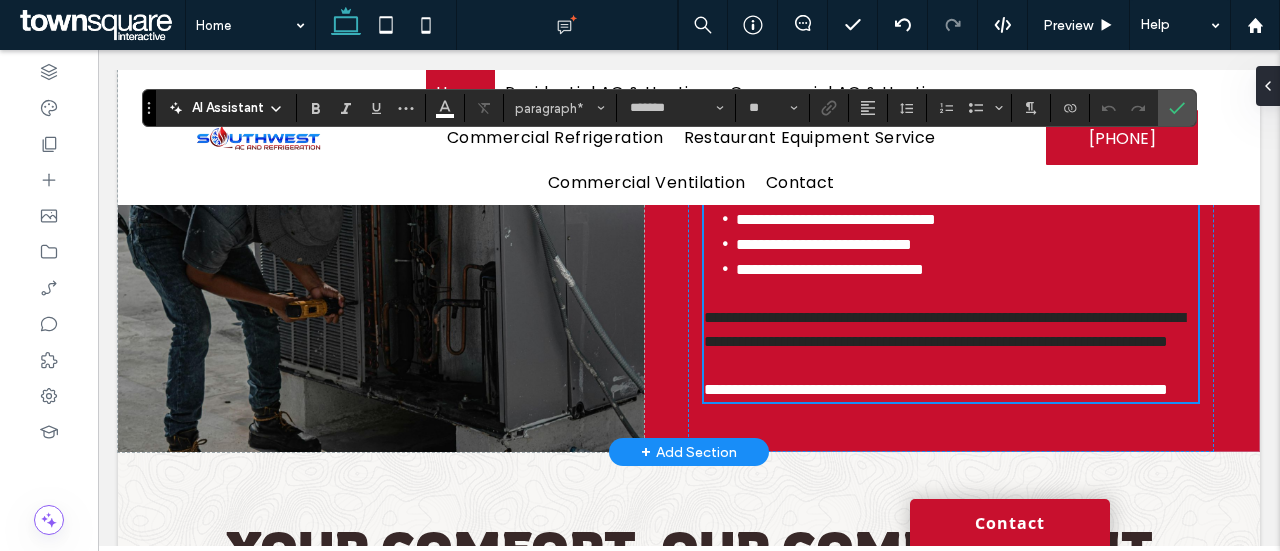 scroll, scrollTop: 0, scrollLeft: 0, axis: both 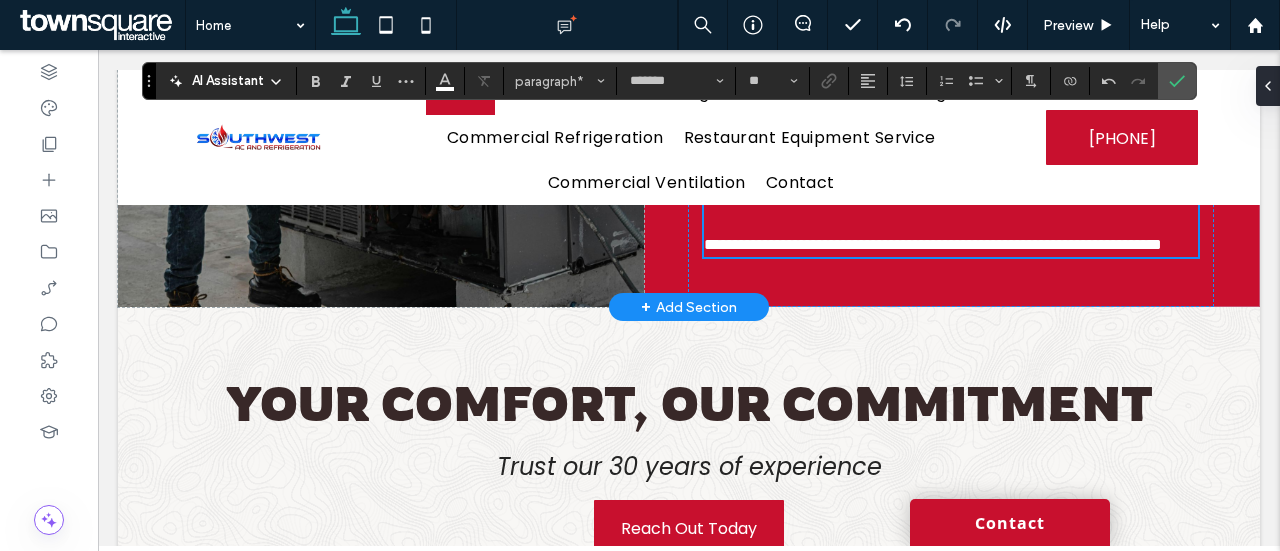 click on "**********" at bounding box center [944, 184] 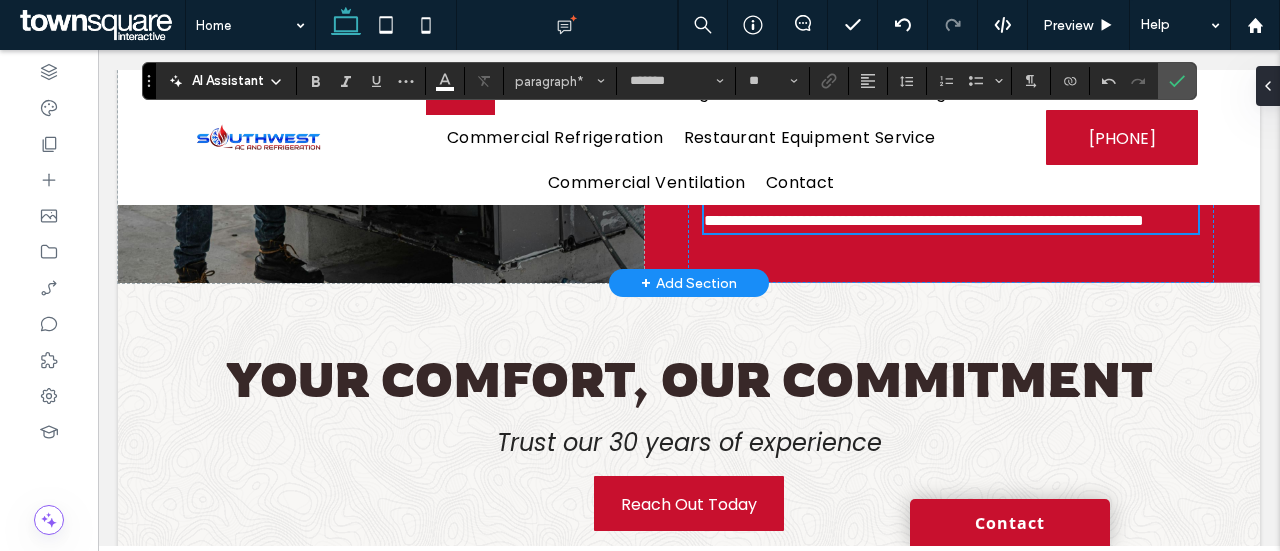 type 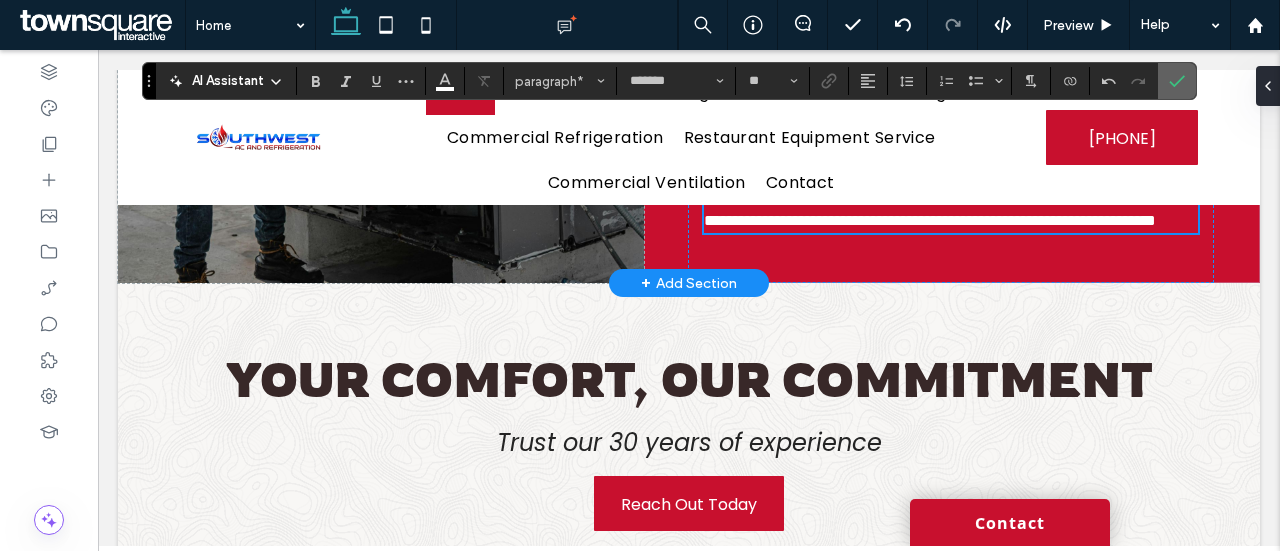 click 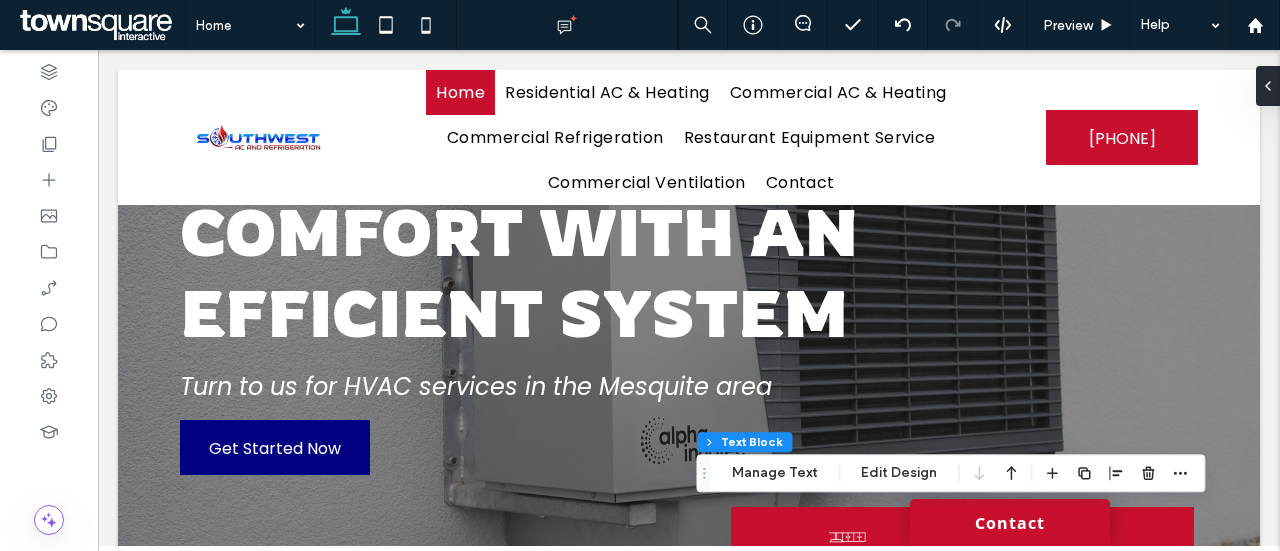 scroll, scrollTop: 0, scrollLeft: 0, axis: both 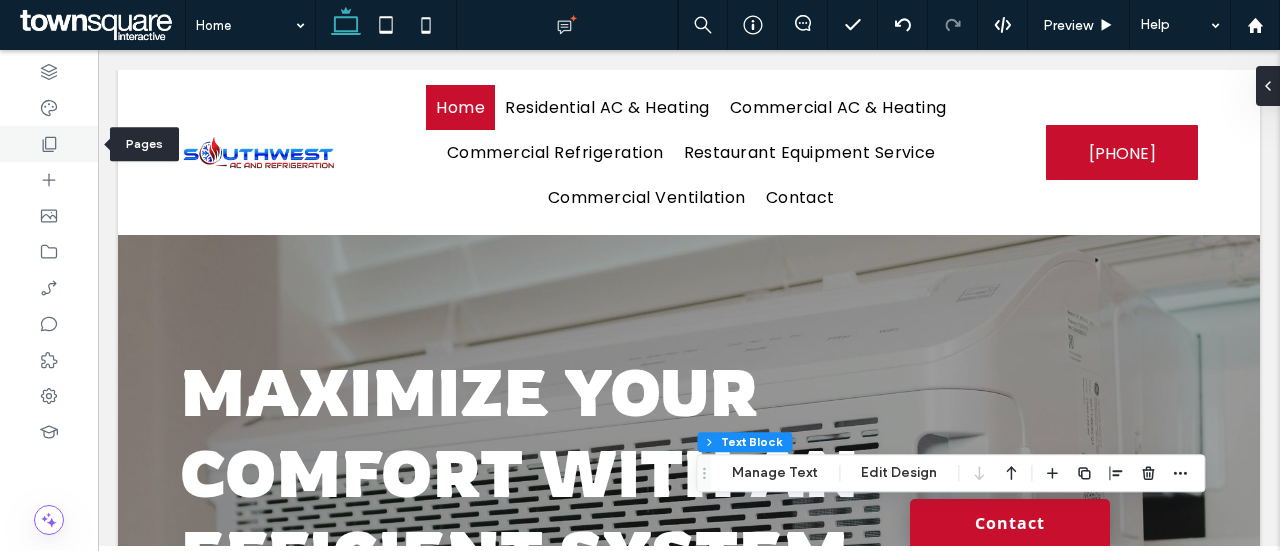 click at bounding box center (49, 144) 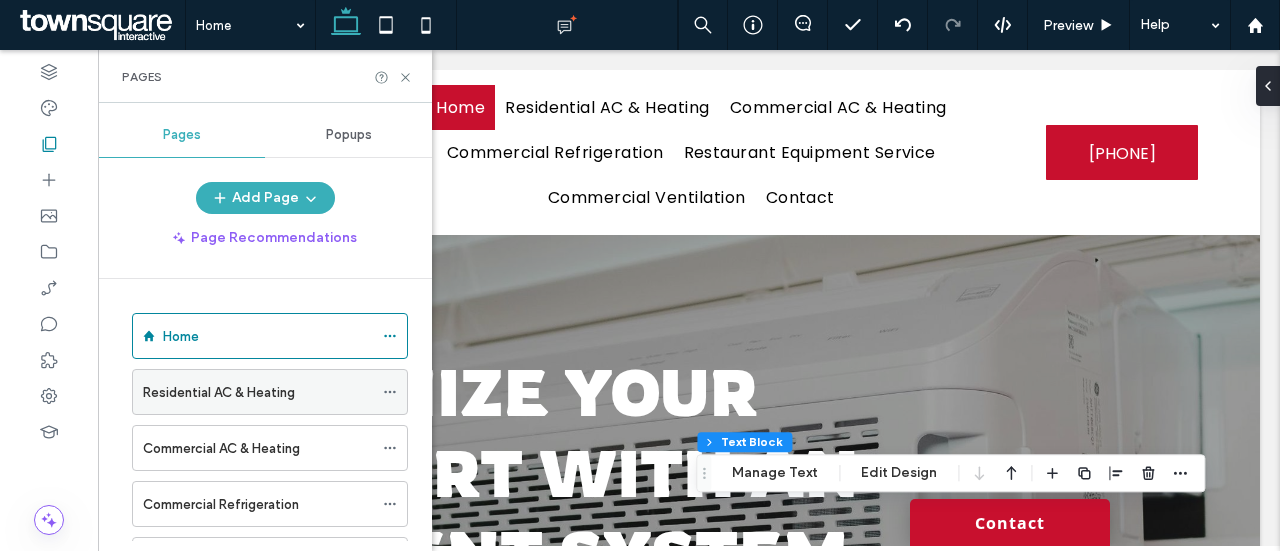 click on "Residential AC & Heating" at bounding box center (258, 392) 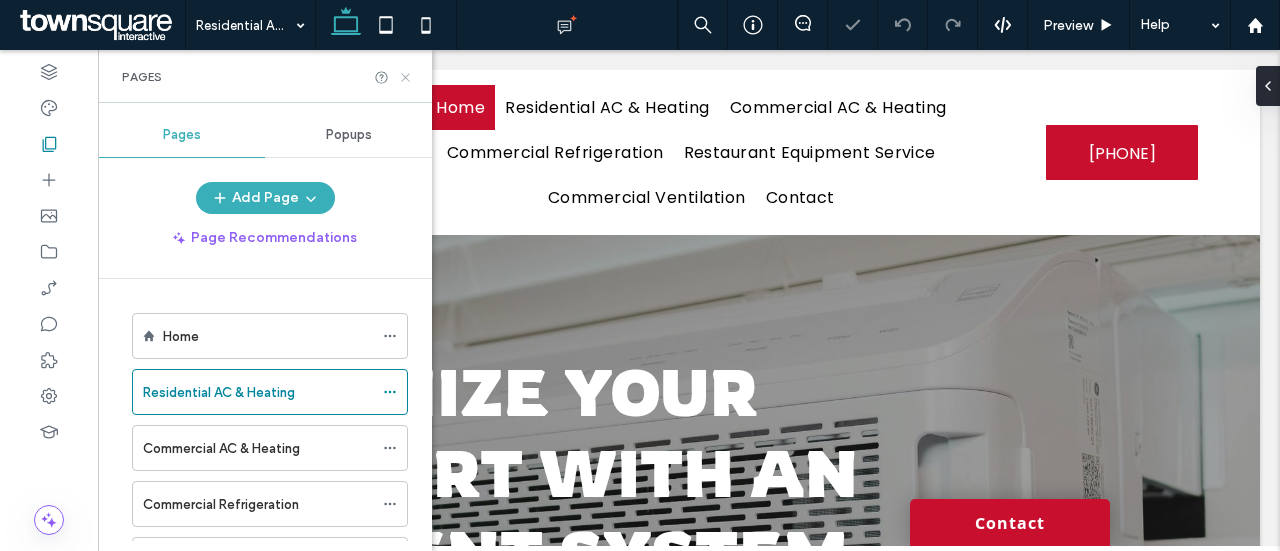 click 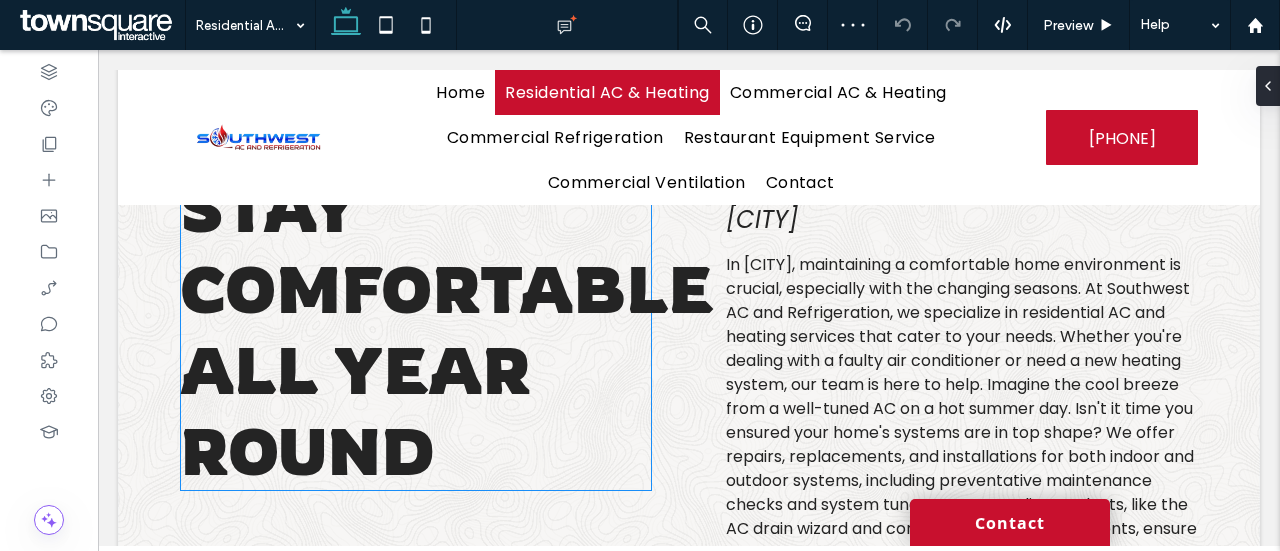 scroll, scrollTop: 56, scrollLeft: 0, axis: vertical 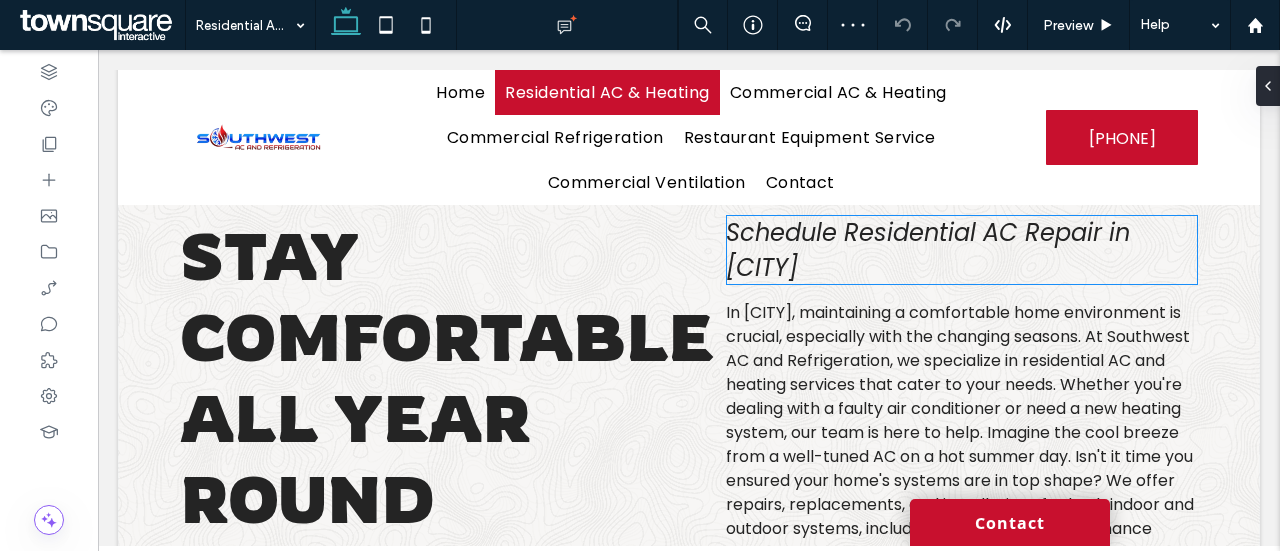 click on "Schedule Residential AC Repair in Mesquite" at bounding box center [928, 250] 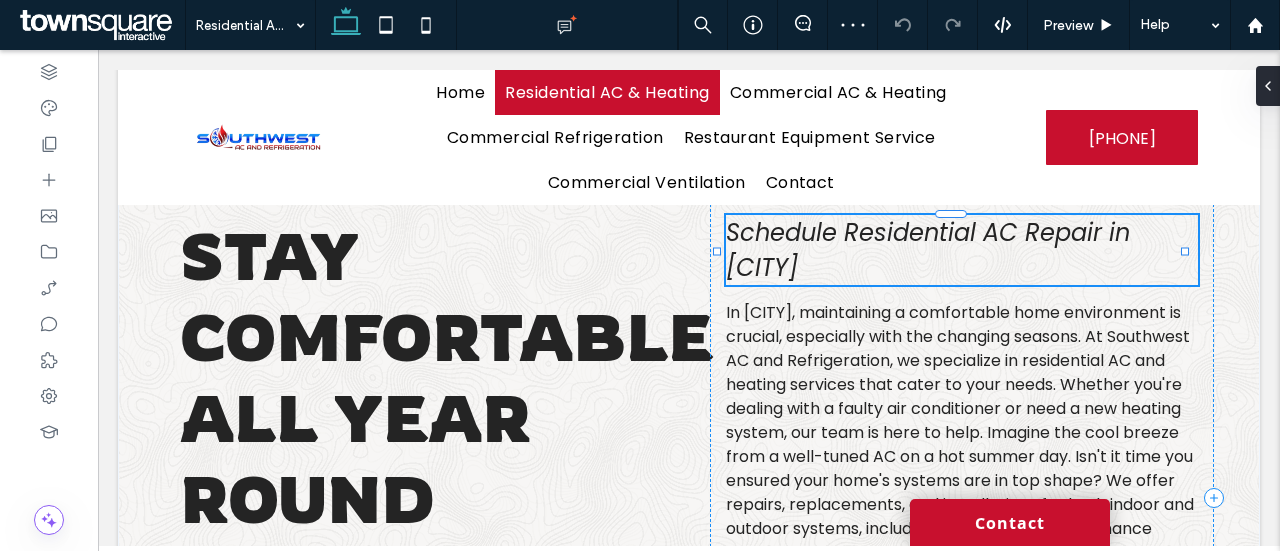 click on "Schedule Residential AC Repair in Mesquite" at bounding box center (962, 250) 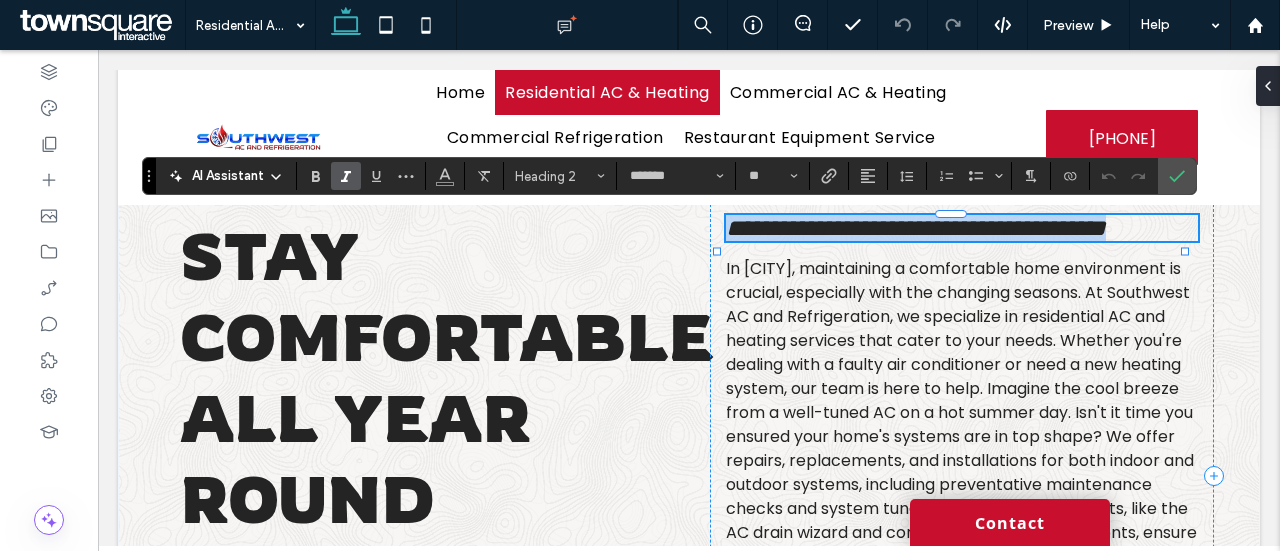 click on "**********" at bounding box center (962, 228) 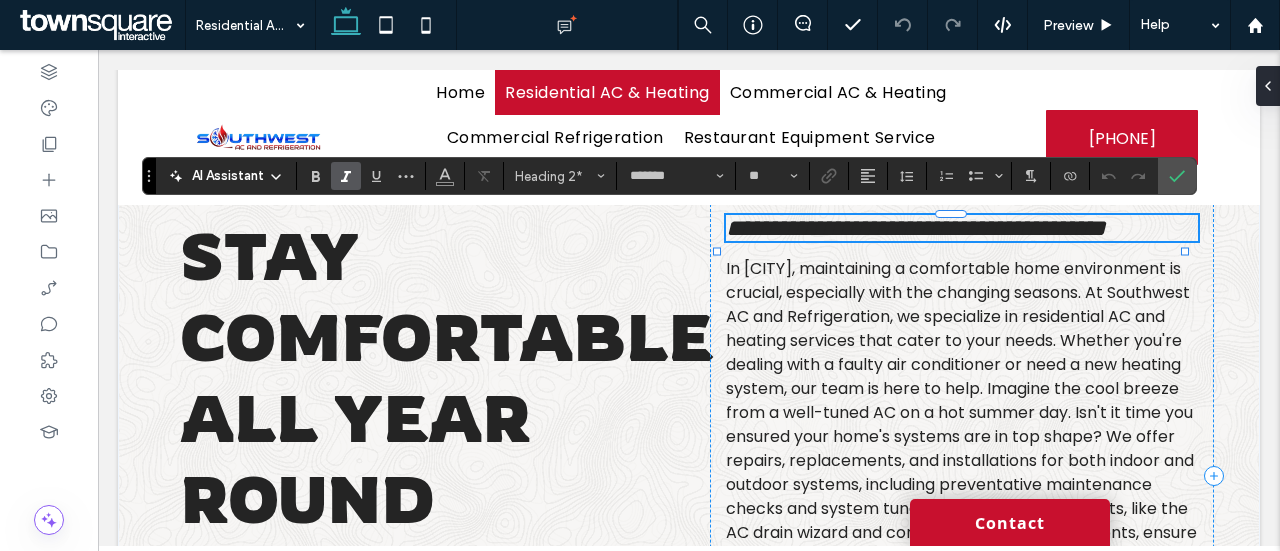 click on "**********" at bounding box center [916, 228] 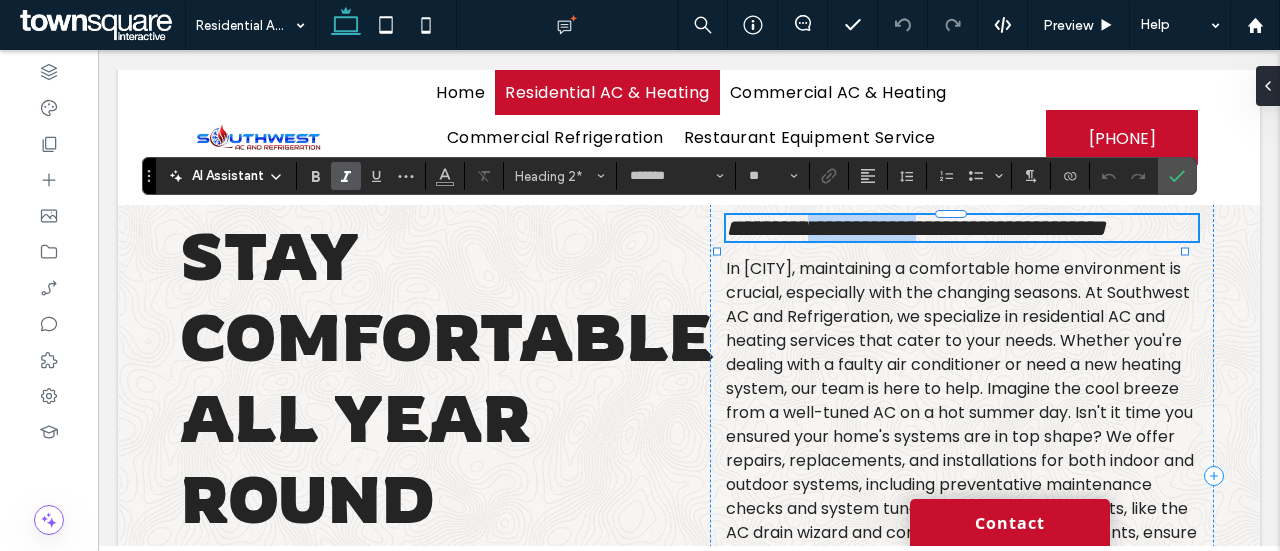 click on "**********" at bounding box center (916, 228) 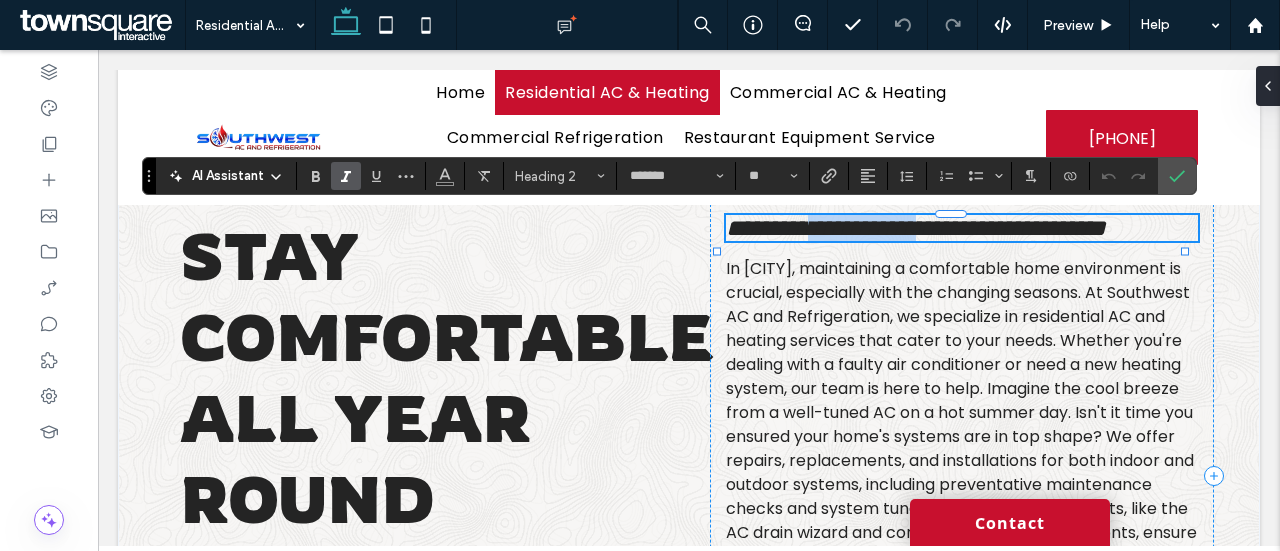 type 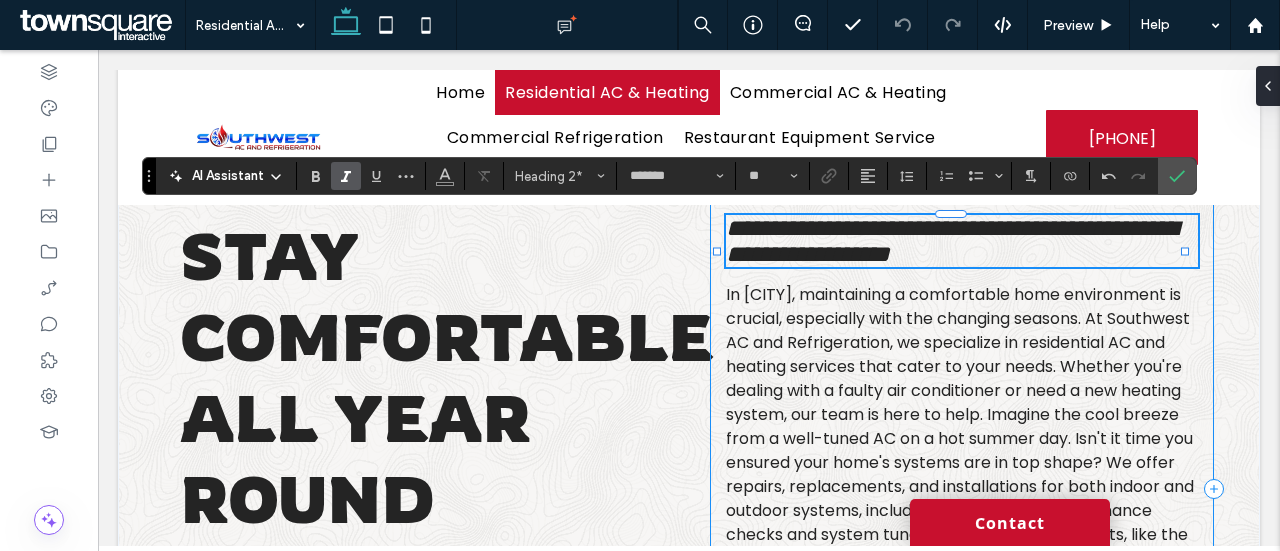 click on "**********" at bounding box center [951, 241] 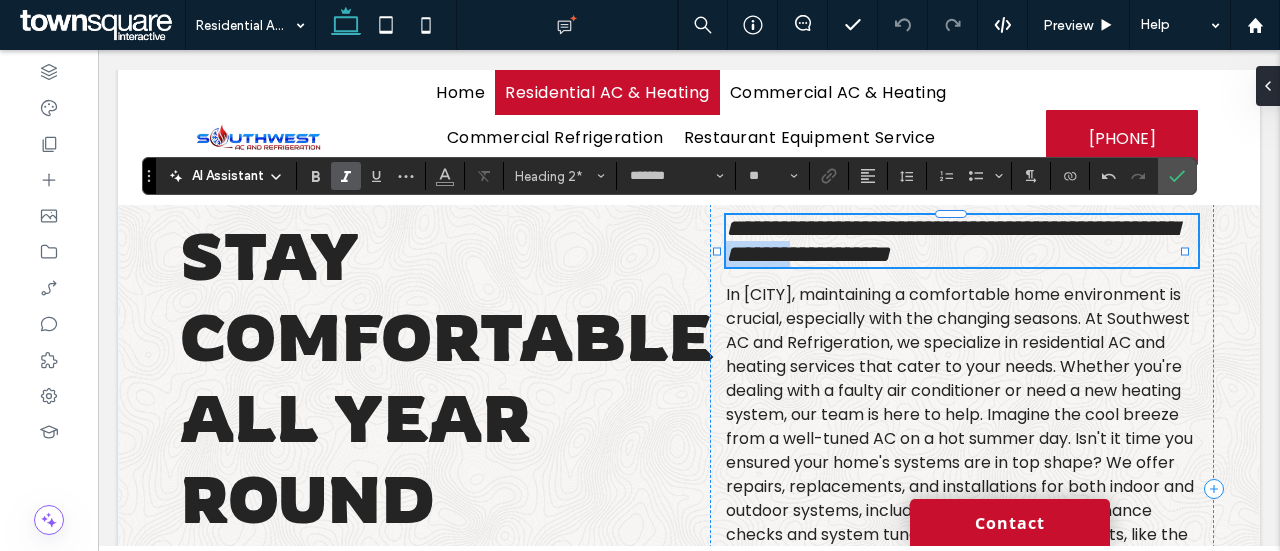 click on "**********" at bounding box center (951, 241) 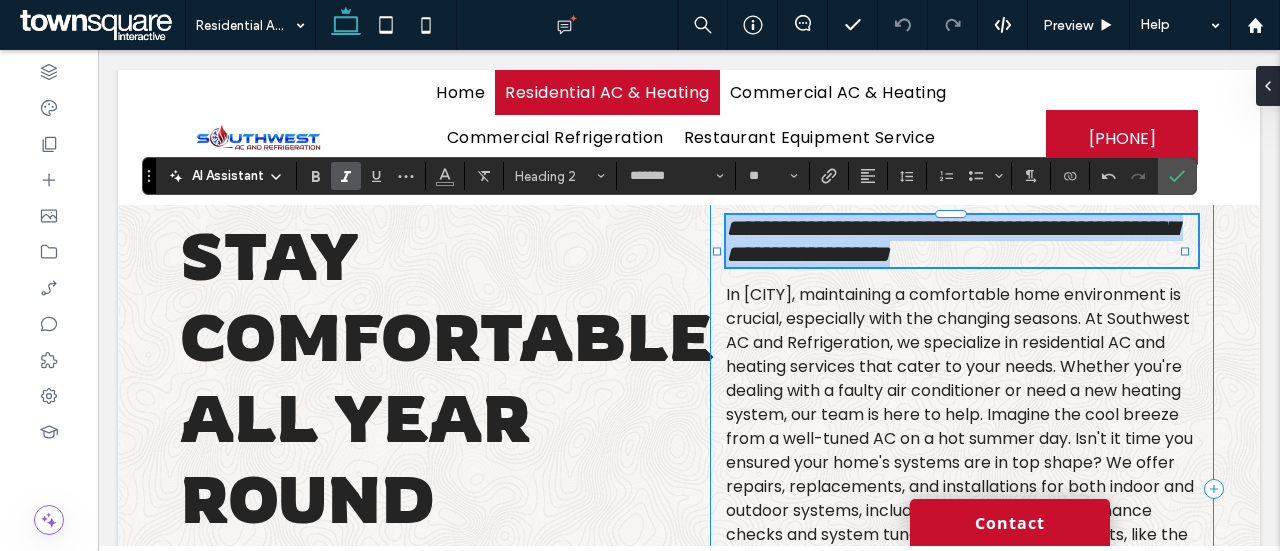 drag, startPoint x: 958, startPoint y: 269, endPoint x: 1045, endPoint y: 273, distance: 87.0919 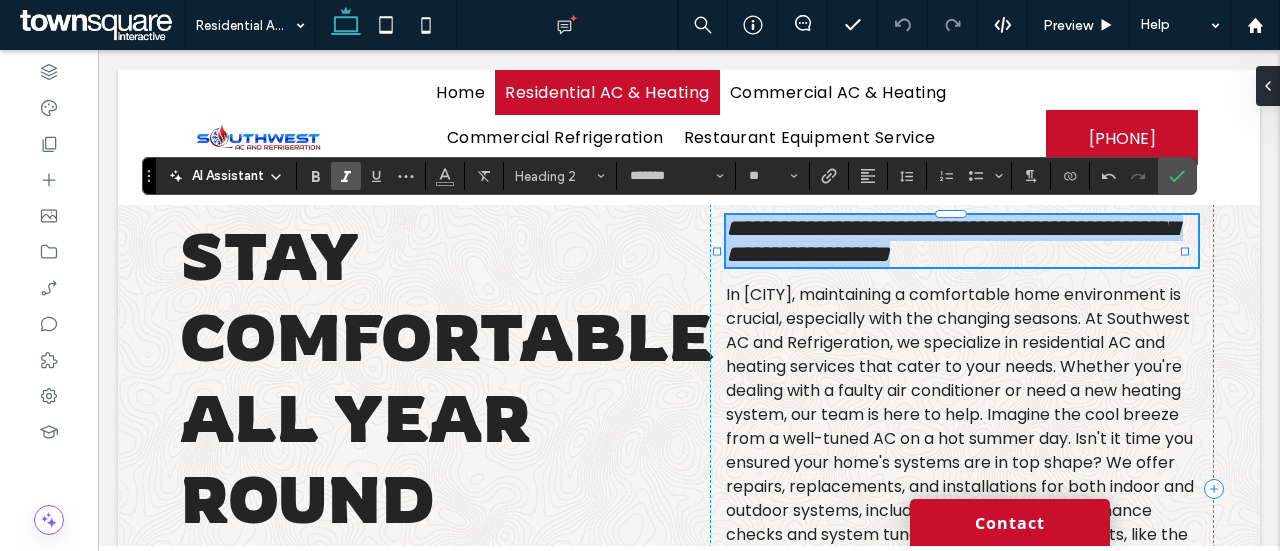 click on "**********" at bounding box center (951, 241) 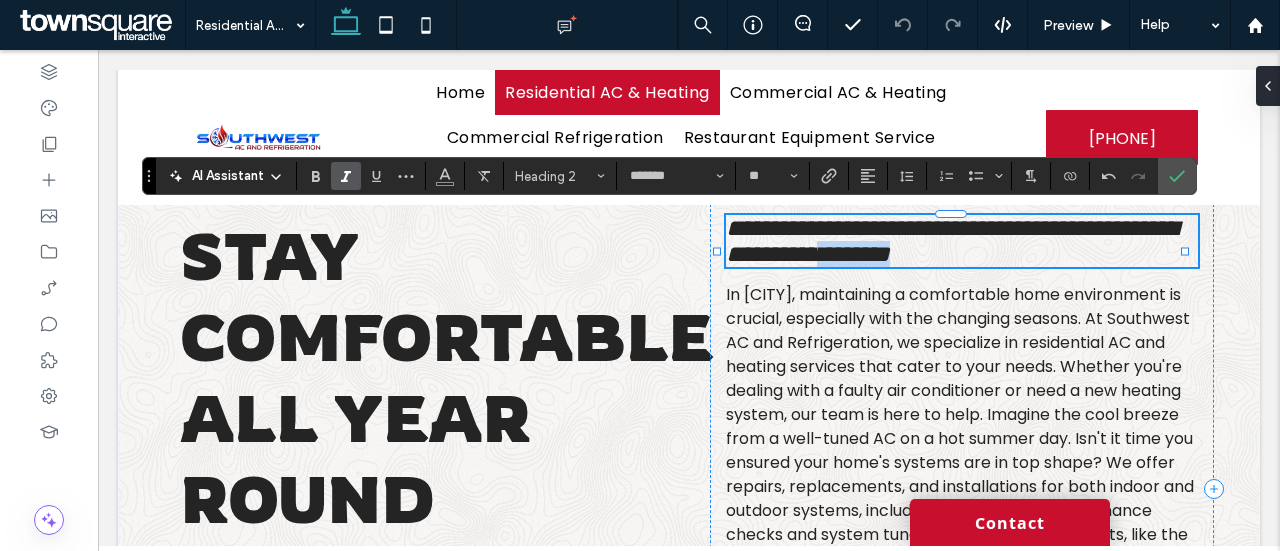 click on "**********" at bounding box center (951, 241) 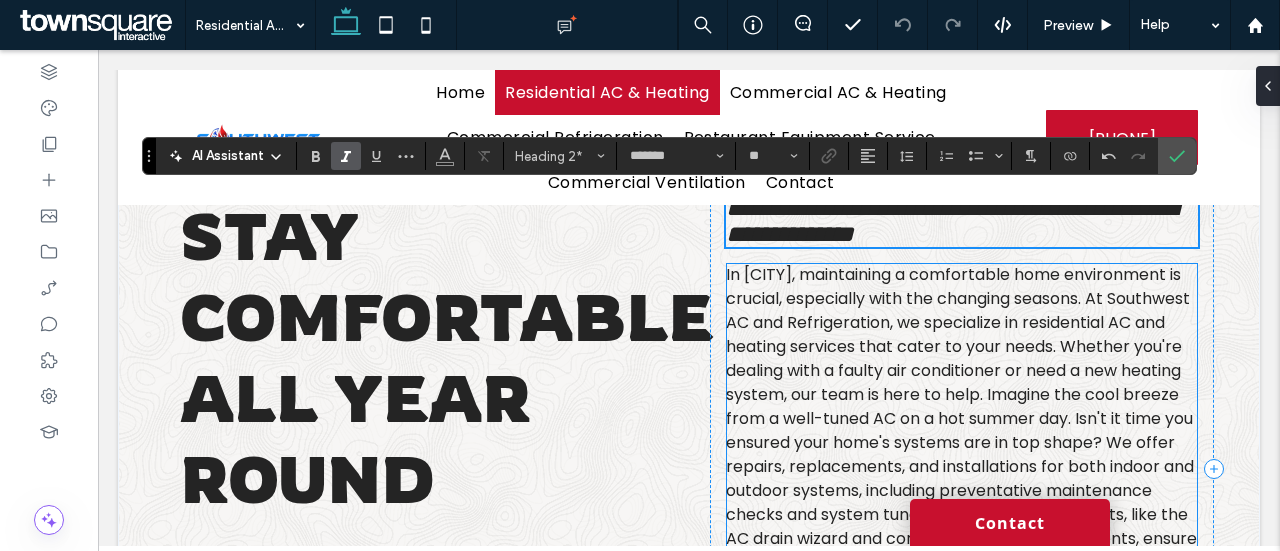 scroll, scrollTop: 130, scrollLeft: 0, axis: vertical 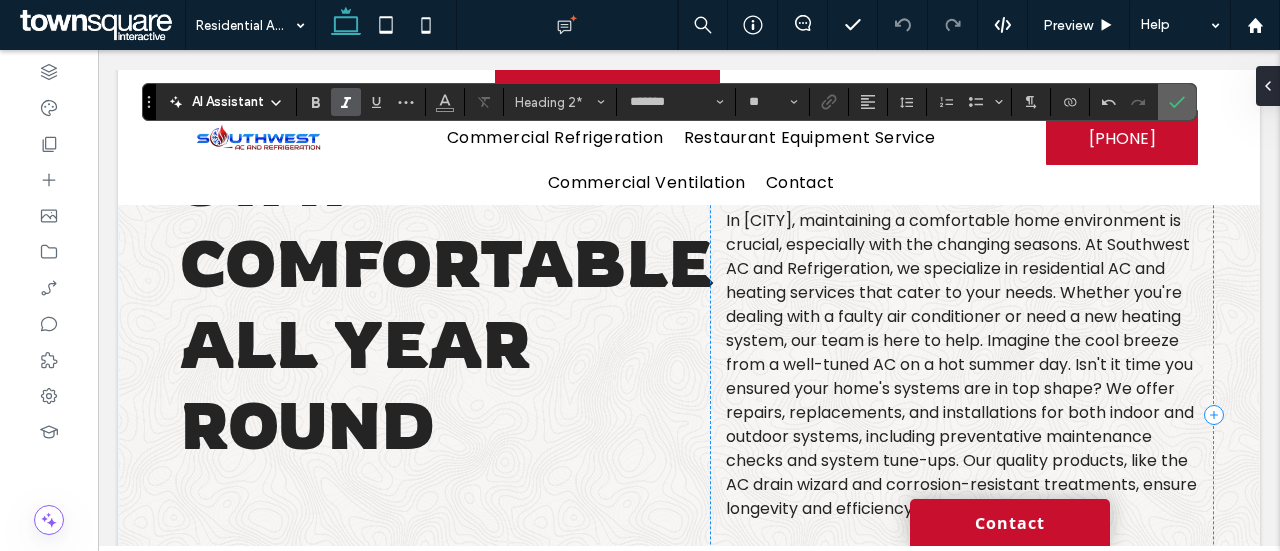 click 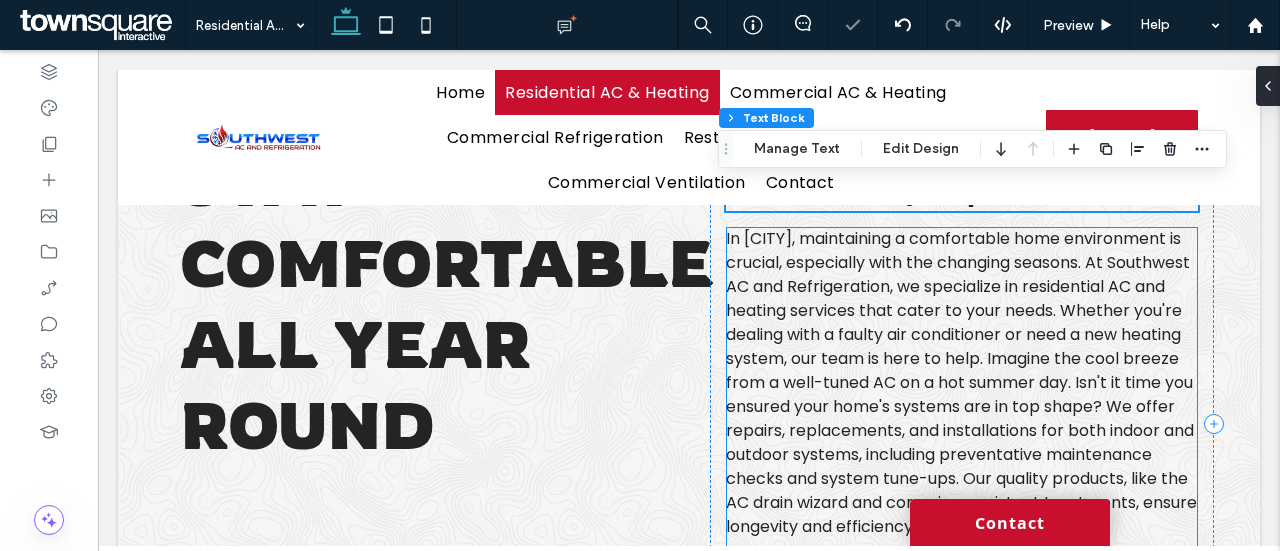 click on "In Mesquite, maintaining a comfortable home environment is crucial, especially with the changing seasons. At Southwest AC and Refrigeration, we specialize in residential AC and heating services that cater to your needs. Whether you're dealing with a faulty air conditioner or need a new heating system, our team is here to help. Imagine the cool breeze from a well-tuned AC on a hot summer day. Isn't it time you ensured your home's systems are in top shape? We offer repairs, replacements, and installations for both indoor and outdoor systems, including preventative maintenance checks and system tune-ups. Our quality products, like the AC drain wizard and corrosion-resistant treatments, ensure longevity and efficiency." at bounding box center [961, 382] 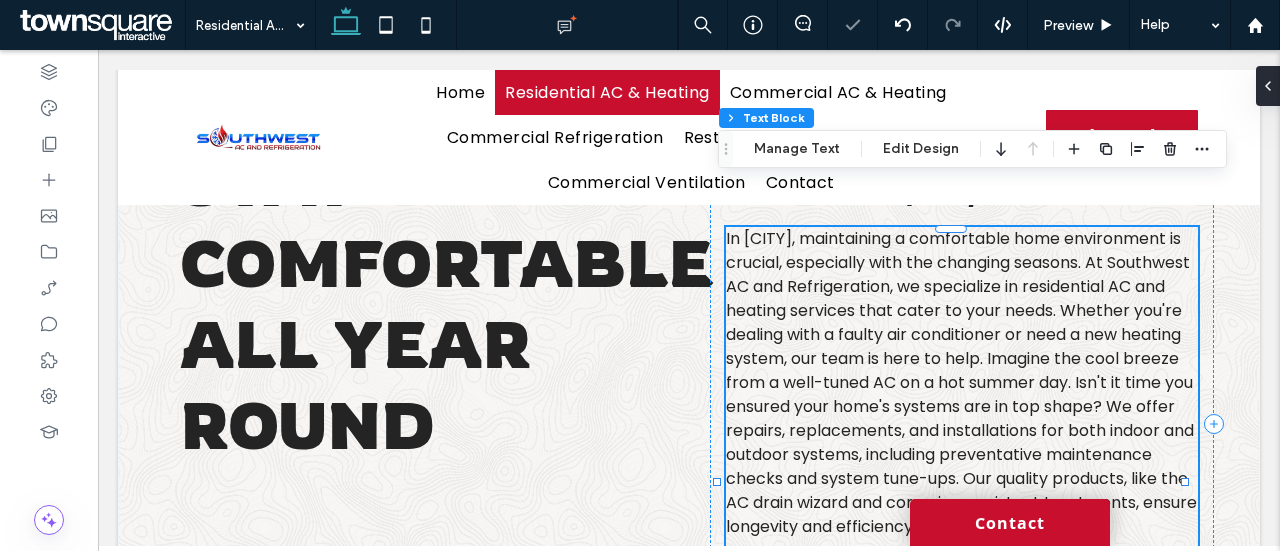 click on "In Mesquite, maintaining a comfortable home environment is crucial, especially with the changing seasons. At Southwest AC and Refrigeration, we specialize in residential AC and heating services that cater to your needs. Whether you're dealing with a faulty air conditioner or need a new heating system, our team is here to help. Imagine the cool breeze from a well-tuned AC on a hot summer day. Isn't it time you ensured your home's systems are in top shape? We offer repairs, replacements, and installations for both indoor and outdoor systems, including preventative maintenance checks and system tune-ups. Our quality products, like the AC drain wizard and corrosion-resistant treatments, ensure longevity and efficiency. ﻿ Our services are designed to keep your home comfortable throughout the year, addressing any issues promptly and effectively. Book your service today to ensure your home stays comfortable." at bounding box center (962, 467) 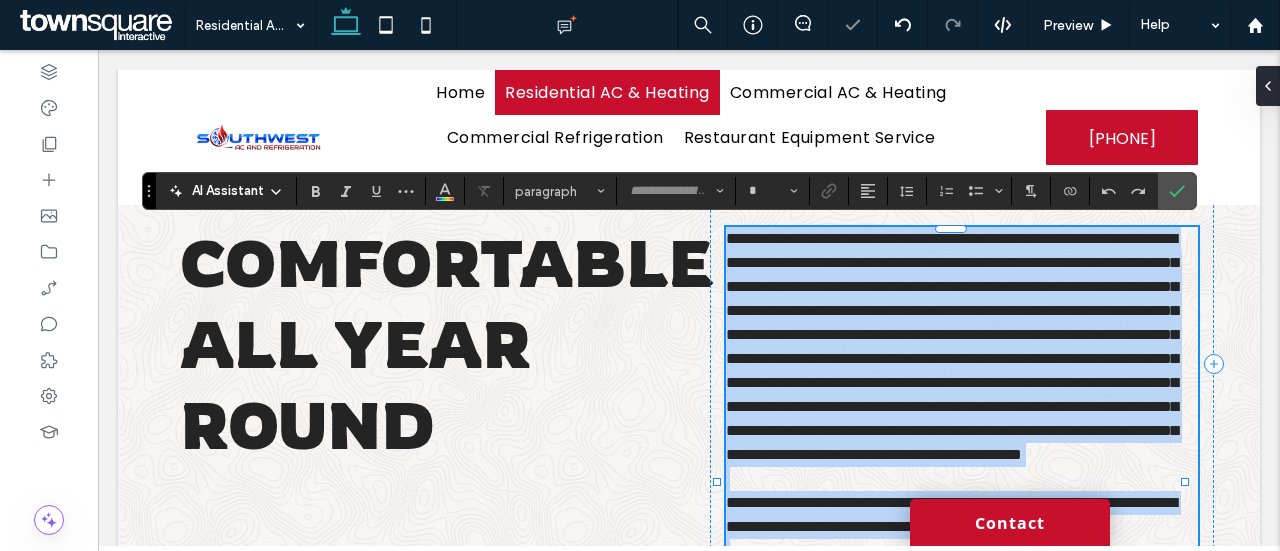 type on "*******" 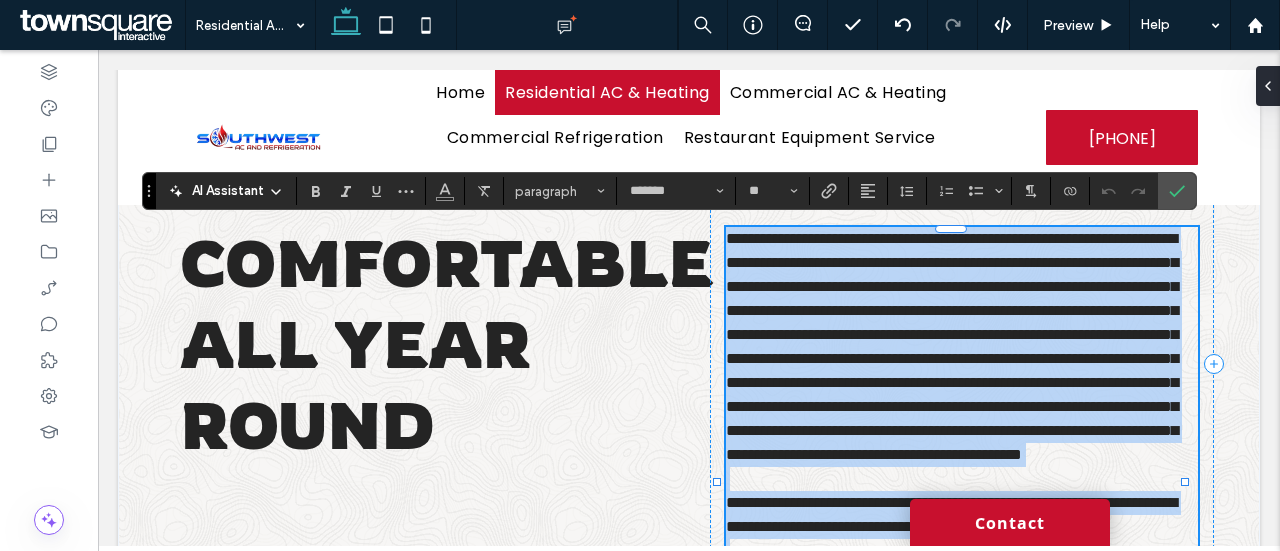 click on "**********" at bounding box center [952, 346] 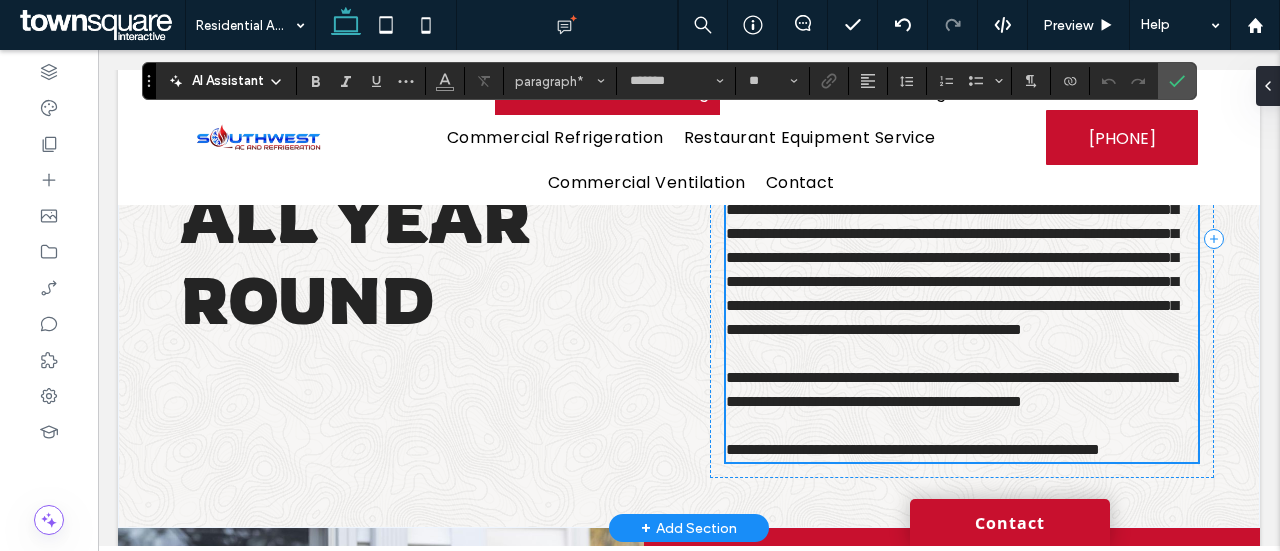 scroll, scrollTop: 258, scrollLeft: 0, axis: vertical 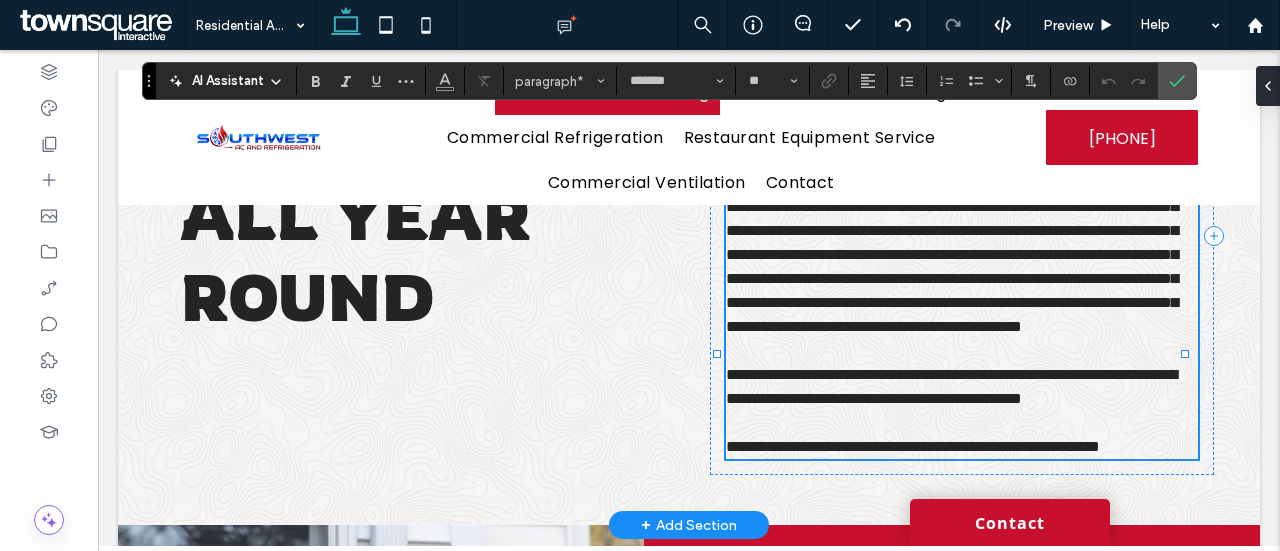 click on "**********" at bounding box center (952, 218) 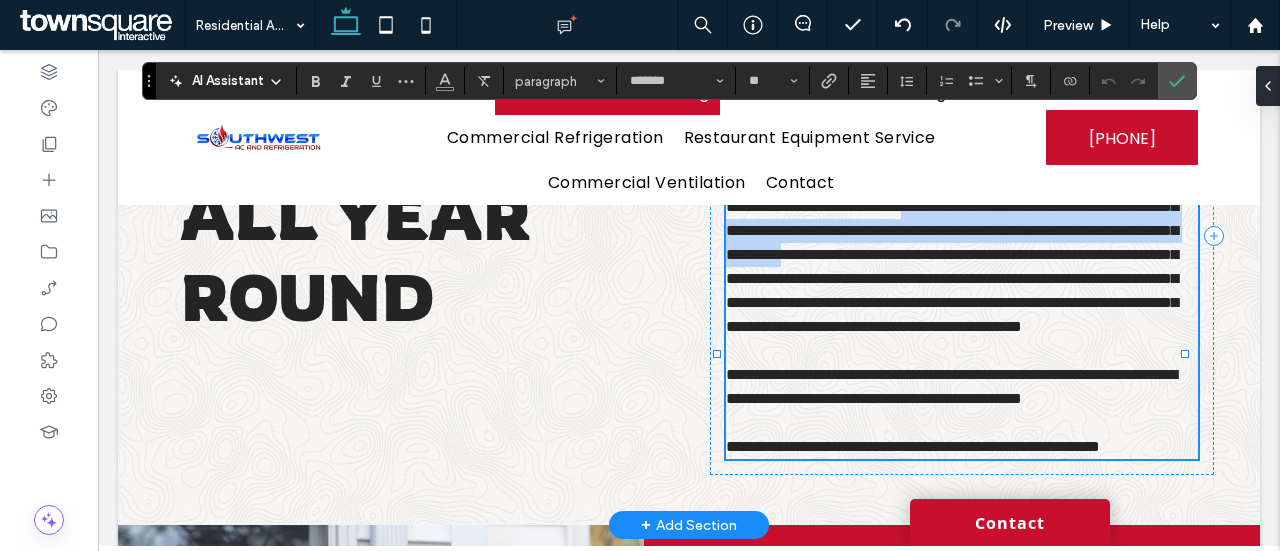drag, startPoint x: 719, startPoint y: 255, endPoint x: 936, endPoint y: 303, distance: 222.24536 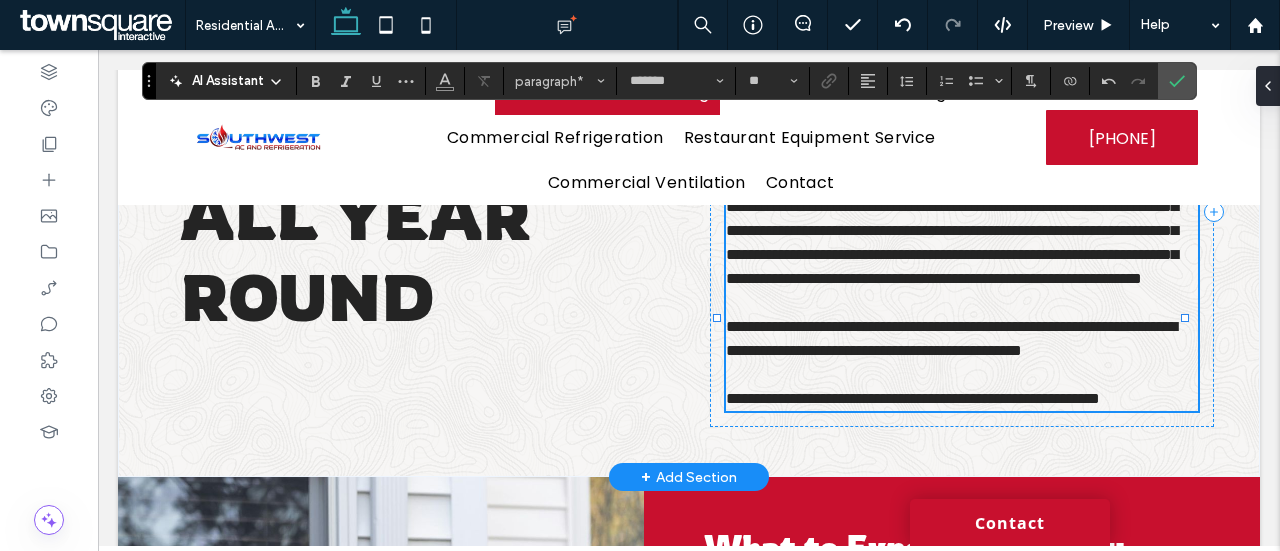 click on "**********" at bounding box center (951, 338) 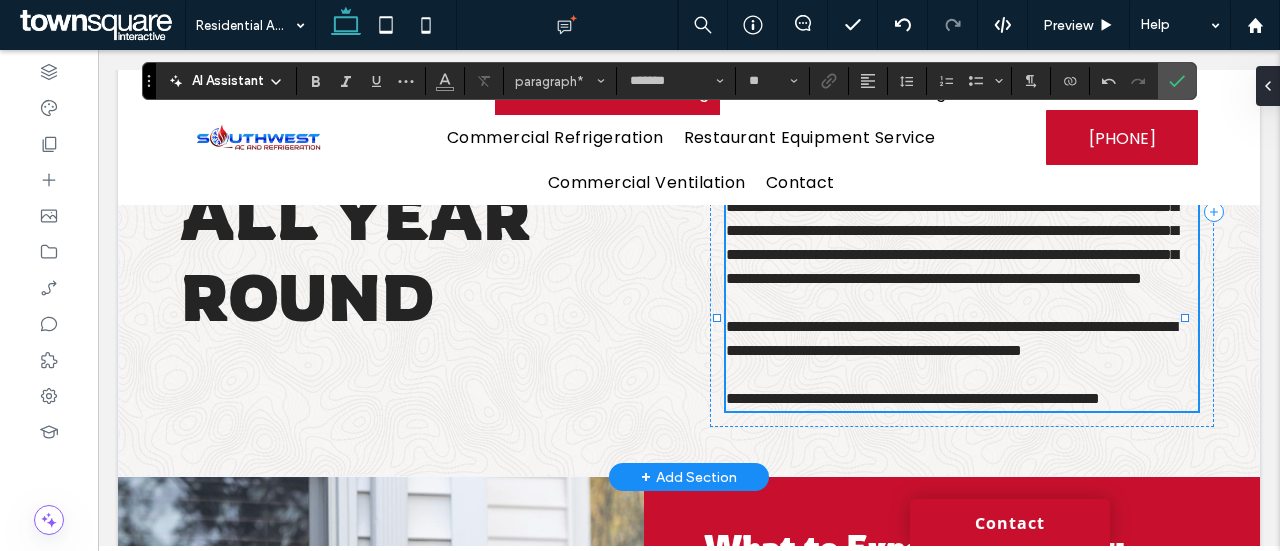 click on "**********" at bounding box center [951, 338] 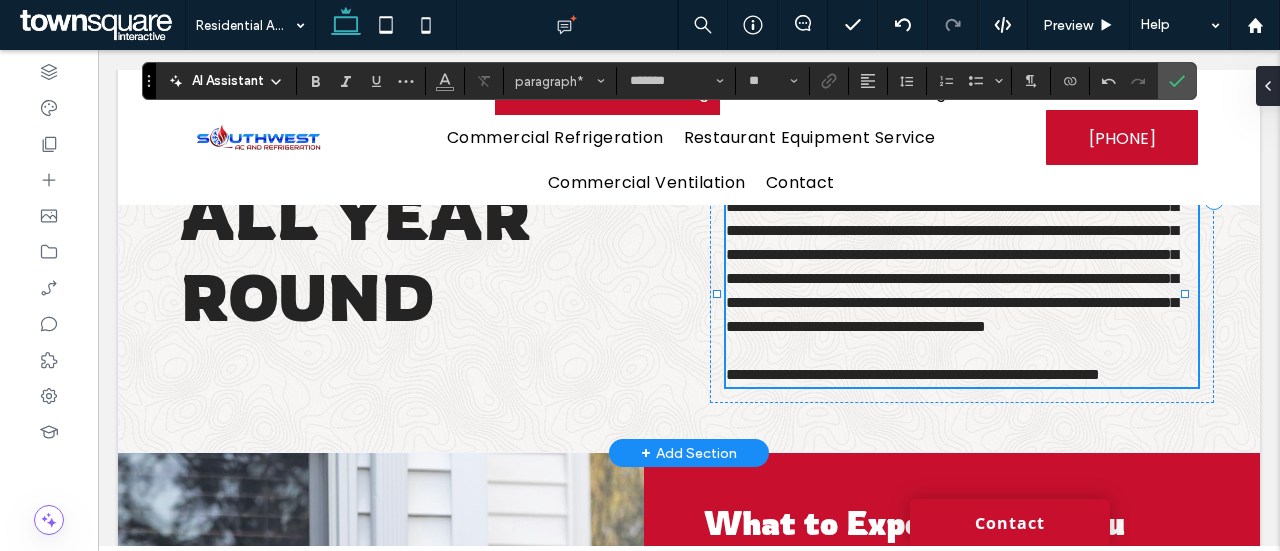 type 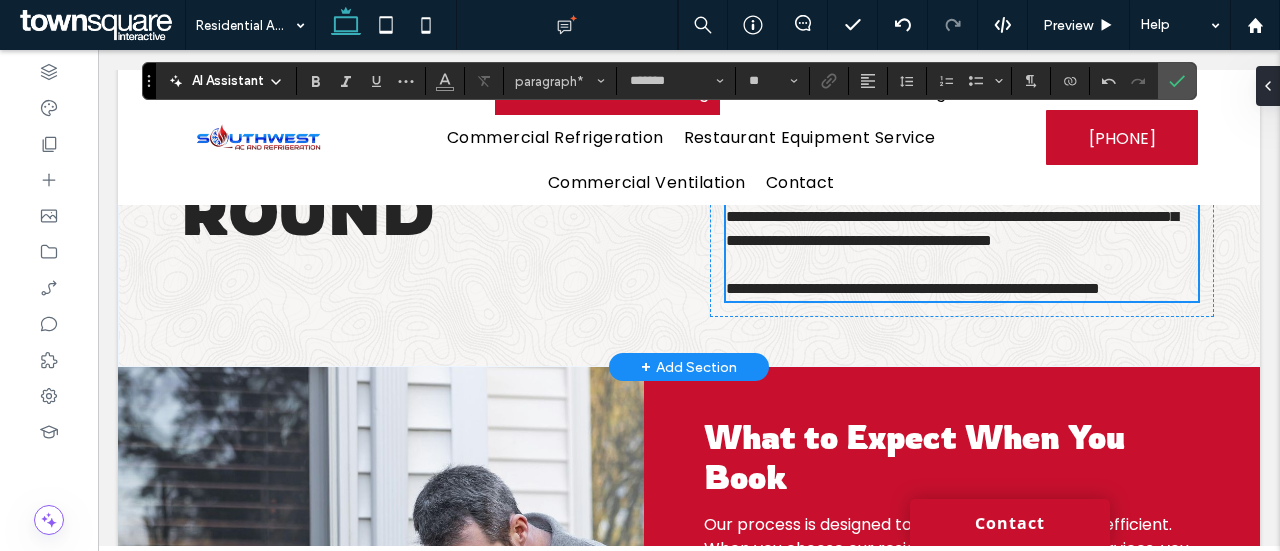 scroll, scrollTop: 345, scrollLeft: 0, axis: vertical 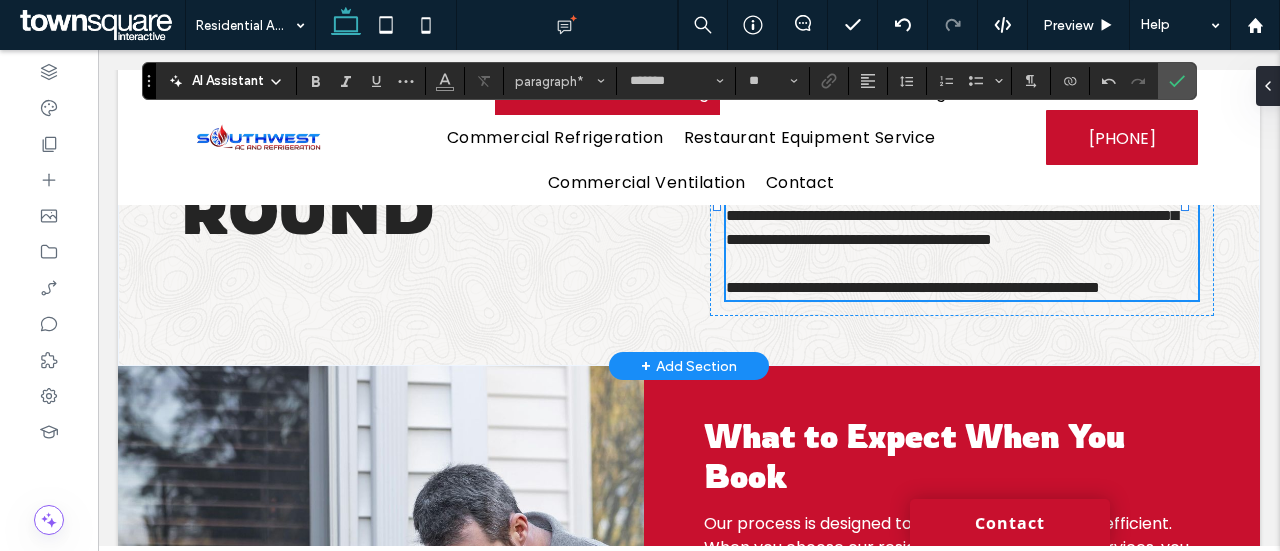 click on "**********" at bounding box center (913, 287) 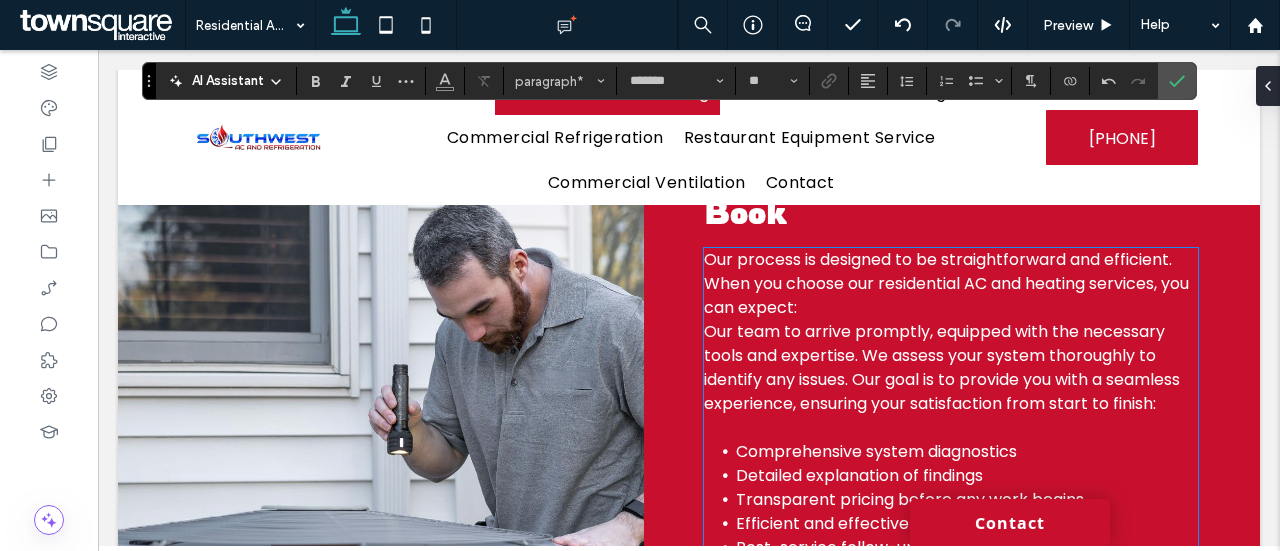 scroll, scrollTop: 635, scrollLeft: 0, axis: vertical 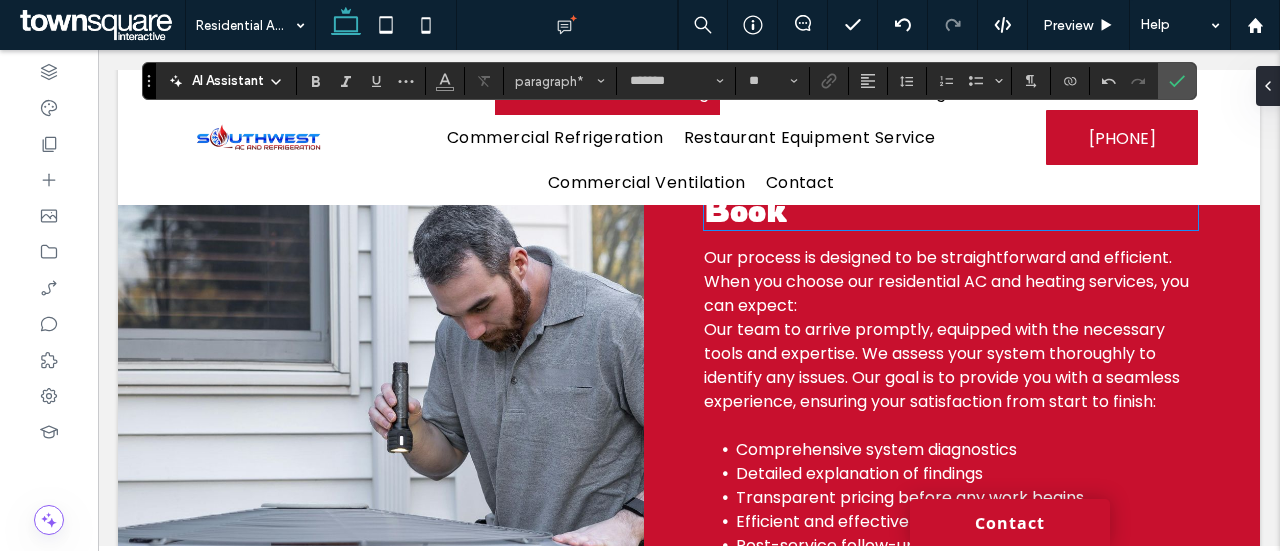 click on "What to Expect When You Book" at bounding box center (951, 190) 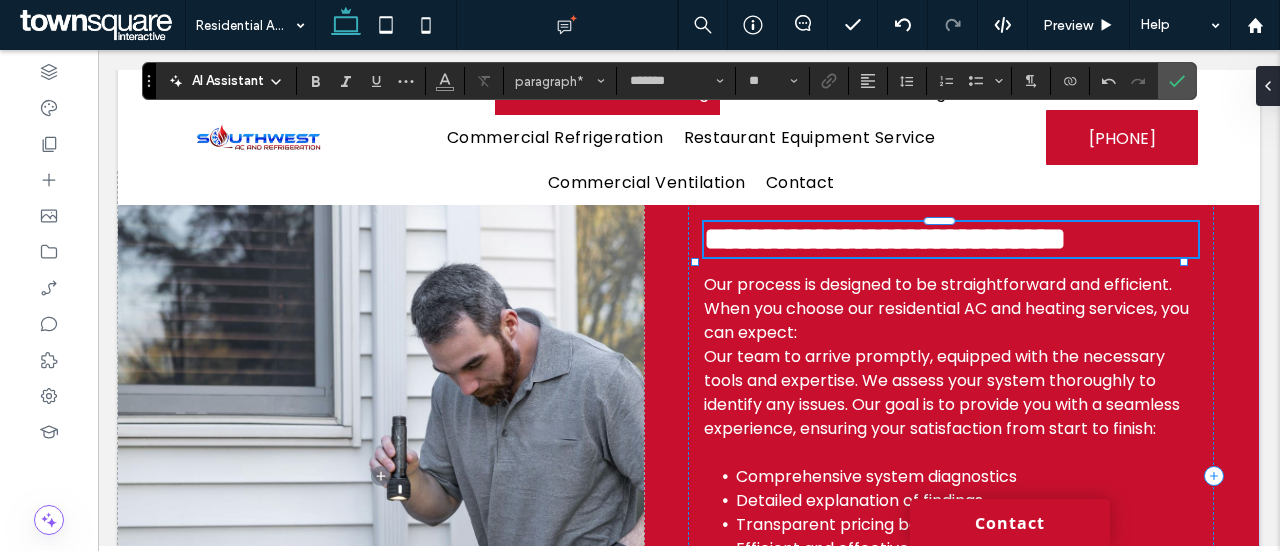 click on "**********" at bounding box center [951, 239] 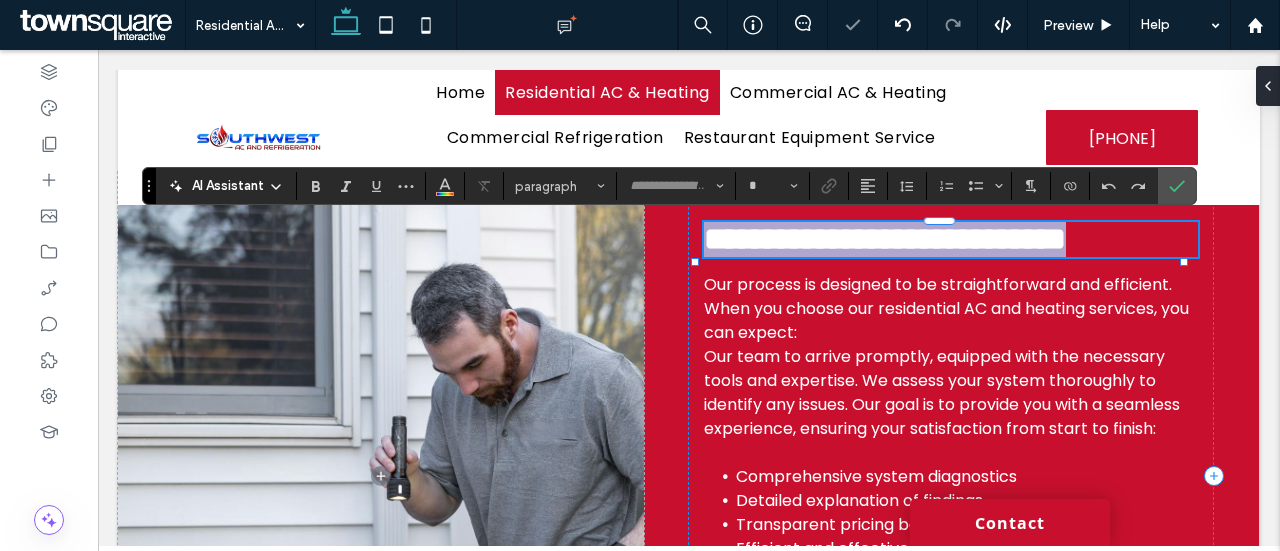 type on "*******" 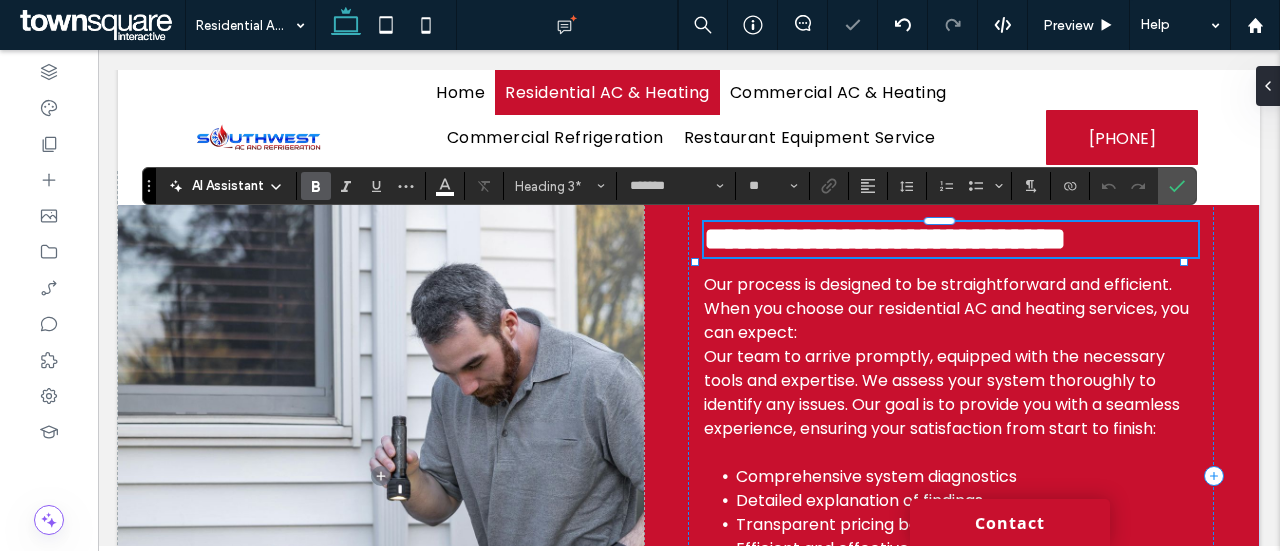 type 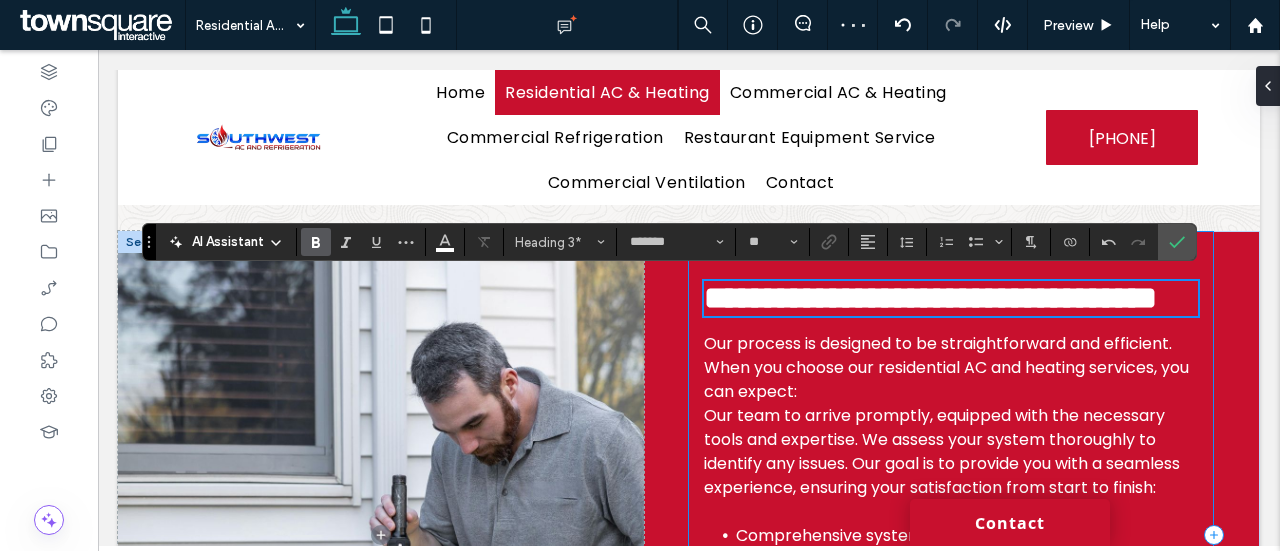scroll, scrollTop: 577, scrollLeft: 0, axis: vertical 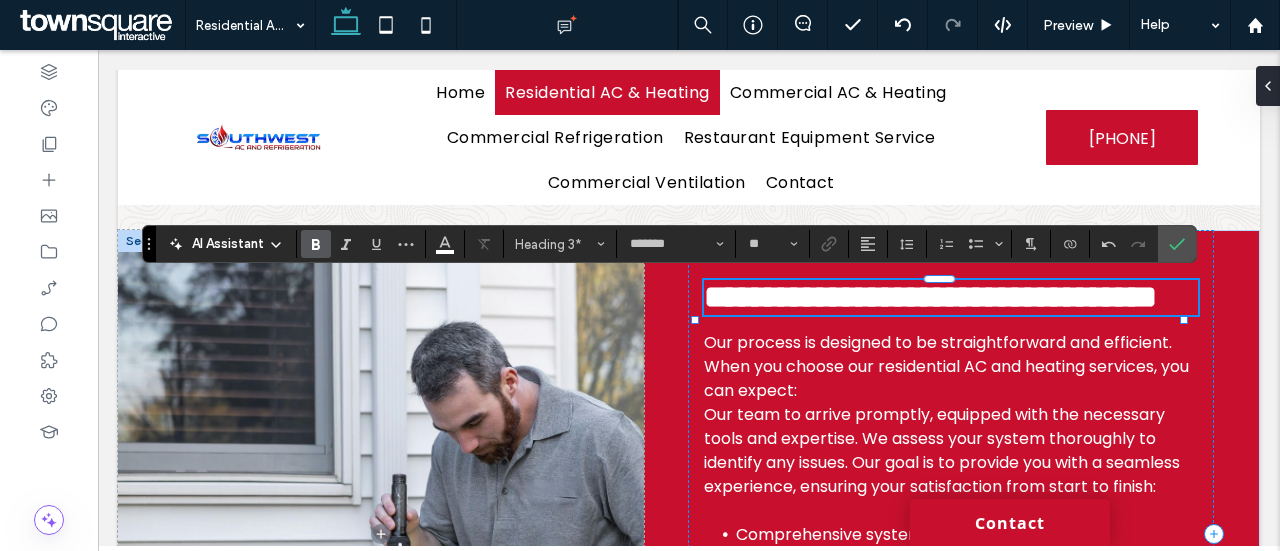 click on "**********" at bounding box center (951, 297) 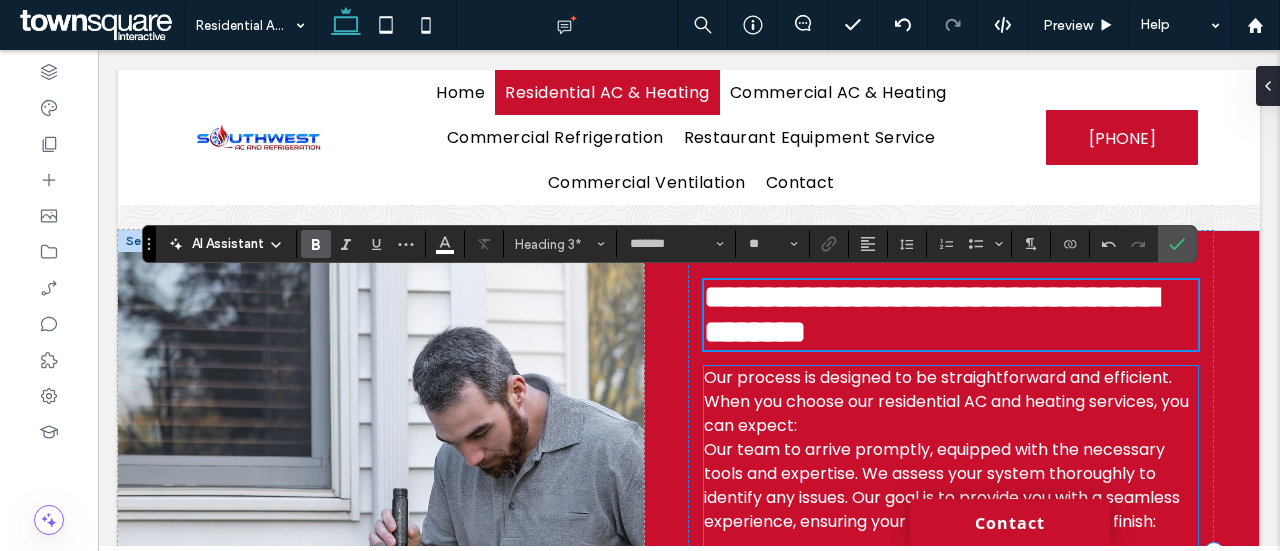 scroll, scrollTop: 618, scrollLeft: 0, axis: vertical 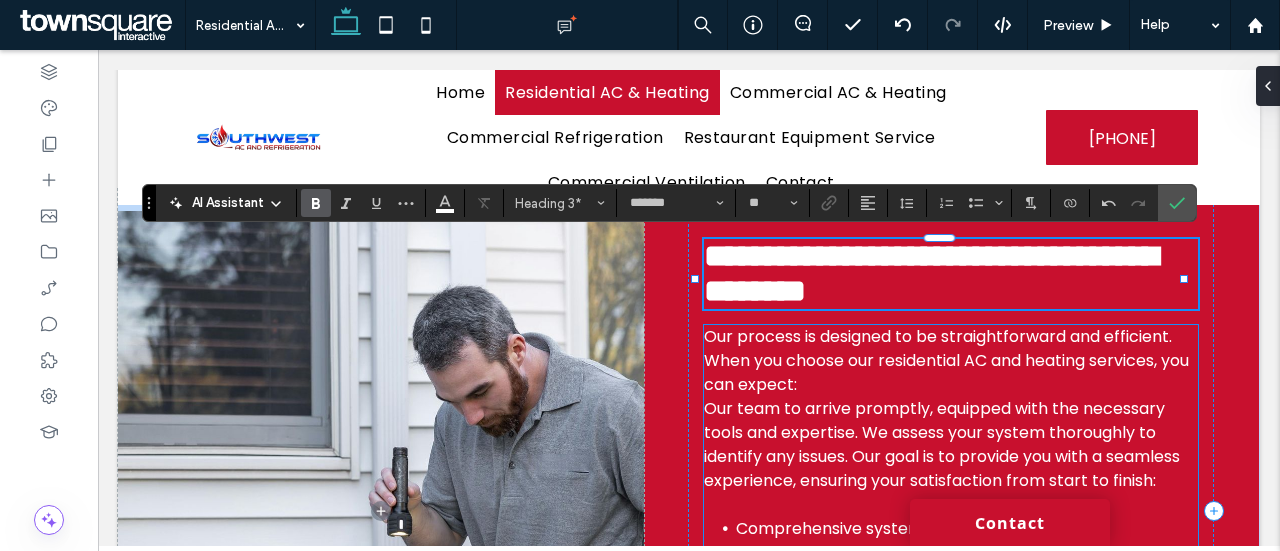 click on "Our process is designed to be straightforward and efficient. When you choose our residential AC and heating services, you can expect:" at bounding box center (946, 360) 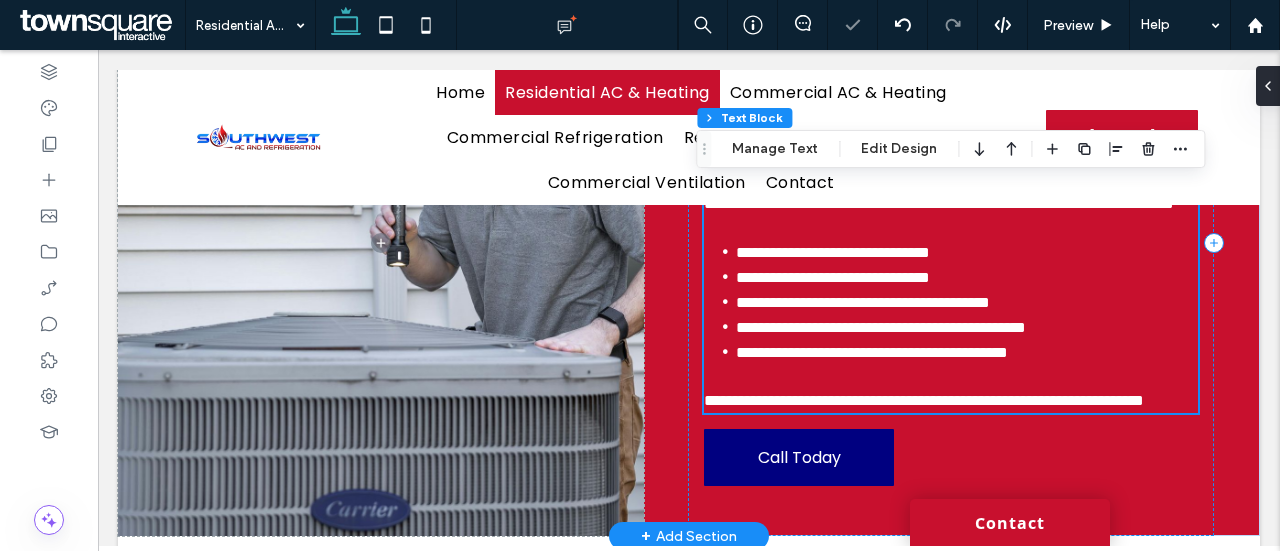 type on "*******" 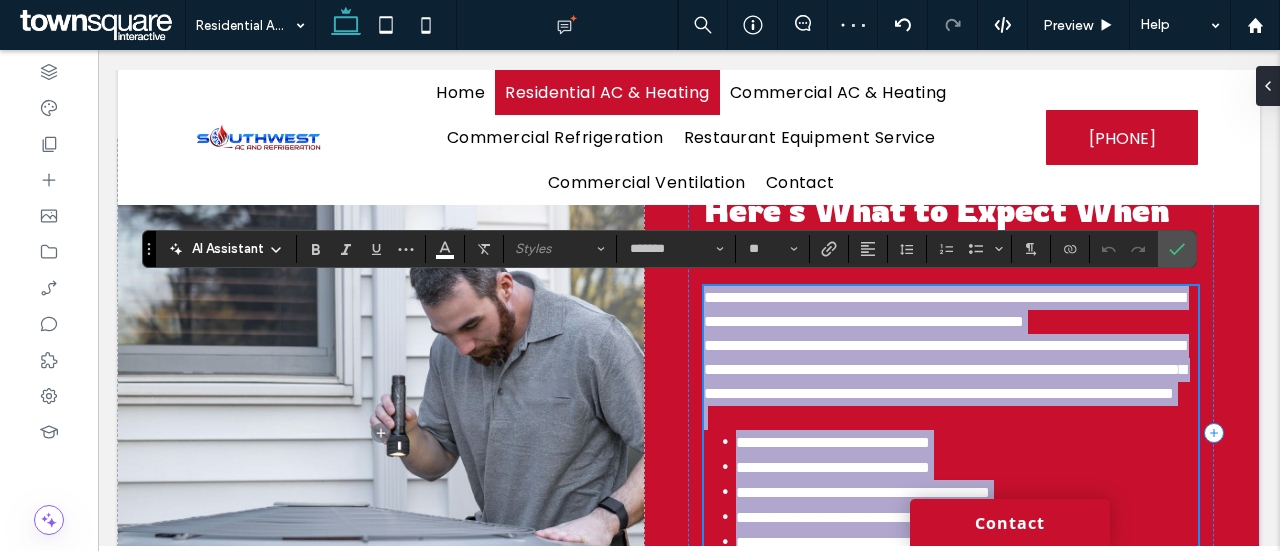 scroll, scrollTop: 666, scrollLeft: 0, axis: vertical 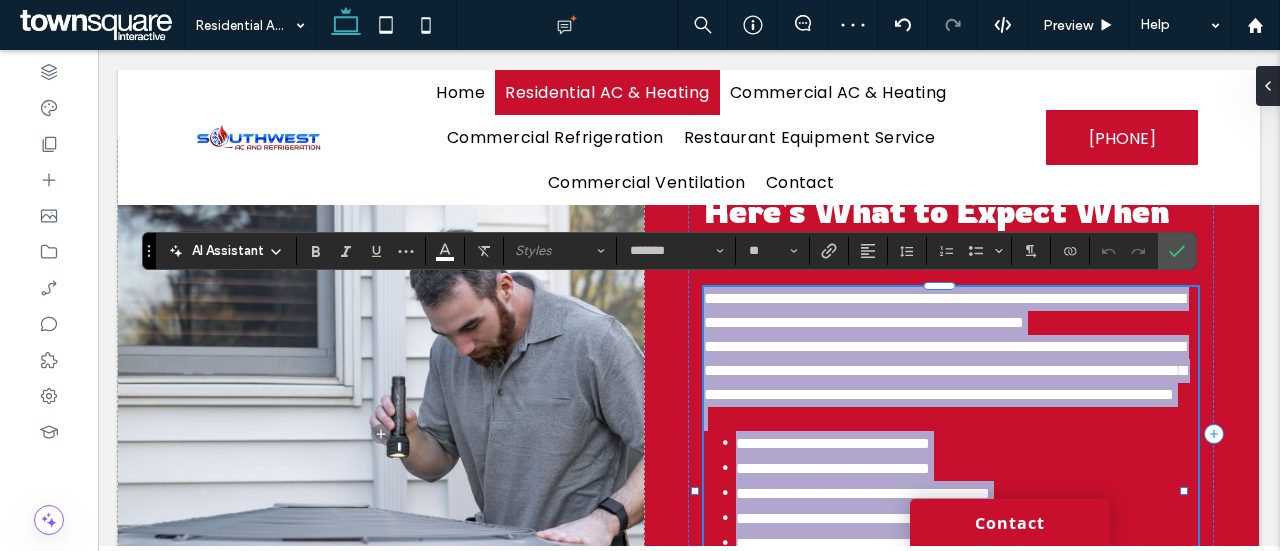 click on "**********" at bounding box center (944, 310) 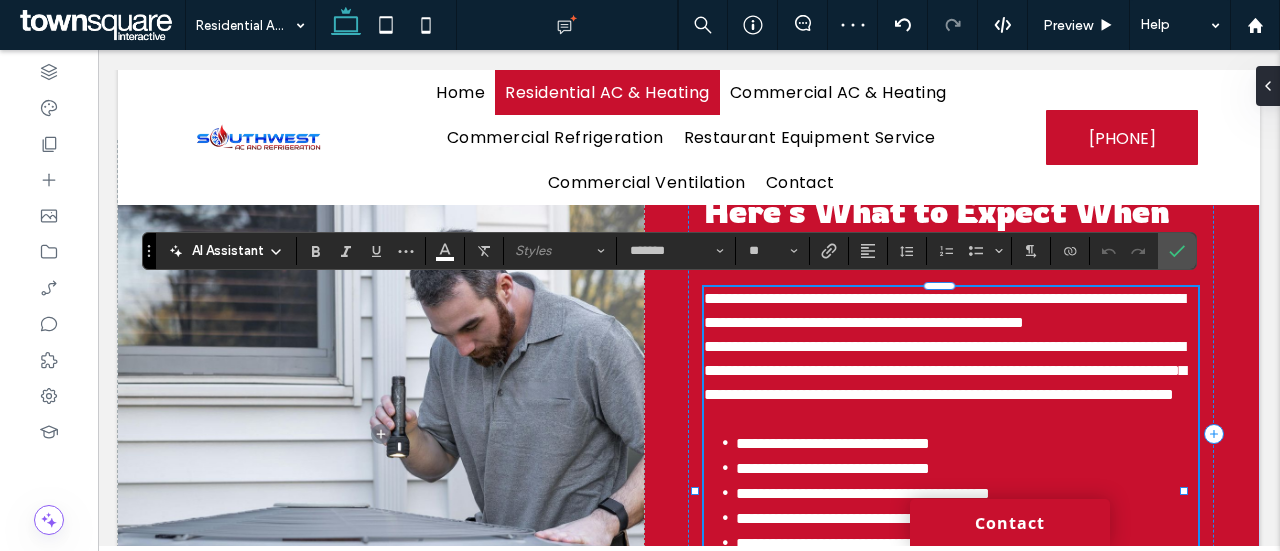 click on "**********" at bounding box center (944, 310) 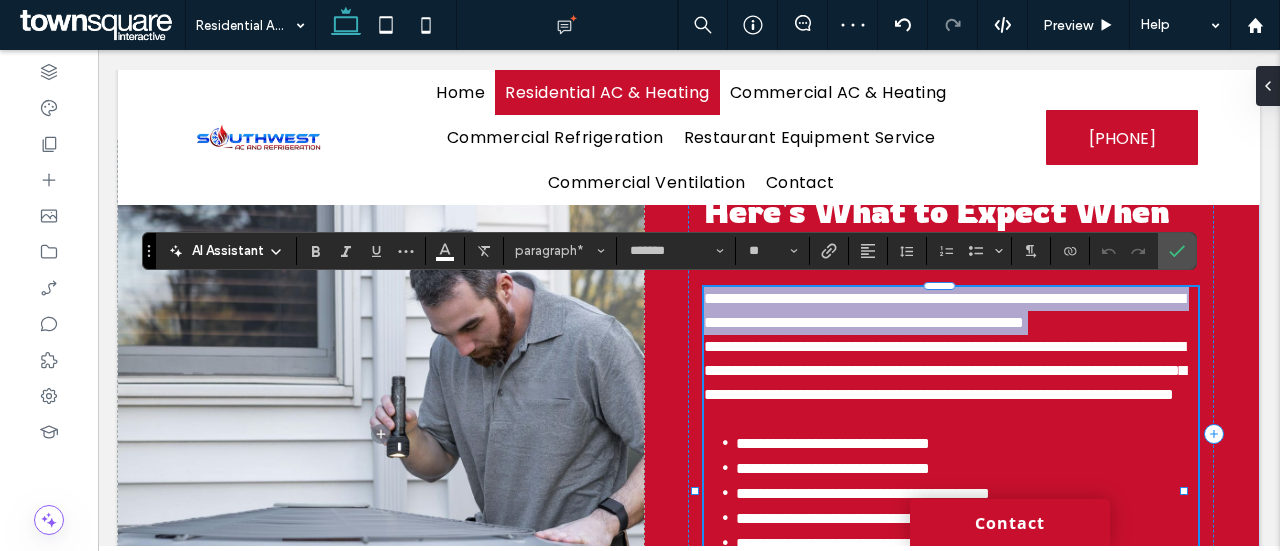 click on "**********" at bounding box center [944, 310] 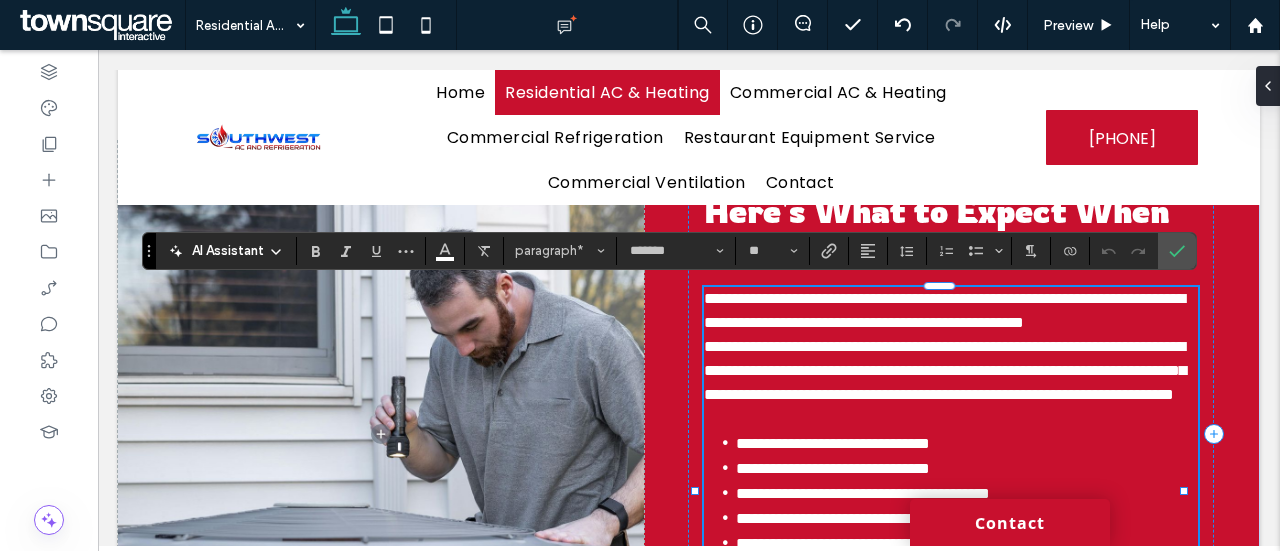 click on "**********" at bounding box center [945, 370] 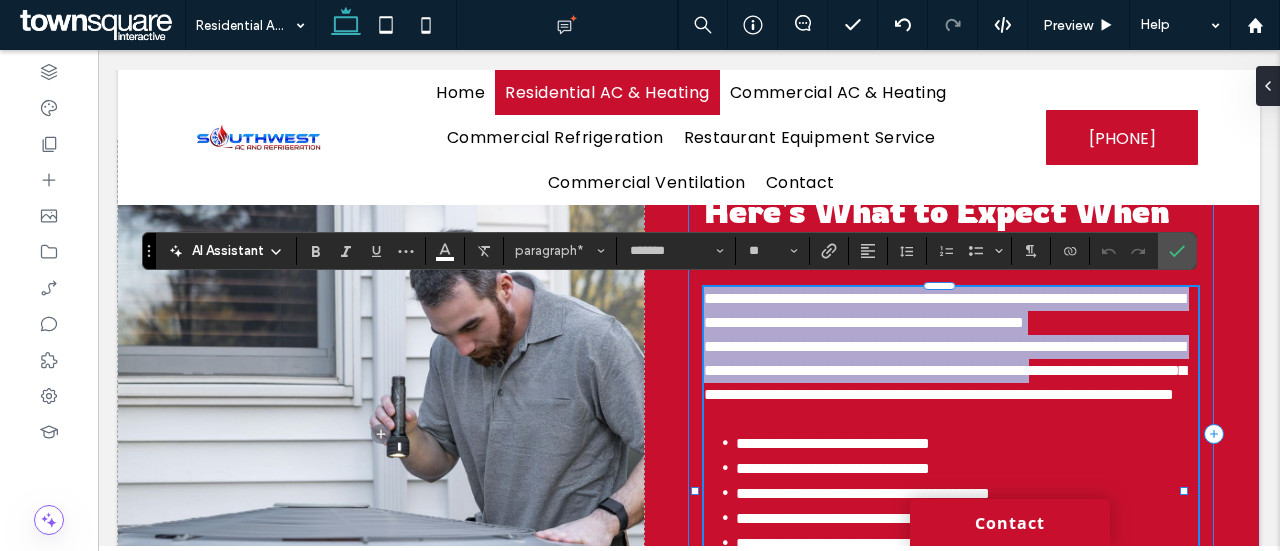 drag, startPoint x: 845, startPoint y: 419, endPoint x: 685, endPoint y: 298, distance: 200.6016 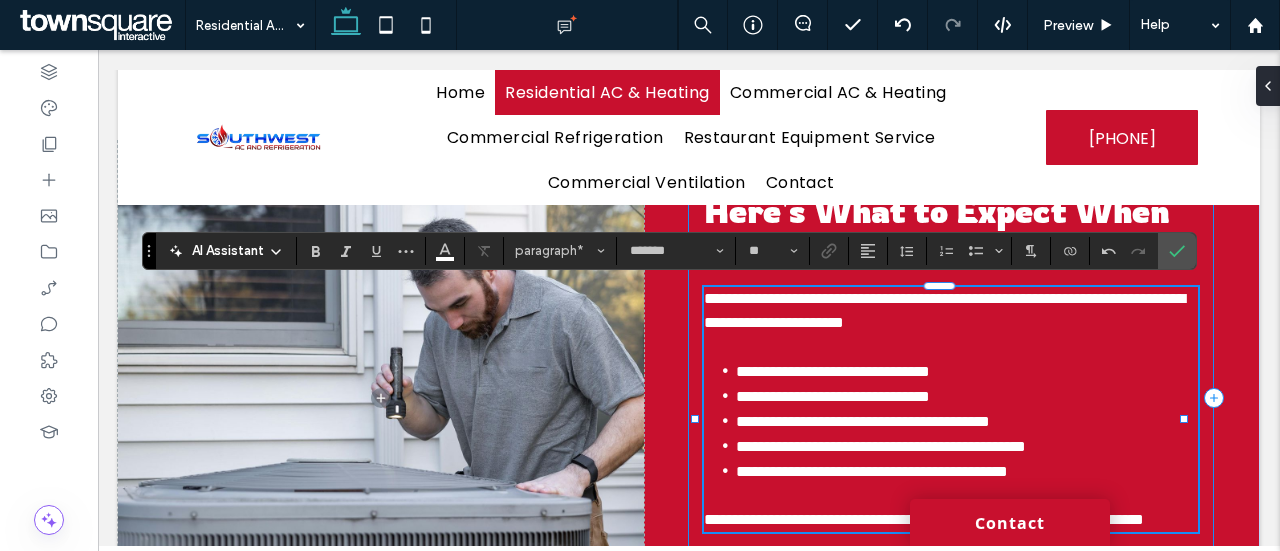 type 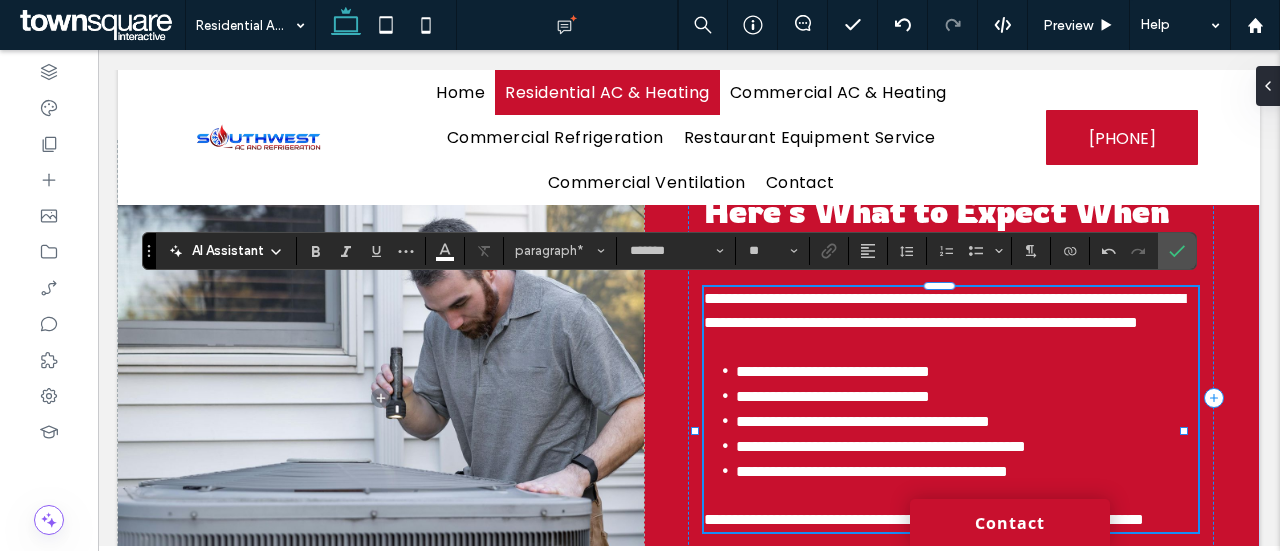 click on "**********" at bounding box center (833, 371) 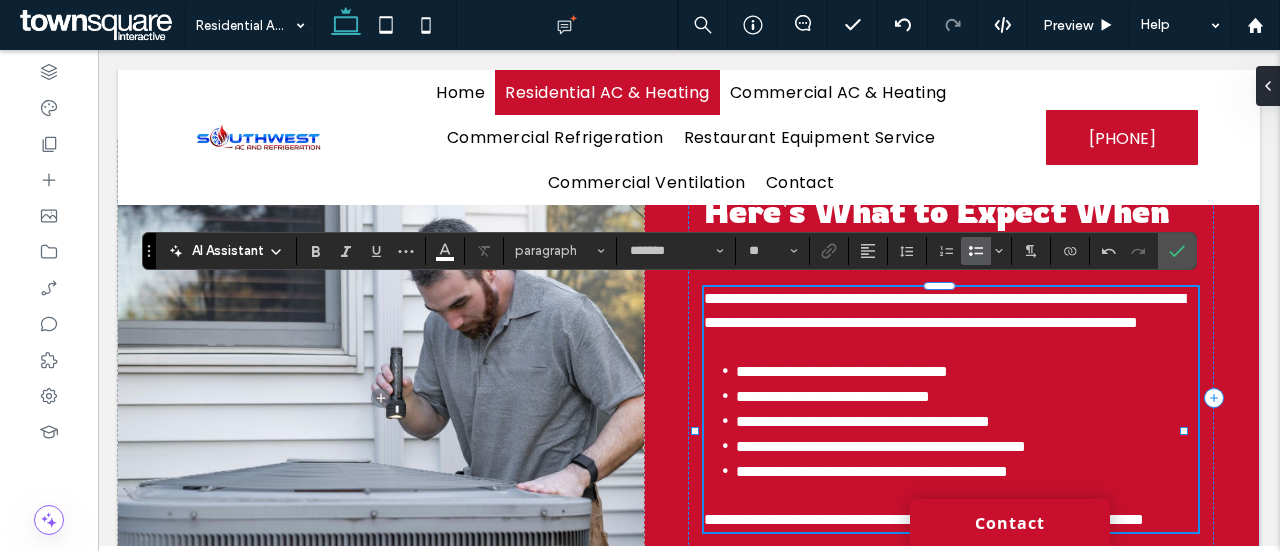 click on "**********" at bounding box center (833, 396) 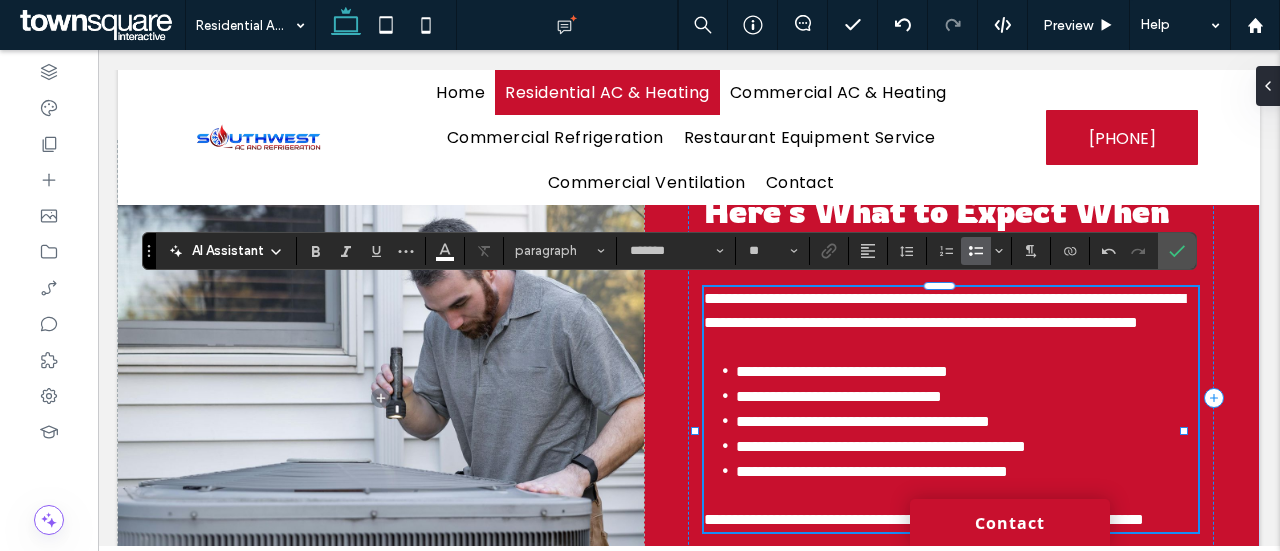 click on "**********" at bounding box center (842, 371) 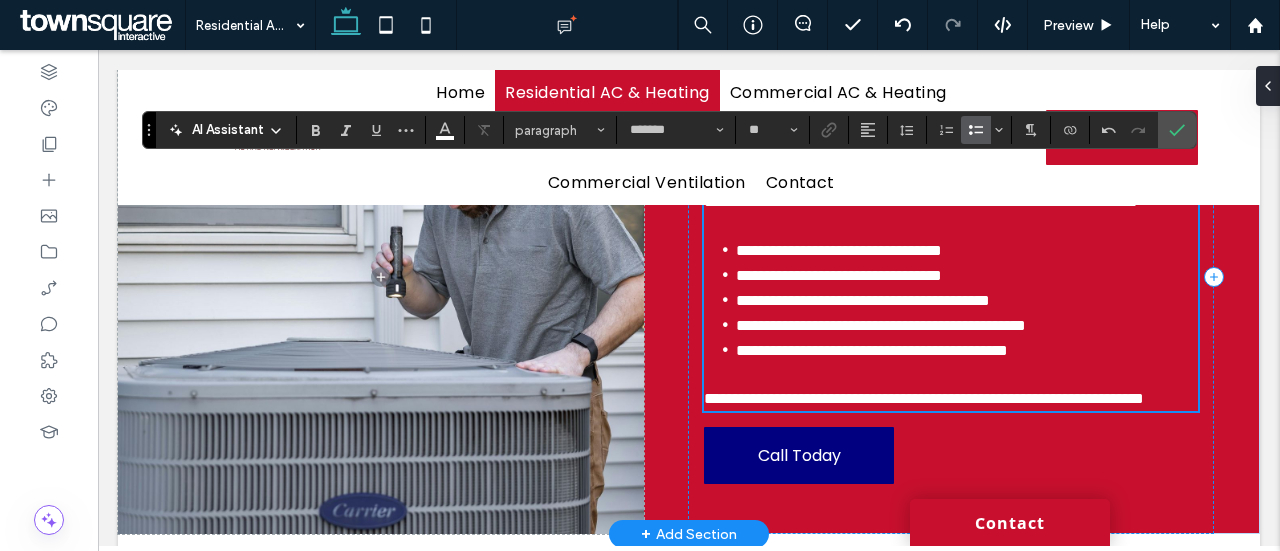 scroll, scrollTop: 788, scrollLeft: 0, axis: vertical 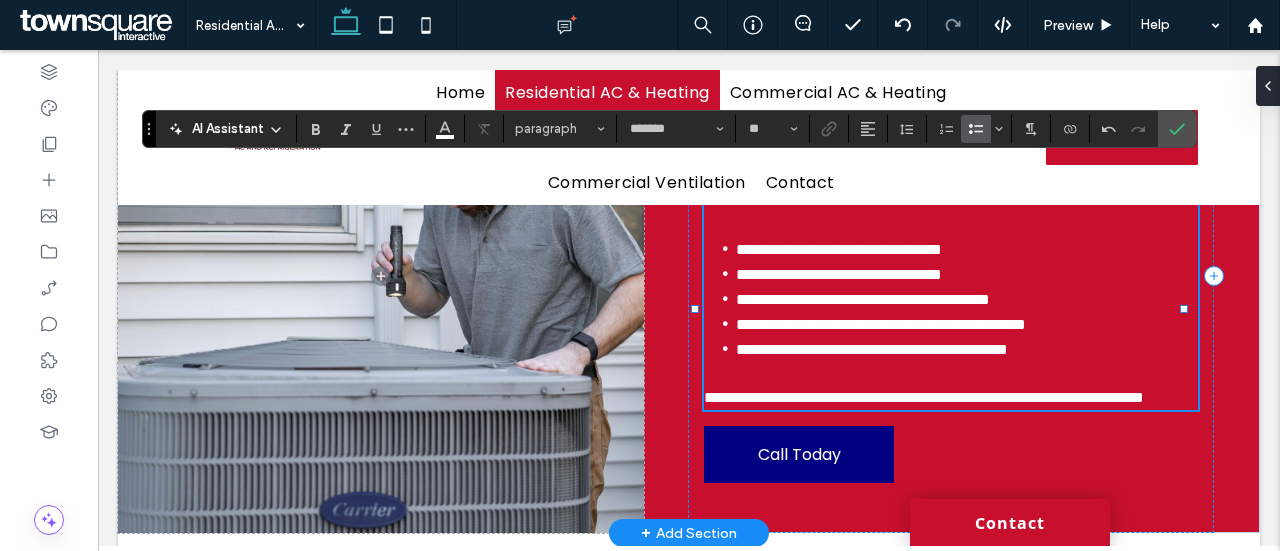 click on "**********" at bounding box center (872, 349) 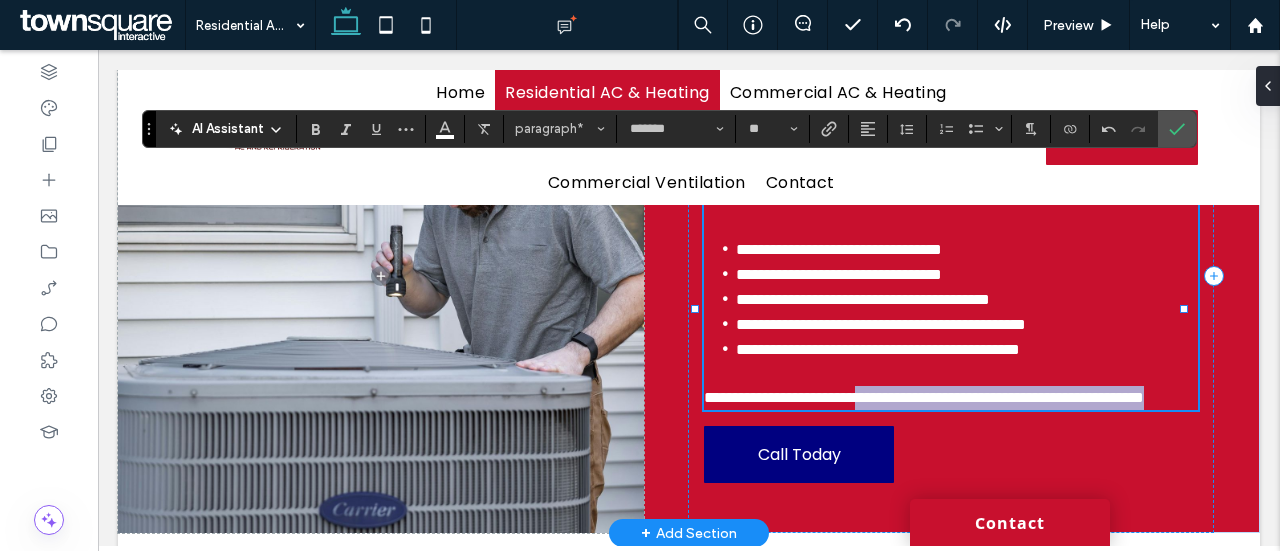 drag, startPoint x: 905, startPoint y: 418, endPoint x: 949, endPoint y: 448, distance: 53.25411 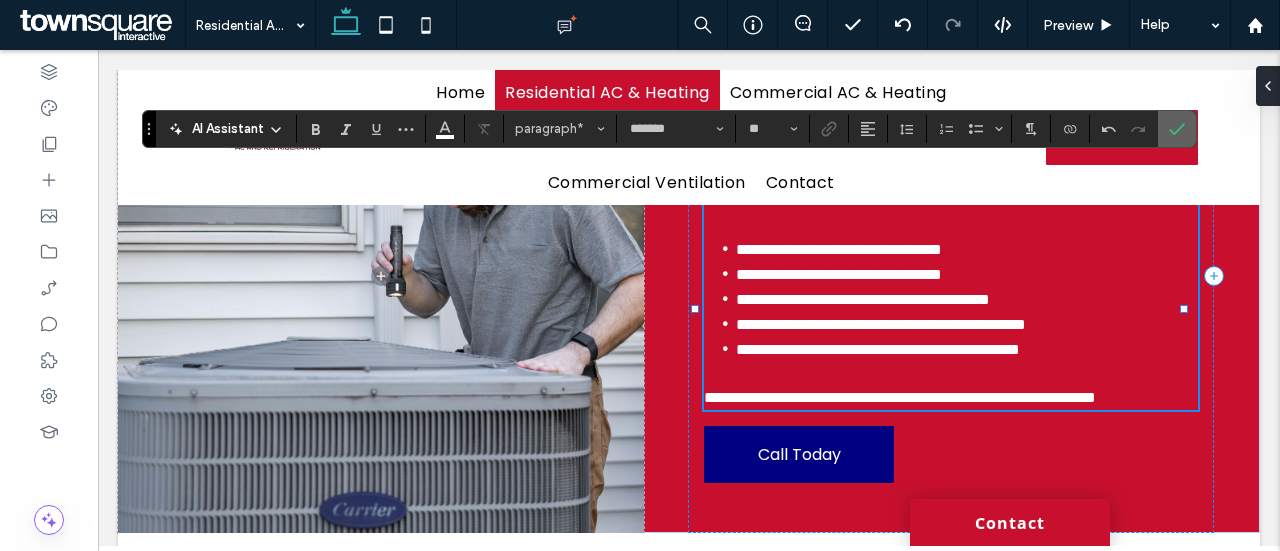 drag, startPoint x: 1175, startPoint y: 121, endPoint x: 997, endPoint y: 82, distance: 182.2224 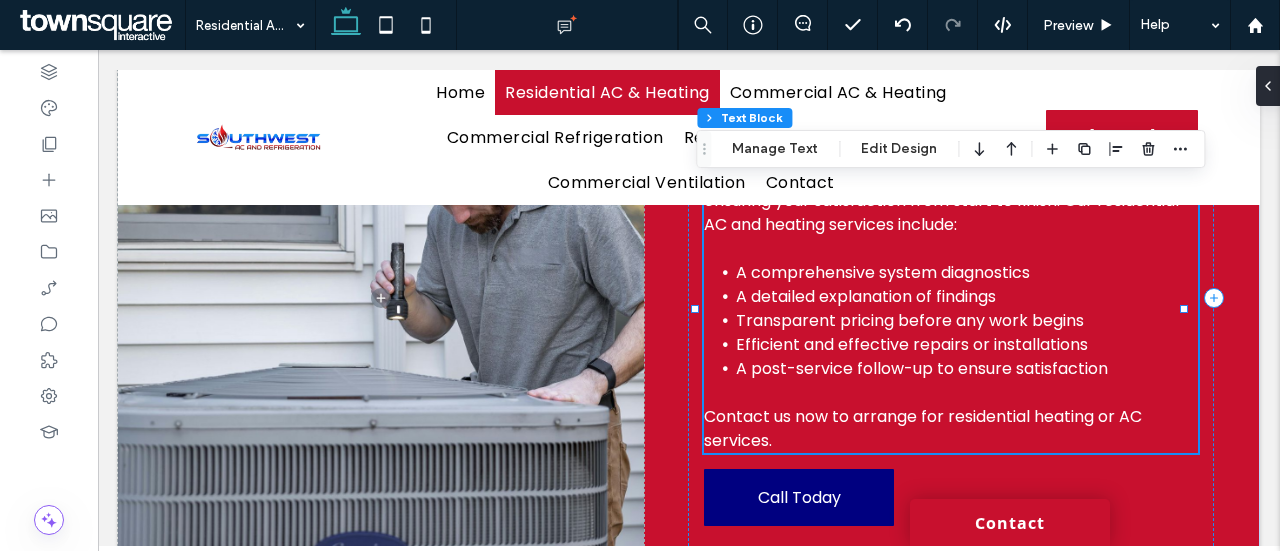 click on "A comprehensive system diagnostics" at bounding box center [883, 272] 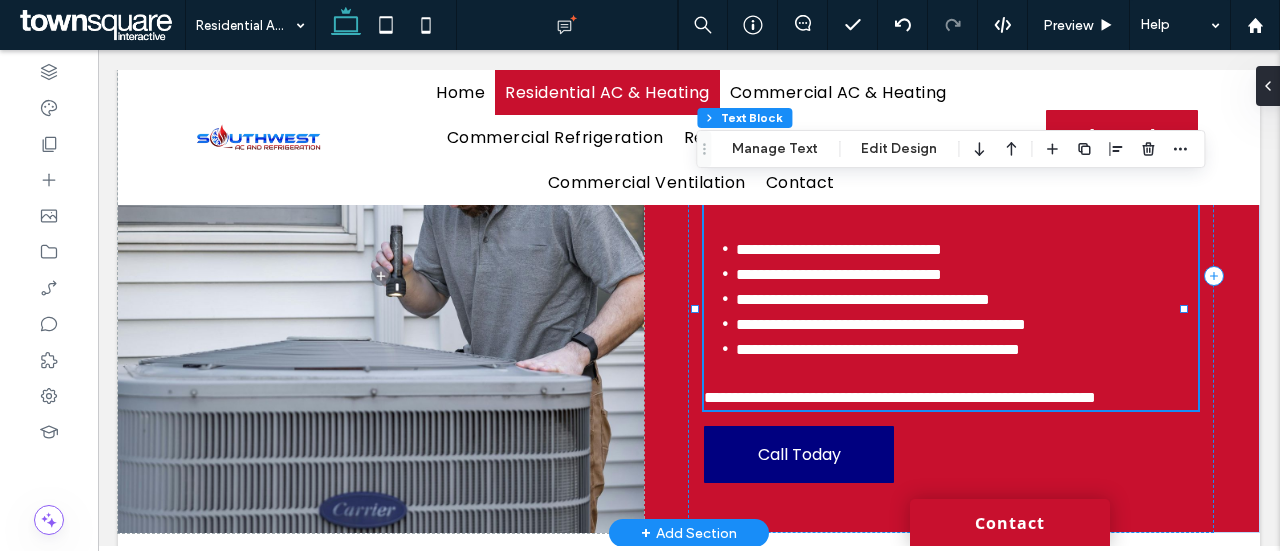 click on "**********" at bounding box center (839, 249) 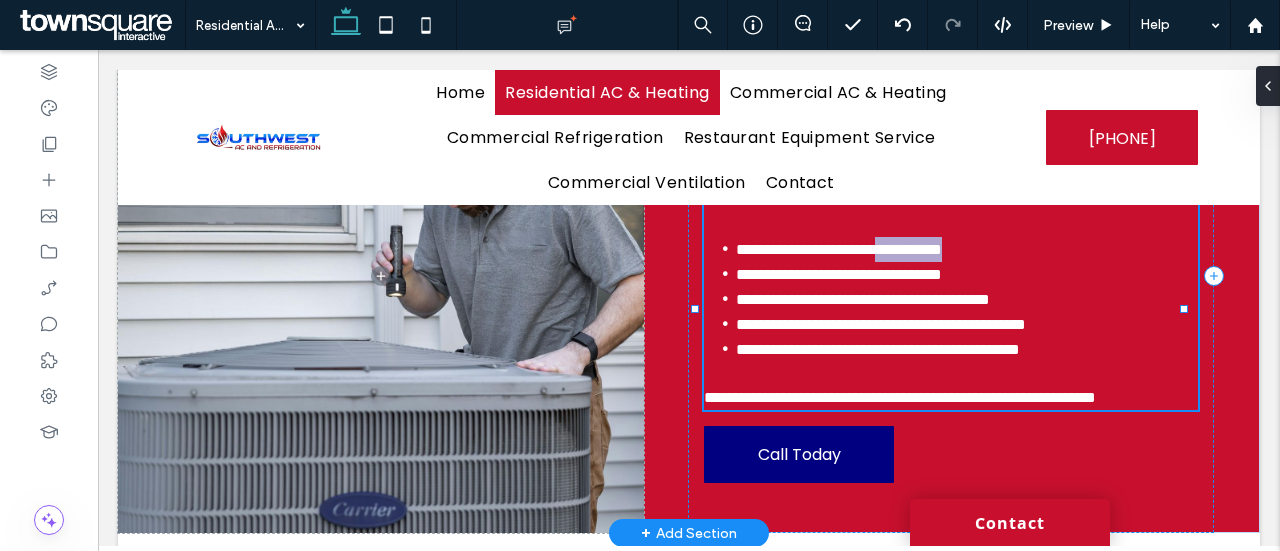 type on "*******" 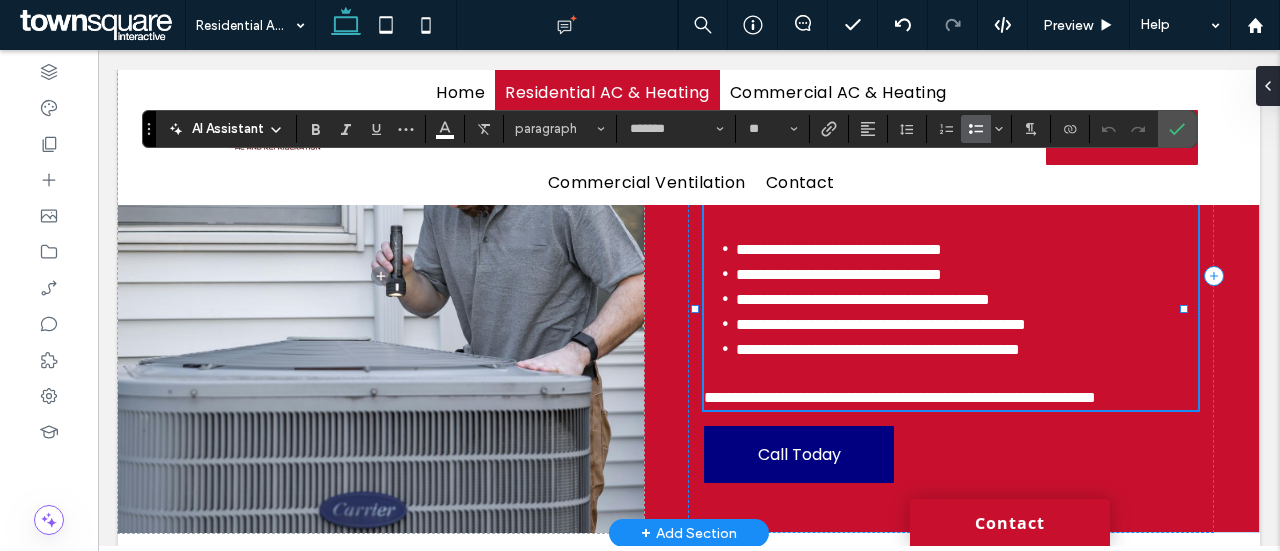 click on "**********" at bounding box center (839, 249) 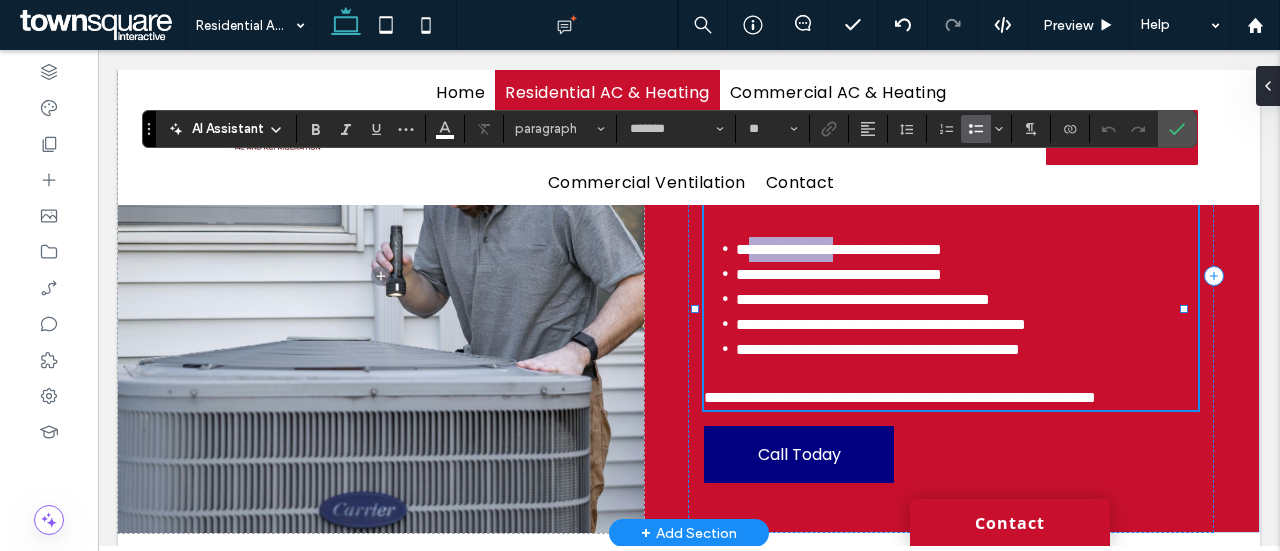 click on "**********" at bounding box center (839, 249) 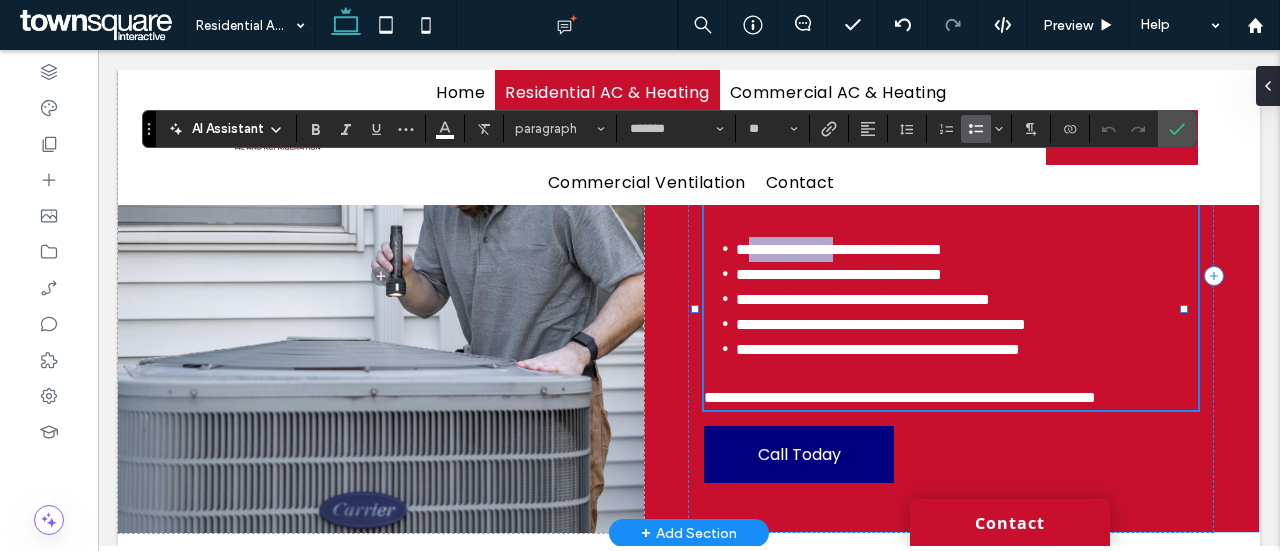 click on "**********" at bounding box center [839, 249] 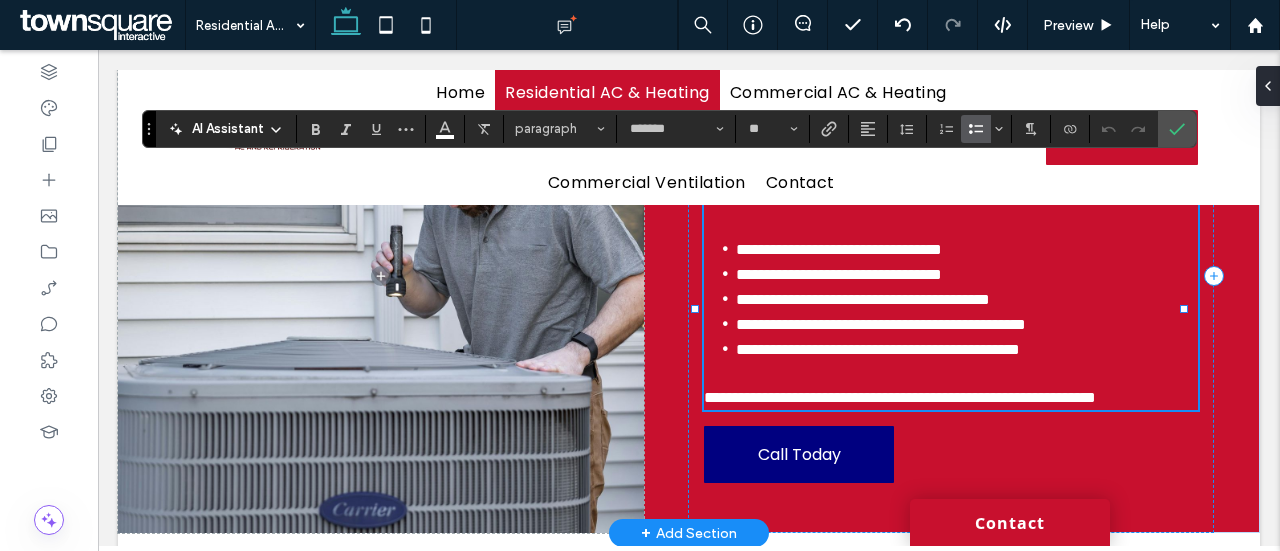 type 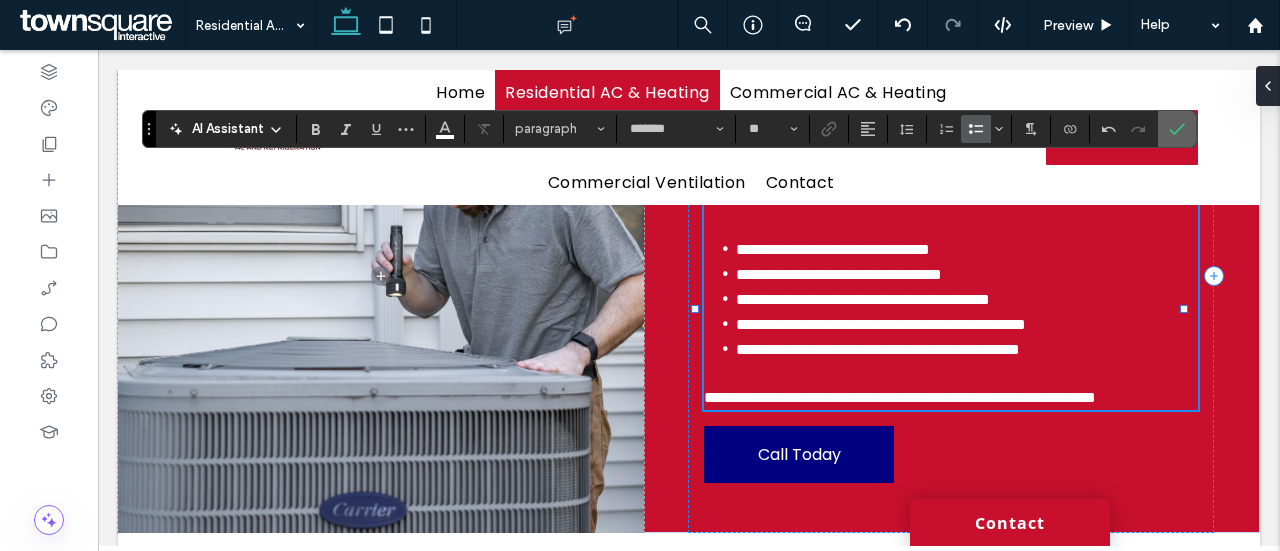 click 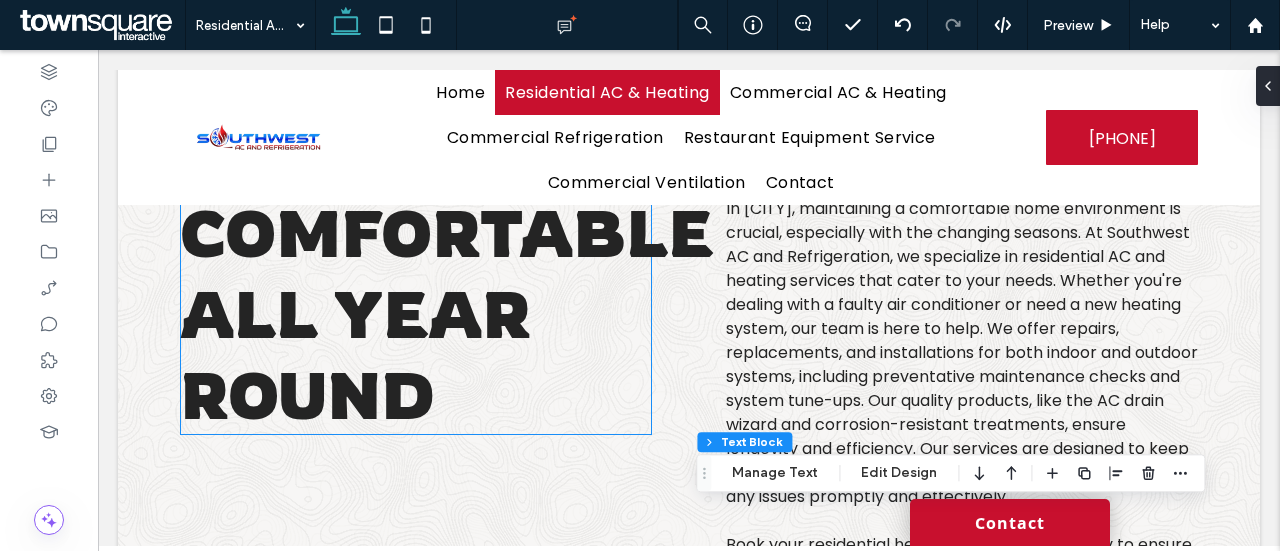 scroll, scrollTop: 90, scrollLeft: 0, axis: vertical 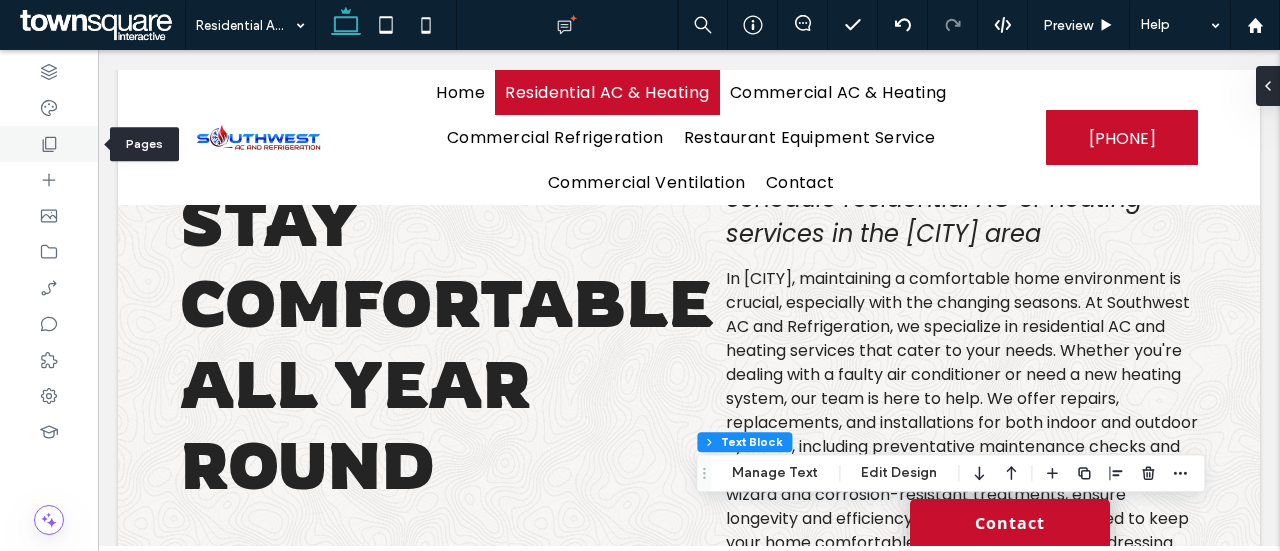 click 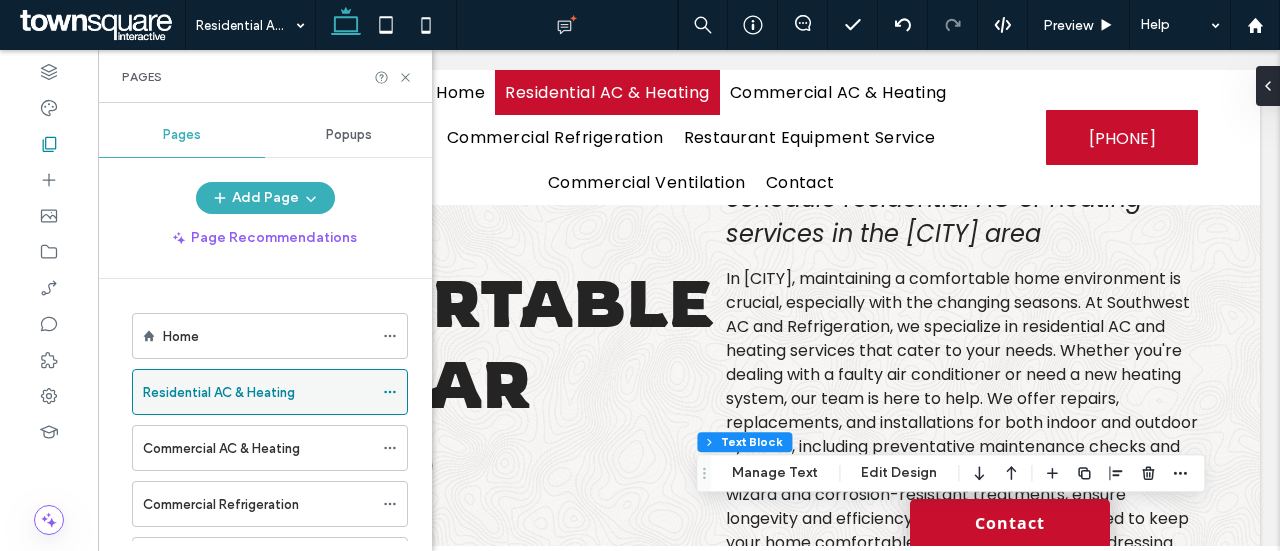 click on "Residential AC & Heating" at bounding box center (258, 392) 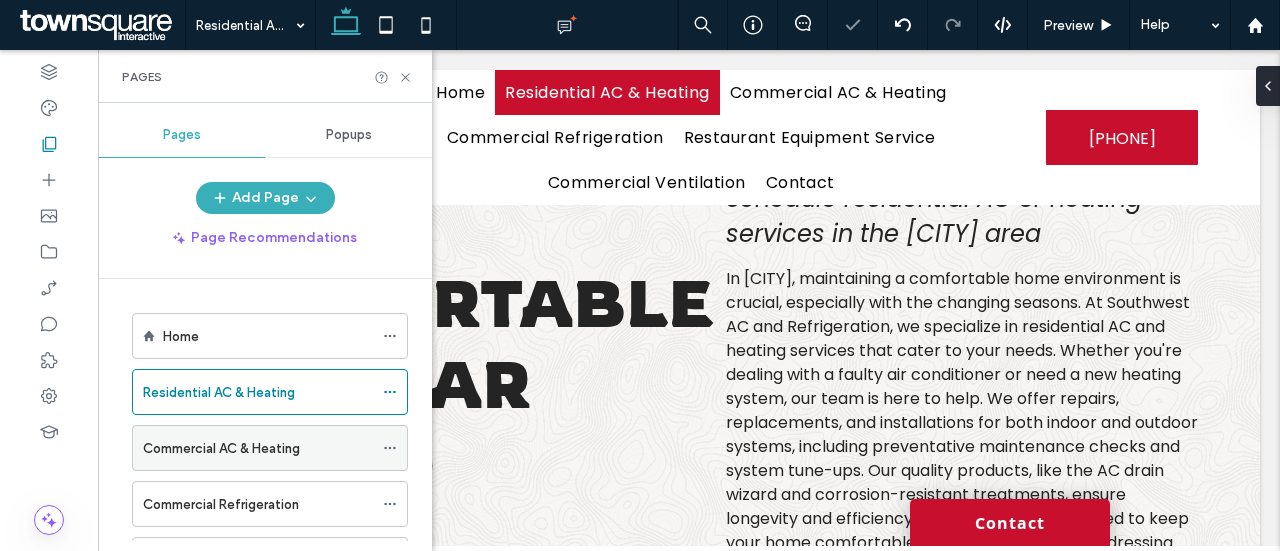 click on "Commercial AC & Heating" at bounding box center (221, 448) 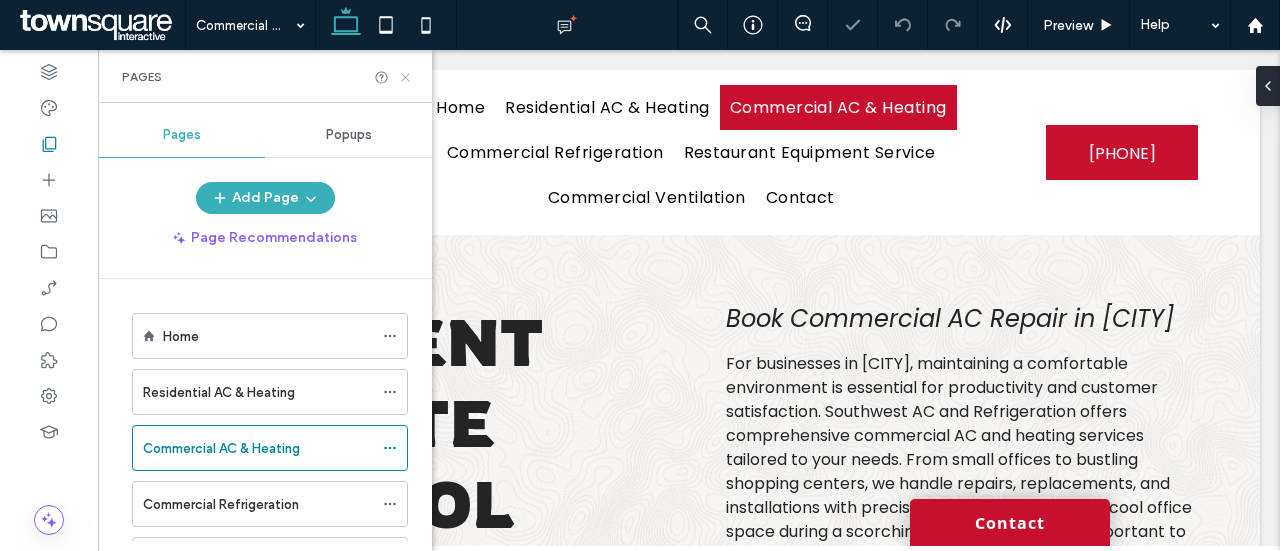 scroll, scrollTop: 0, scrollLeft: 0, axis: both 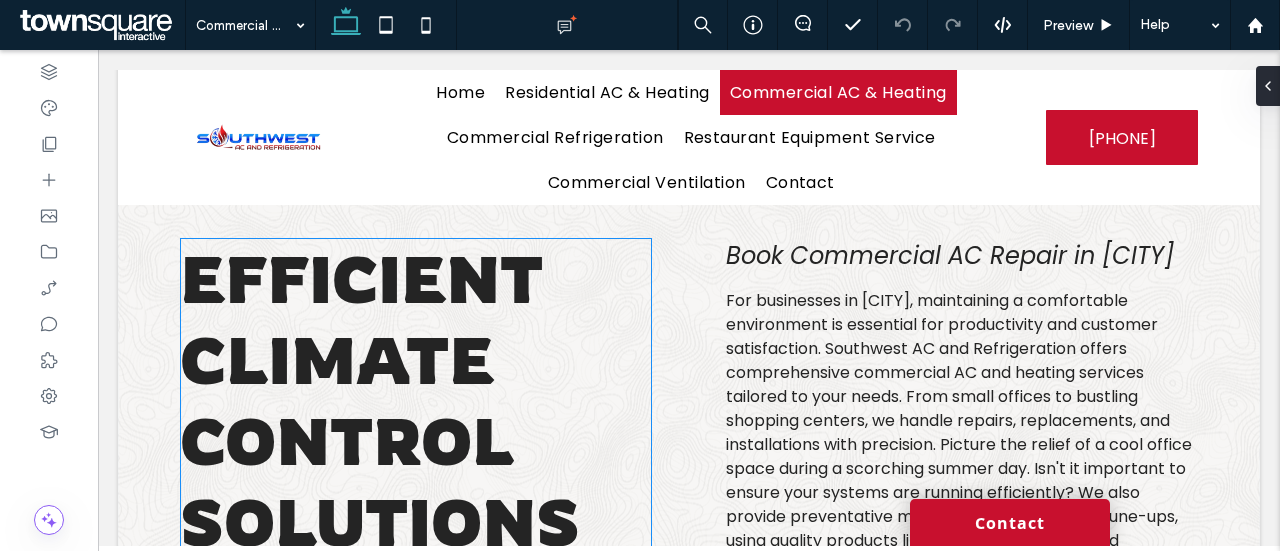 click on "Efficient Climate Control Solutions" at bounding box center (380, 400) 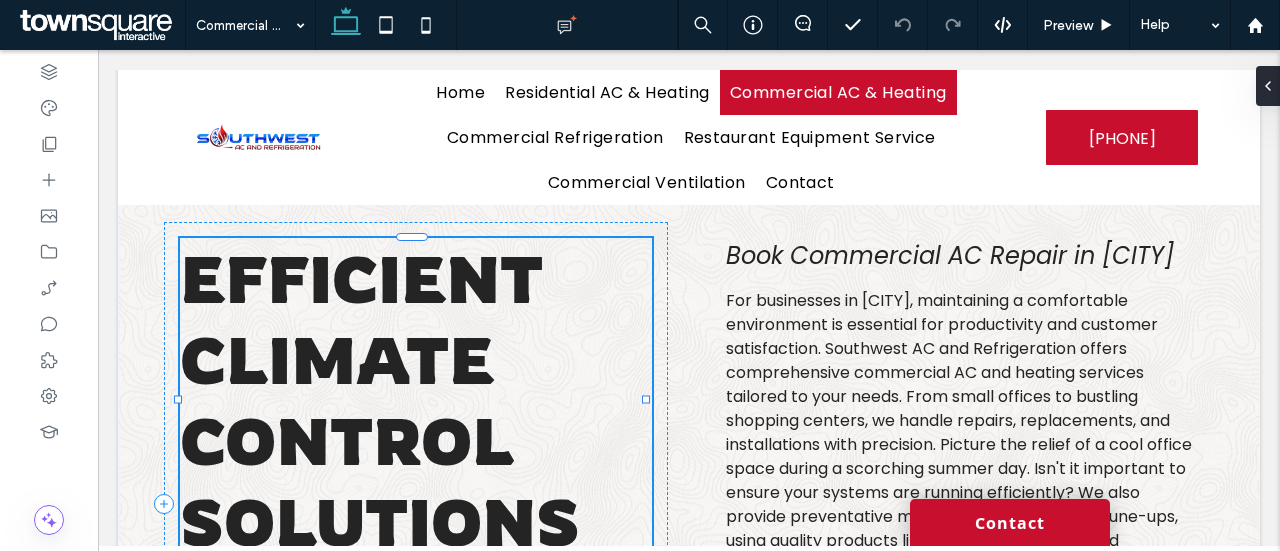 click on "Efficient Climate Control Solutions" at bounding box center (416, 400) 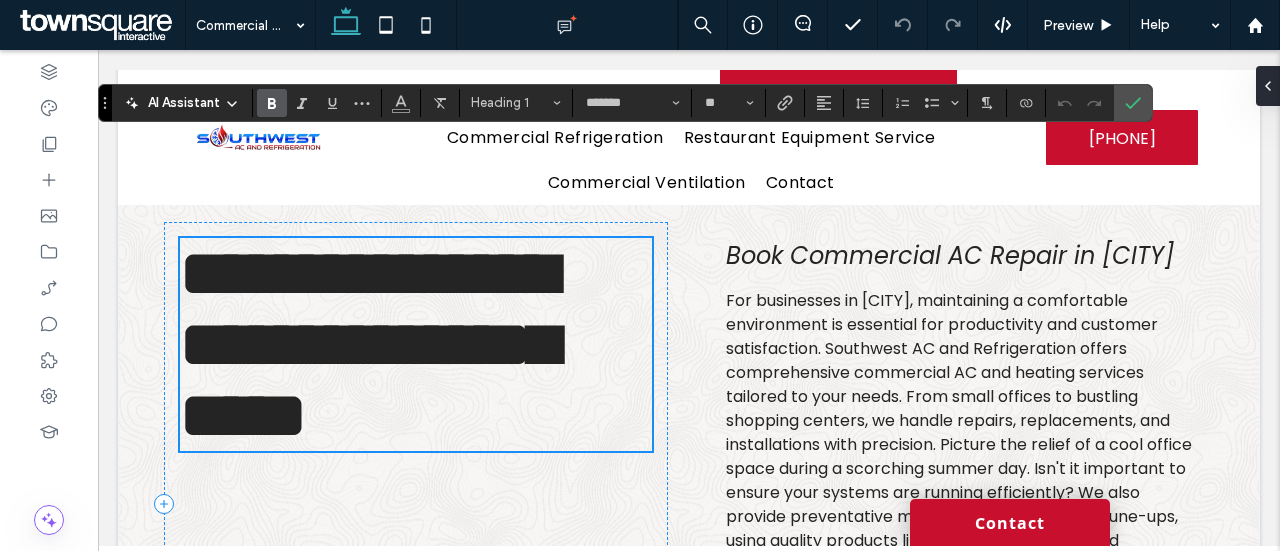 type on "*******" 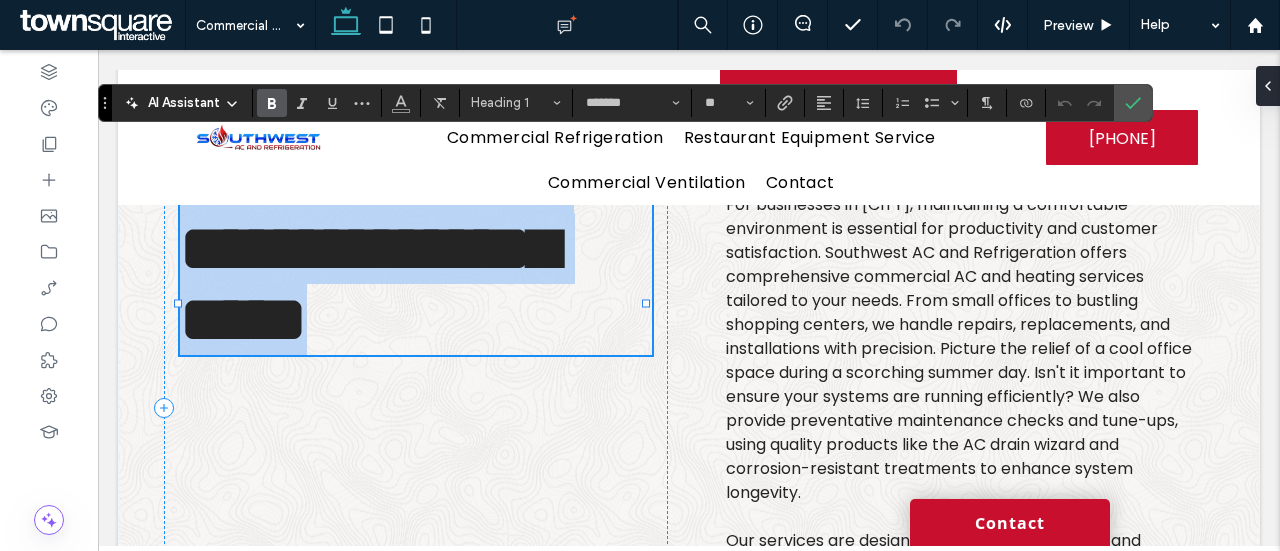 scroll, scrollTop: 0, scrollLeft: 0, axis: both 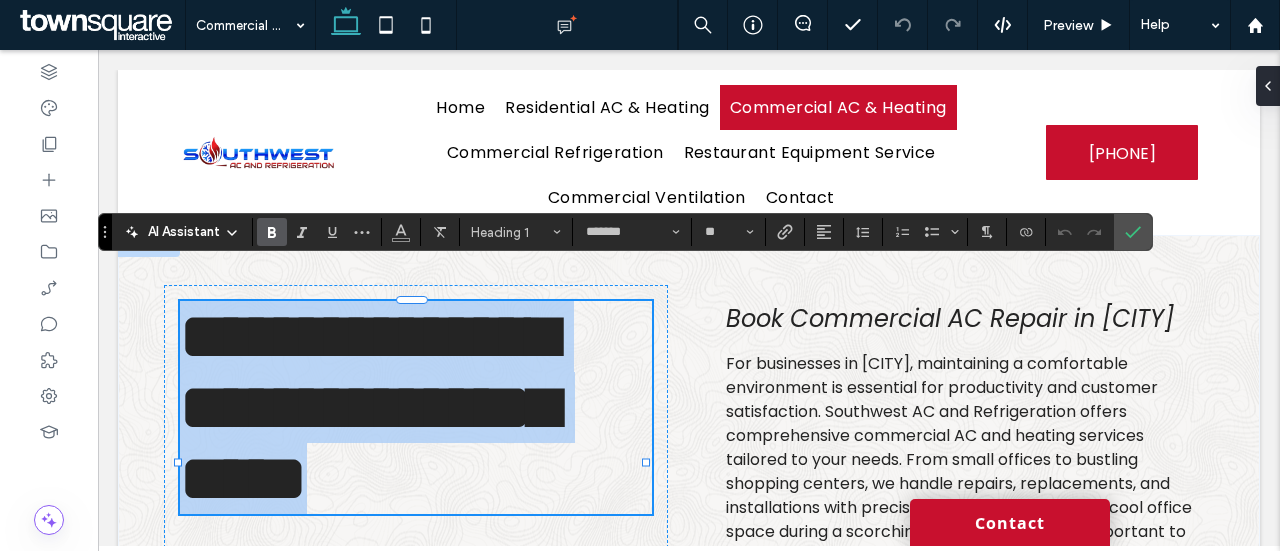 click on "**********" at bounding box center [368, 407] 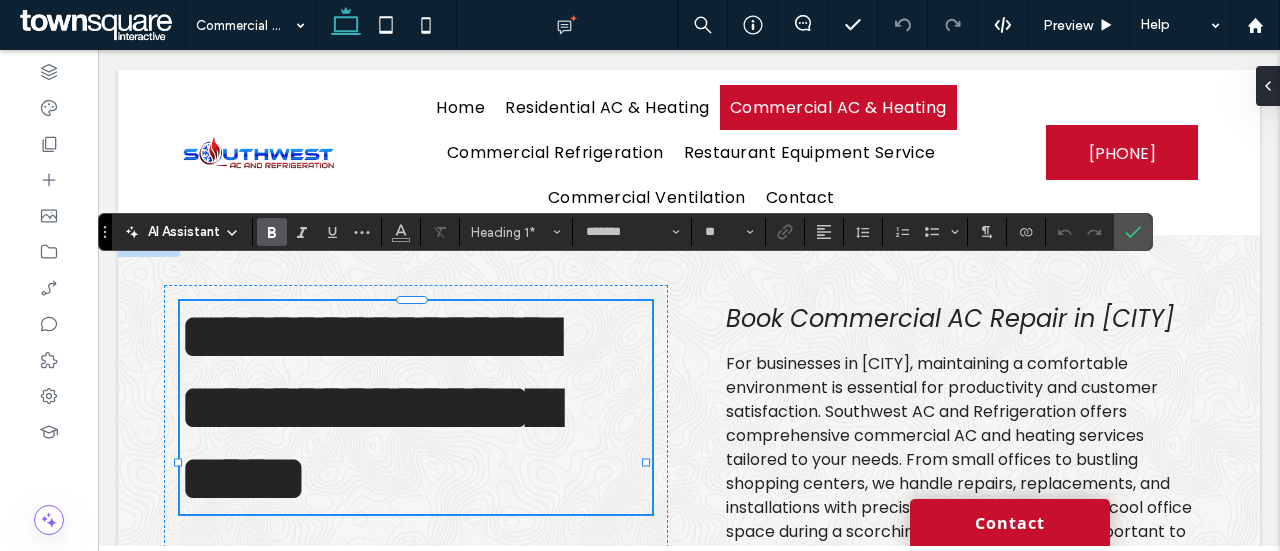 type 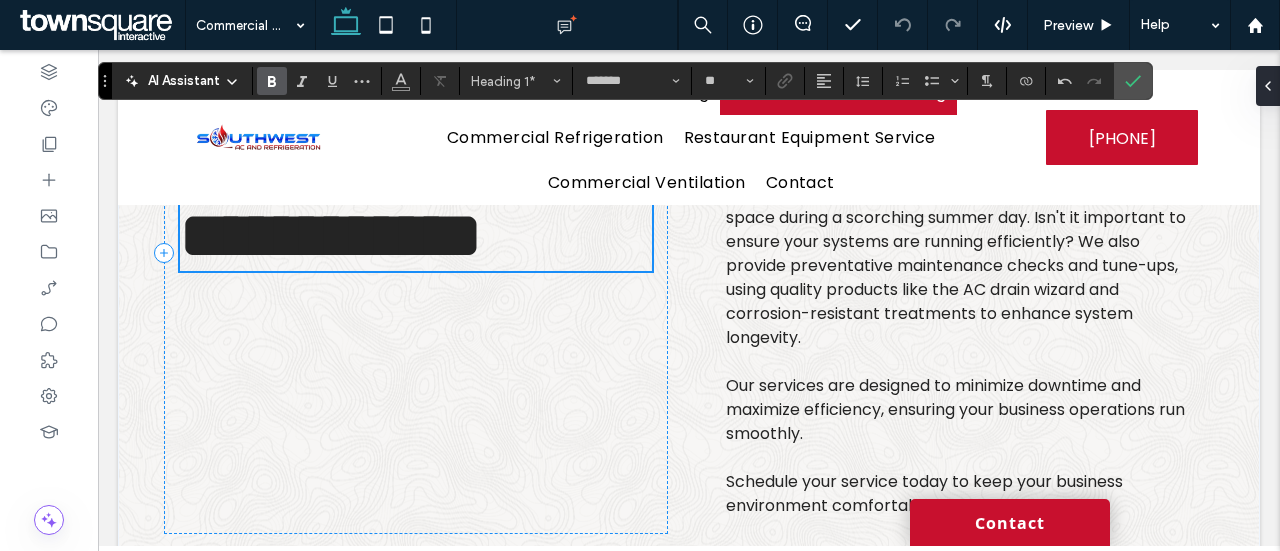 scroll, scrollTop: 113, scrollLeft: 0, axis: vertical 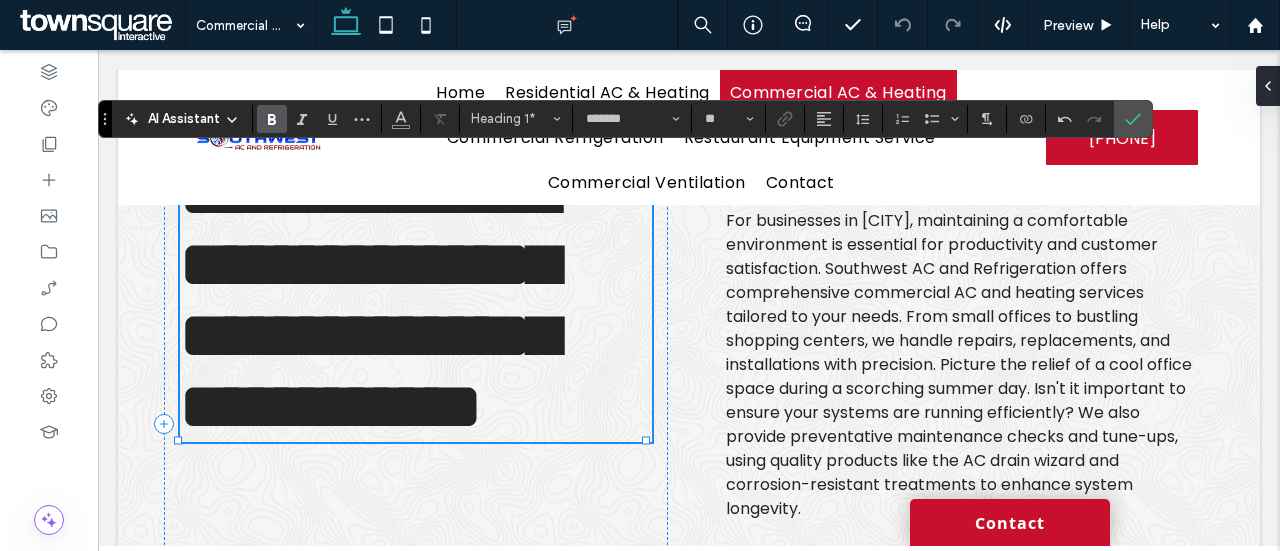 click on "**********" at bounding box center [416, 300] 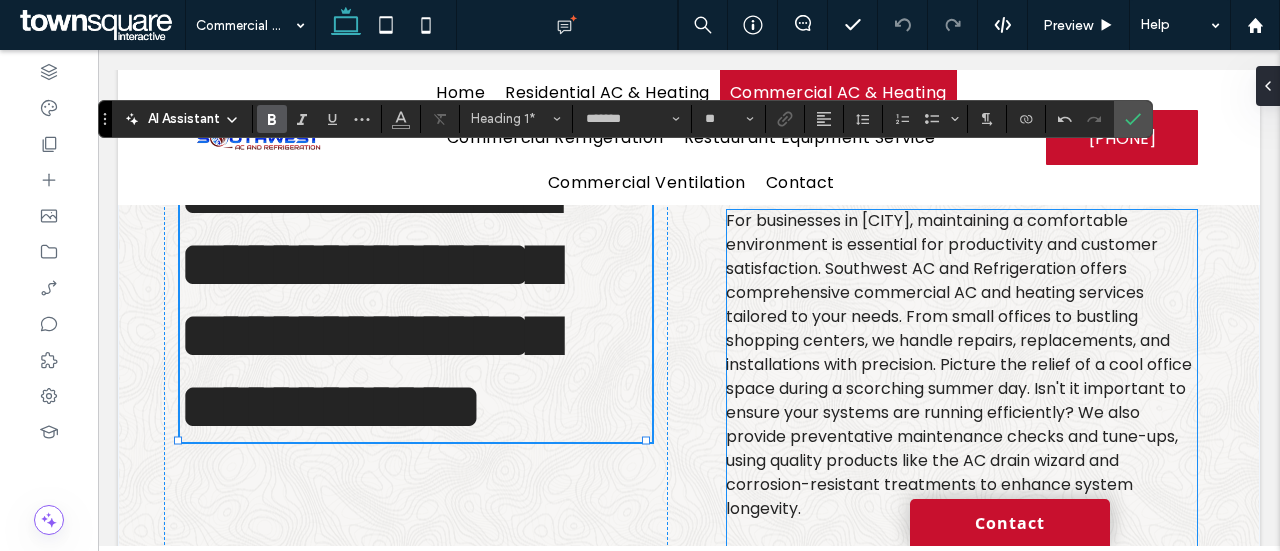 click on "For businesses in Mesquite, maintaining a comfortable environment is essential for productivity and customer satisfaction. Southwest AC and Refrigeration offers comprehensive commercial AC and heating services tailored to your needs. From small offices to bustling shopping centers, we handle repairs, replacements, and installations with precision. Picture the relief of a cool office space during a scorching summer day. Isn't it important to ensure your systems are running efficiently? We also provide preventative maintenance checks and tune-ups, using quality products like the AC drain wizard and corrosion-resistant treatments to enhance system longevity." at bounding box center (959, 364) 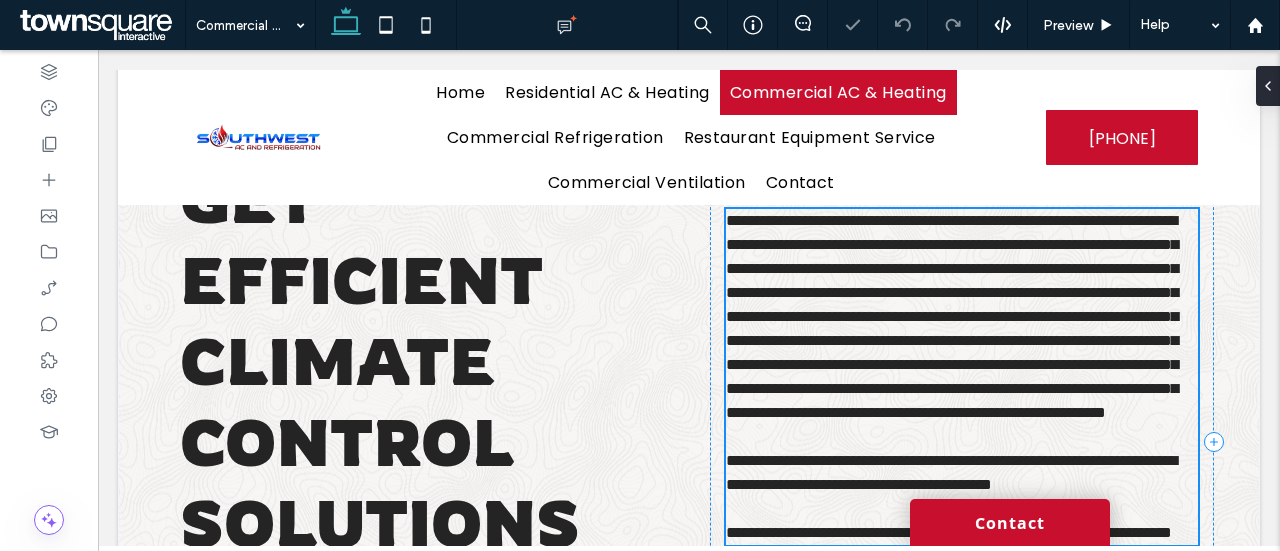 type on "*******" 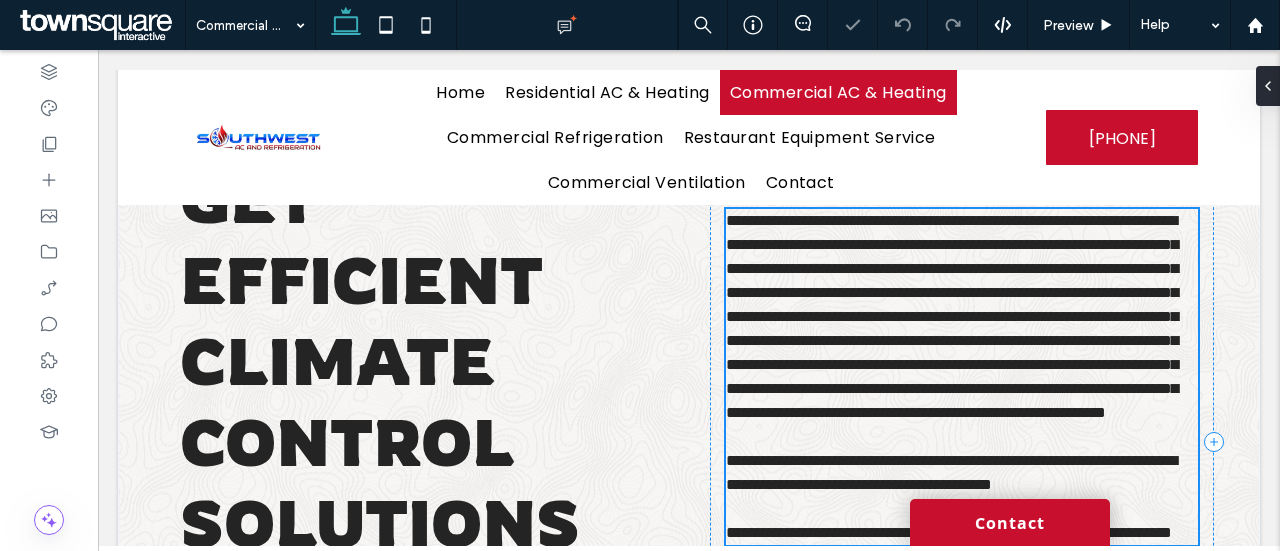 type on "**" 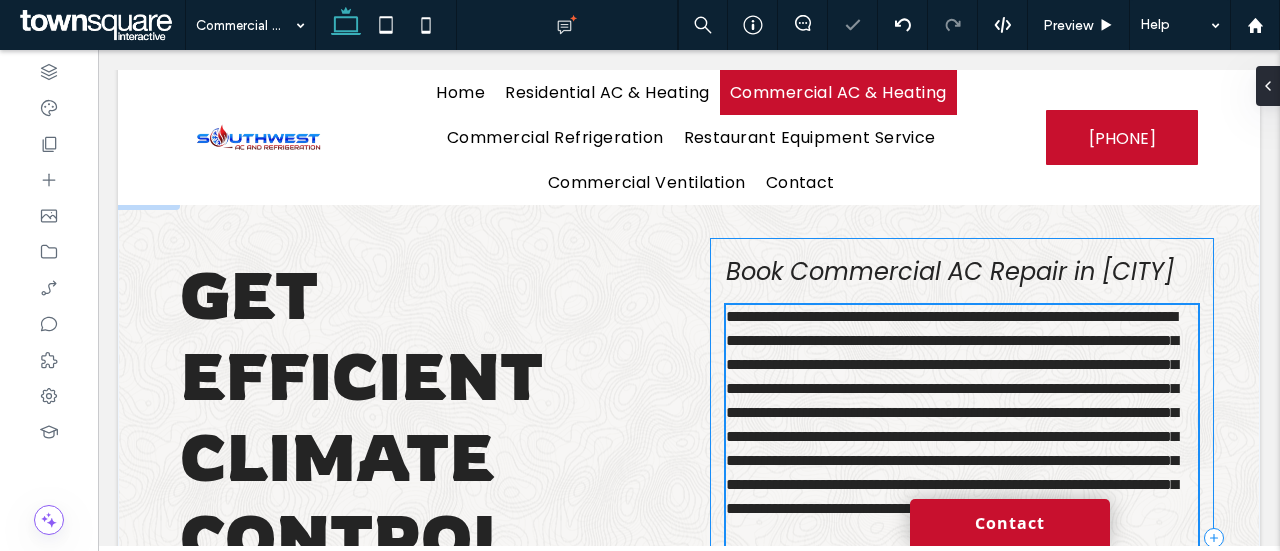 scroll, scrollTop: 0, scrollLeft: 0, axis: both 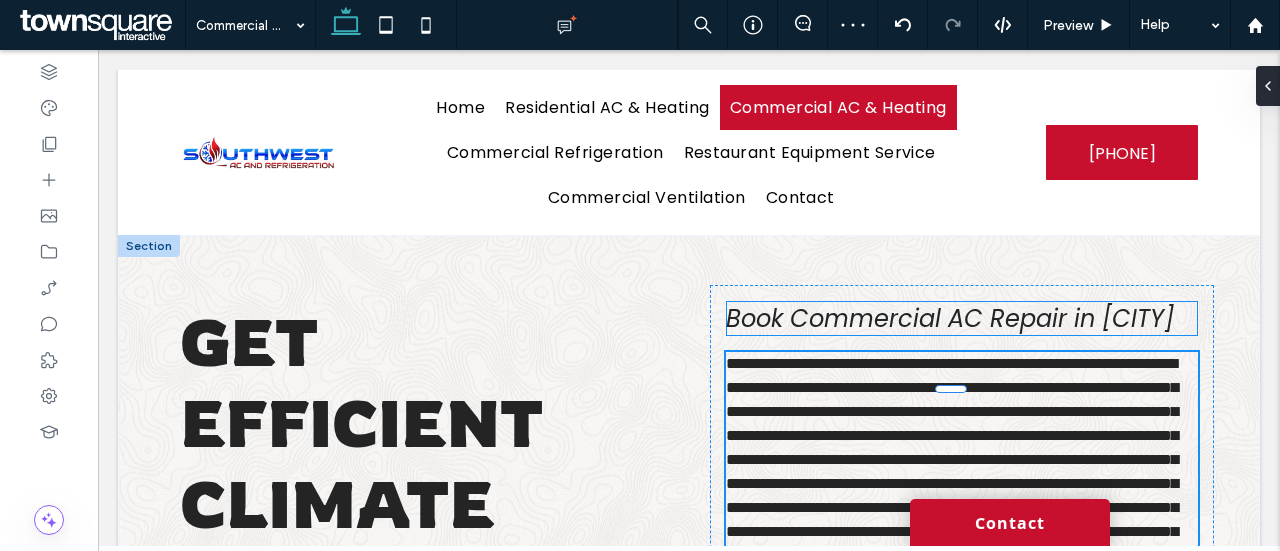 click on "Book Commercial AC Repair in Mesquite" at bounding box center (950, 318) 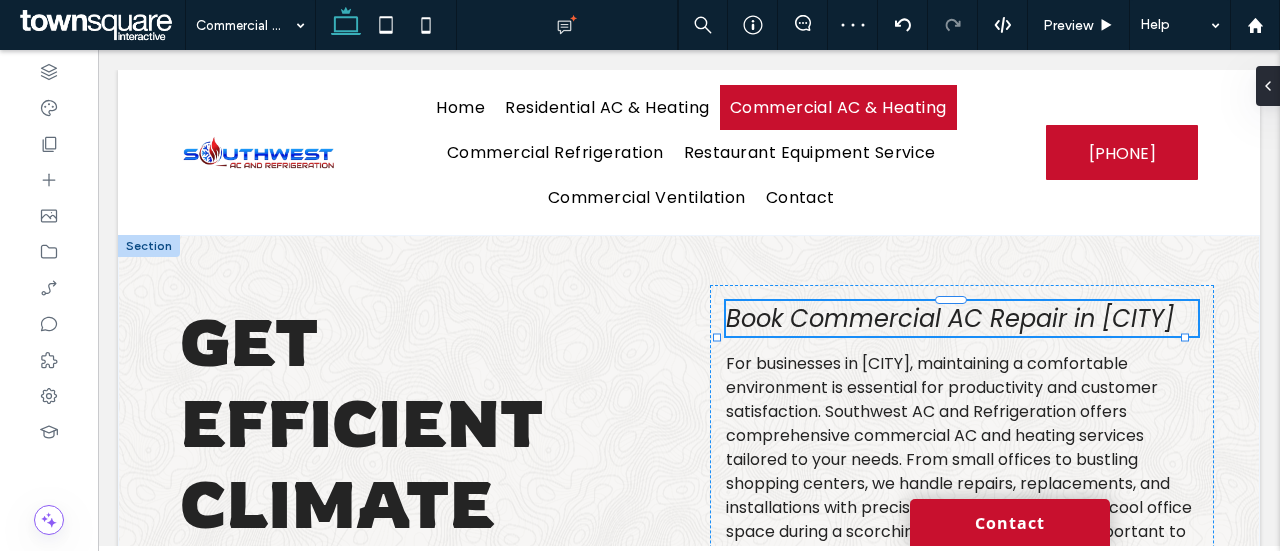 click on "Book Commercial AC Repair in Mesquite" at bounding box center [962, 318] 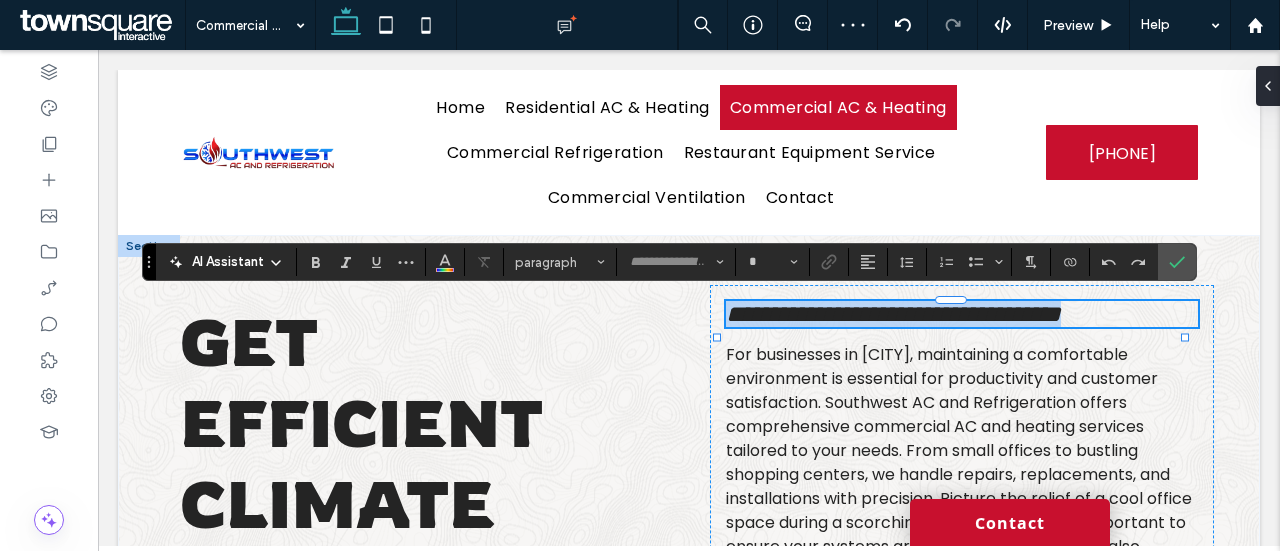 type on "*******" 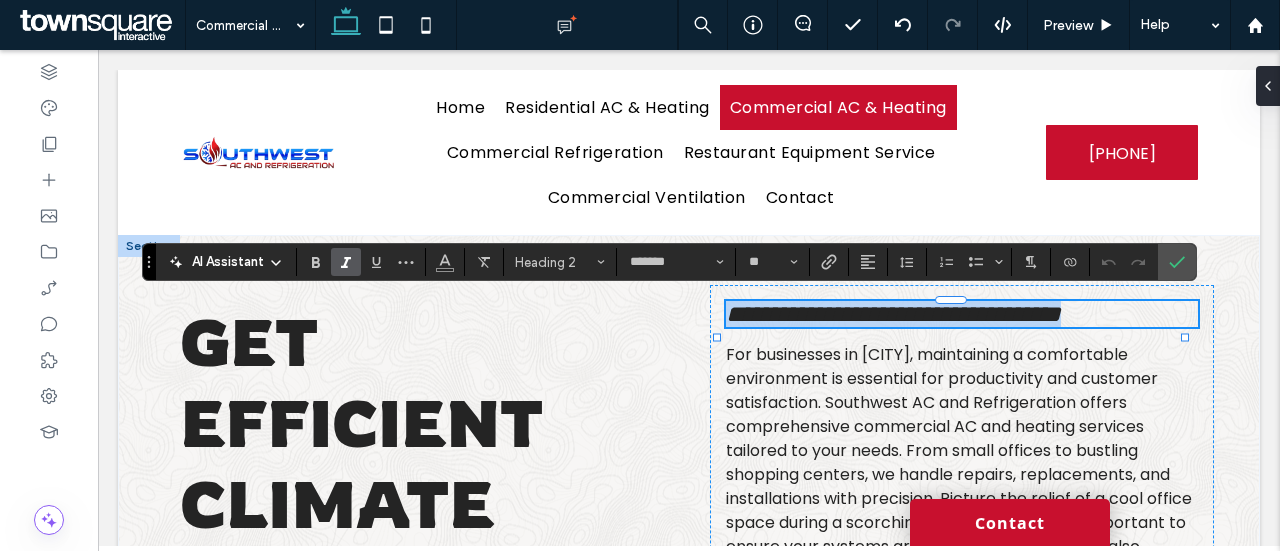 type 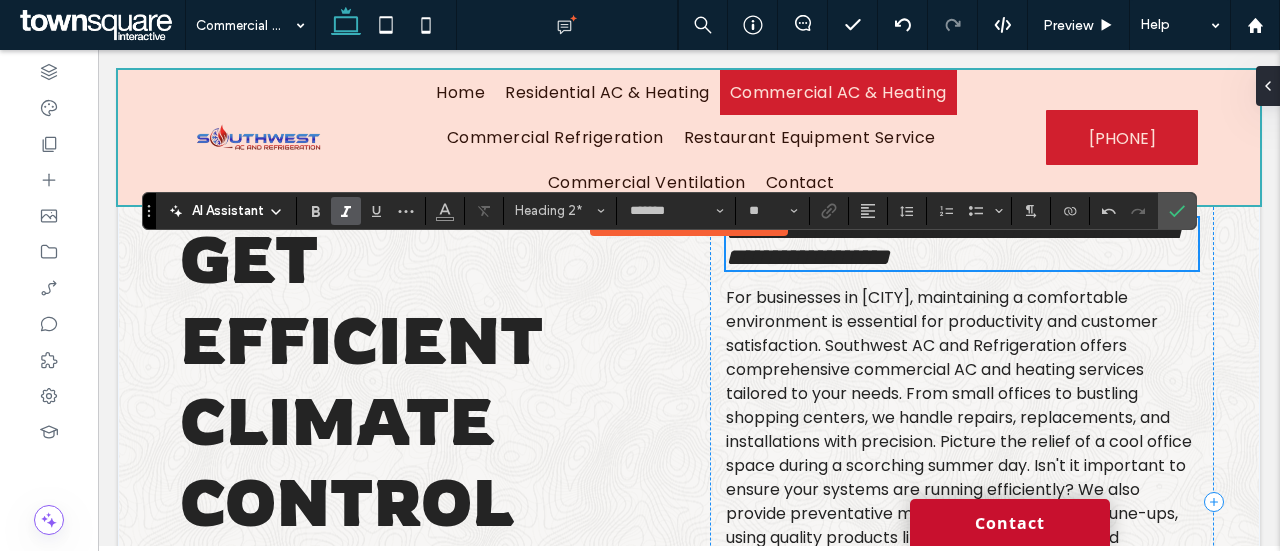 scroll, scrollTop: 51, scrollLeft: 0, axis: vertical 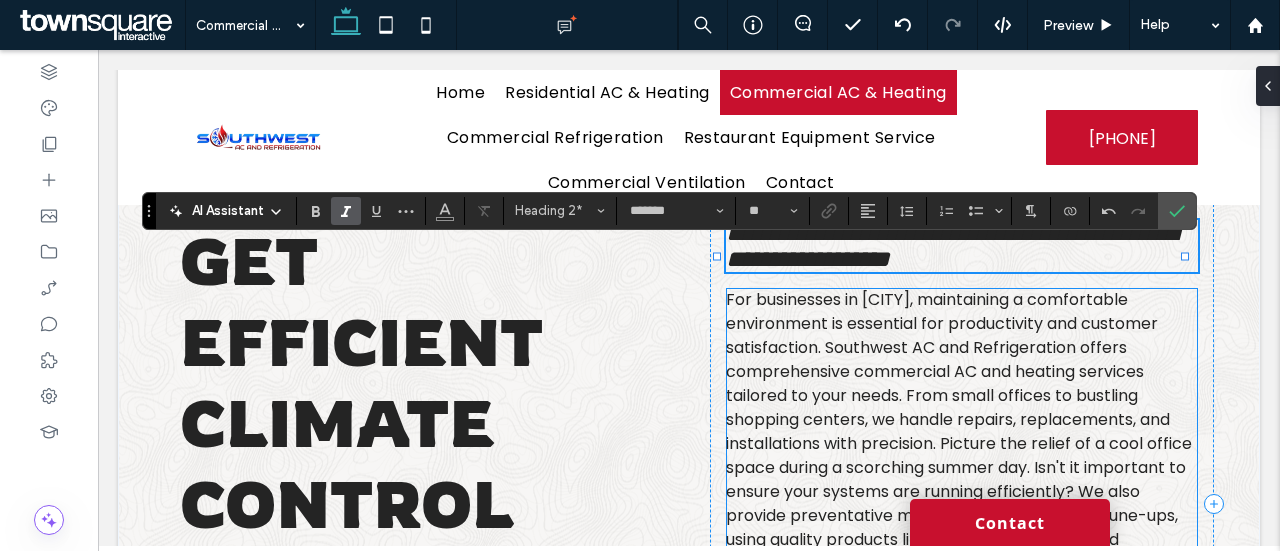 click on "For businesses in Mesquite, maintaining a comfortable environment is essential for productivity and customer satisfaction. Southwest AC and Refrigeration offers comprehensive commercial AC and heating services tailored to your needs. From small offices to bustling shopping centers, we handle repairs, replacements, and installations with precision. Picture the relief of a cool office space during a scorching summer day. Isn't it important to ensure your systems are running efficiently? We also provide preventative maintenance checks and tune-ups, using quality products like the AC drain wizard and corrosion-resistant treatments to enhance system longevity." at bounding box center (959, 443) 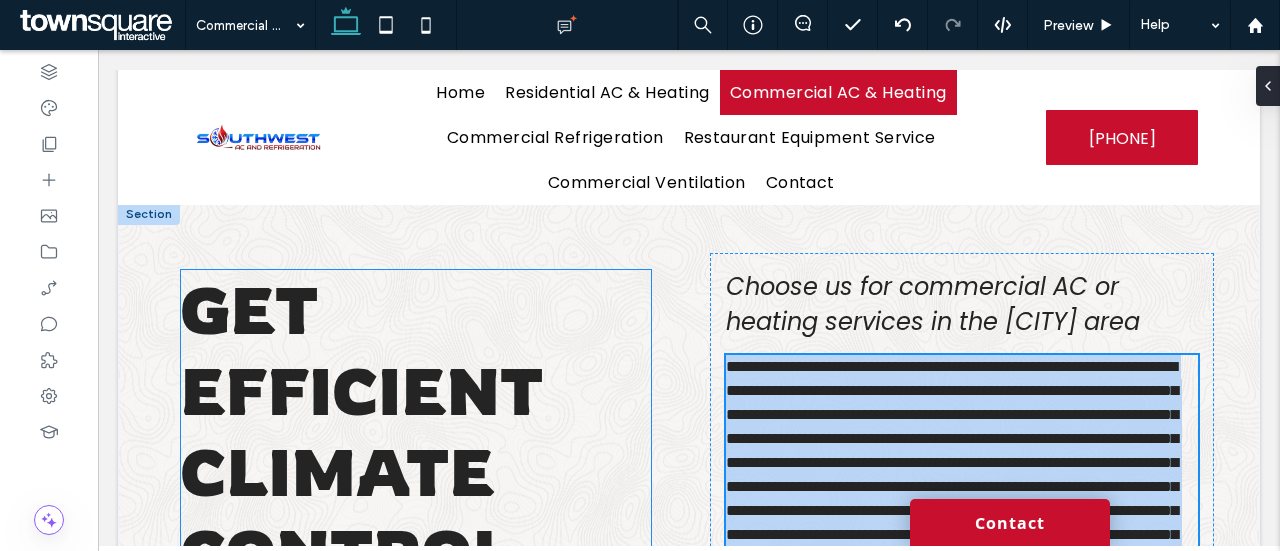 scroll, scrollTop: 83, scrollLeft: 0, axis: vertical 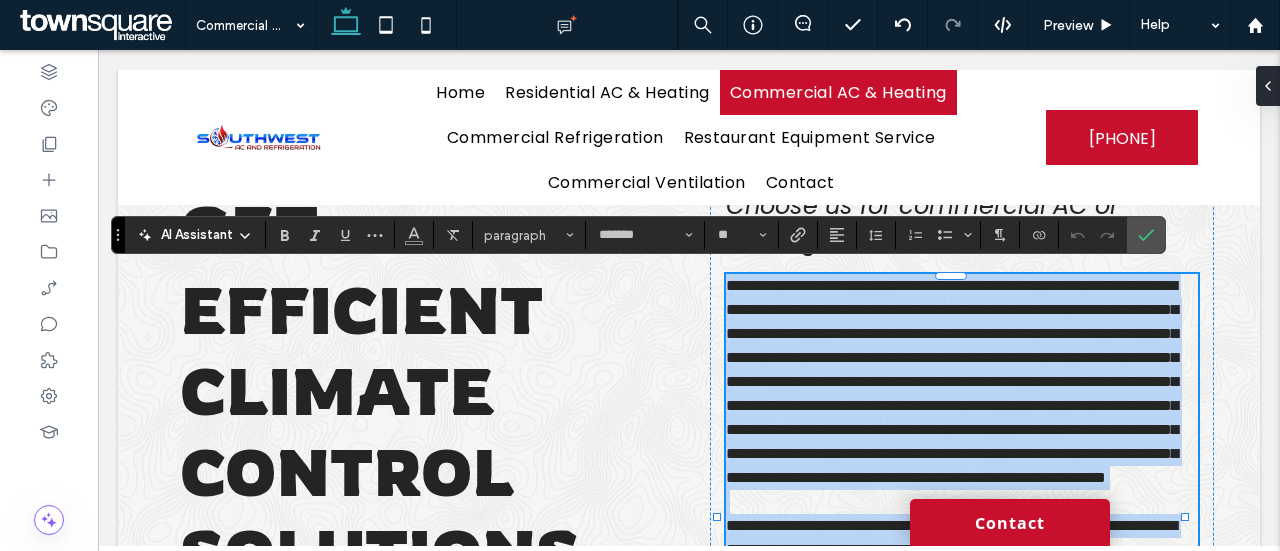 drag, startPoint x: 149, startPoint y: 483, endPoint x: 115, endPoint y: 196, distance: 289.00693 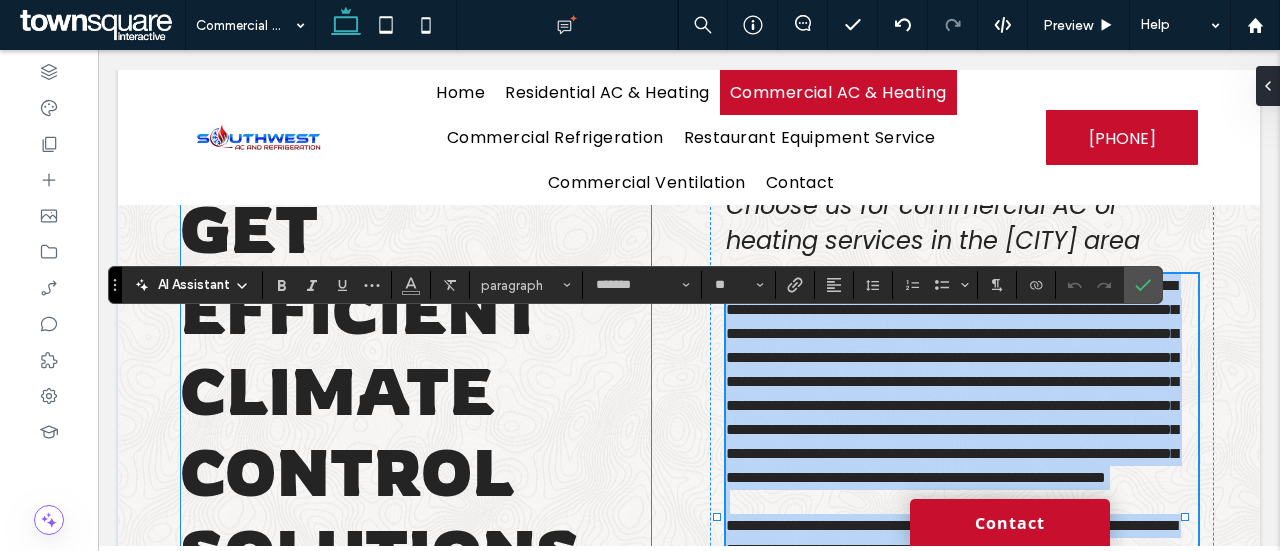 scroll, scrollTop: 0, scrollLeft: 0, axis: both 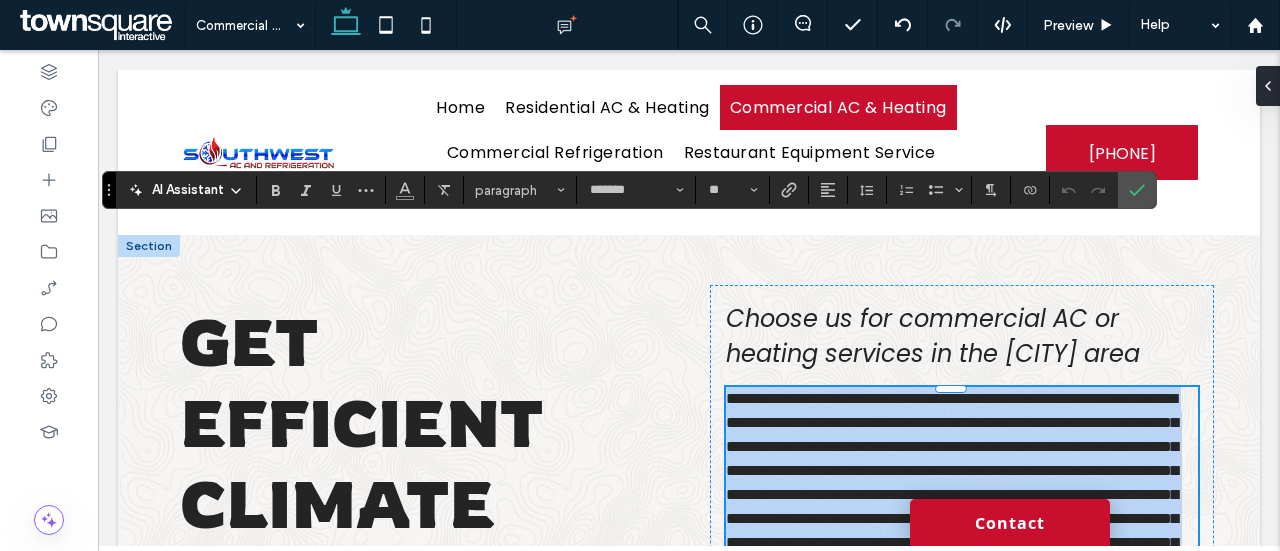 drag, startPoint x: 116, startPoint y: 297, endPoint x: 110, endPoint y: 179, distance: 118.15244 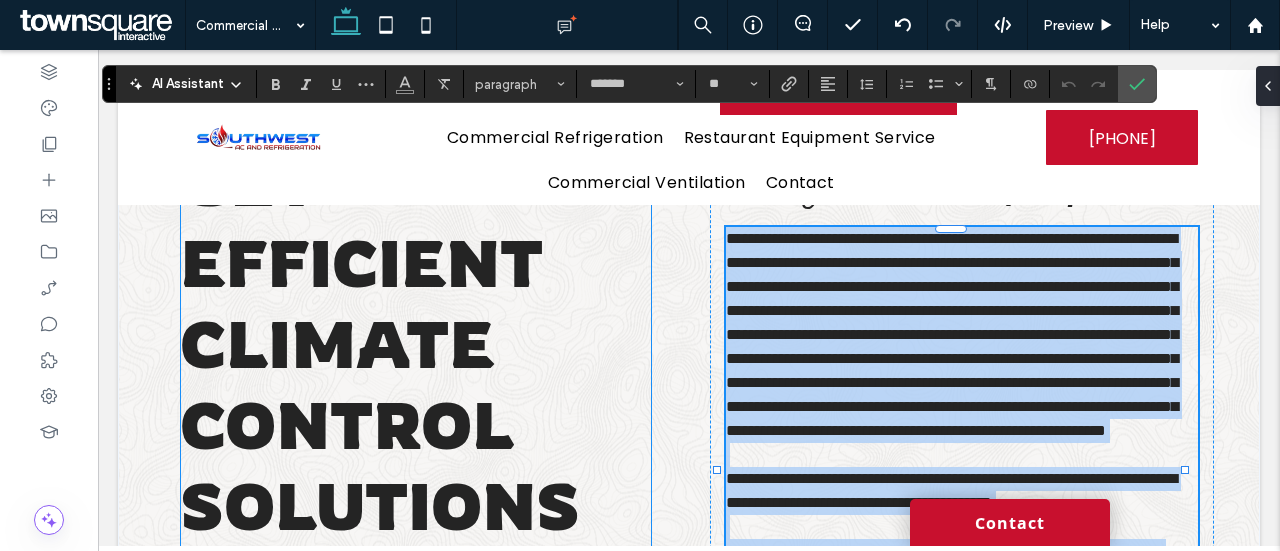 scroll, scrollTop: 136, scrollLeft: 0, axis: vertical 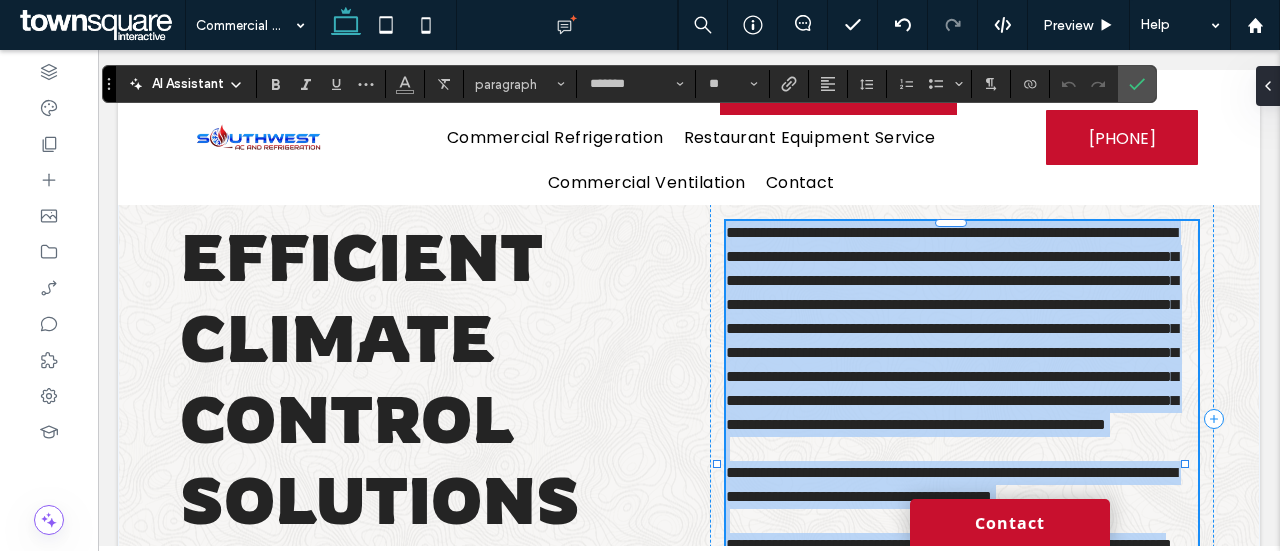 click on "**********" at bounding box center (952, 328) 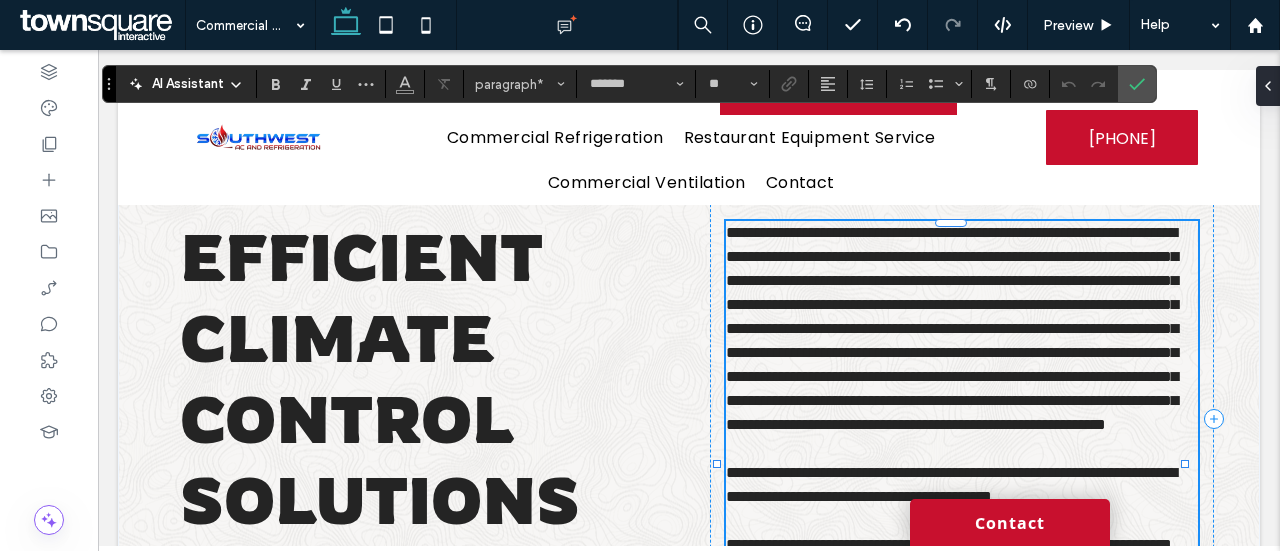 type 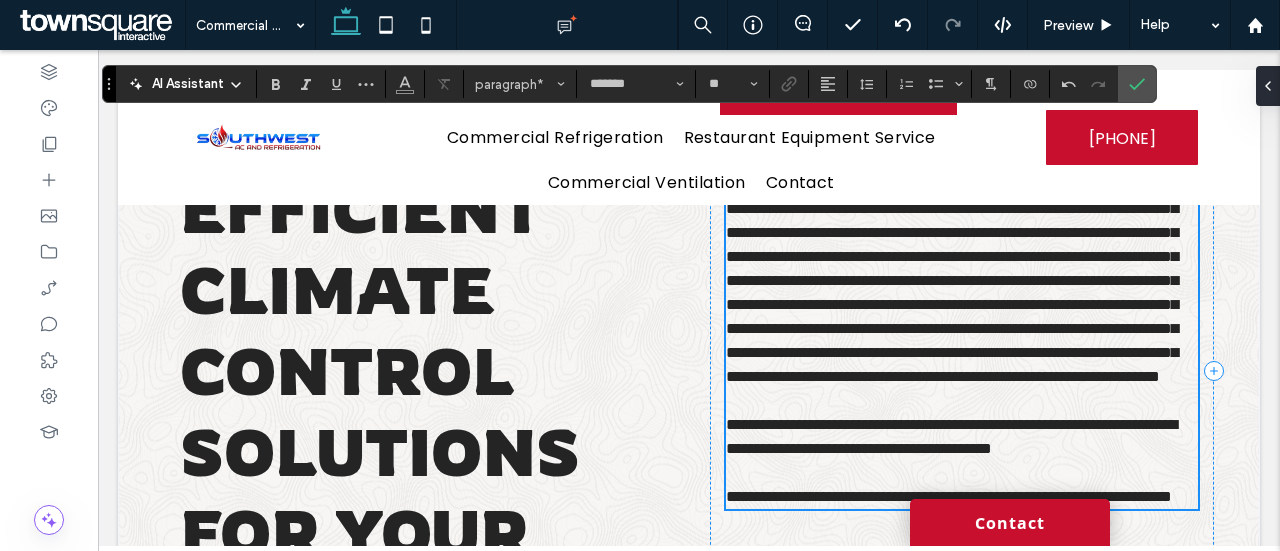 scroll, scrollTop: 228, scrollLeft: 0, axis: vertical 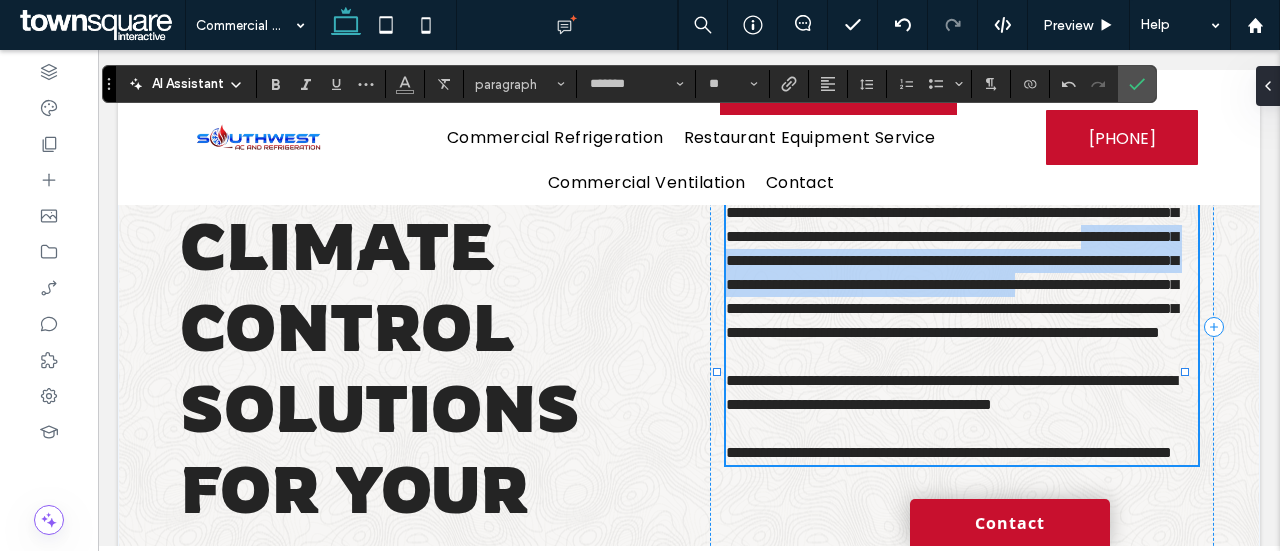 drag, startPoint x: 940, startPoint y: 281, endPoint x: 1174, endPoint y: 331, distance: 239.28226 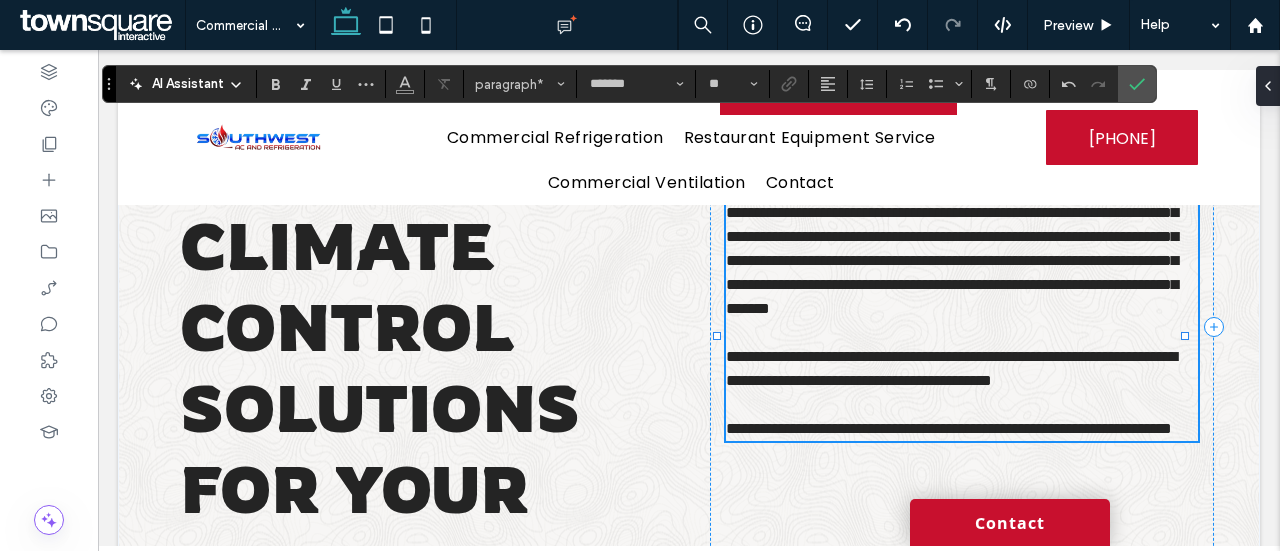 click on "**********" at bounding box center [951, 368] 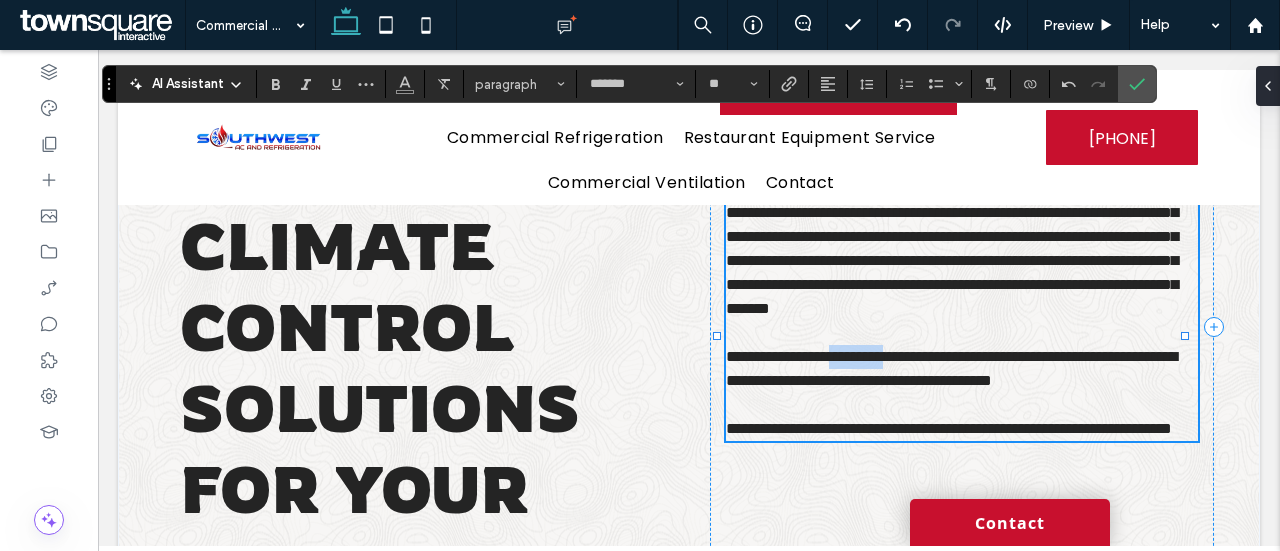click on "**********" at bounding box center [951, 368] 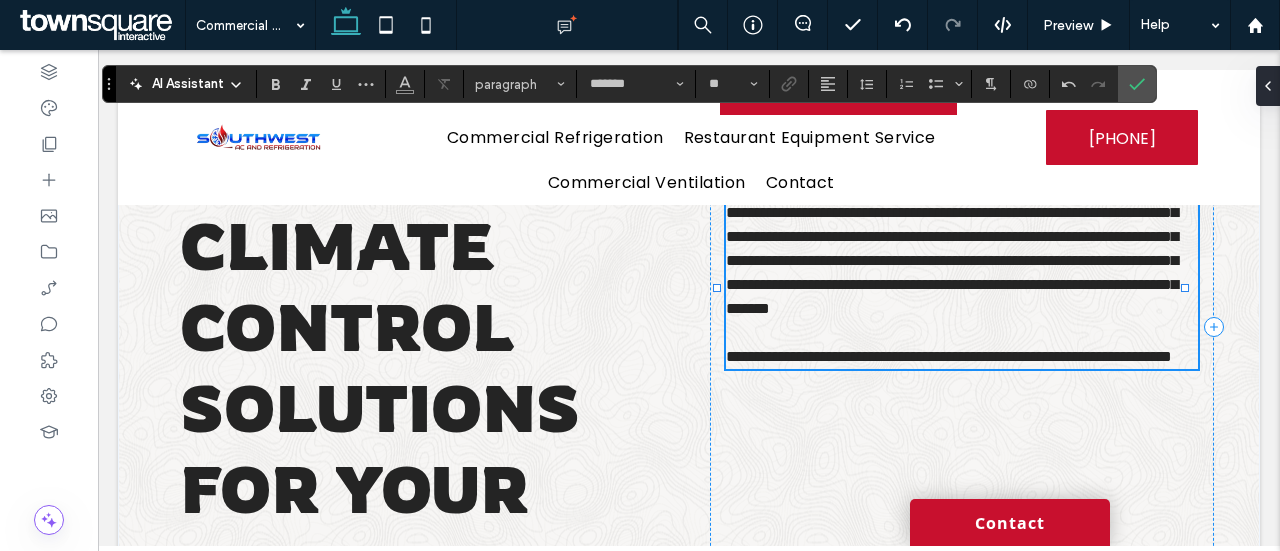 click on "**********" at bounding box center [949, 356] 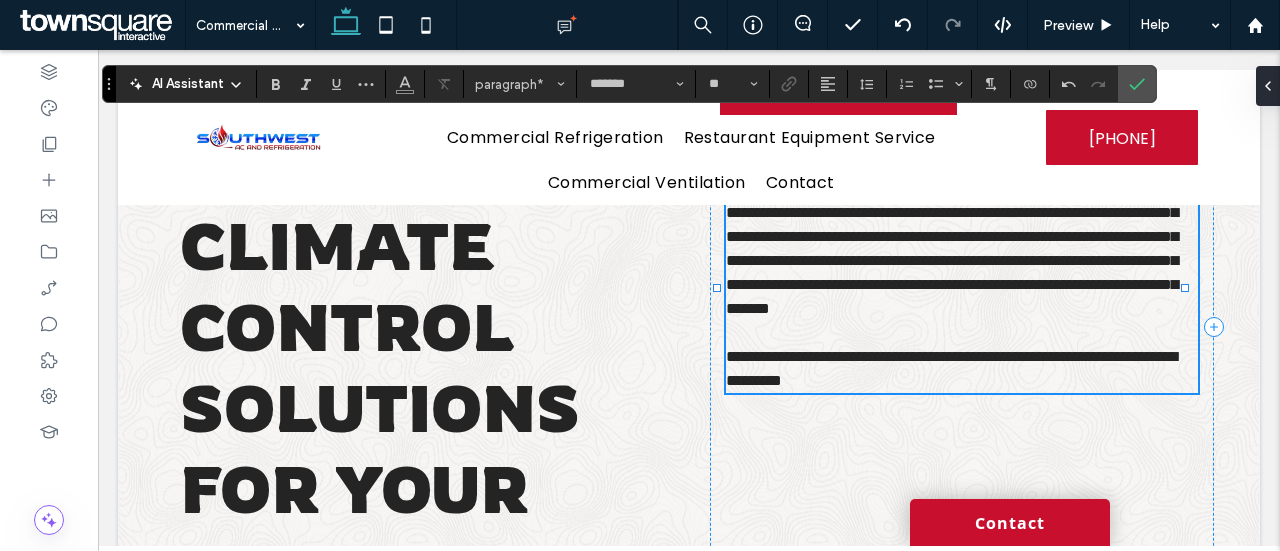 click on "**********" at bounding box center (951, 368) 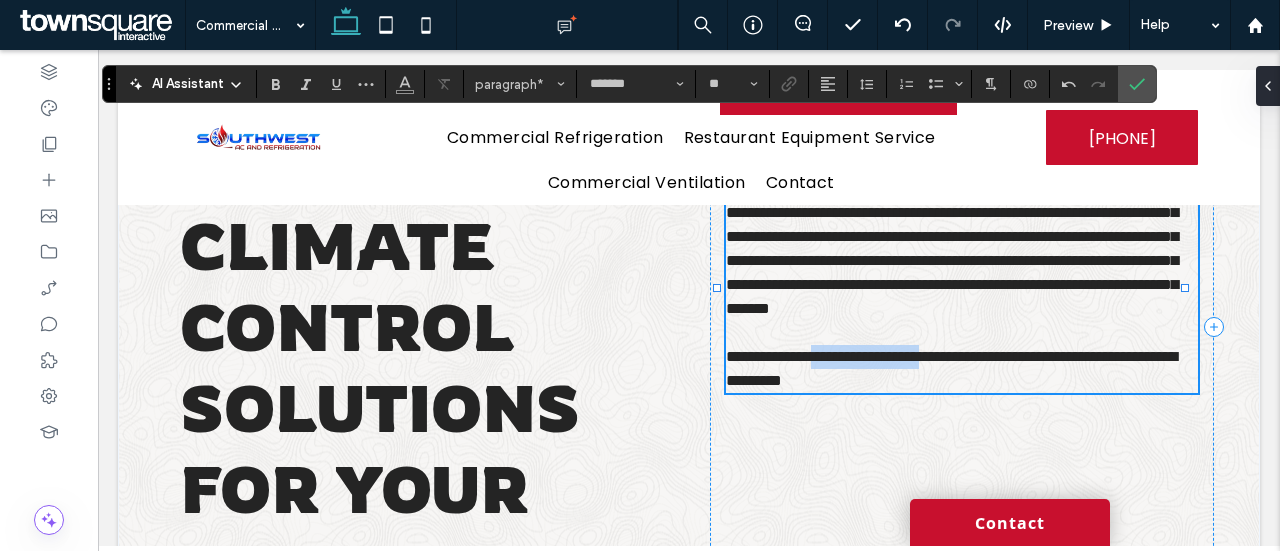 click on "**********" at bounding box center [951, 368] 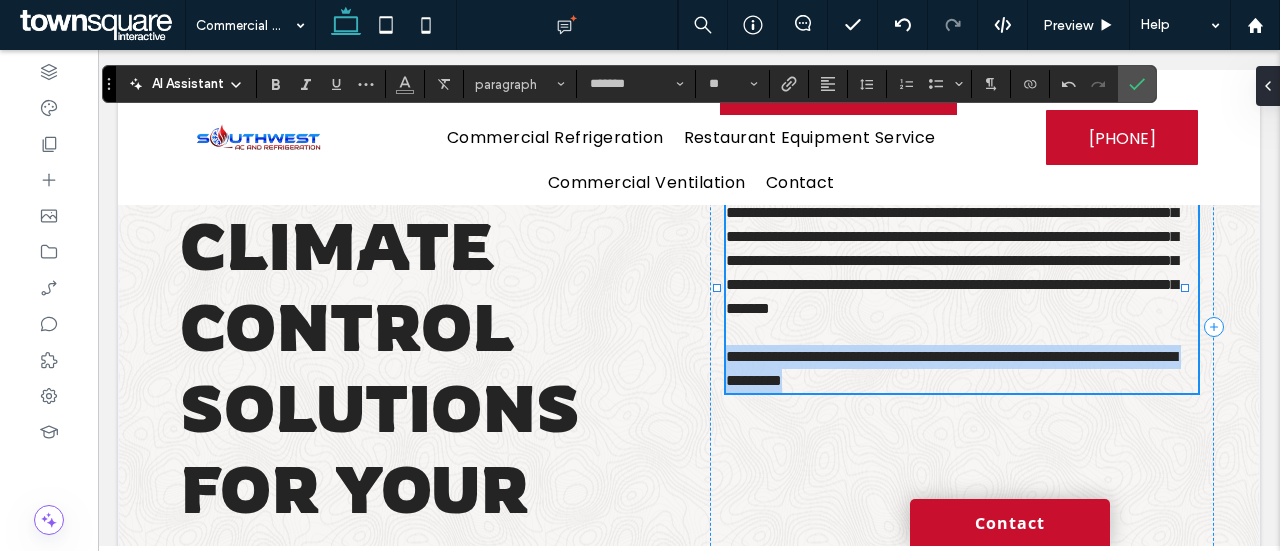 click on "**********" at bounding box center [951, 368] 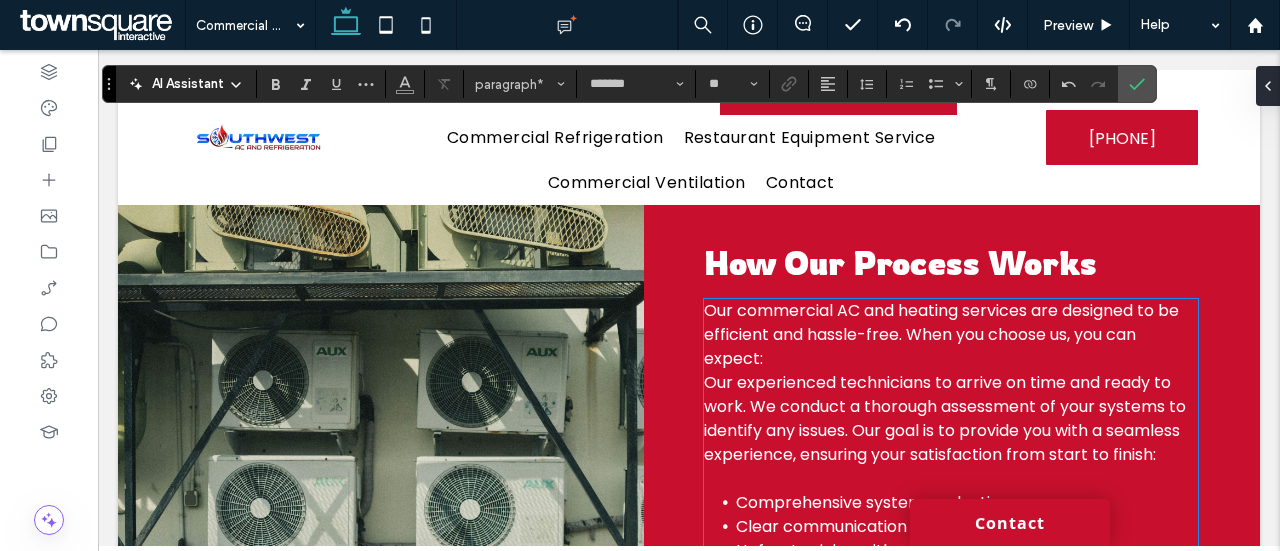 scroll, scrollTop: 730, scrollLeft: 0, axis: vertical 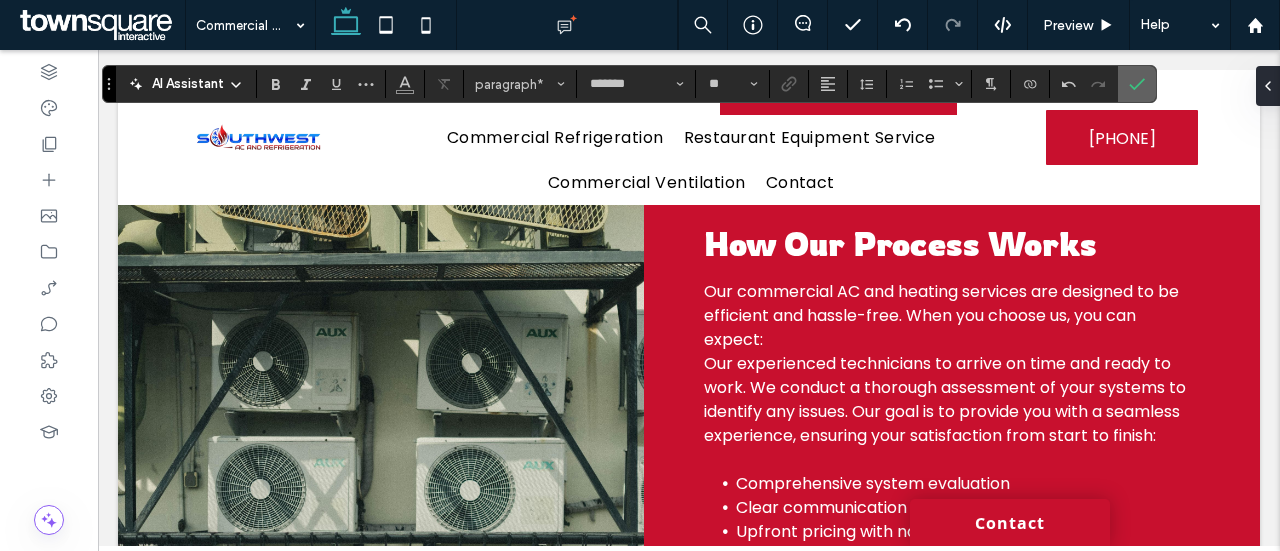 click 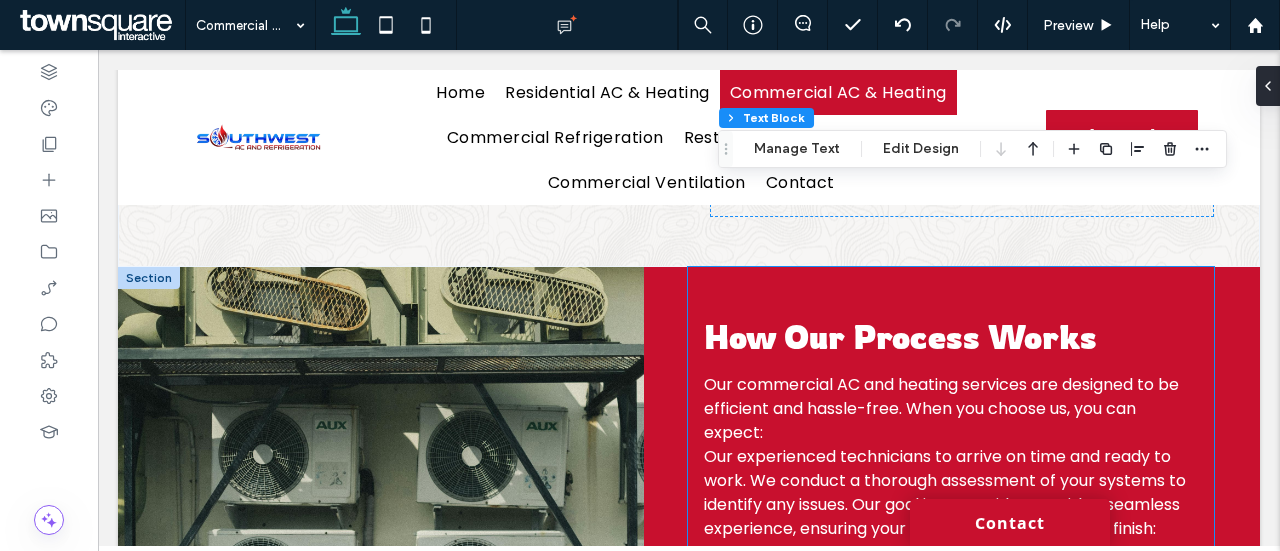 scroll, scrollTop: 636, scrollLeft: 0, axis: vertical 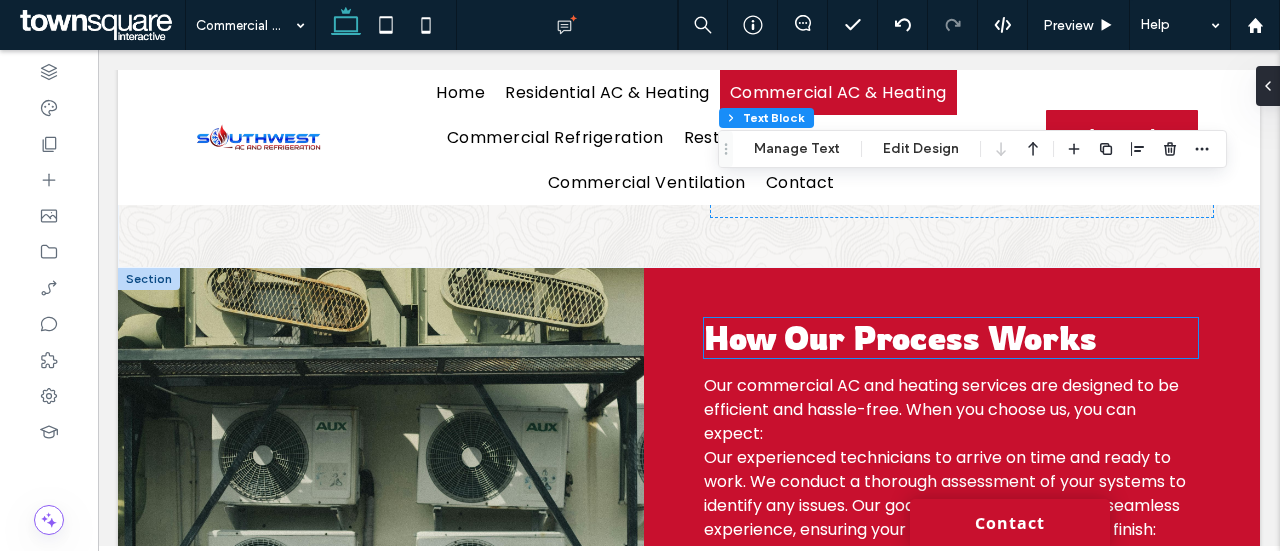 click on "How Our Process Works" at bounding box center [900, 338] 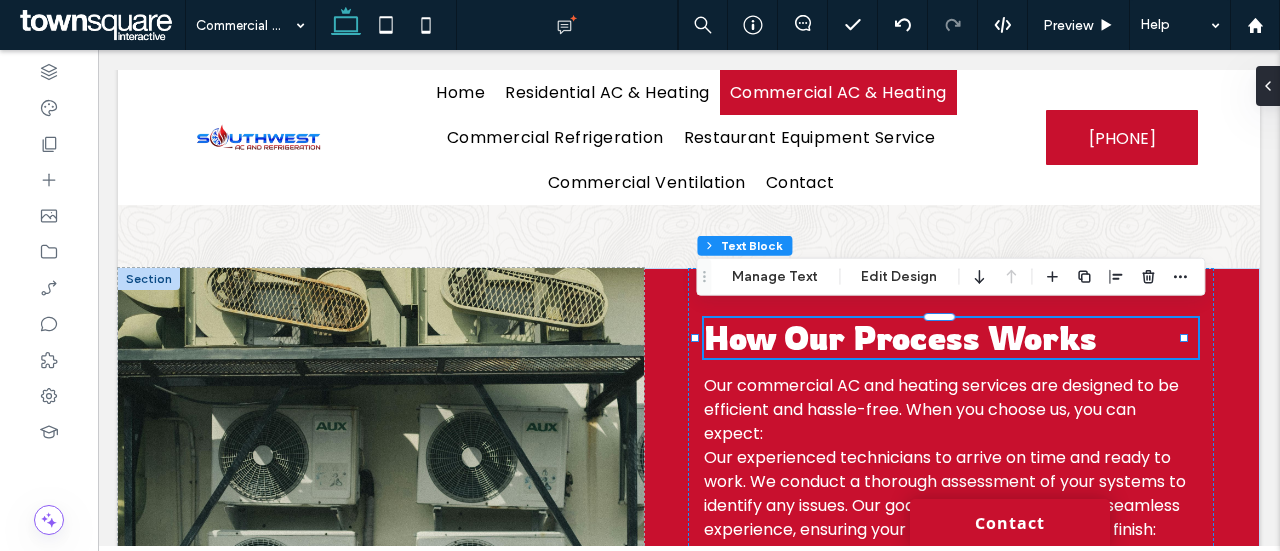 click on "How Our Process Works" at bounding box center [951, 338] 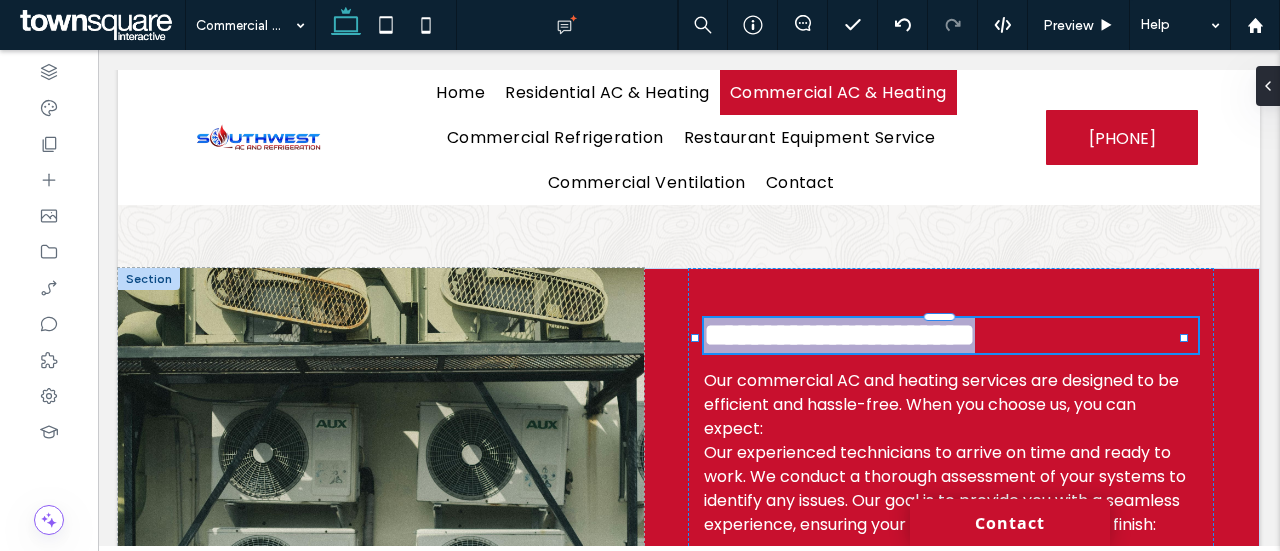 type on "*******" 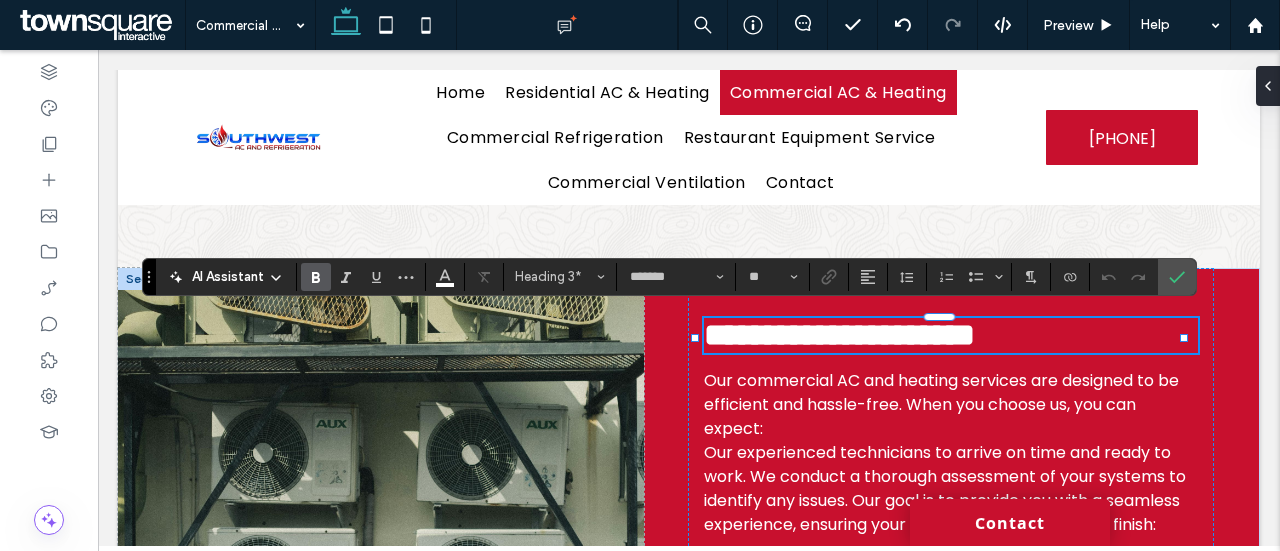 type 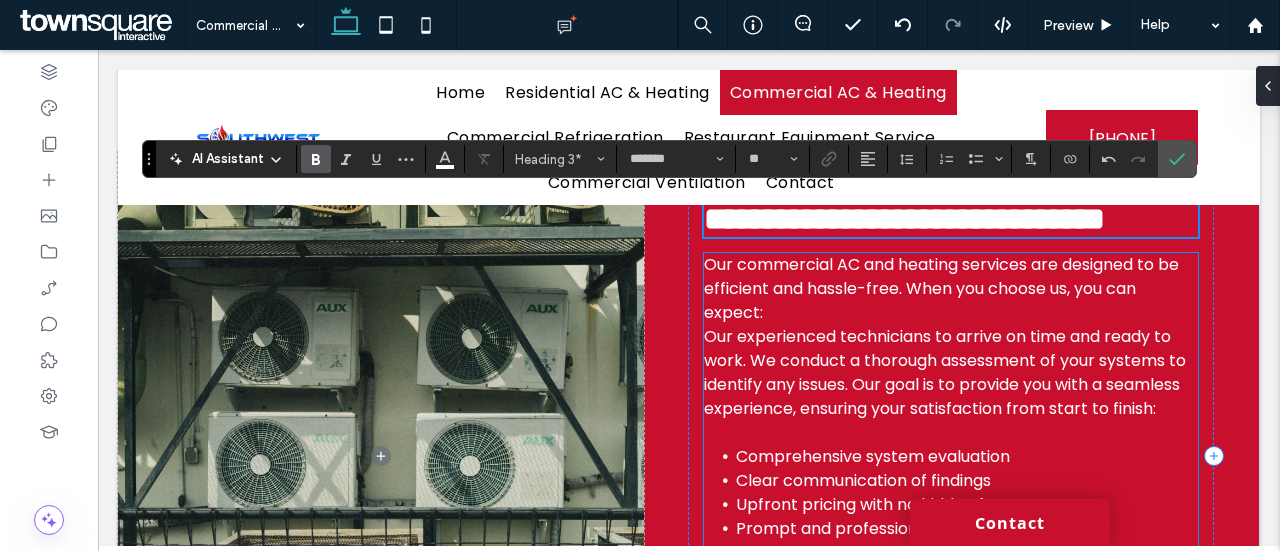 scroll, scrollTop: 754, scrollLeft: 0, axis: vertical 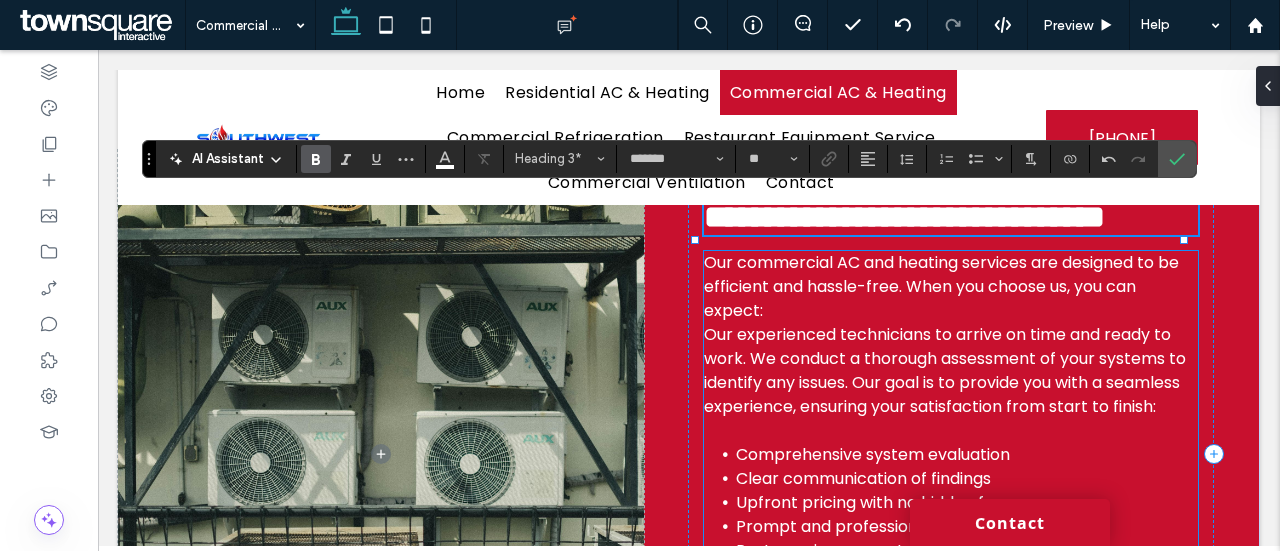 click on "Our commercial AC and heating services are designed to be efficient and hassle-free. When you choose us, you can expect:" at bounding box center (951, 287) 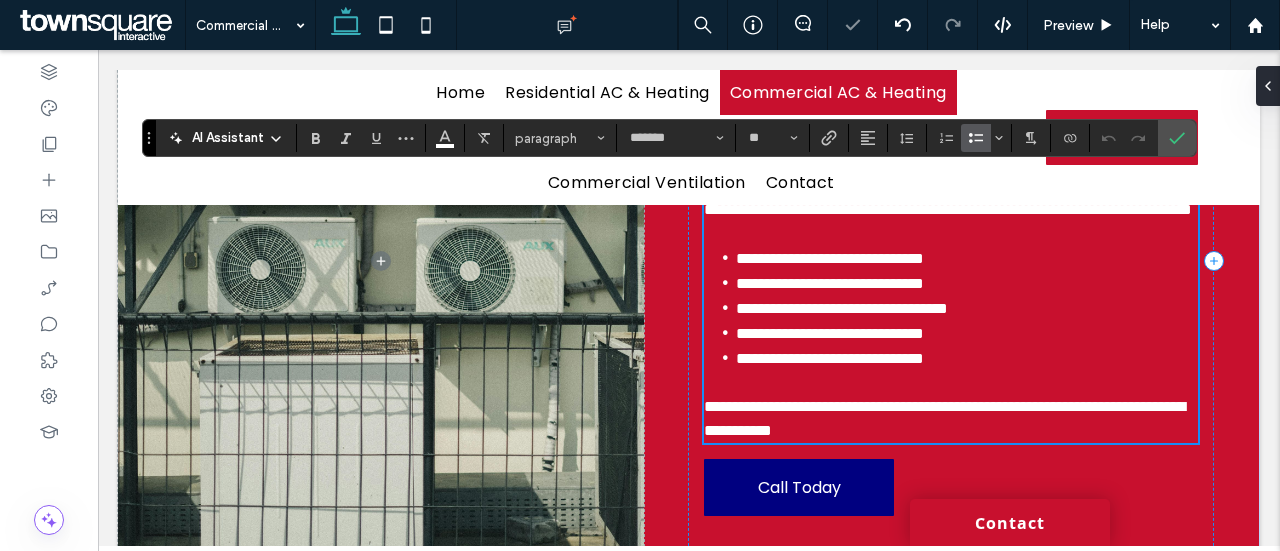 scroll, scrollTop: 860, scrollLeft: 0, axis: vertical 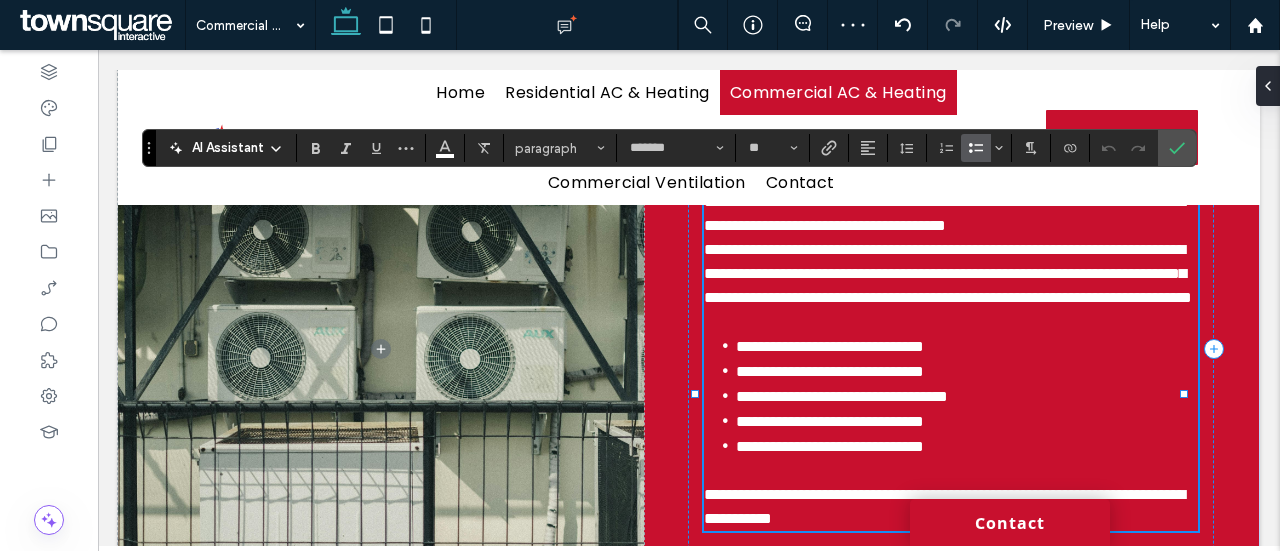 click on "**********" at bounding box center [948, 273] 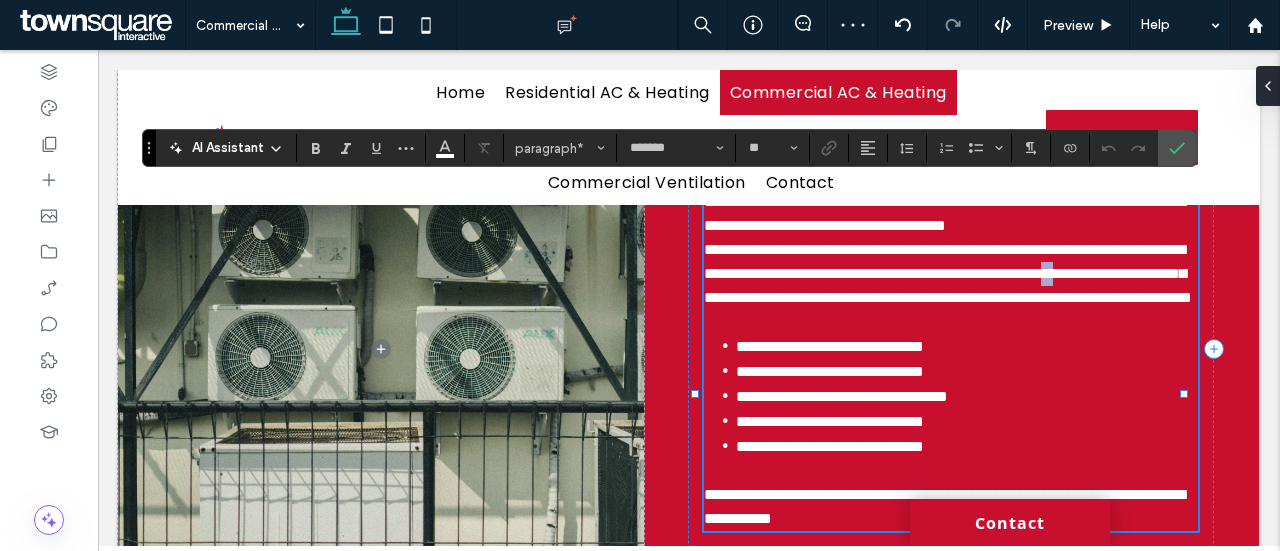 click on "**********" at bounding box center (948, 273) 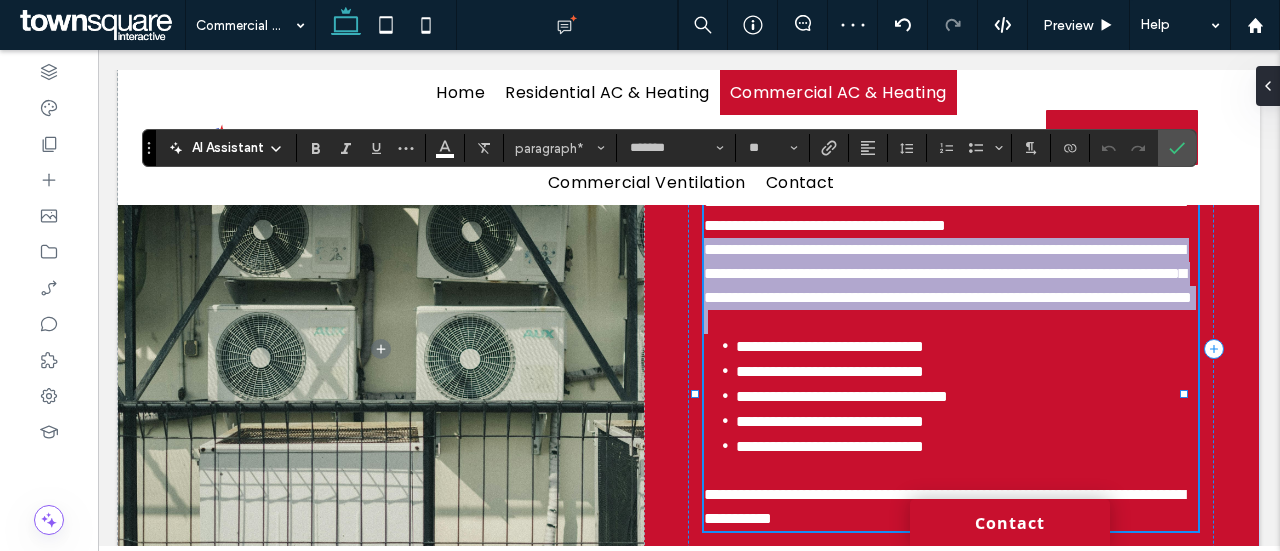 click on "**********" at bounding box center (948, 273) 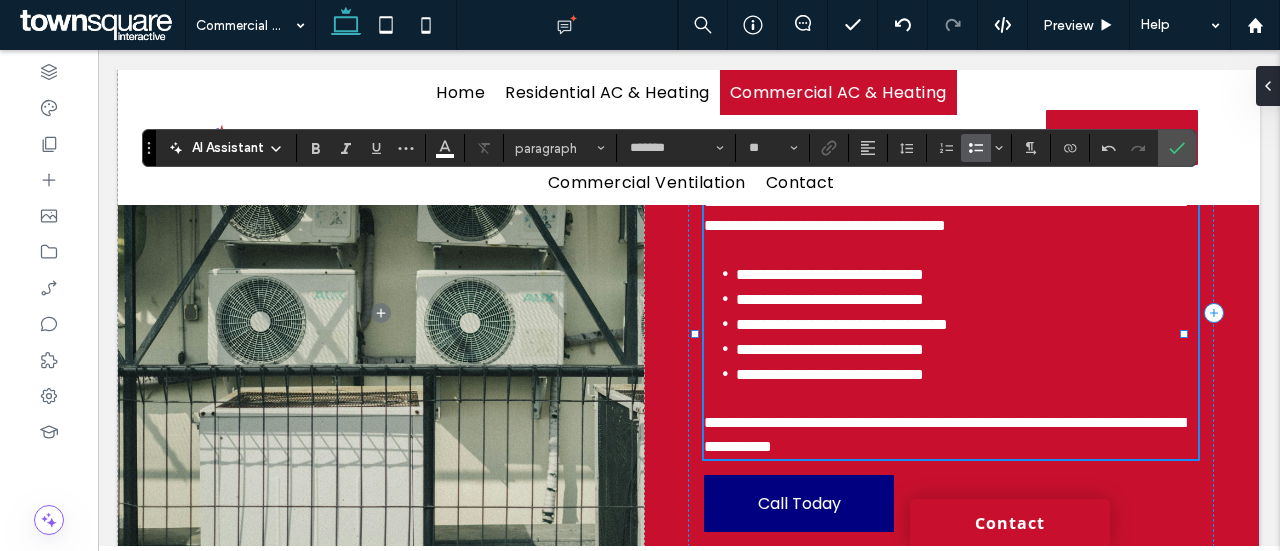 click on "**********" at bounding box center (830, 274) 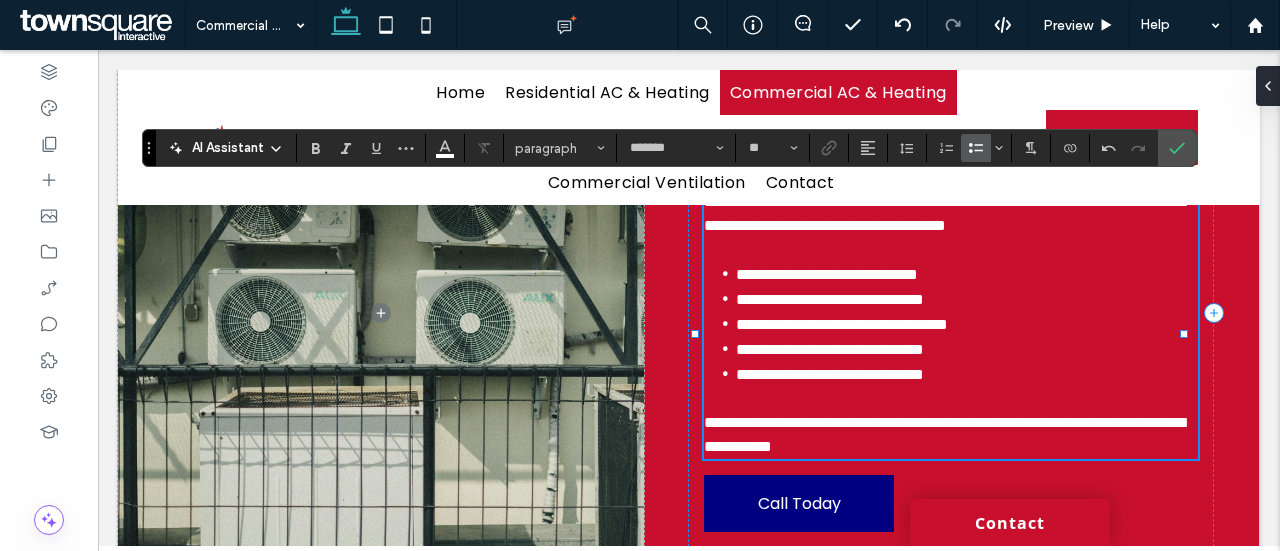 type 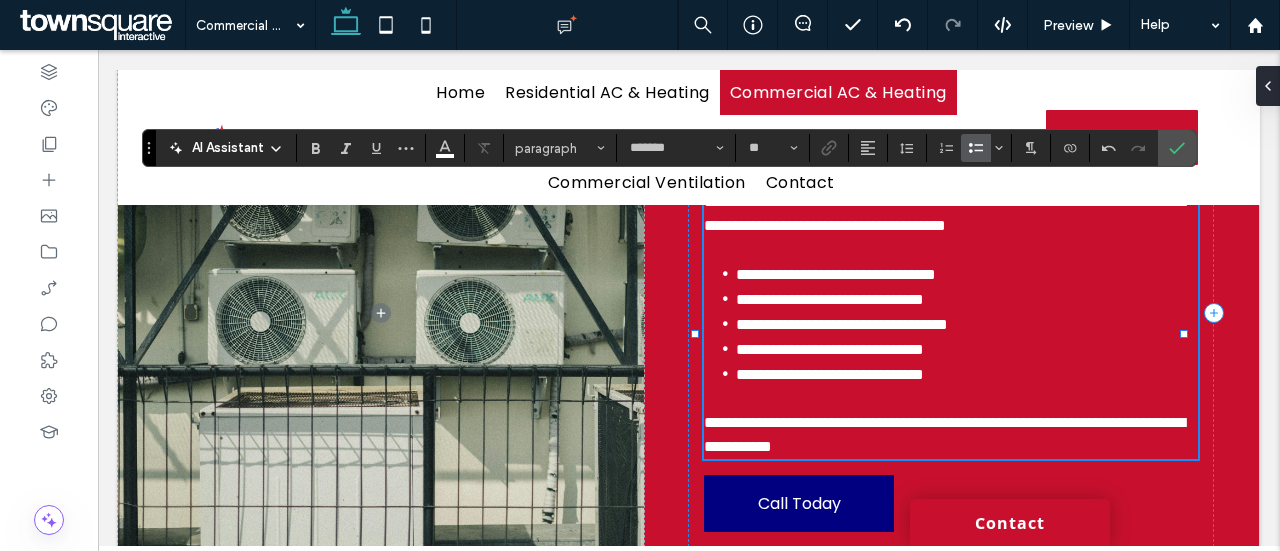 click on "**********" at bounding box center [944, 434] 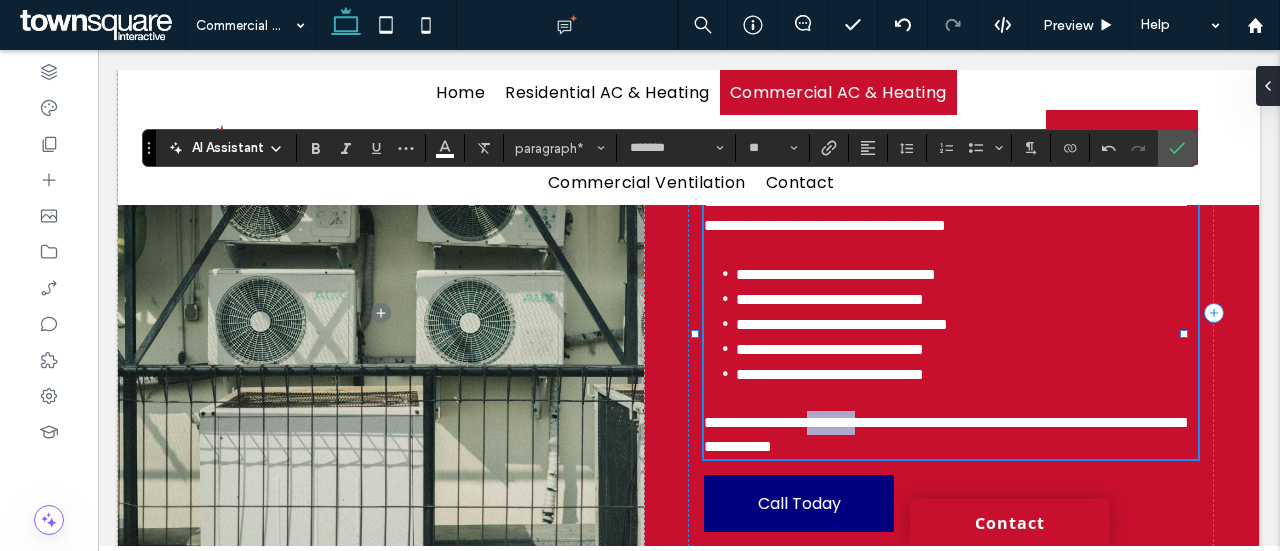 click on "**********" at bounding box center [944, 434] 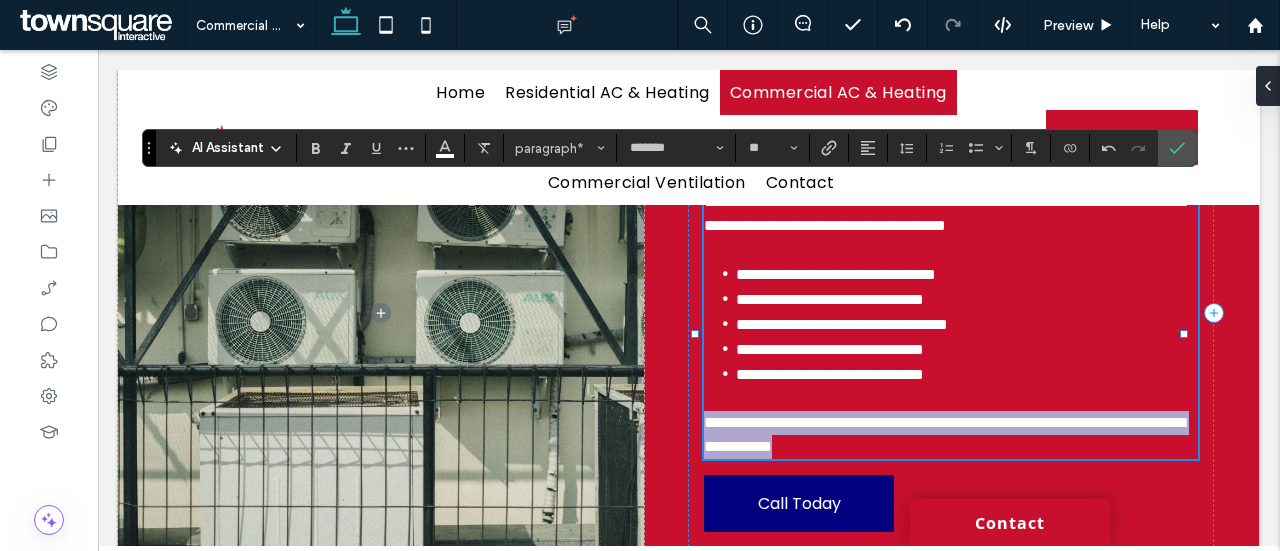 click on "**********" at bounding box center (944, 434) 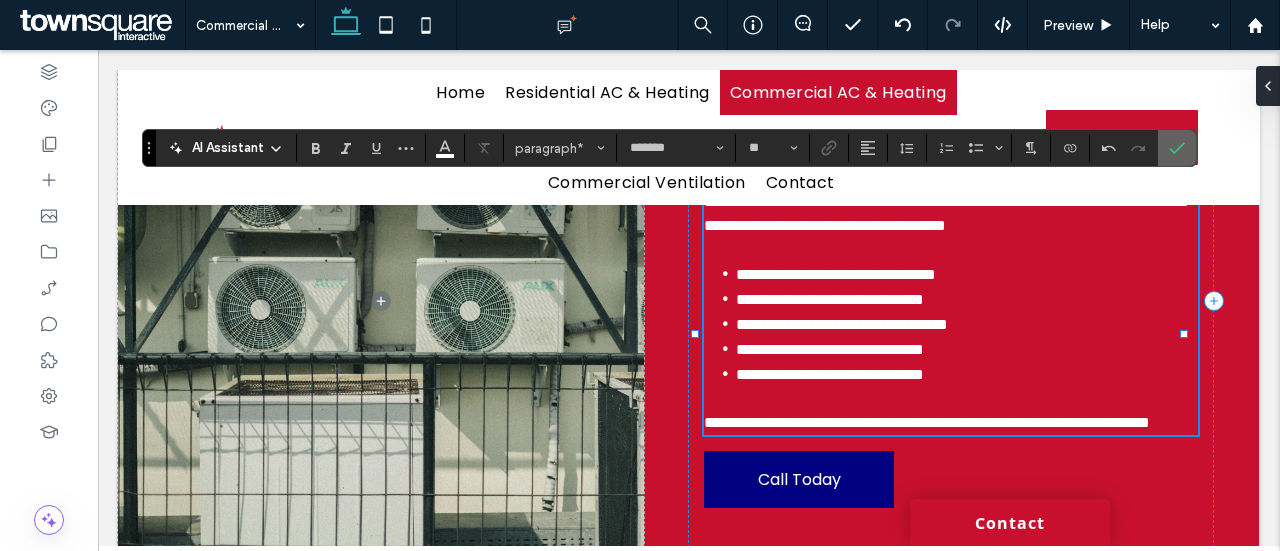 click at bounding box center [1177, 148] 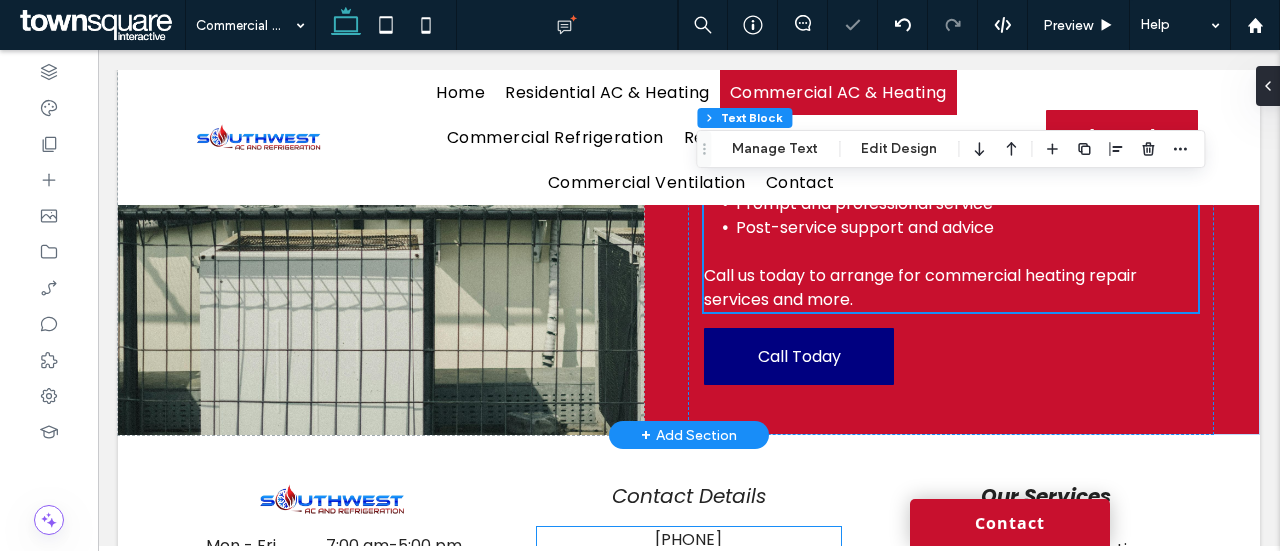 scroll, scrollTop: 1020, scrollLeft: 0, axis: vertical 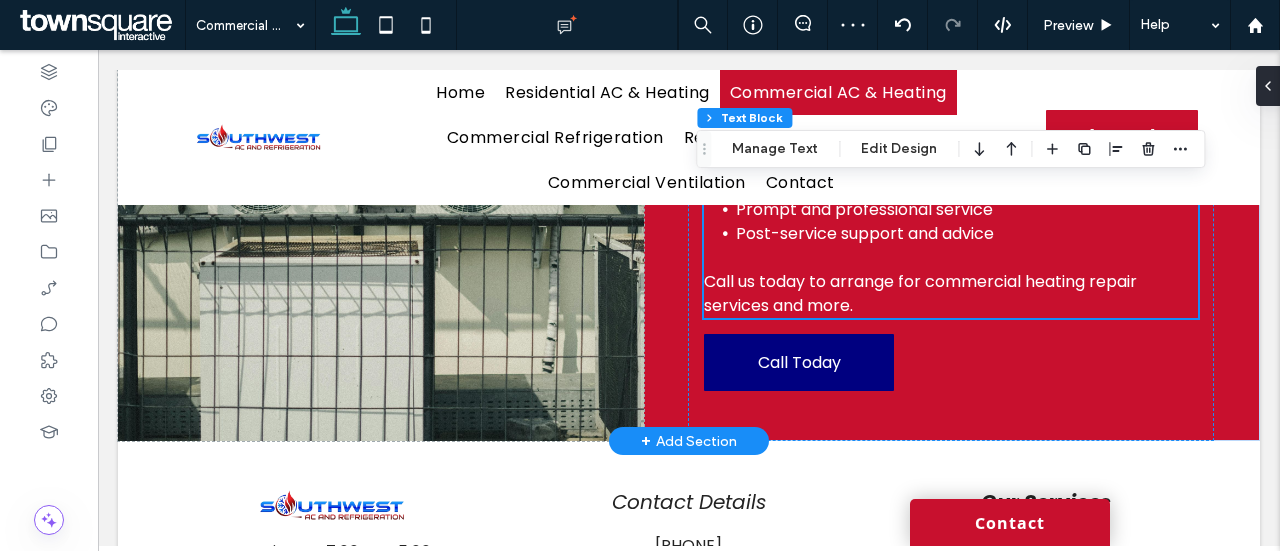 click on "Call us today to arrange for commercial heating repair services and more." at bounding box center (920, 293) 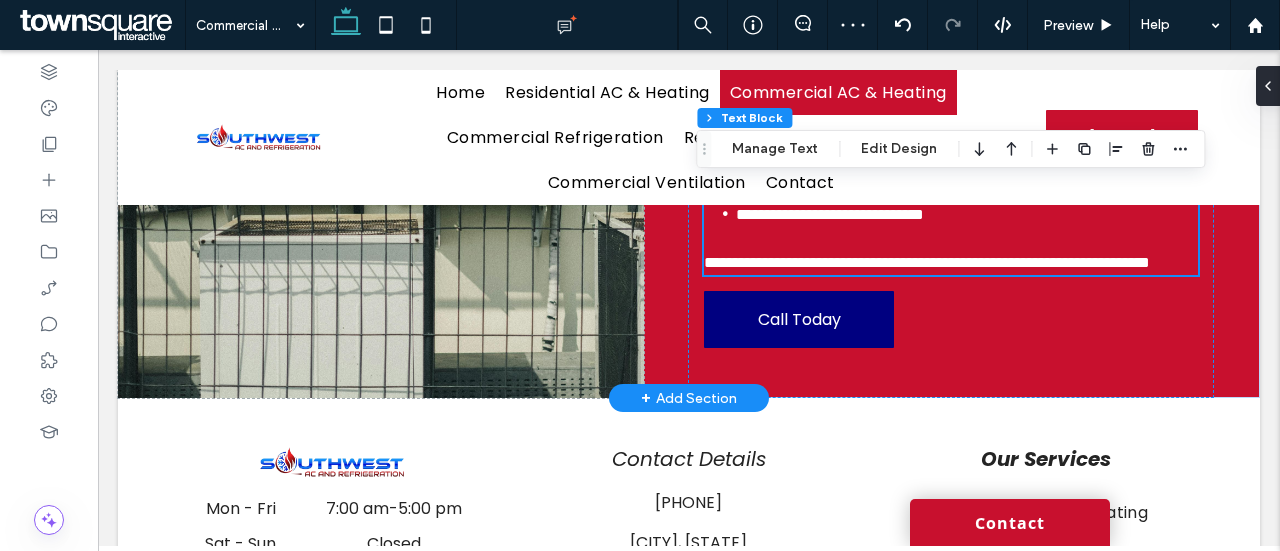 click on "**********" at bounding box center [830, 139] 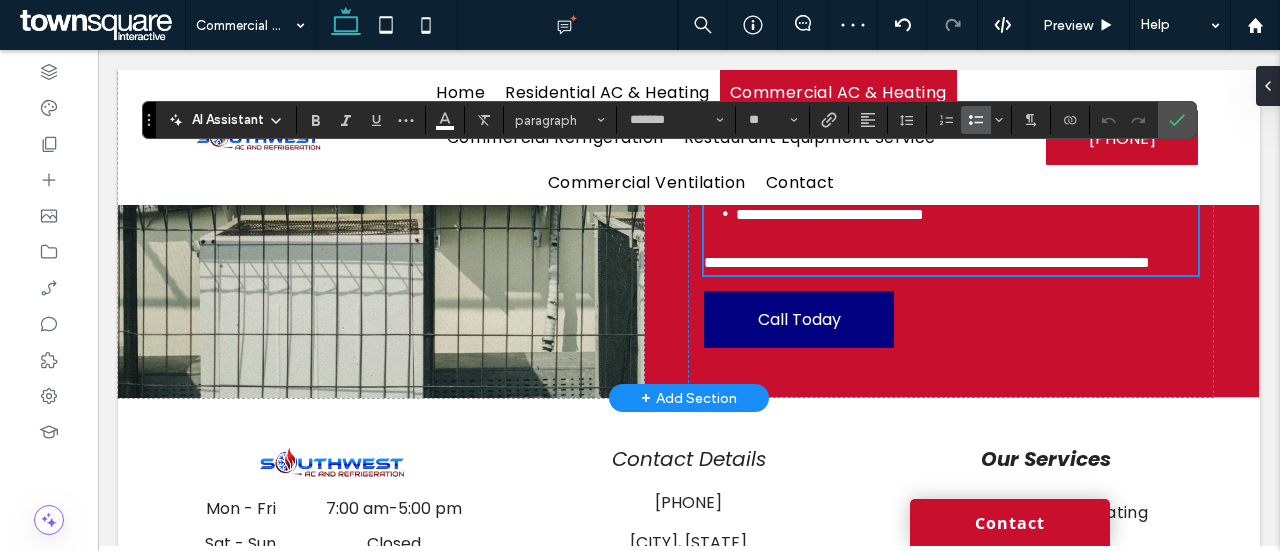 scroll, scrollTop: 888, scrollLeft: 0, axis: vertical 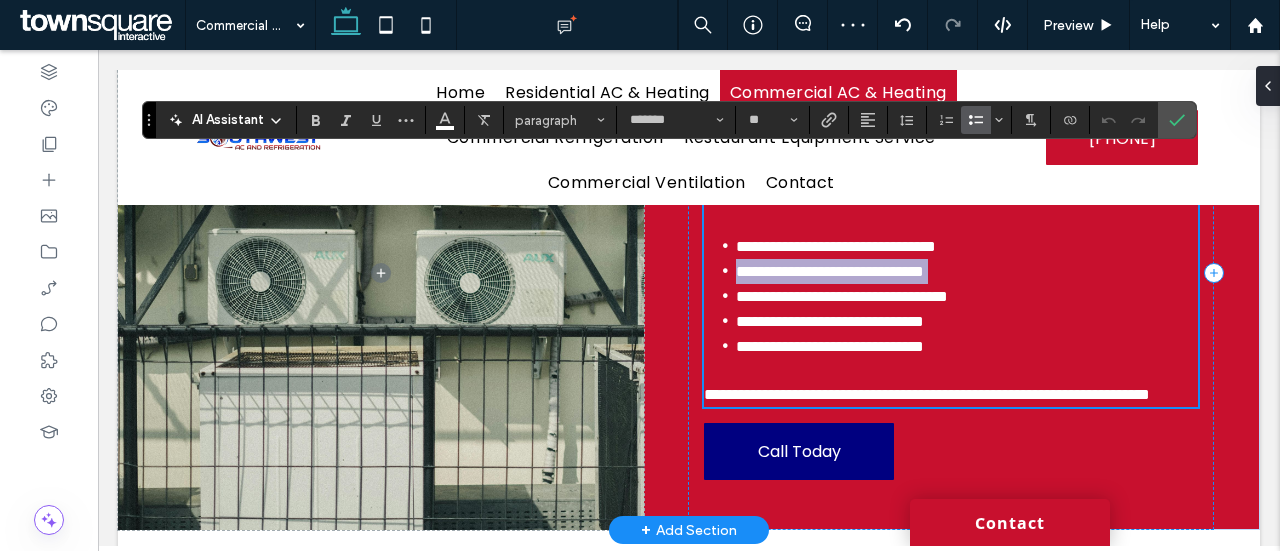 type on "*******" 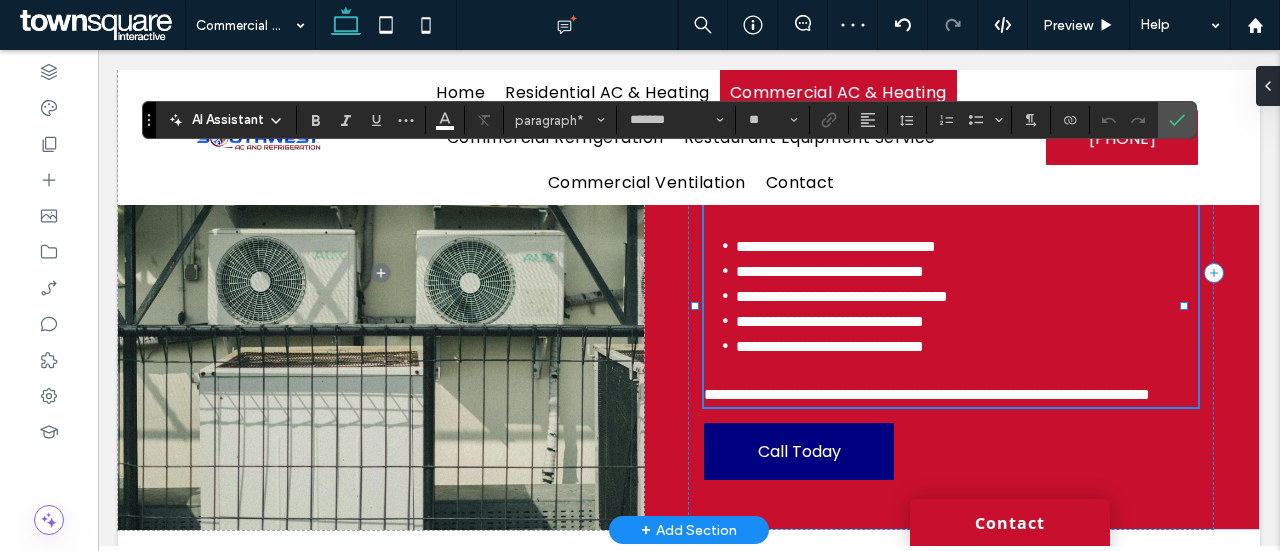 click on "**********" at bounding box center [927, 394] 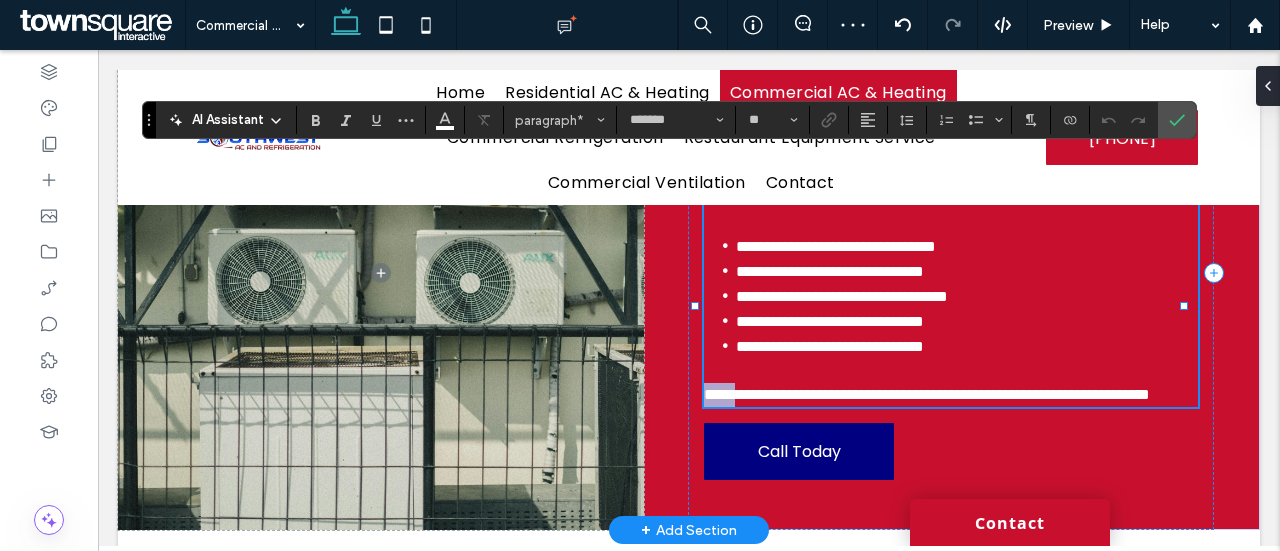 click on "**********" at bounding box center [927, 394] 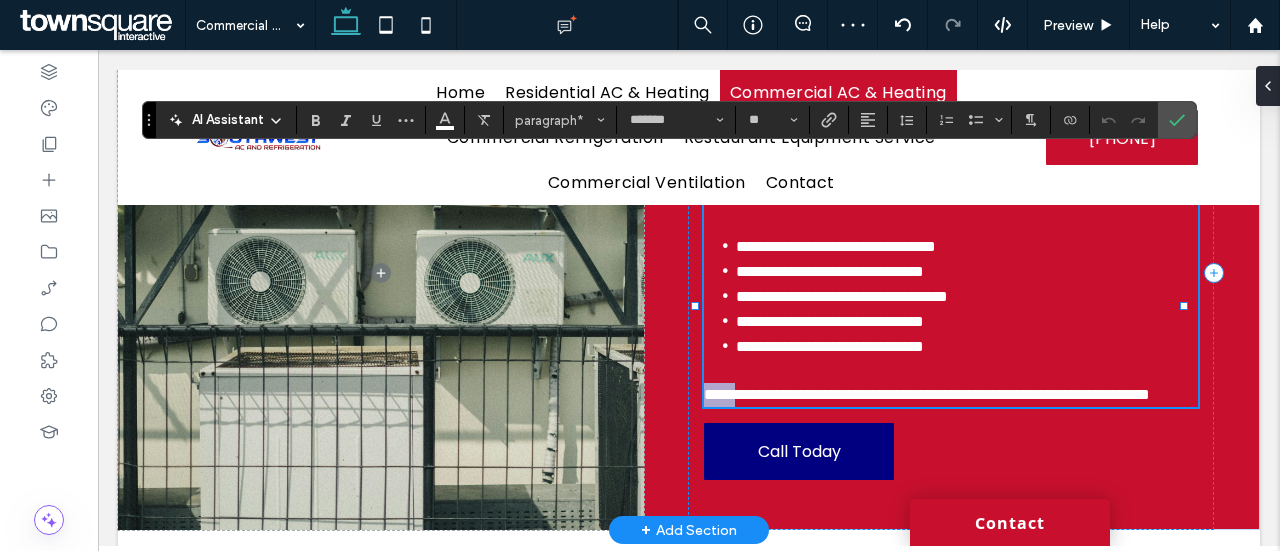 type 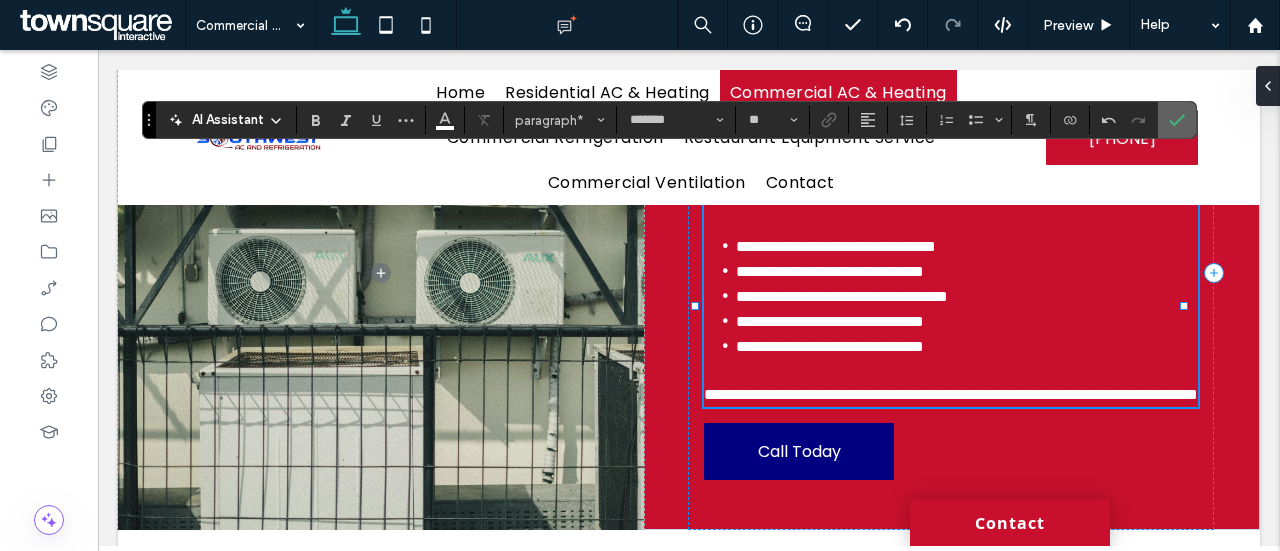 click 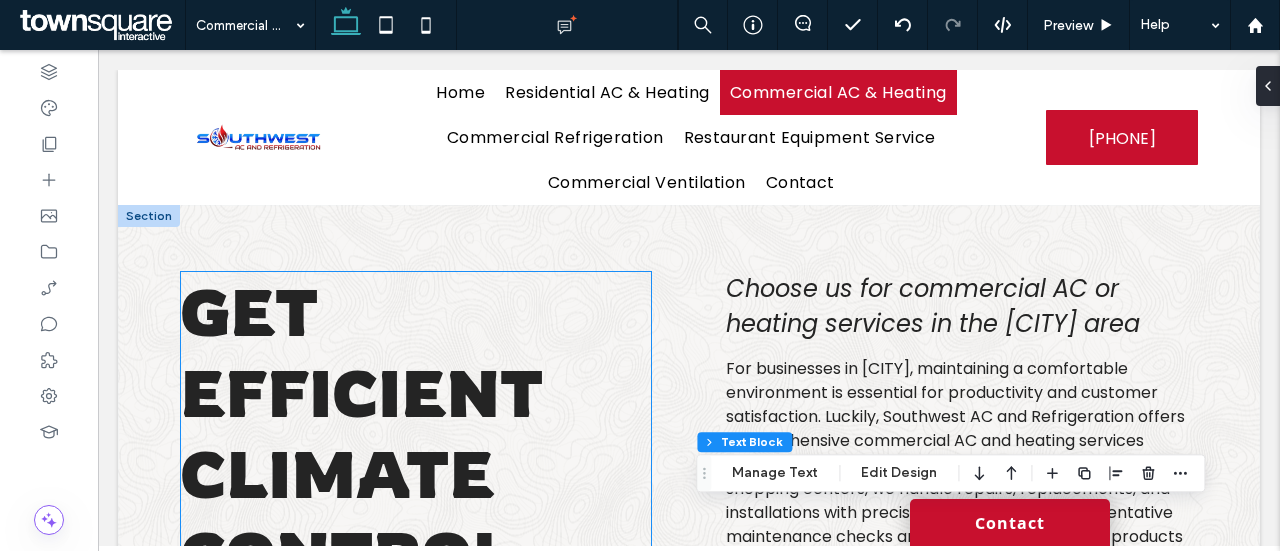 scroll, scrollTop: 0, scrollLeft: 0, axis: both 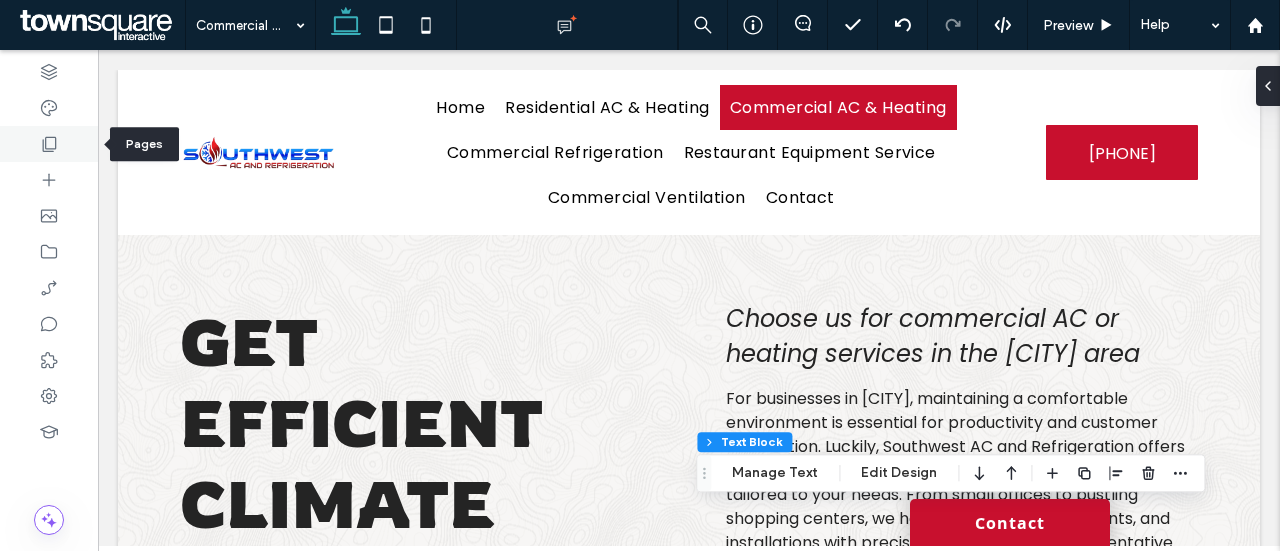 click 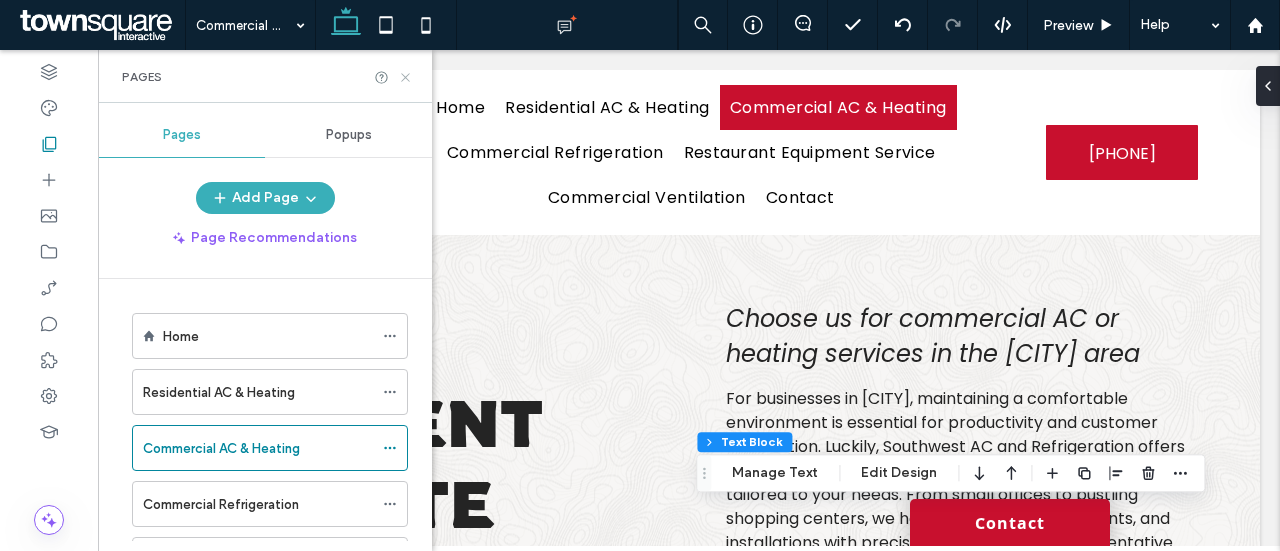 click 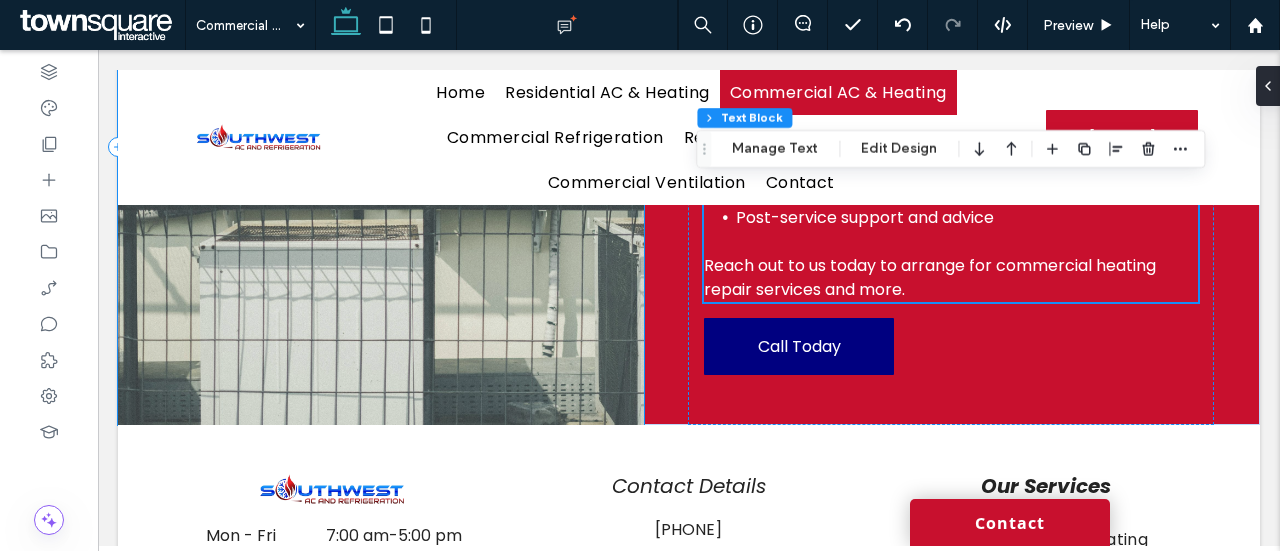 scroll, scrollTop: 1011, scrollLeft: 0, axis: vertical 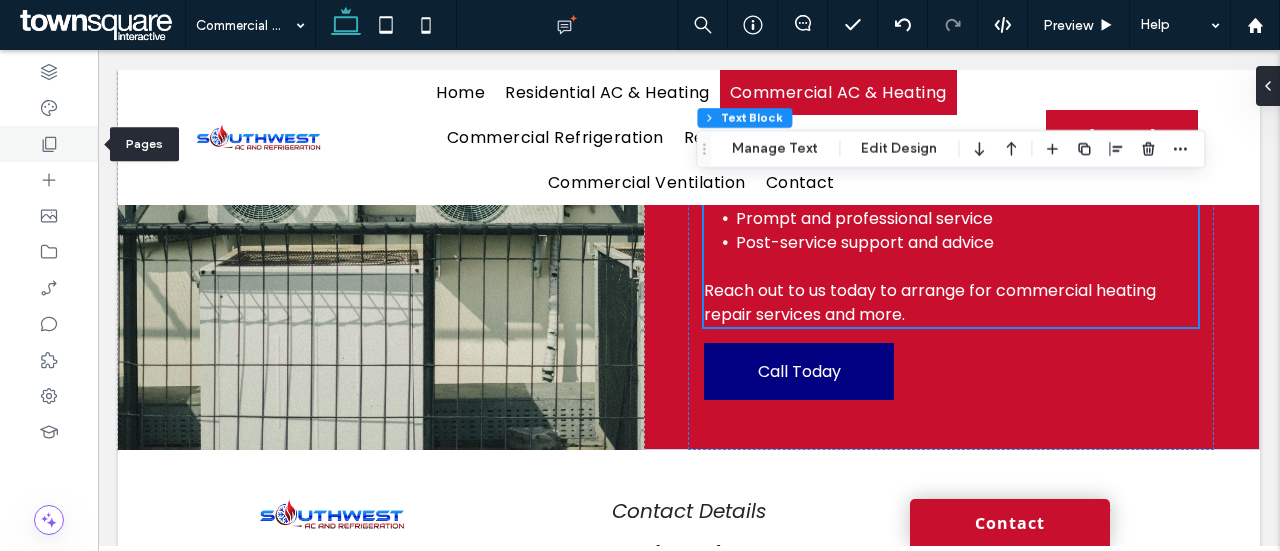 click at bounding box center [49, 144] 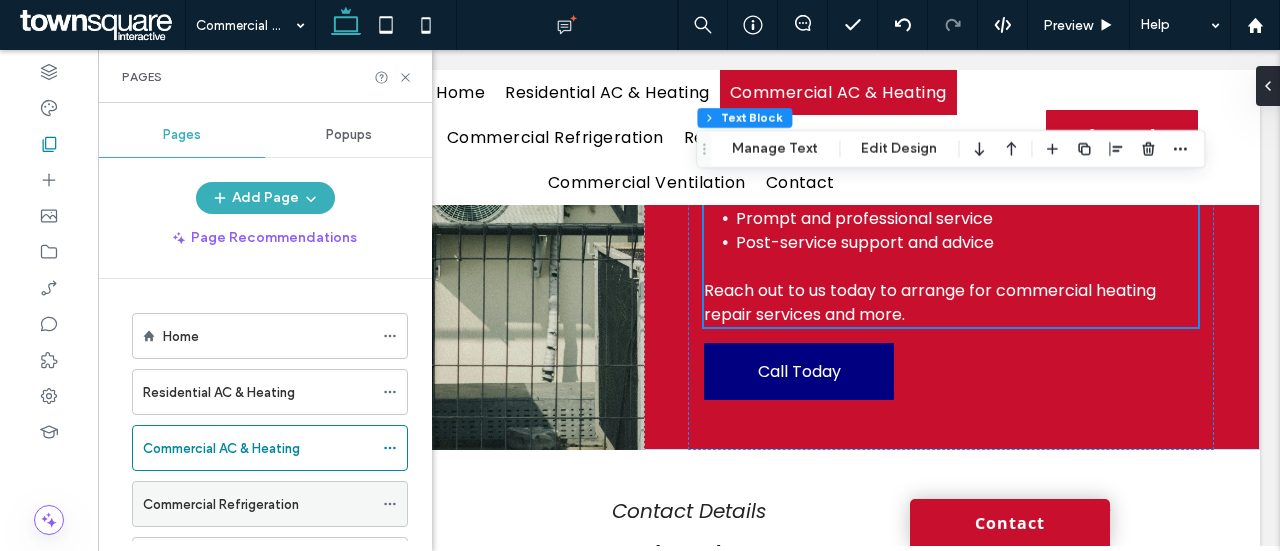 click on "Commercial Refrigeration" at bounding box center [258, 504] 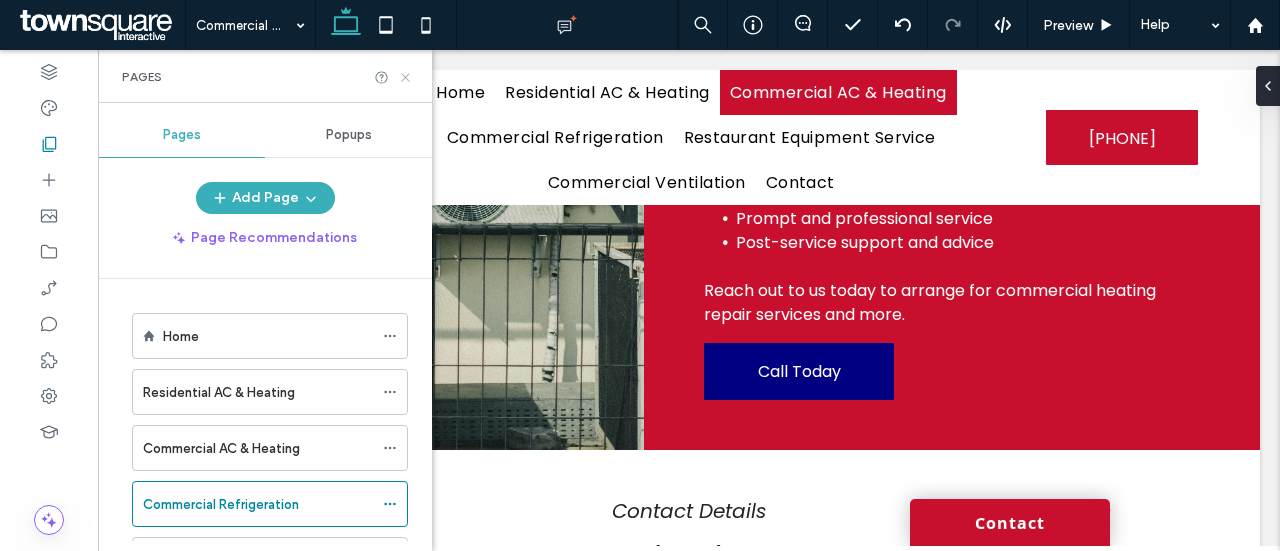 click 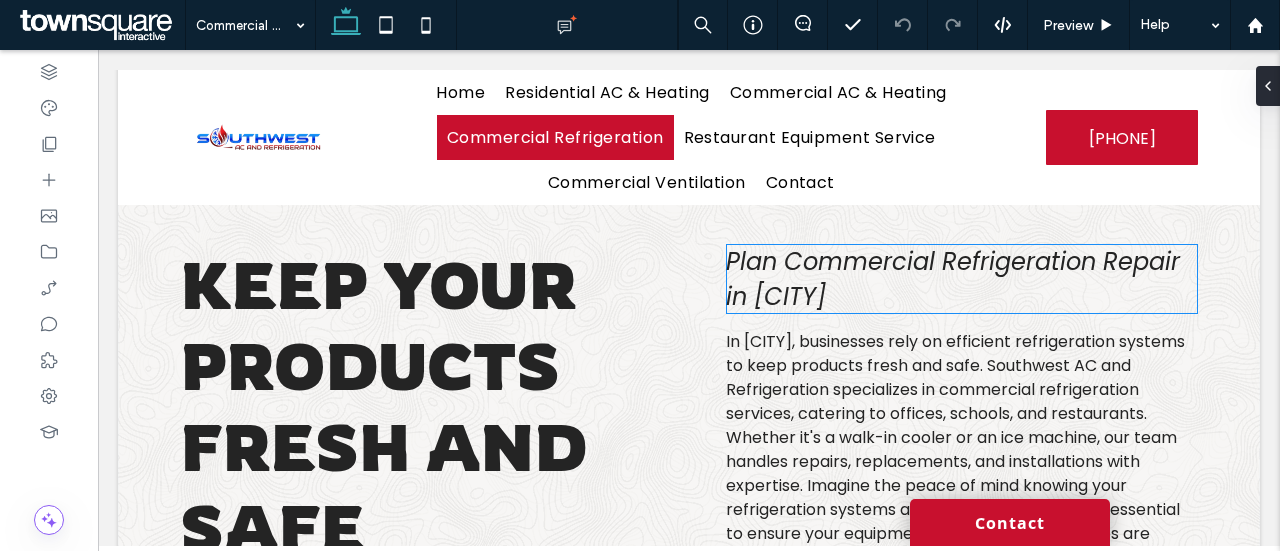 scroll, scrollTop: 26, scrollLeft: 0, axis: vertical 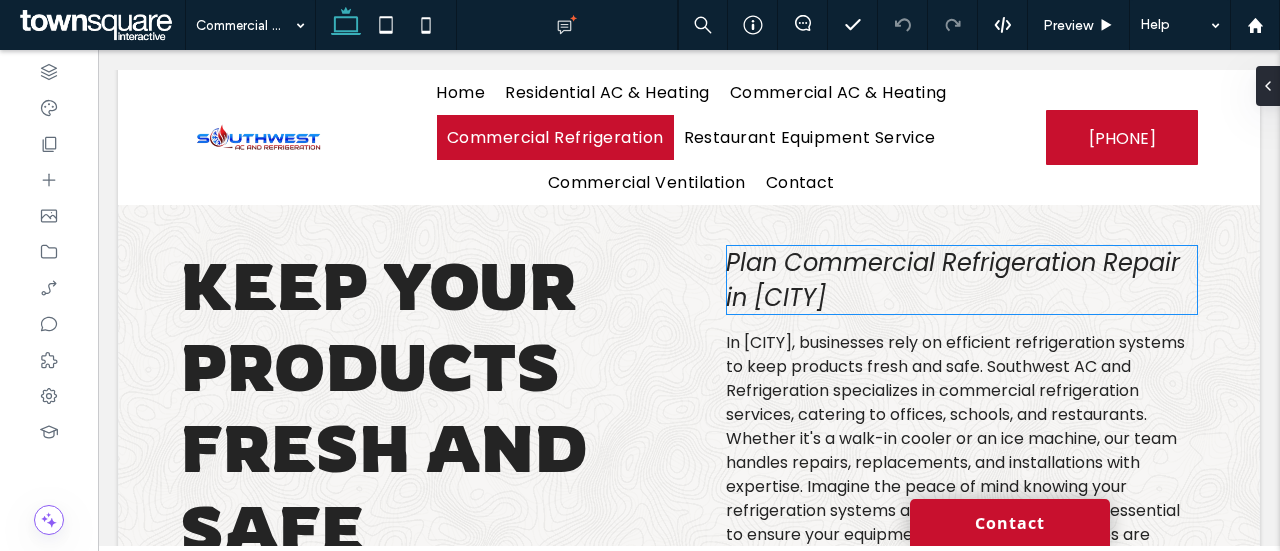 click on "Plan Commercial Refrigeration Repair in Mesquite" at bounding box center [953, 280] 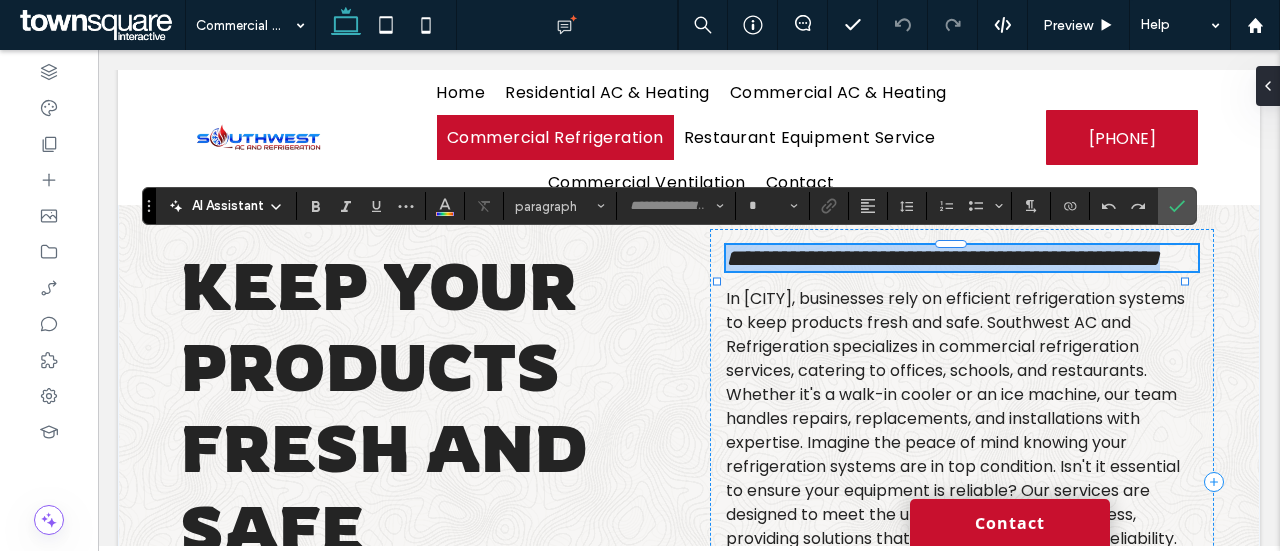 type on "*******" 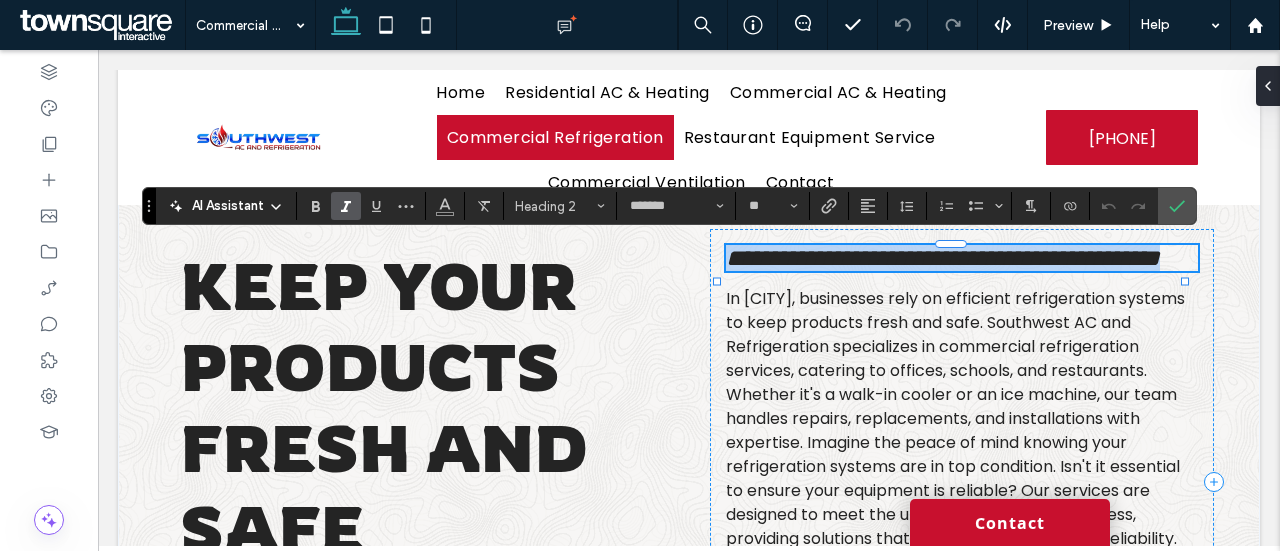 type 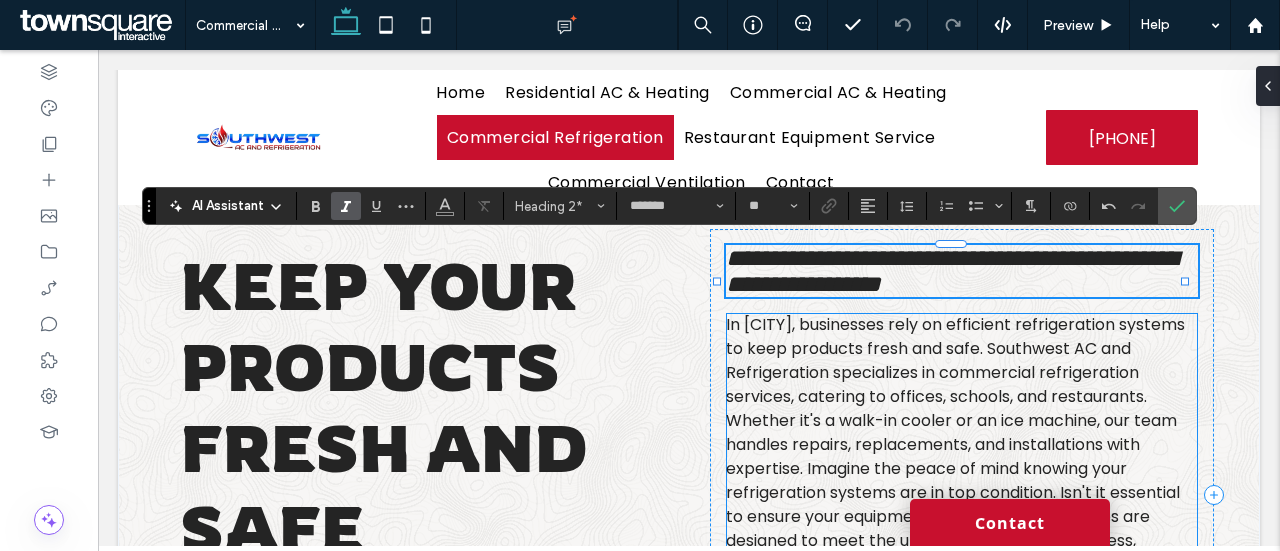 click on "In Mesquite, businesses rely on efficient refrigeration systems to keep products fresh and safe. Southwest AC and Refrigeration specializes in commercial refrigeration services, catering to offices, schools, and restaurants. Whether it's a walk-in cooler or an ice machine, our team handles repairs, replacements, and installations with expertise. Imagine the peace of mind knowing your refrigeration systems are in top condition. Isn't it essential to ensure your equipment is reliable? Our services are designed to meet the unique needs of your business, providing solutions that enhance efficiency and reliability." at bounding box center [955, 444] 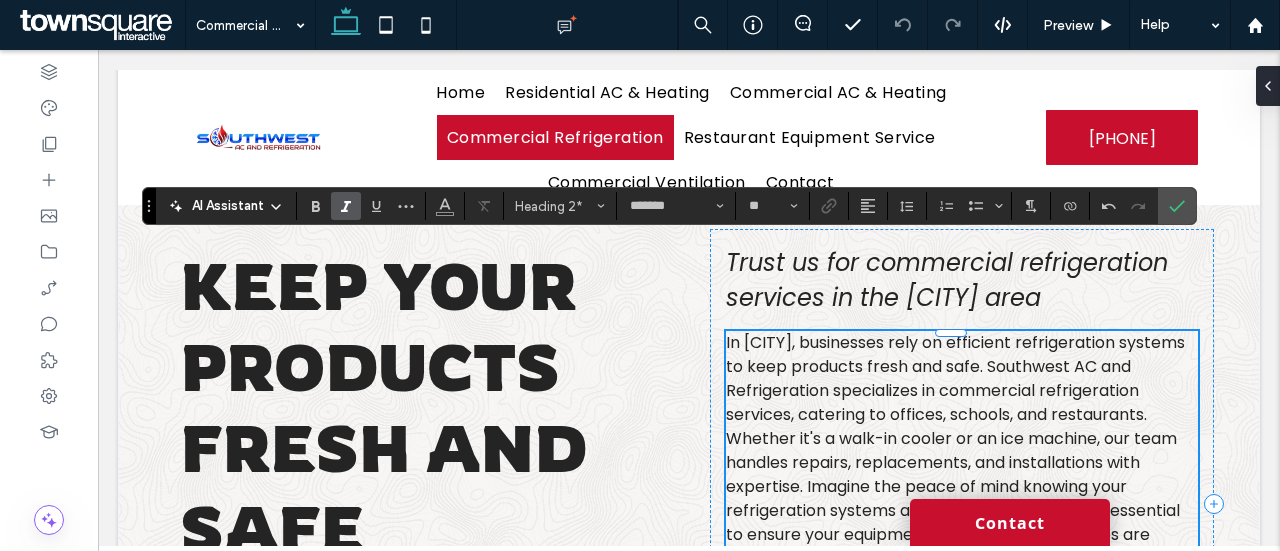click on "In Mesquite, businesses rely on efficient refrigeration systems to keep products fresh and safe. Southwest AC and Refrigeration specializes in commercial refrigeration services, catering to offices, schools, and restaurants. Whether it's a walk-in cooler or an ice machine, our team handles repairs, replacements, and installations with expertise. Imagine the peace of mind knowing your refrigeration systems are in top condition. Isn't it essential to ensure your equipment is reliable? Our services are designed to meet the unique needs of your business, providing solutions that enhance efficiency and reliability. ﻿ We offer tailored services that address specific refrigeration challenges, ensuring your business operations remain uninterrupted. Contact us today to discuss your refrigeration needs and schedule a service." at bounding box center [962, 547] 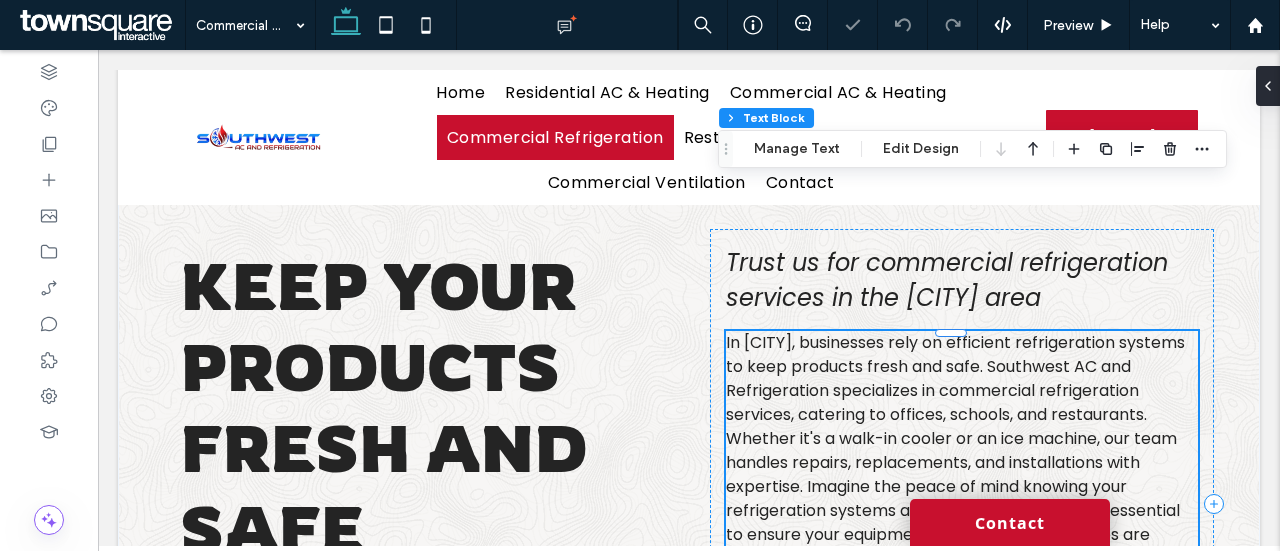 scroll, scrollTop: 273, scrollLeft: 0, axis: vertical 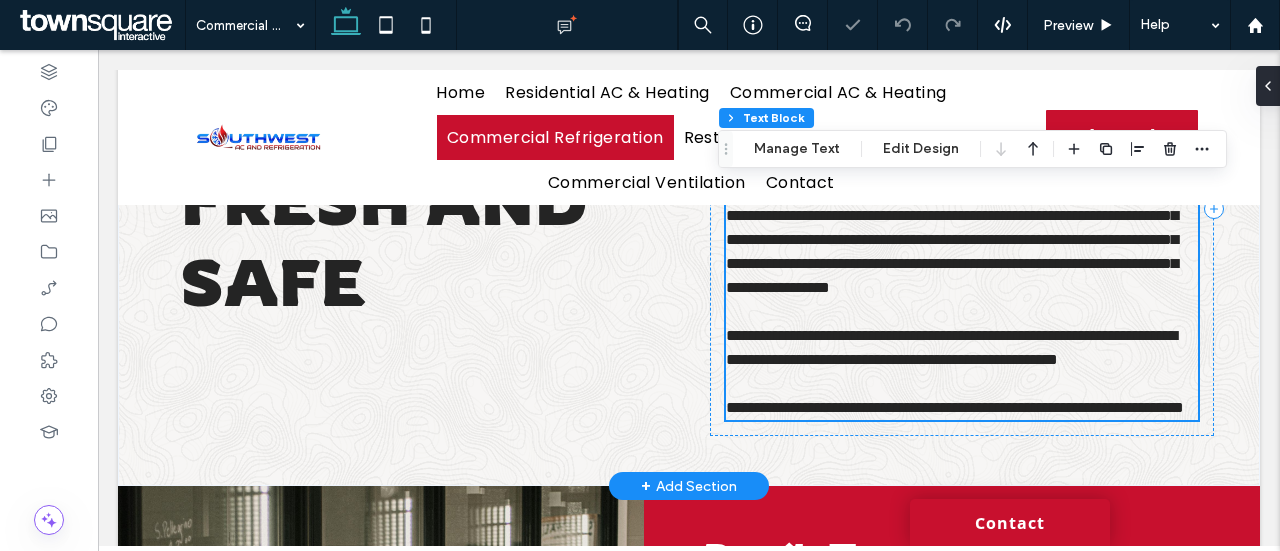 type on "*******" 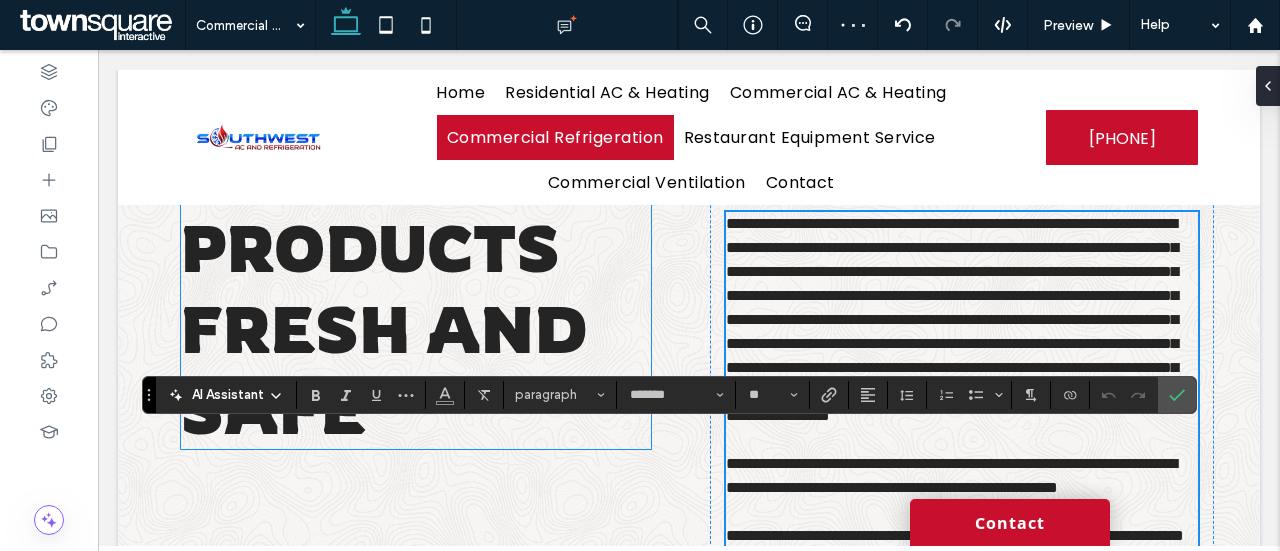 scroll, scrollTop: 129, scrollLeft: 0, axis: vertical 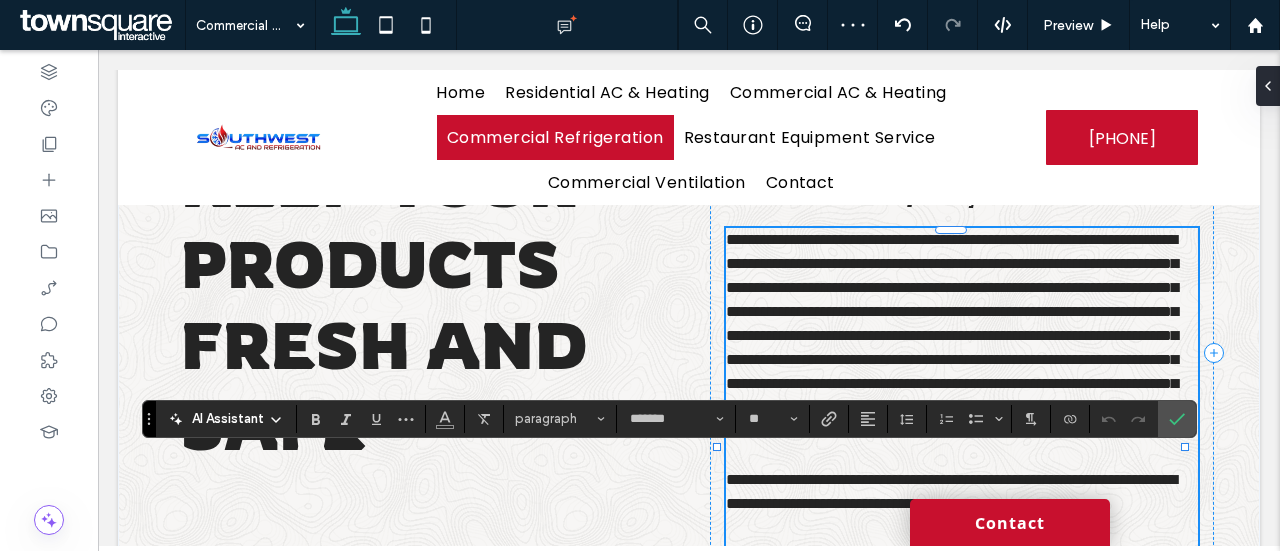 click on "**********" at bounding box center [952, 335] 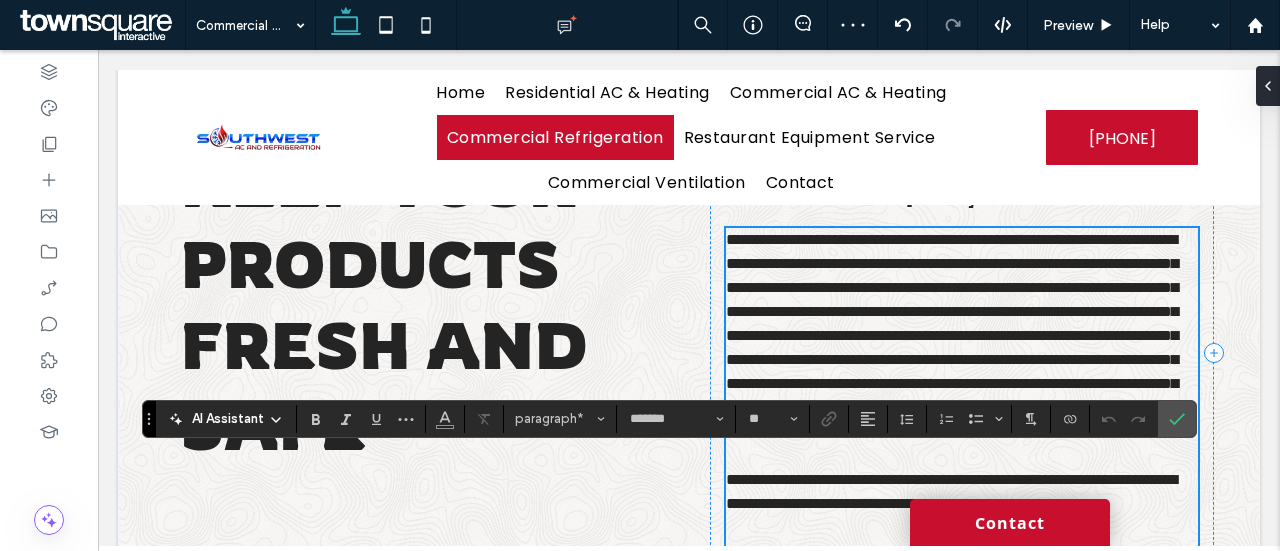 scroll, scrollTop: 109, scrollLeft: 0, axis: vertical 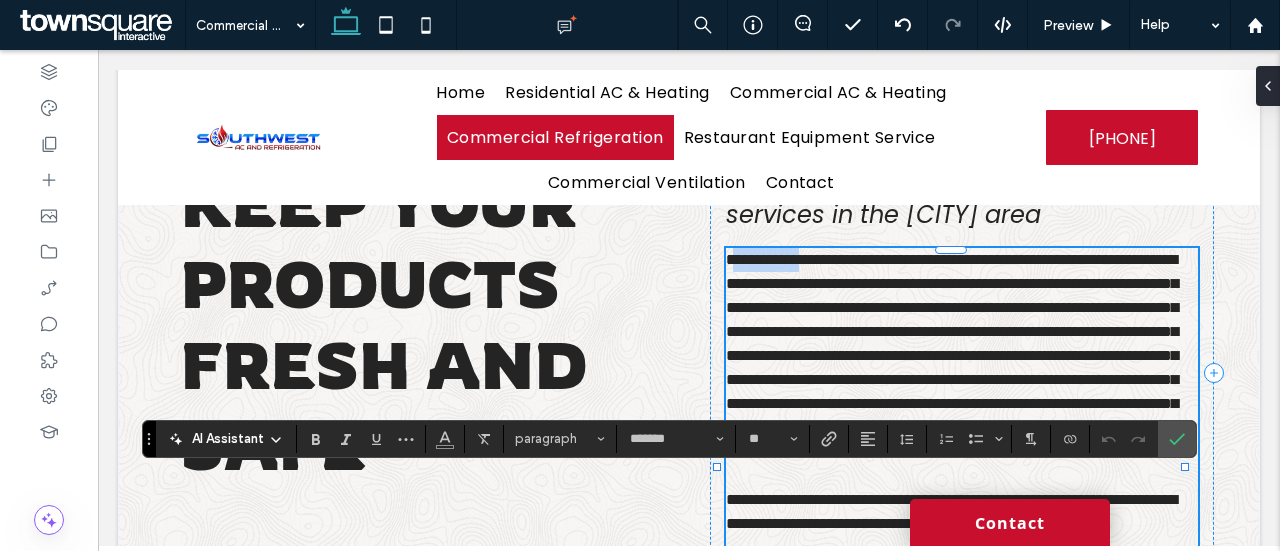 drag, startPoint x: 813, startPoint y: 263, endPoint x: 710, endPoint y: 264, distance: 103.00485 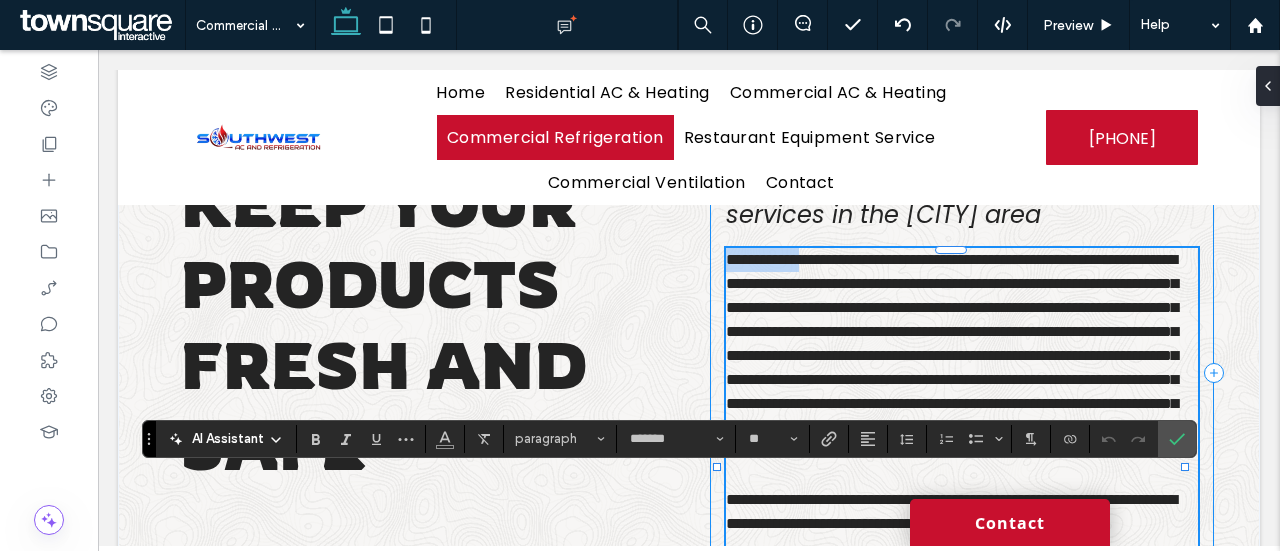 type 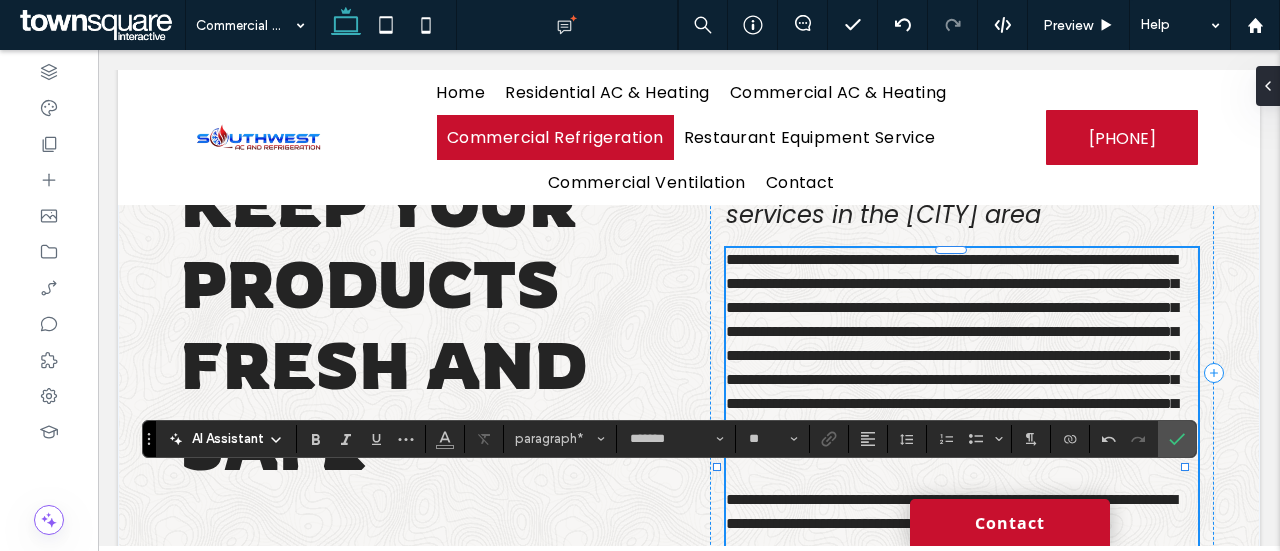 click on "**********" at bounding box center [952, 355] 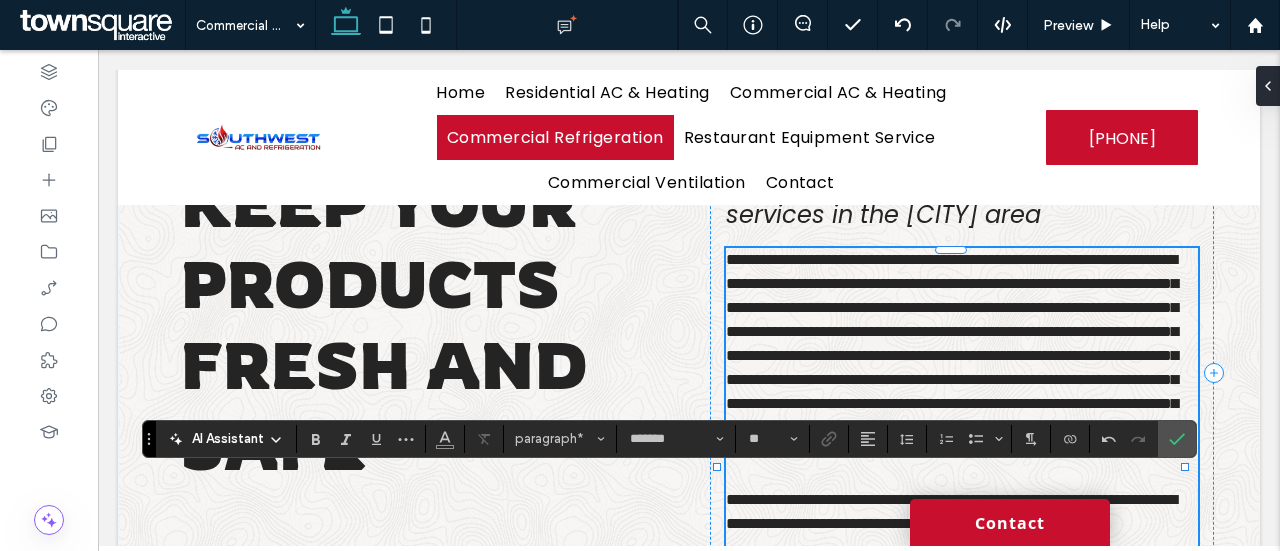 click on "**********" at bounding box center [952, 355] 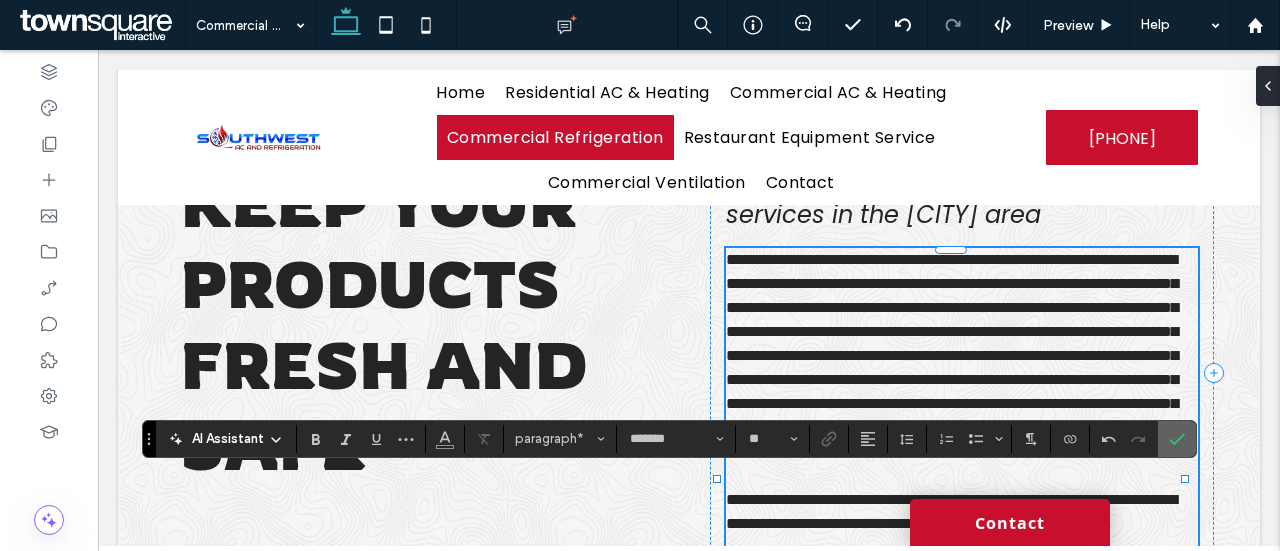 click at bounding box center (1177, 439) 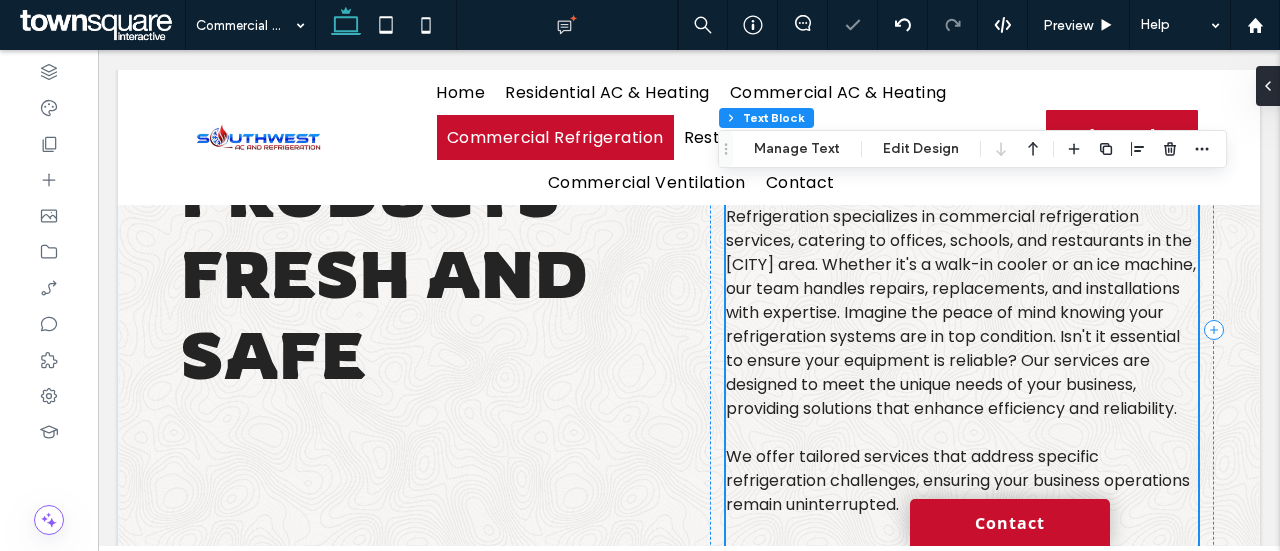 scroll, scrollTop: 199, scrollLeft: 0, axis: vertical 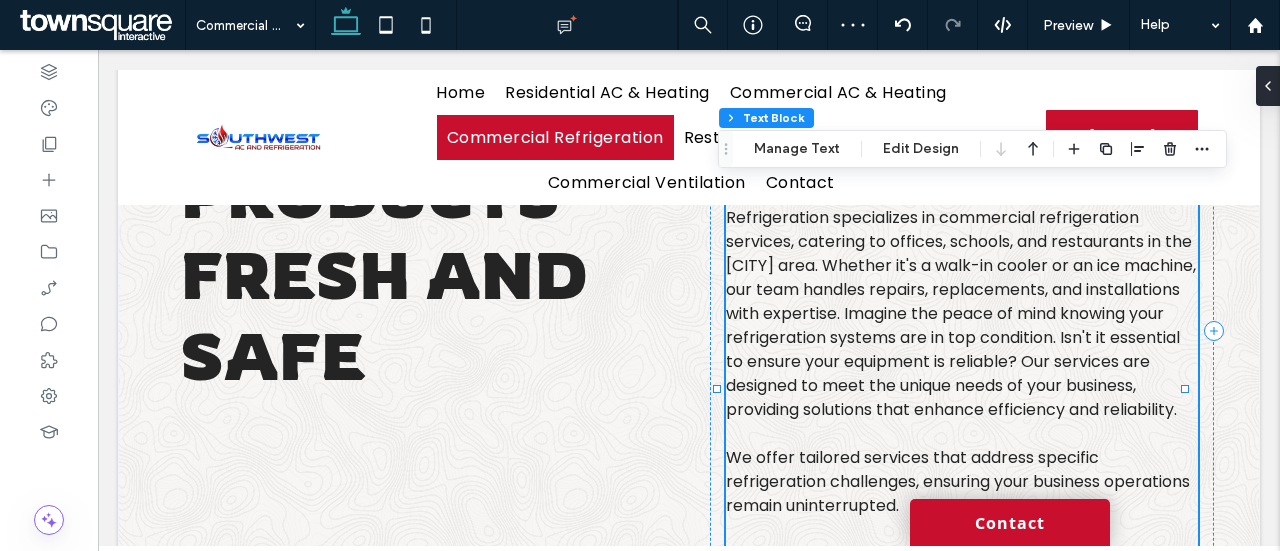 click on "Many businesses rely on efficient refrigeration systems to keep products fresh and safe. That's why Southwest AC and Refrigeration specializes in commercial refrigeration services, catering to offices, schools, and restaurants in the Mesquite area. Whether it's a walk-in cooler or an ice machine, our team handles repairs, replacements, and installations with expertise. Imagine the peace of mind knowing your refrigeration systems are in top condition. Isn't it essential to ensure your equipment is reliable? Our services are designed to meet the unique needs of your business, providing solutions that enhance efficiency and reliability." at bounding box center [962, 289] 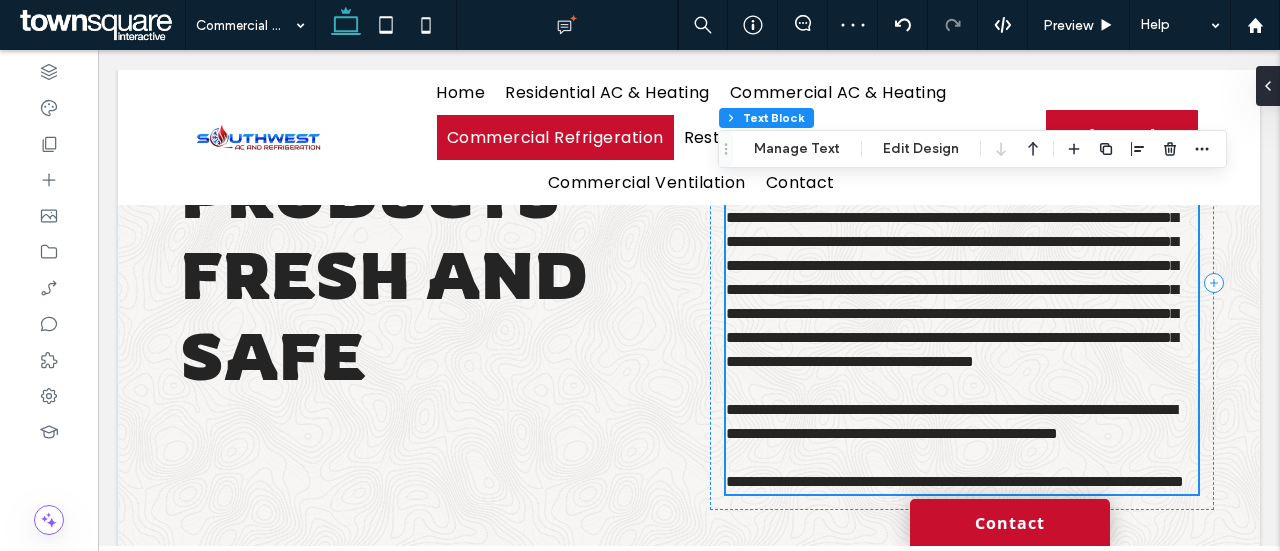 click on "**********" at bounding box center [962, 266] 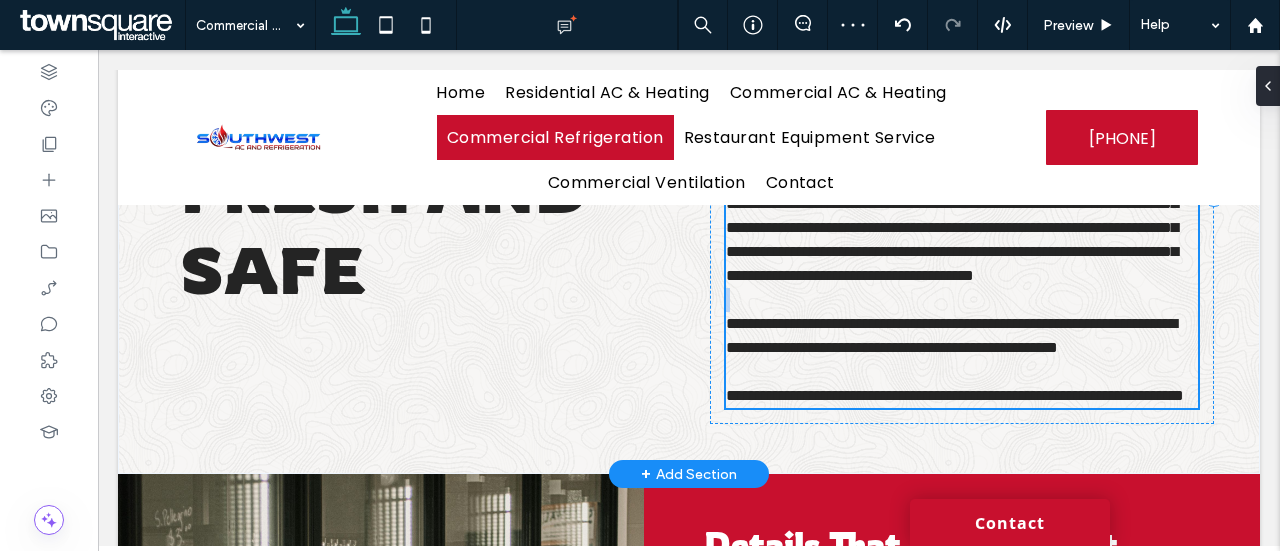 type on "*******" 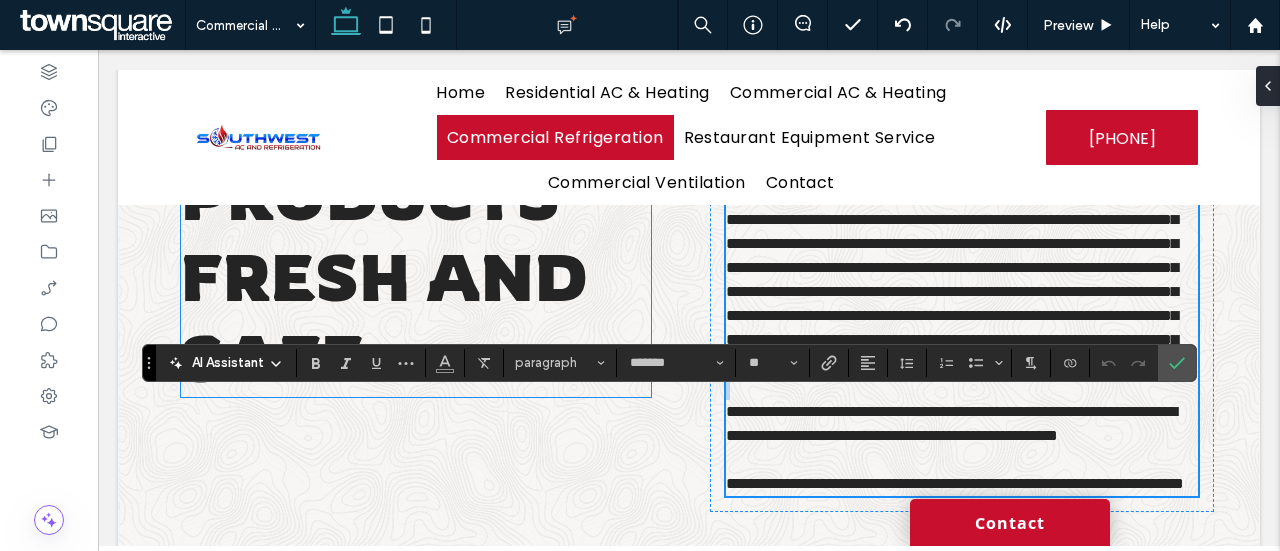 scroll, scrollTop: 111, scrollLeft: 0, axis: vertical 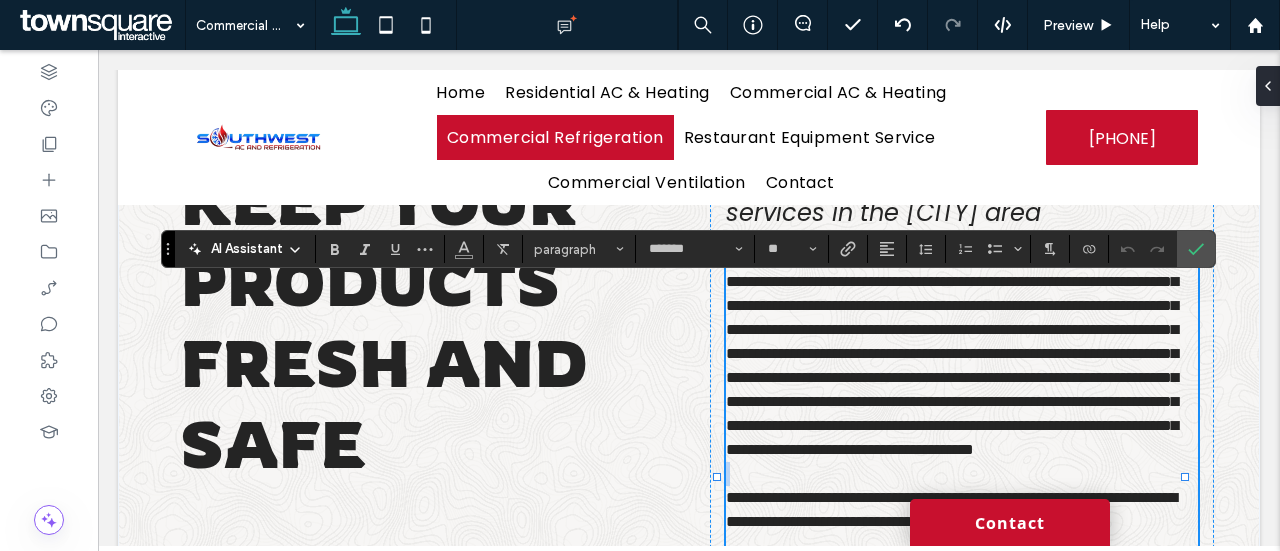 drag, startPoint x: 150, startPoint y: 447, endPoint x: 166, endPoint y: 243, distance: 204.6265 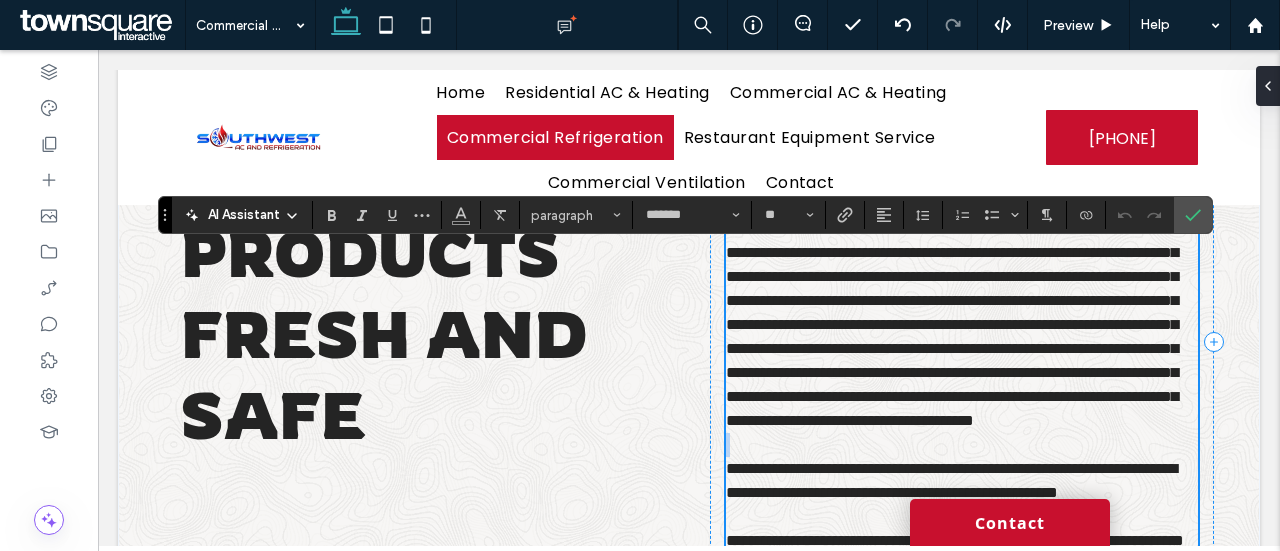 scroll, scrollTop: 141, scrollLeft: 0, axis: vertical 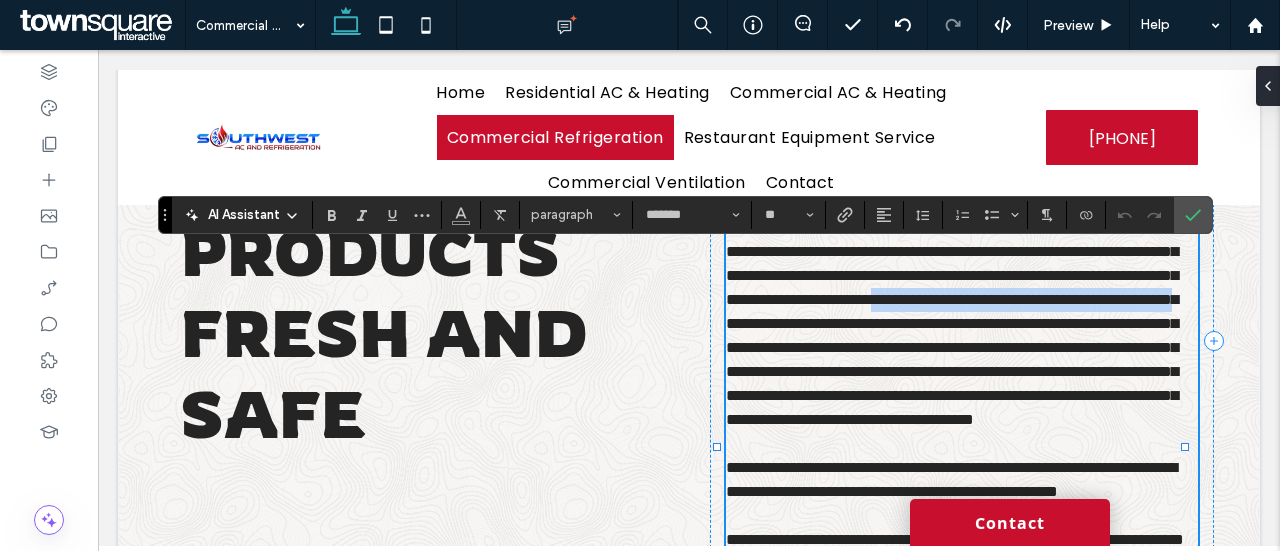 drag, startPoint x: 872, startPoint y: 321, endPoint x: 803, endPoint y: 351, distance: 75.23962 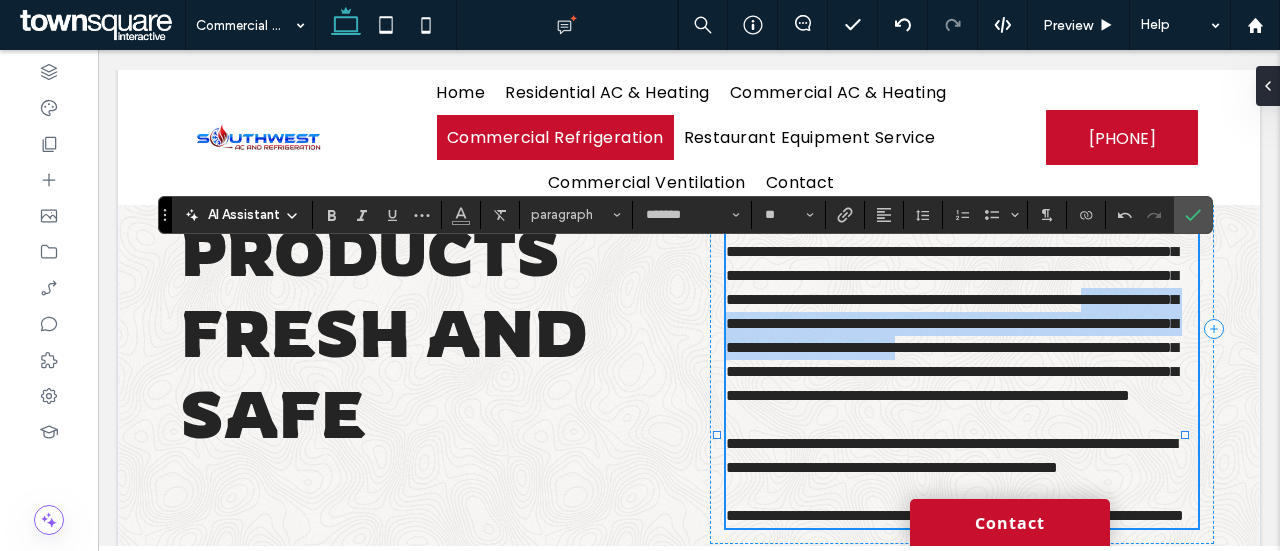 drag, startPoint x: 803, startPoint y: 351, endPoint x: 838, endPoint y: 386, distance: 49.497475 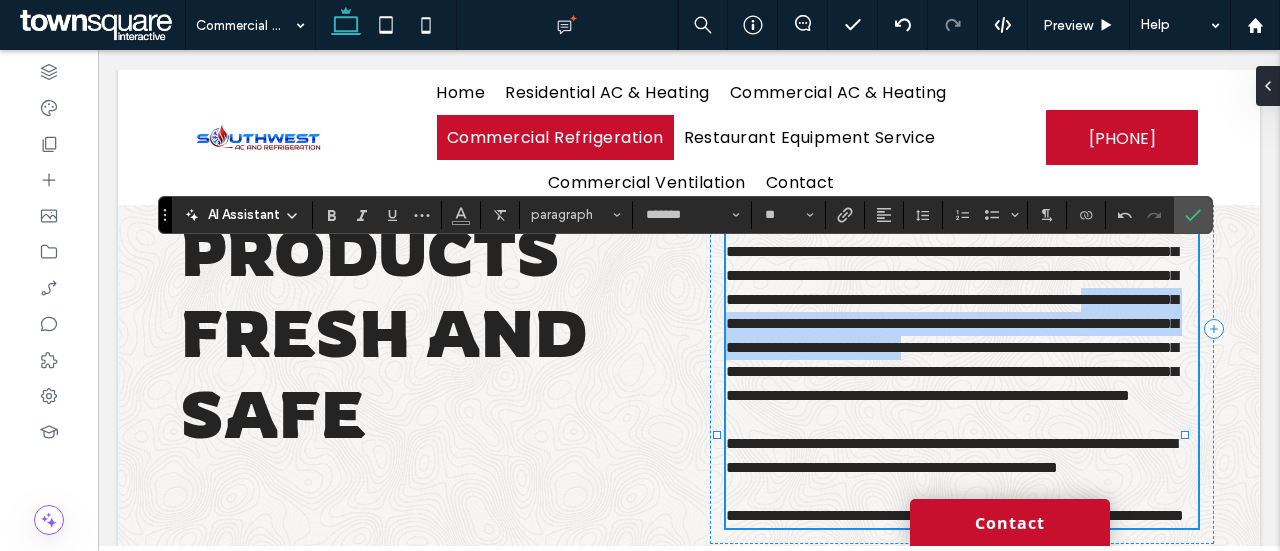 click on "**********" at bounding box center [952, 311] 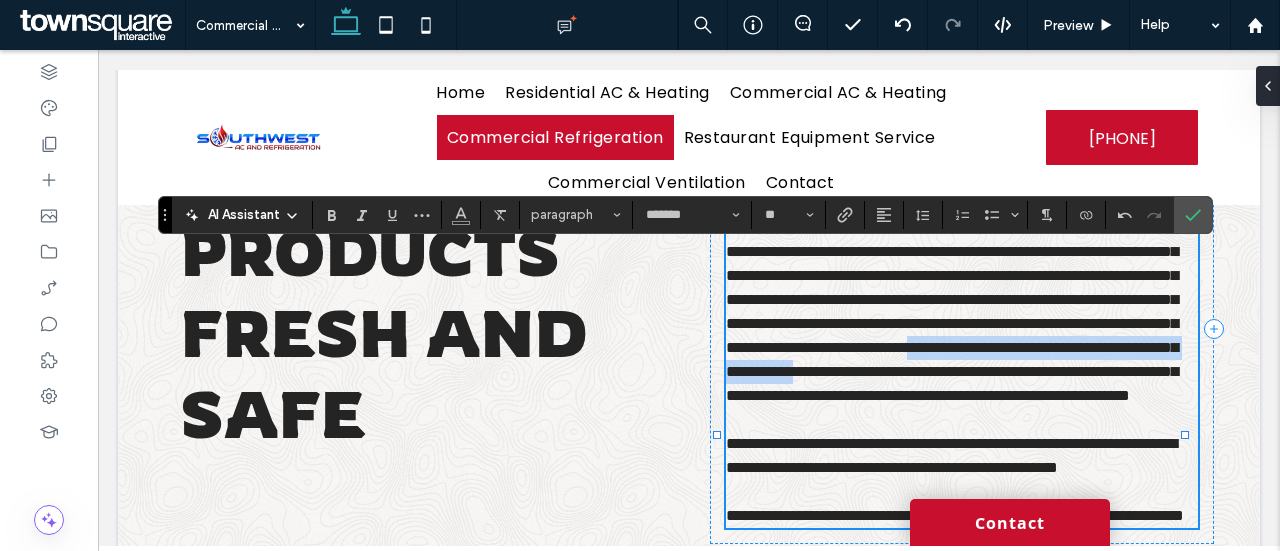 drag, startPoint x: 847, startPoint y: 394, endPoint x: 796, endPoint y: 415, distance: 55.154327 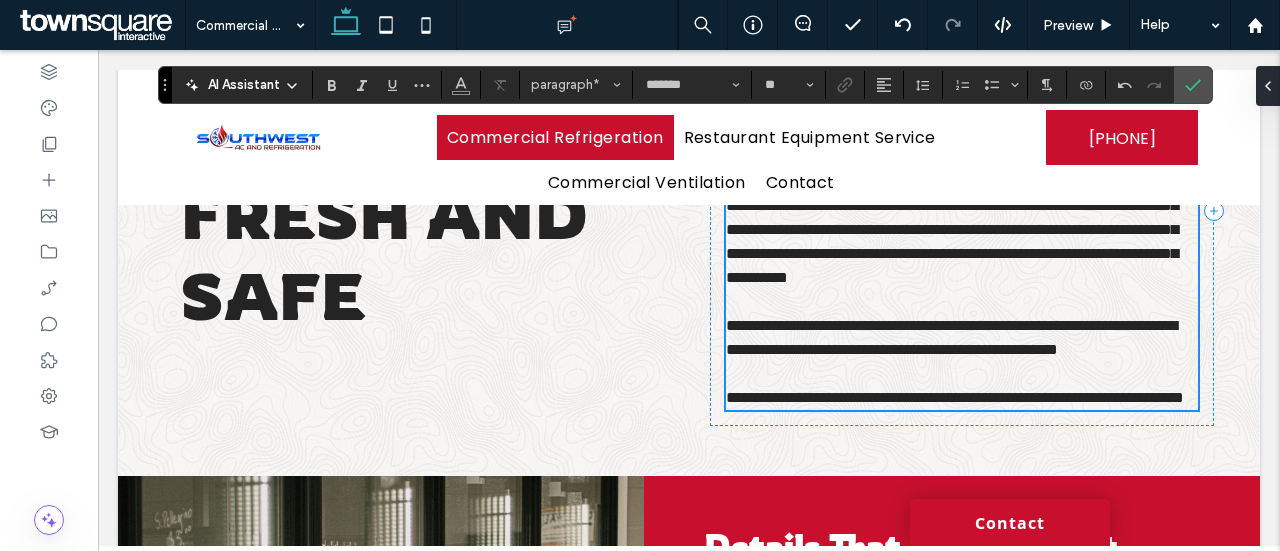 scroll, scrollTop: 271, scrollLeft: 0, axis: vertical 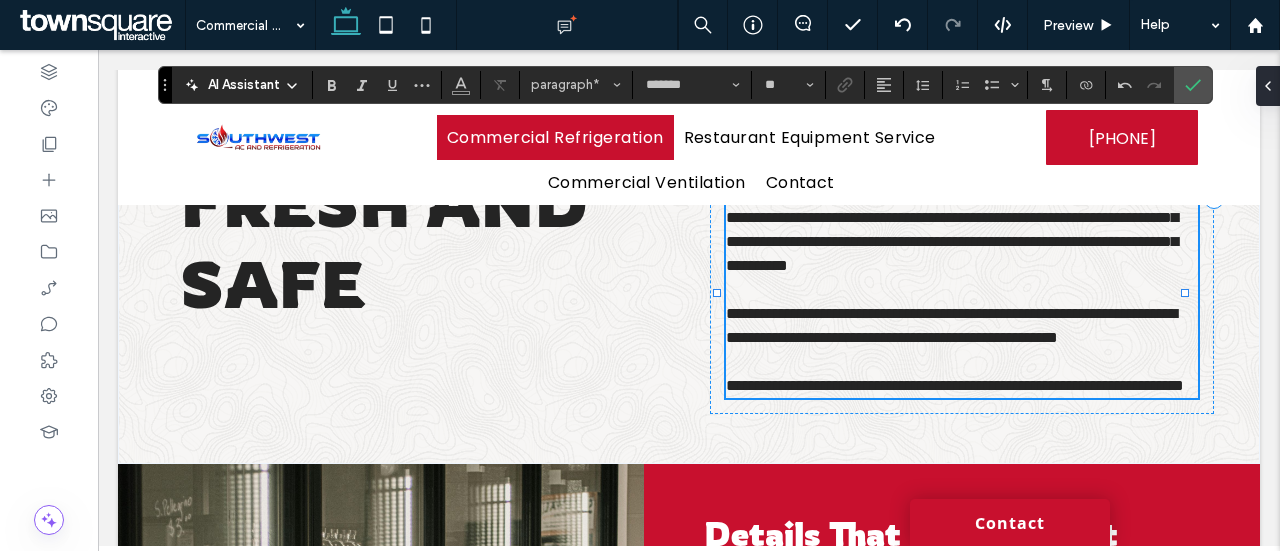 click on "**********" at bounding box center [951, 325] 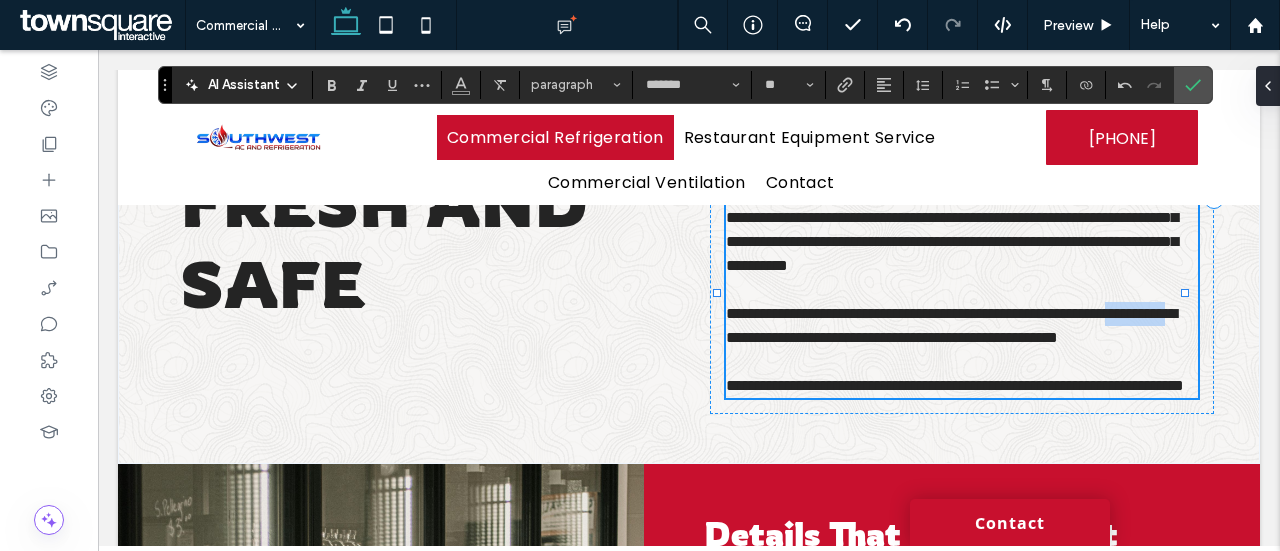 click on "**********" at bounding box center (951, 325) 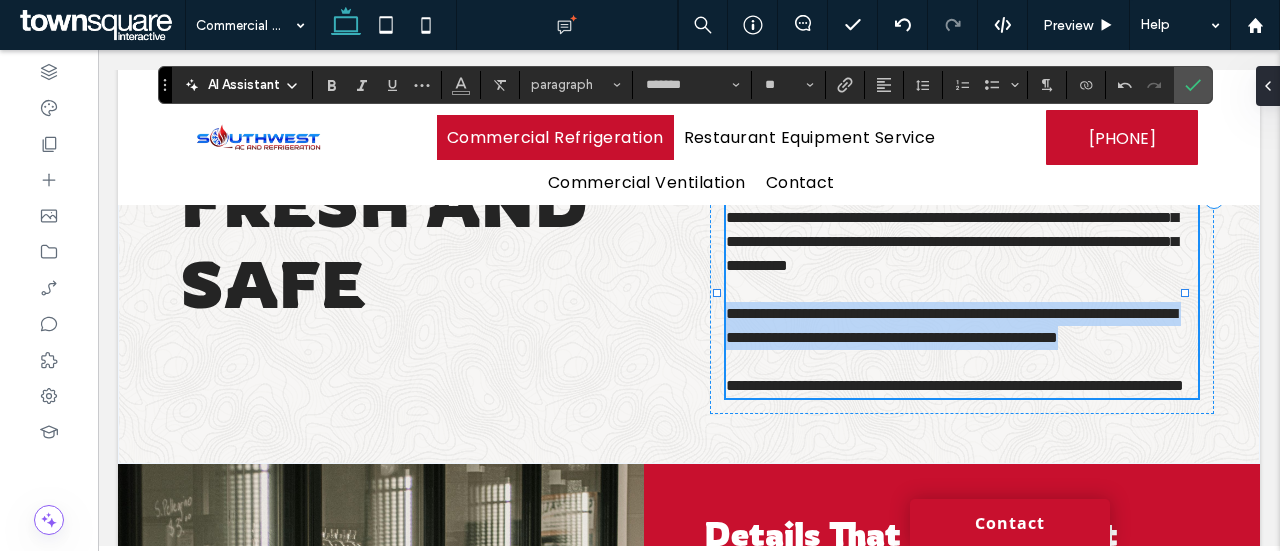 click on "**********" at bounding box center (951, 325) 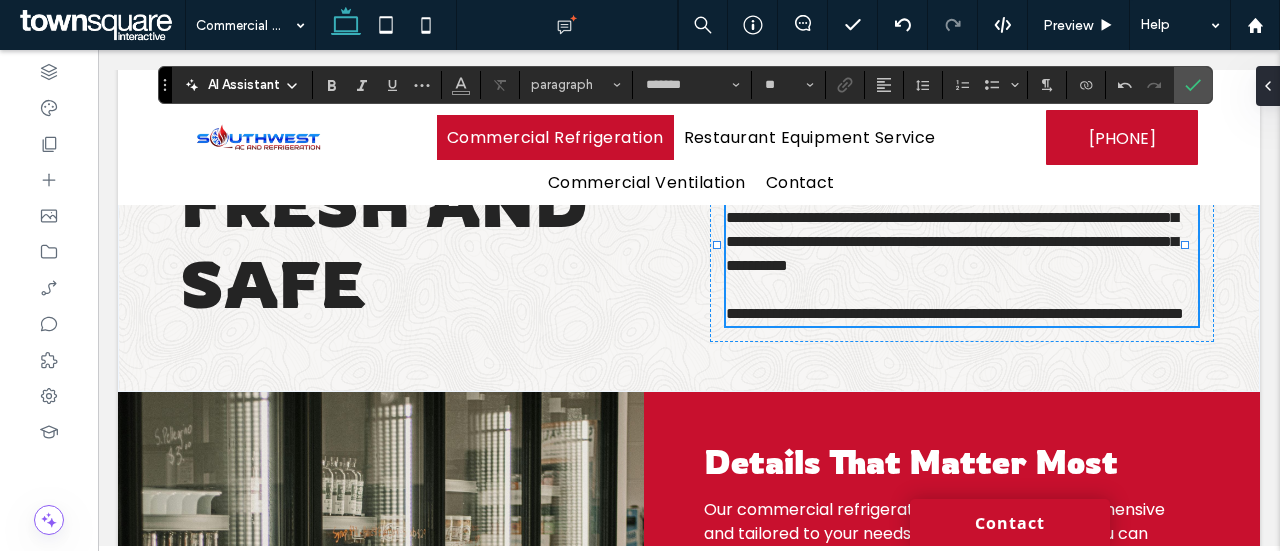 click on "**********" at bounding box center (955, 313) 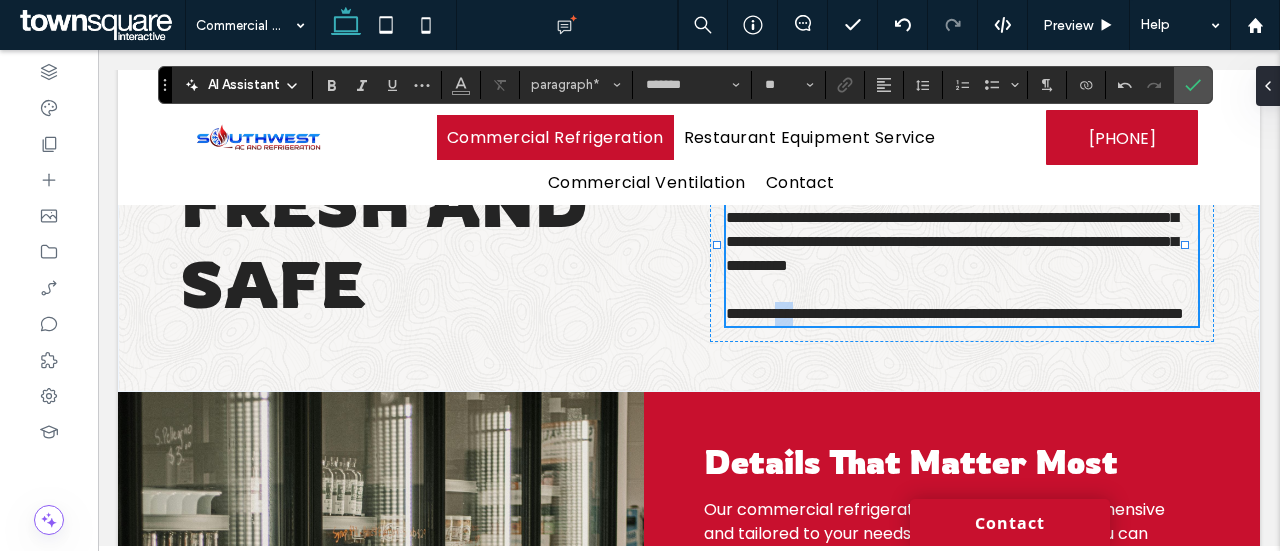 click on "**********" at bounding box center [955, 313] 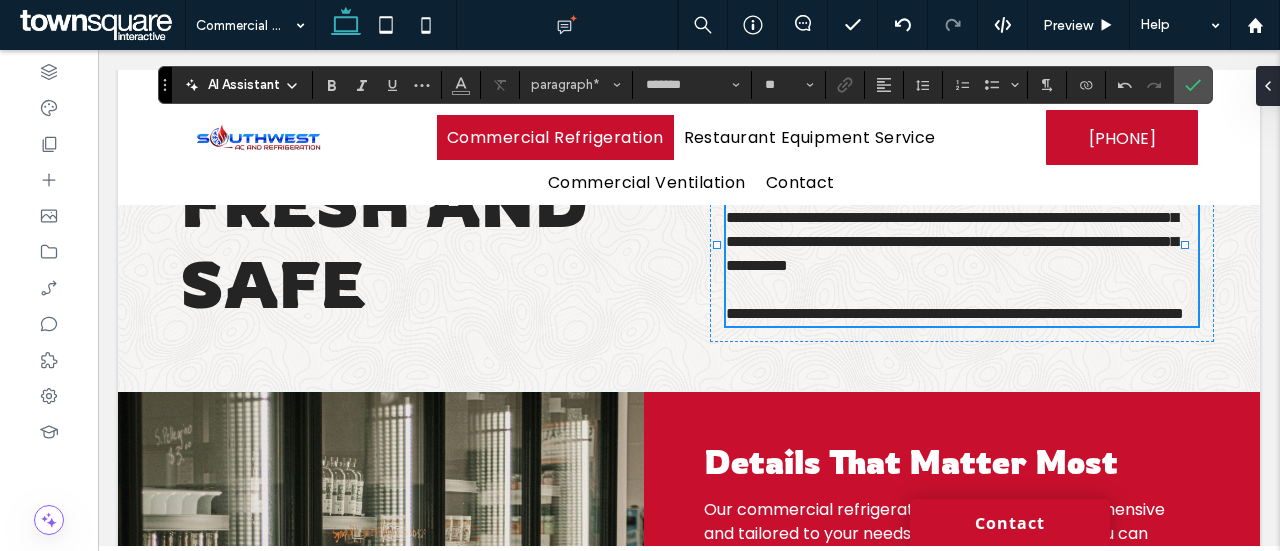 click on "**********" at bounding box center [955, 313] 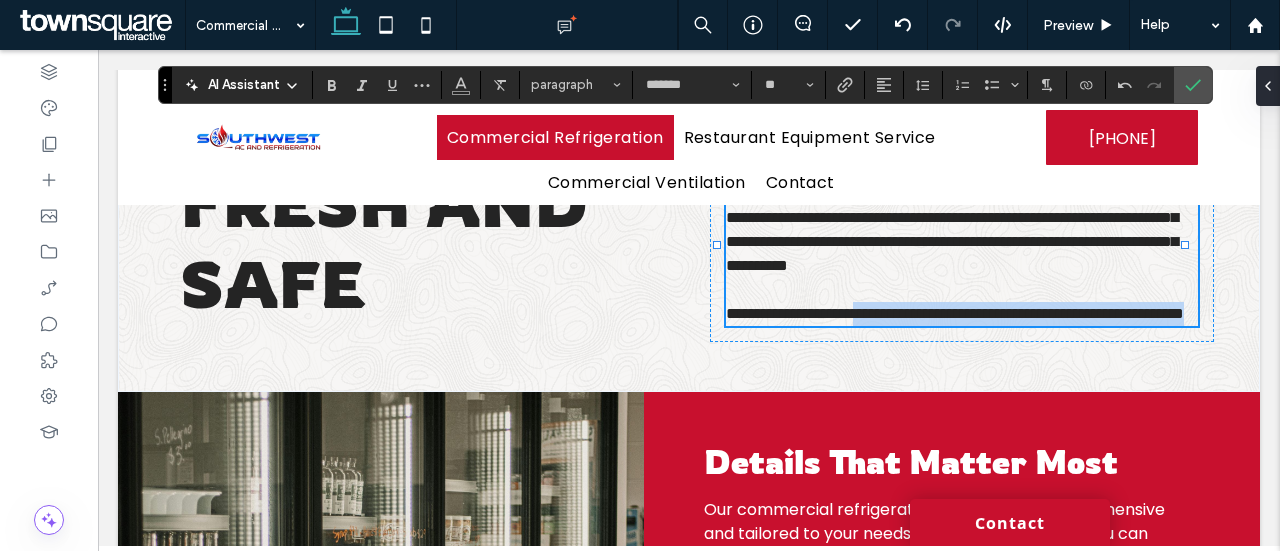 drag, startPoint x: 889, startPoint y: 383, endPoint x: 886, endPoint y: 361, distance: 22.203604 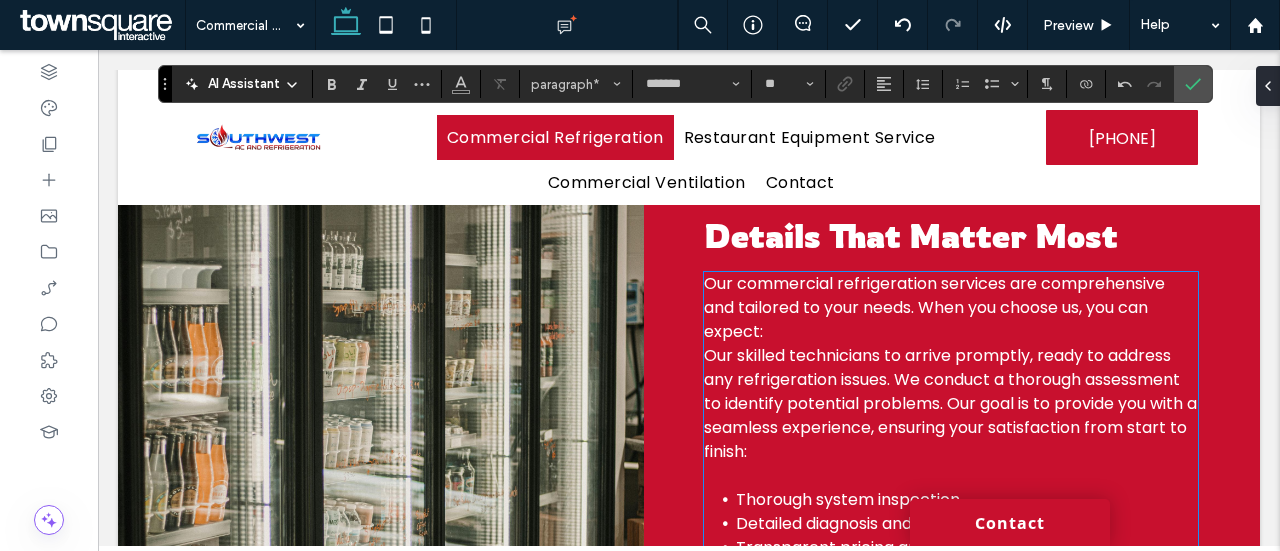 scroll, scrollTop: 501, scrollLeft: 0, axis: vertical 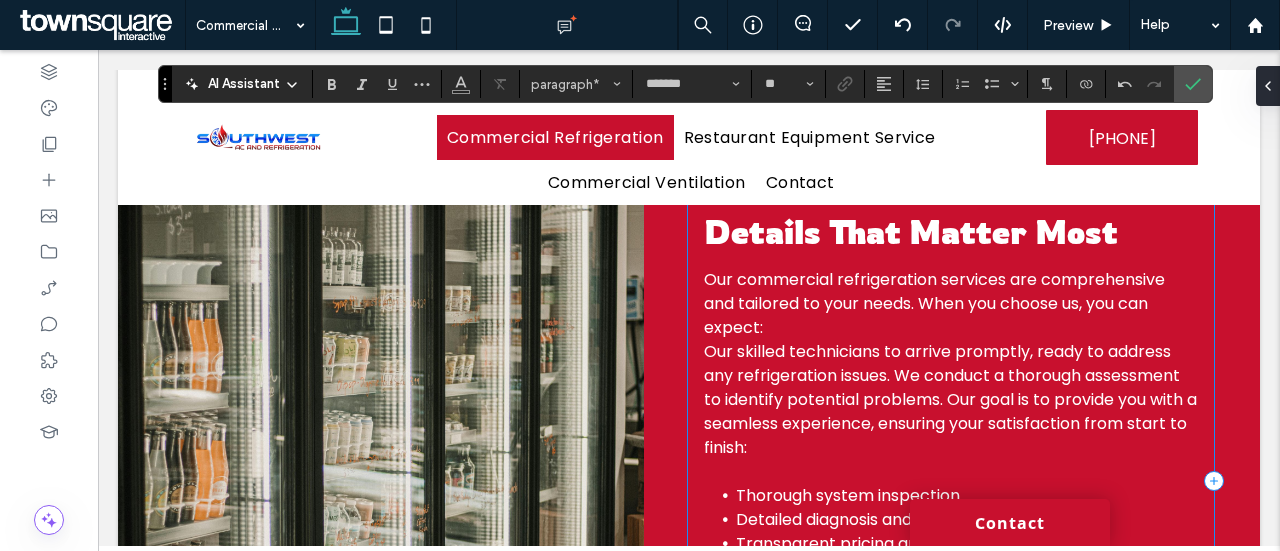 click on "Details That Matter Most" at bounding box center [911, 232] 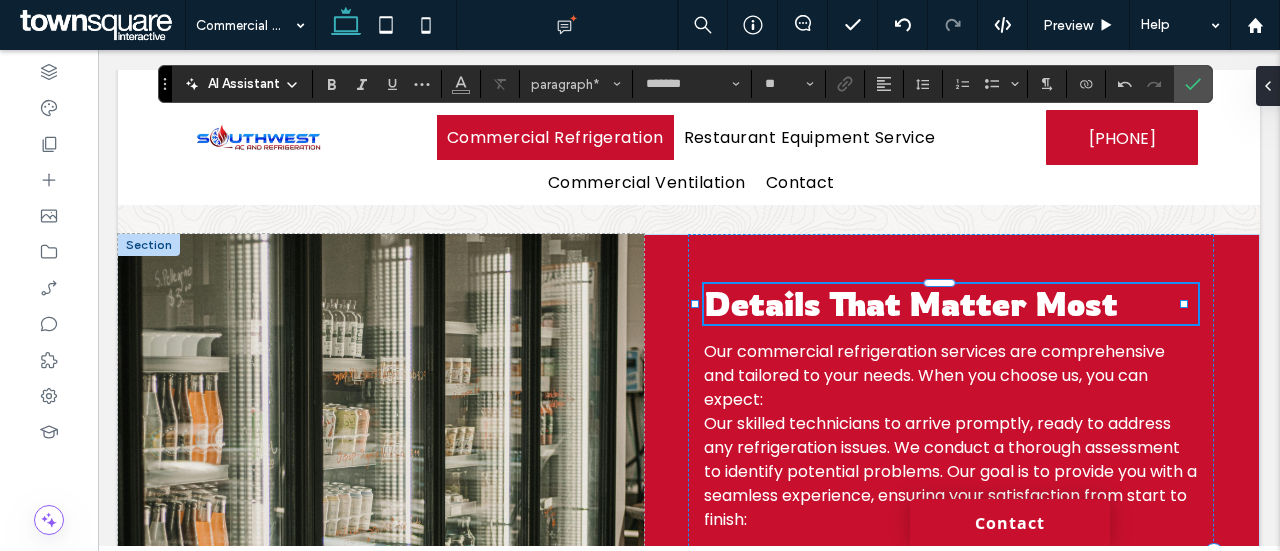 click on "Details That Matter Most" at bounding box center (911, 304) 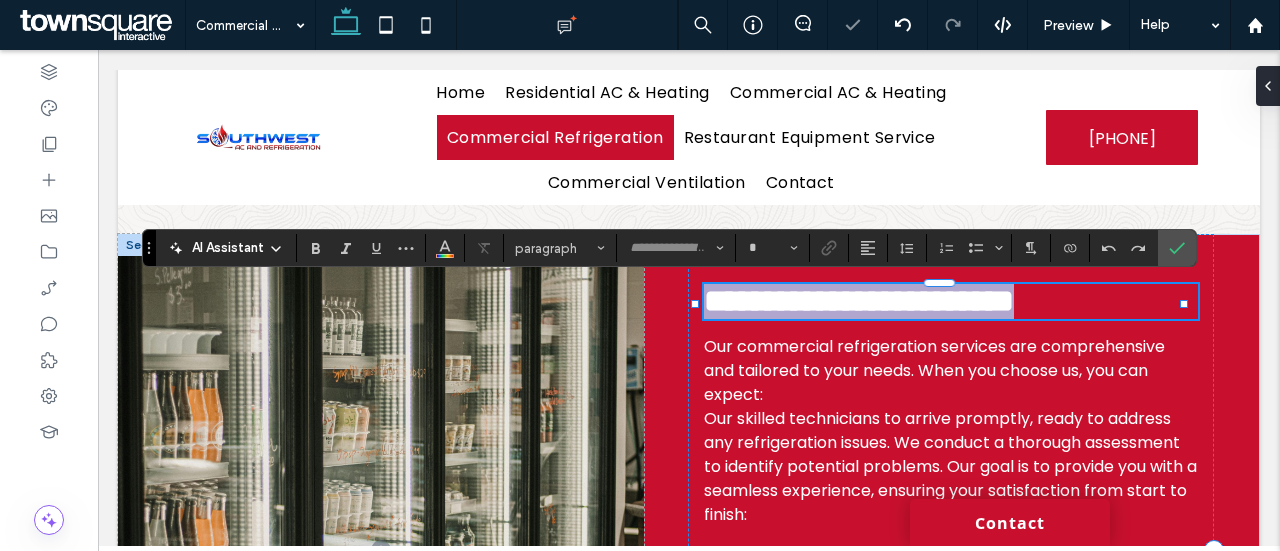 type on "*******" 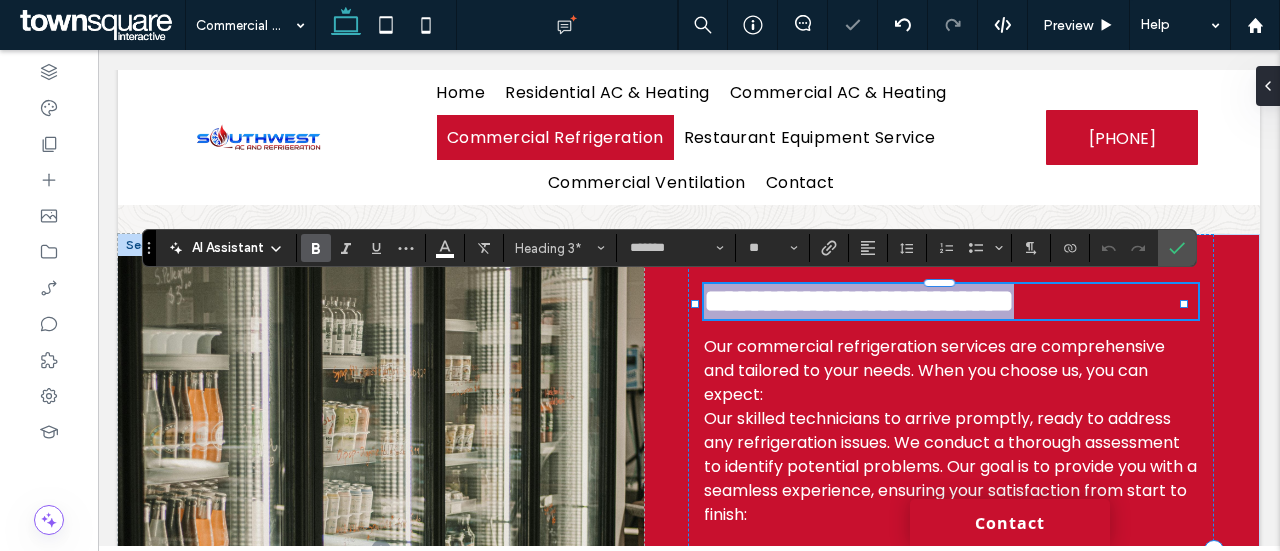 scroll, scrollTop: 582, scrollLeft: 0, axis: vertical 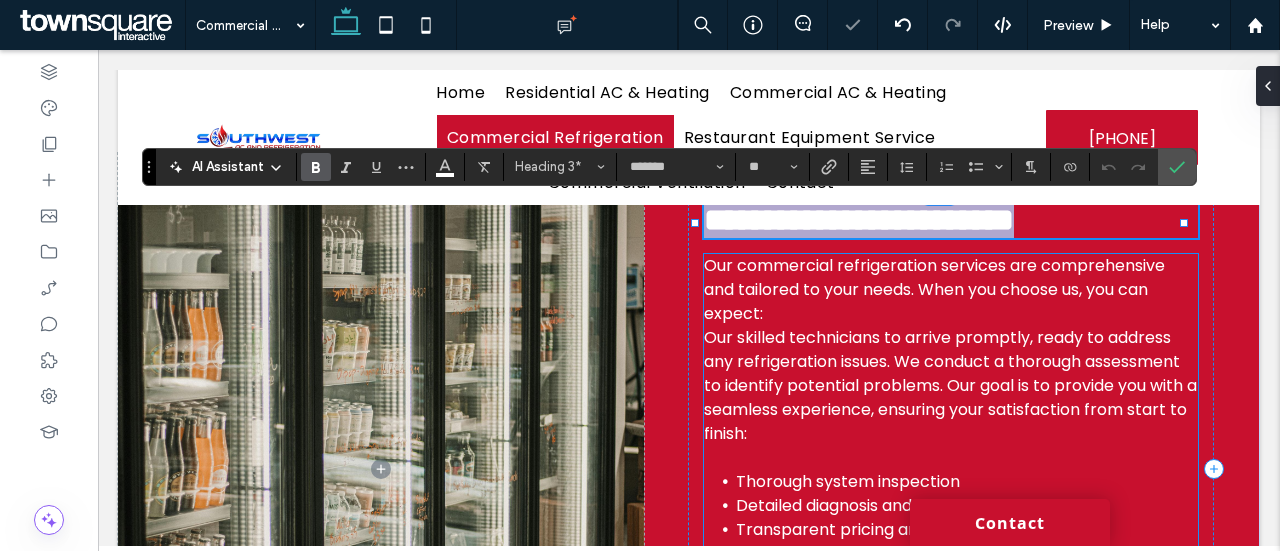 click on "Our commercial refrigeration services are comprehensive and tailored to your needs. When you choose us, you can expect:" at bounding box center [951, 290] 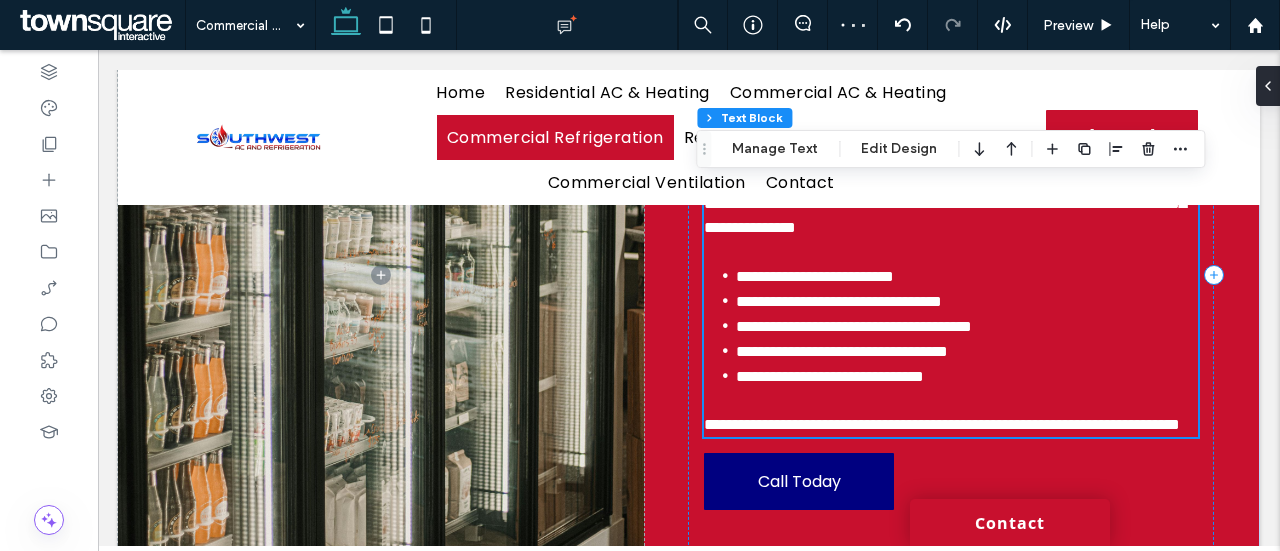 type on "*******" 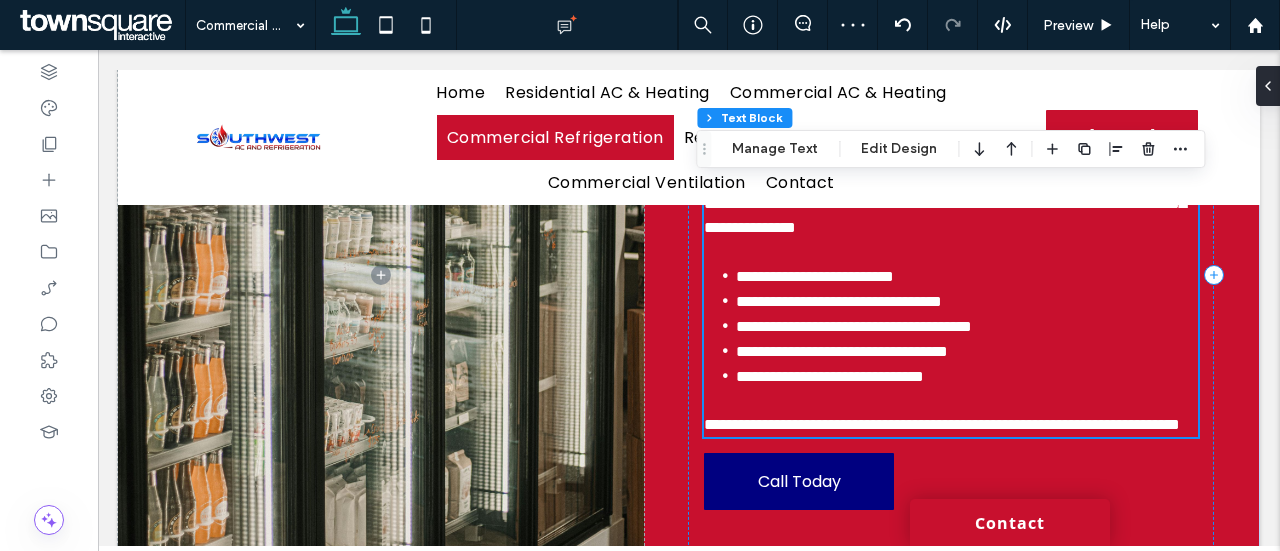 type on "**" 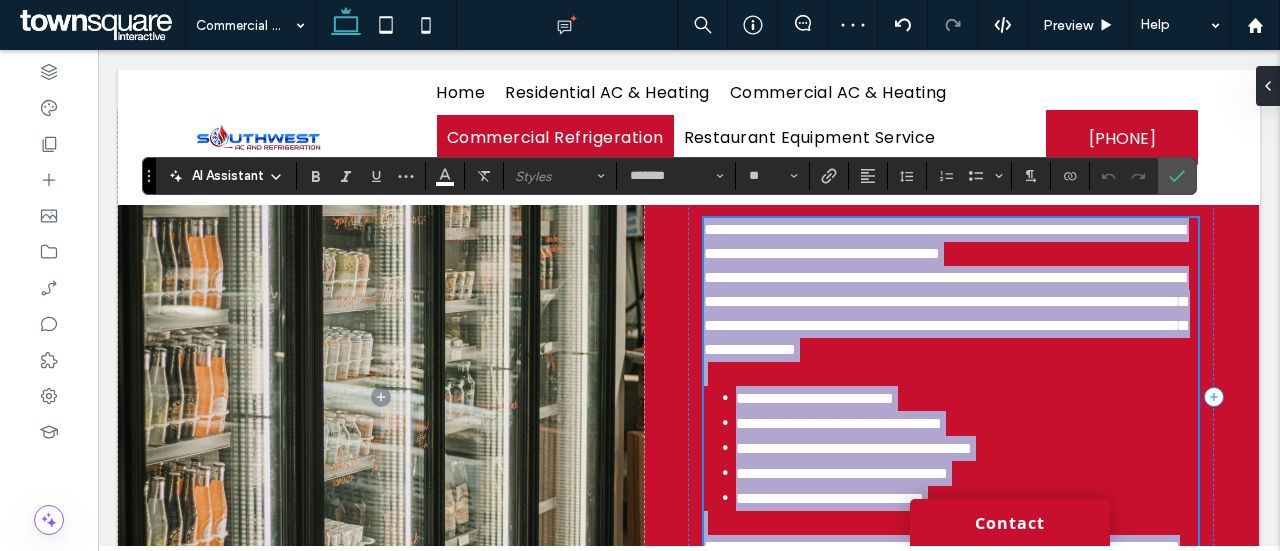 scroll, scrollTop: 619, scrollLeft: 0, axis: vertical 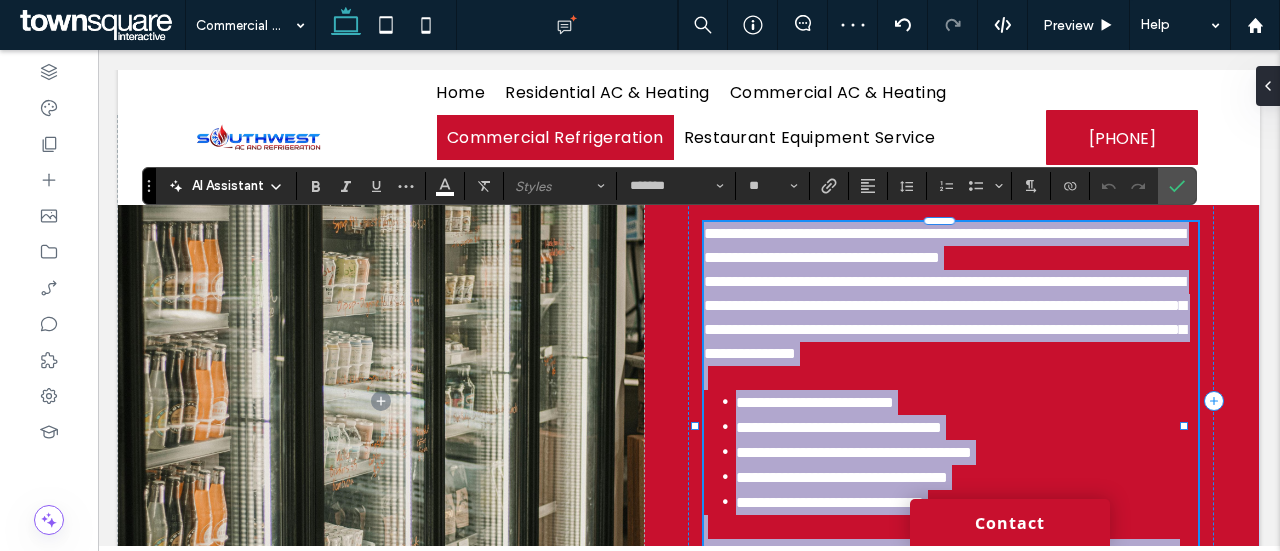 click on "**********" at bounding box center [945, 317] 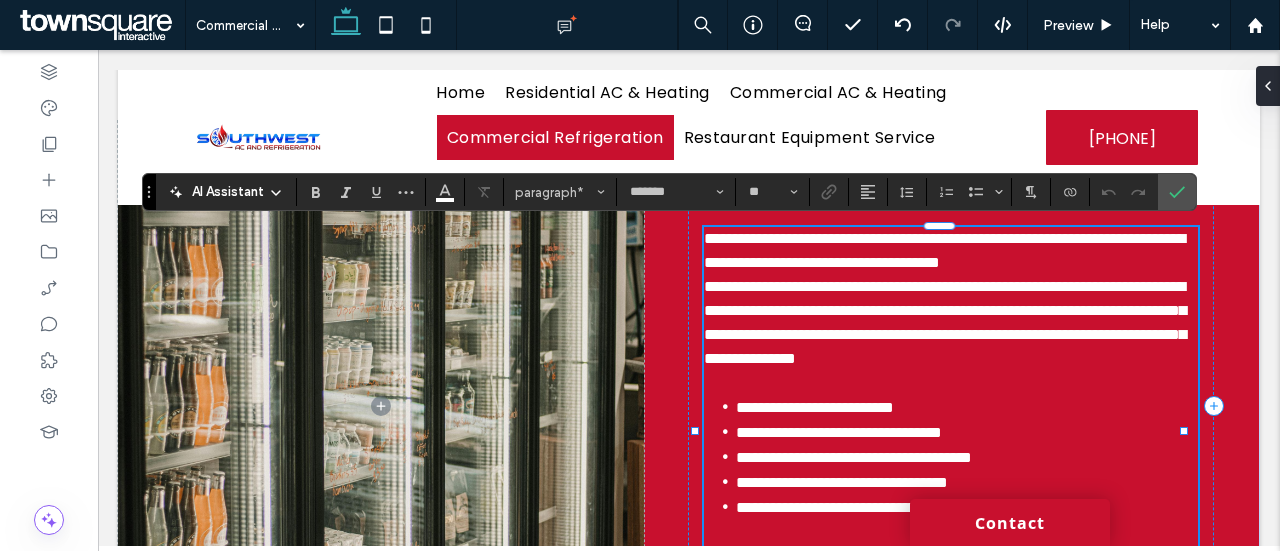 scroll, scrollTop: 613, scrollLeft: 0, axis: vertical 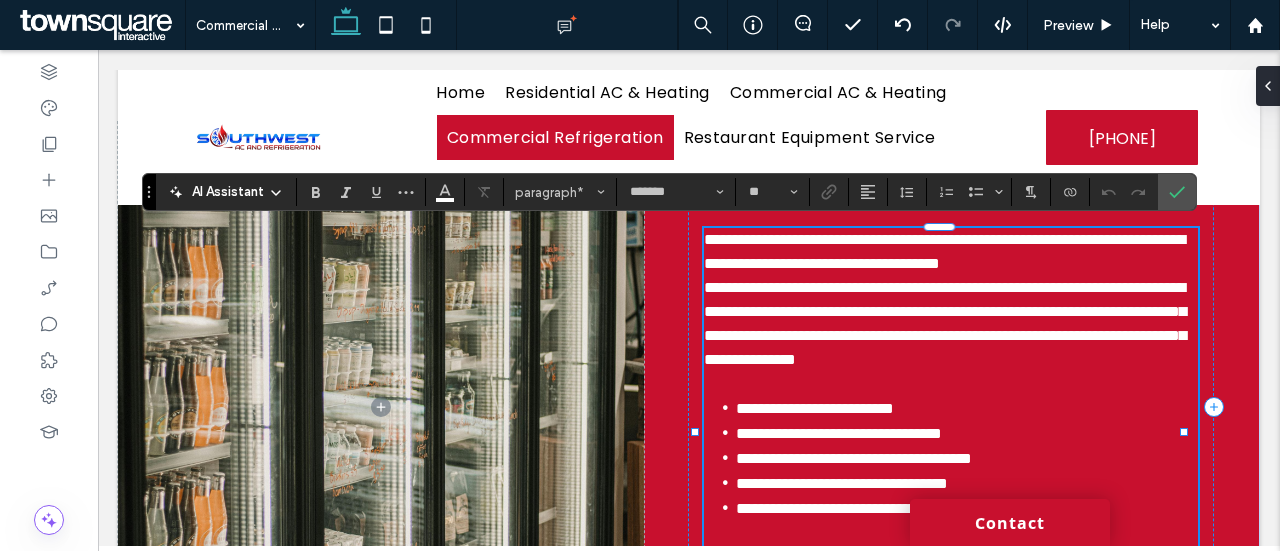 click on "**********" at bounding box center (945, 323) 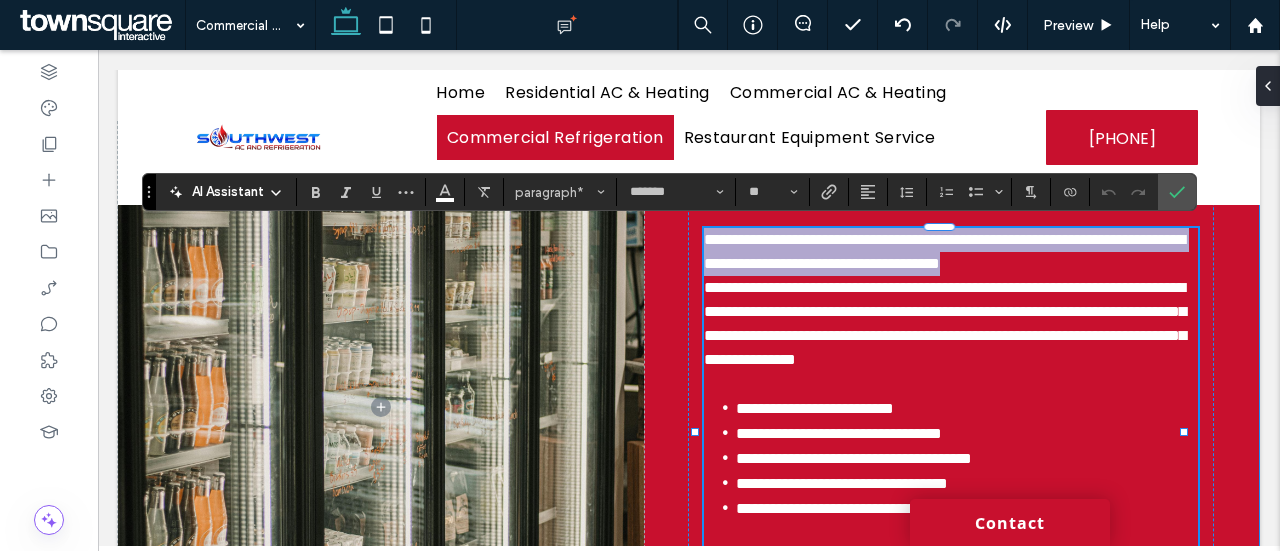 drag, startPoint x: 782, startPoint y: 289, endPoint x: 662, endPoint y: 237, distance: 130.78226 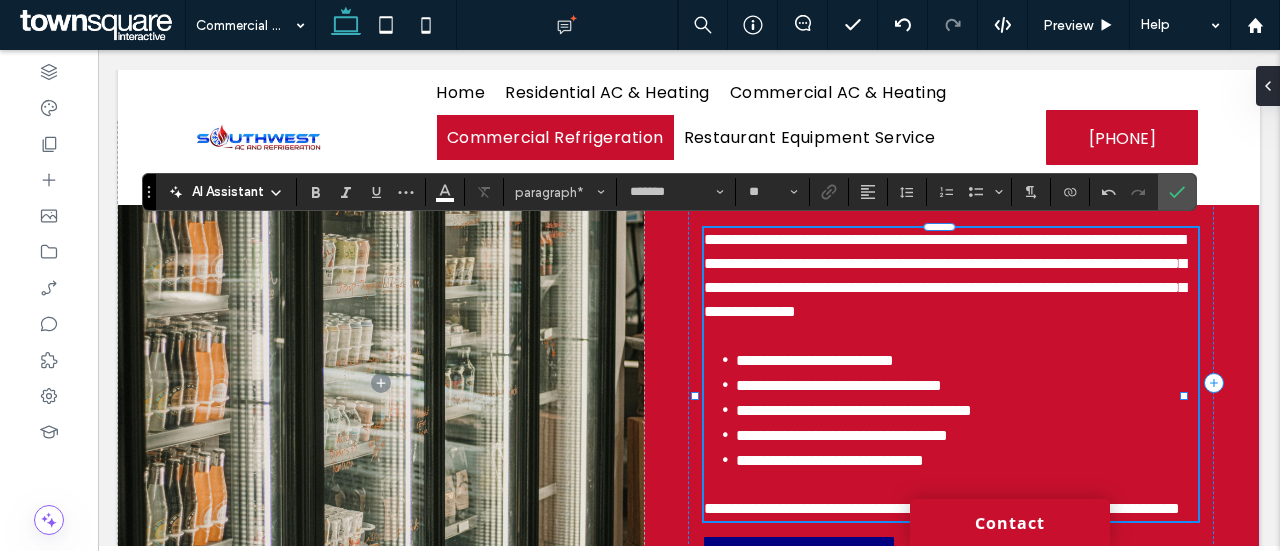 click on "**********" at bounding box center [945, 275] 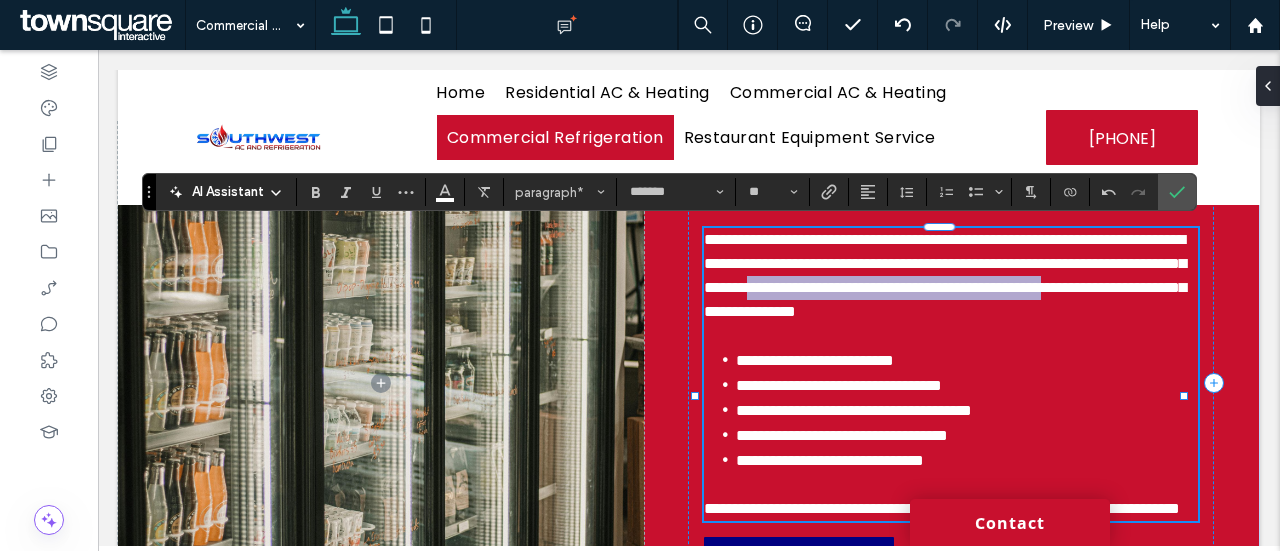 drag, startPoint x: 1055, startPoint y: 287, endPoint x: 960, endPoint y: 319, distance: 100.2447 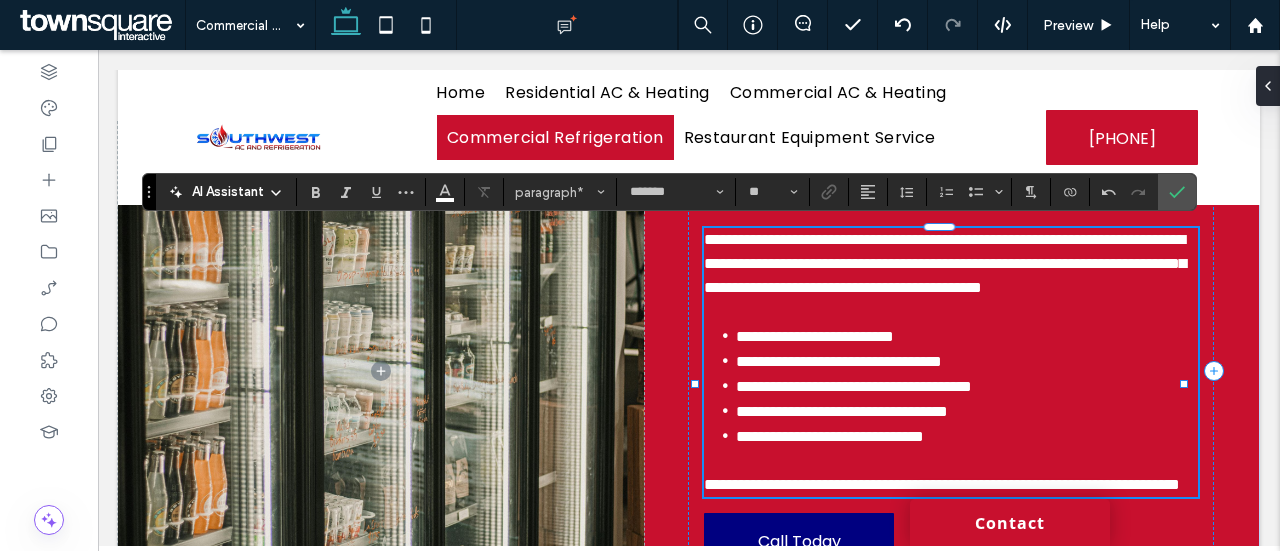 type 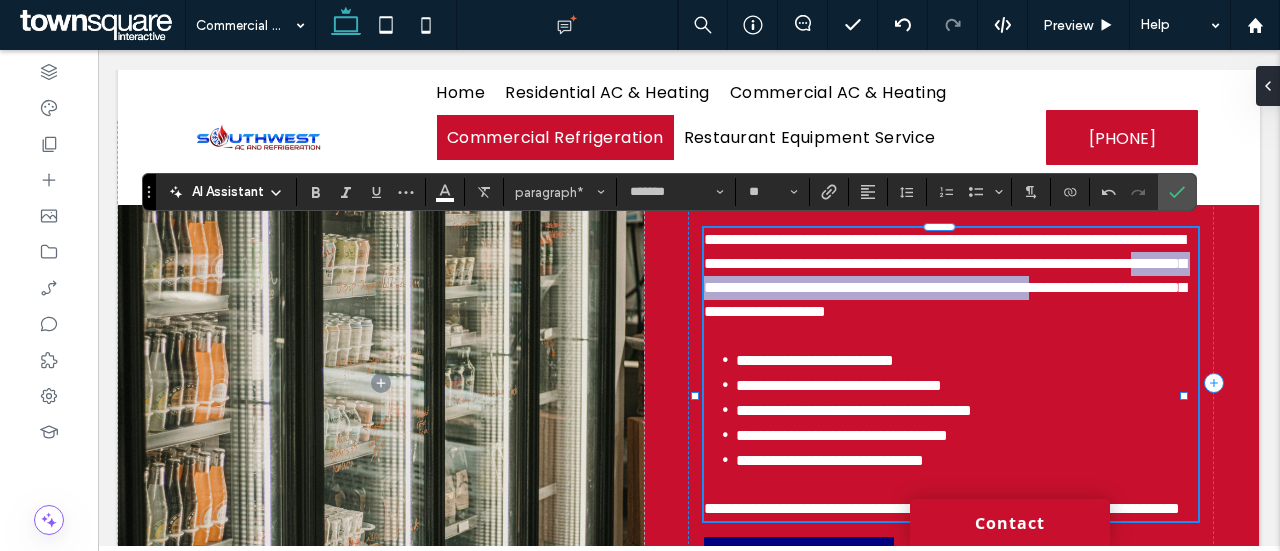 drag, startPoint x: 937, startPoint y: 282, endPoint x: 950, endPoint y: 315, distance: 35.468296 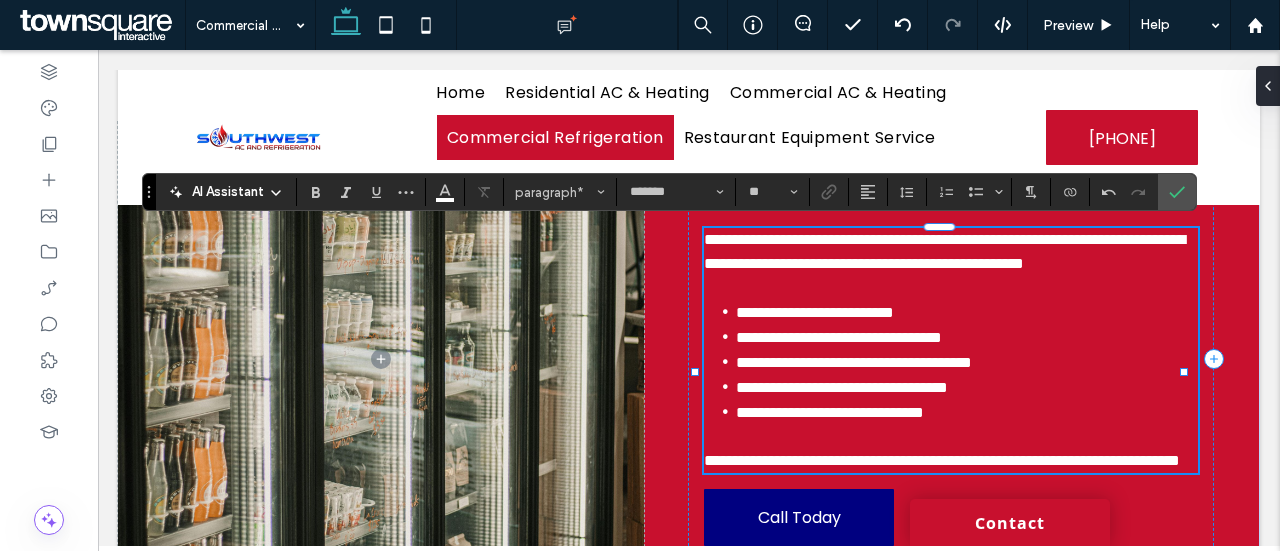 click on "**********" at bounding box center (815, 312) 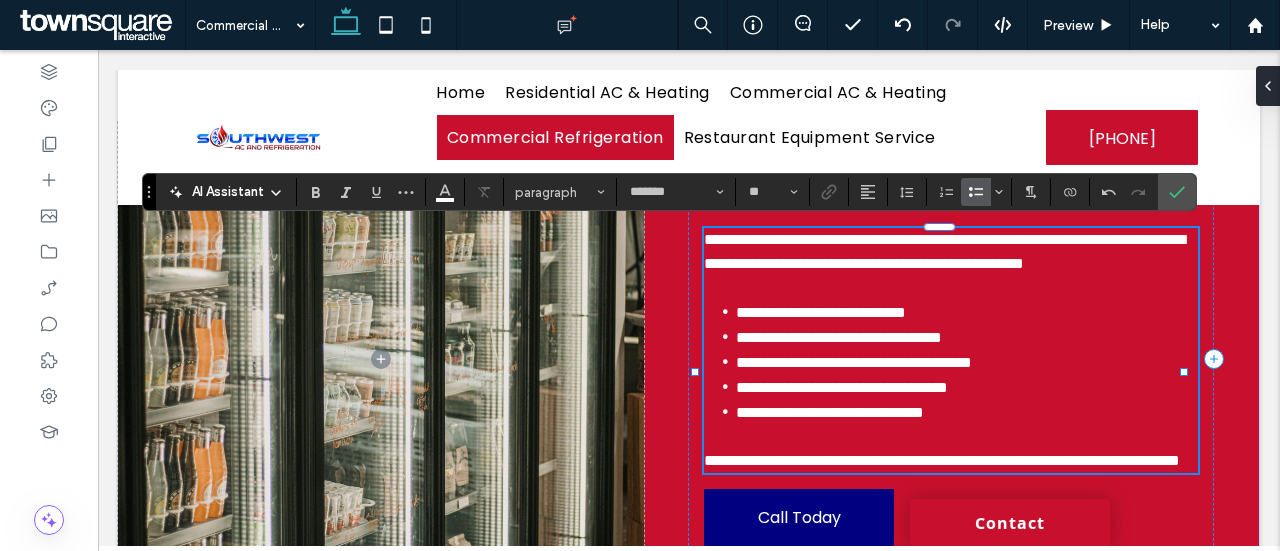 click on "**********" at bounding box center [839, 337] 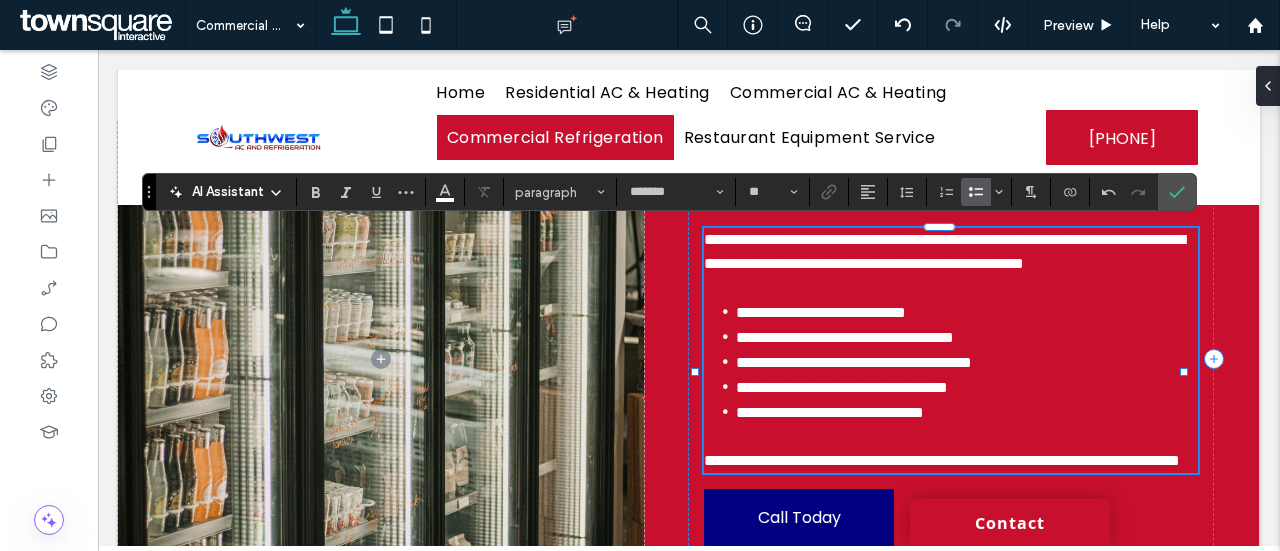 click on "**********" at bounding box center (942, 460) 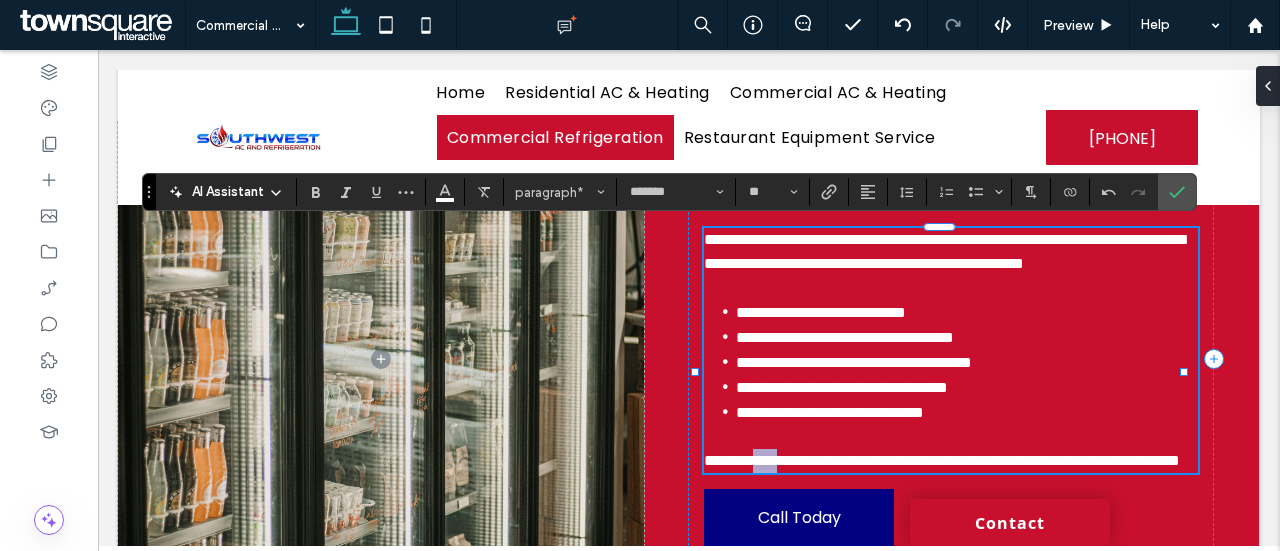 click on "**********" at bounding box center [942, 460] 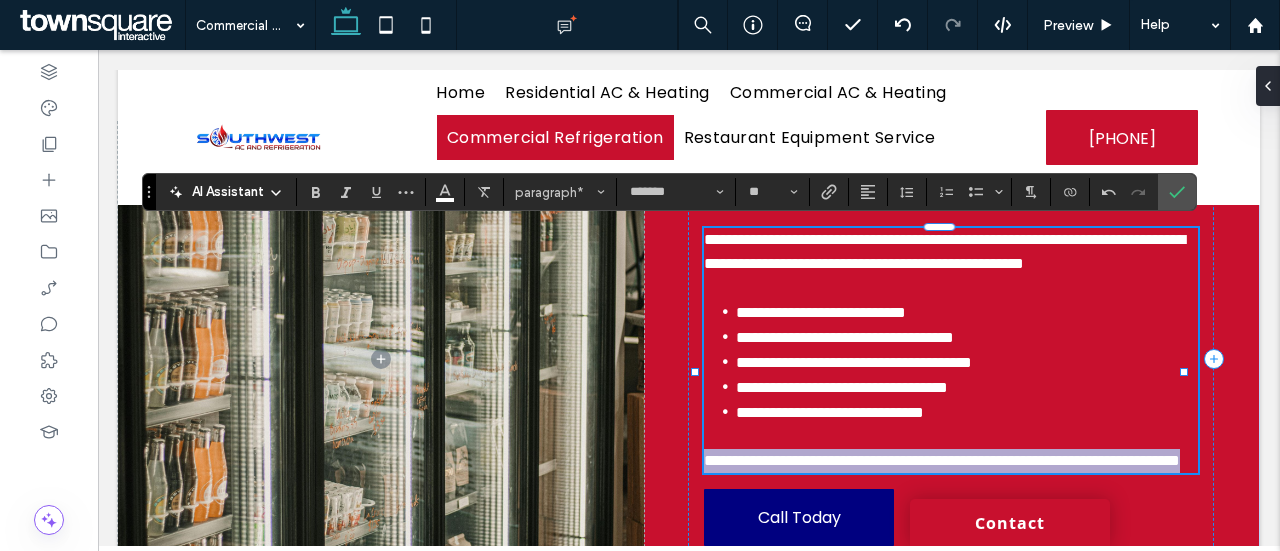 click on "**********" at bounding box center [942, 460] 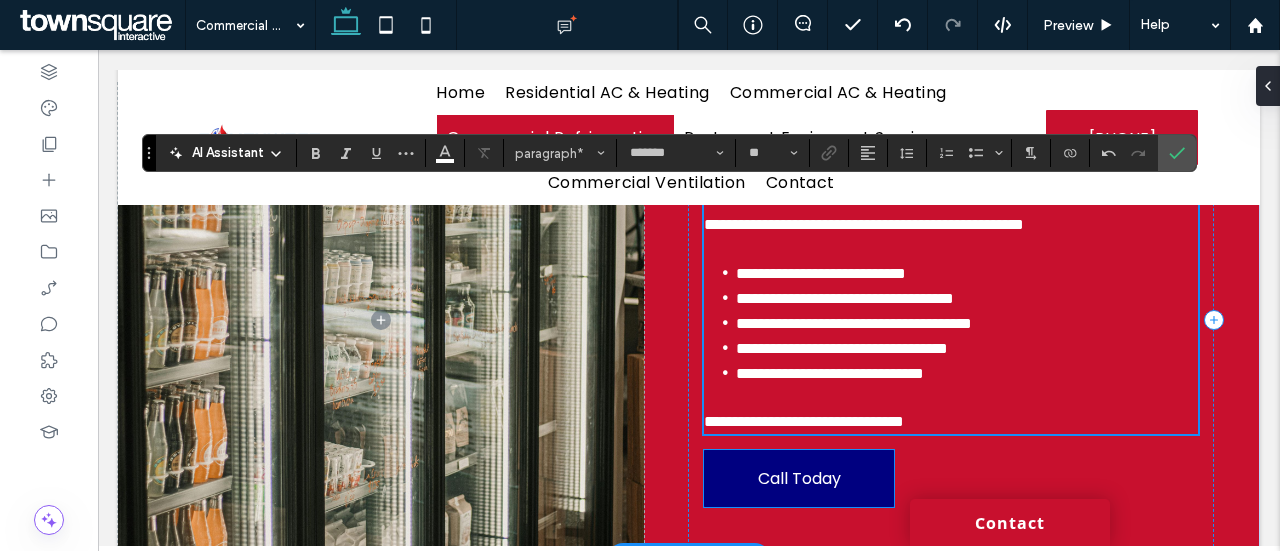 scroll, scrollTop: 709, scrollLeft: 0, axis: vertical 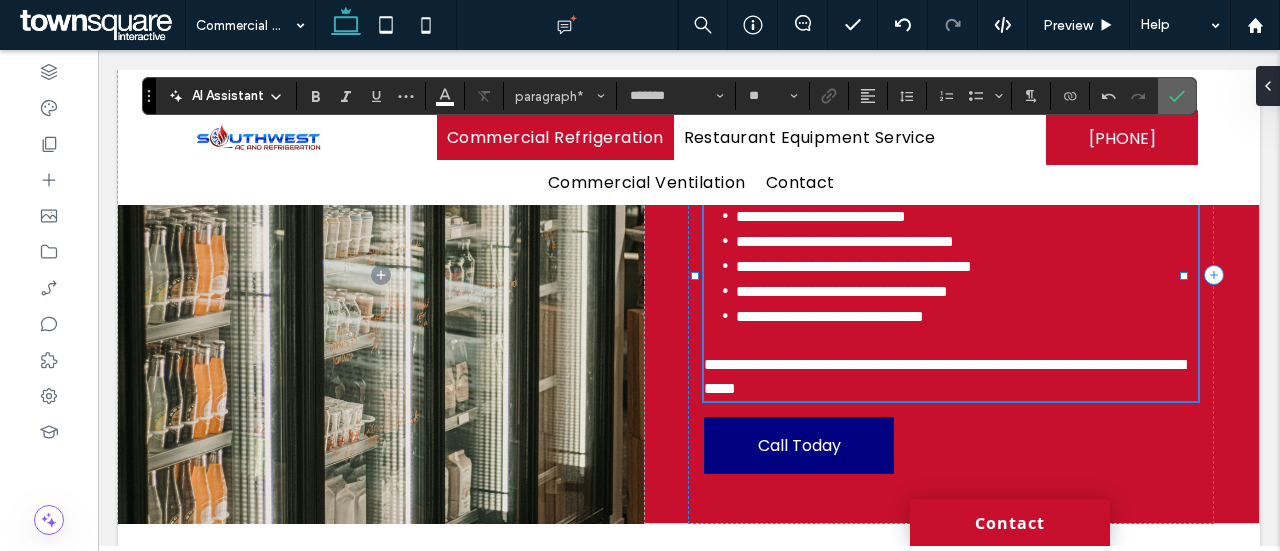 click 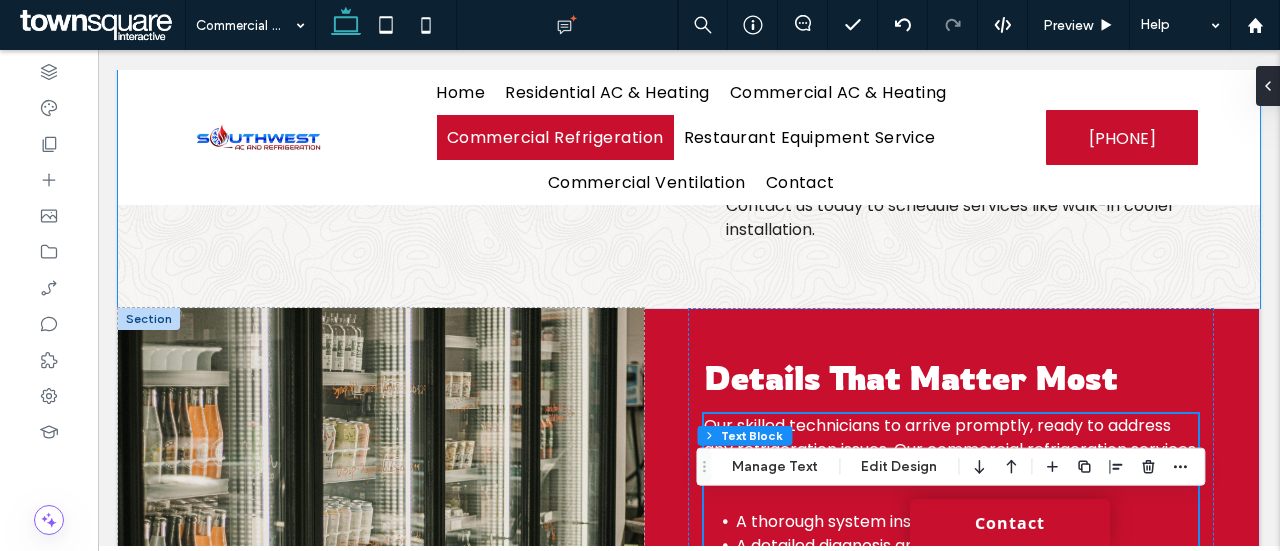 scroll, scrollTop: 426, scrollLeft: 0, axis: vertical 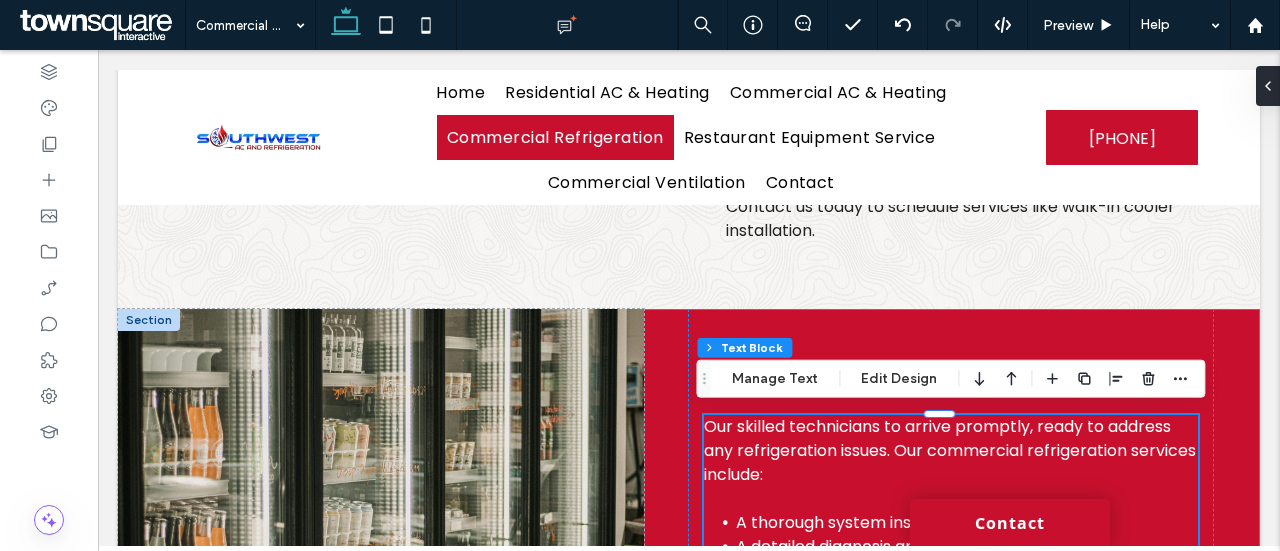 click on "Details That Matter Most
Our skilled technicians to arrive promptly, ready to address any refrigeration issues. Our commercial refrigeration services include: A thorough system inspection A detailed diagnosis and explanation Transparent pricing and service options Efficient repairs and installations Ongoing maintenance and support Get in touch with us now to arrange for services such as walk-in cooler installation.
Call Today" at bounding box center [689, 567] 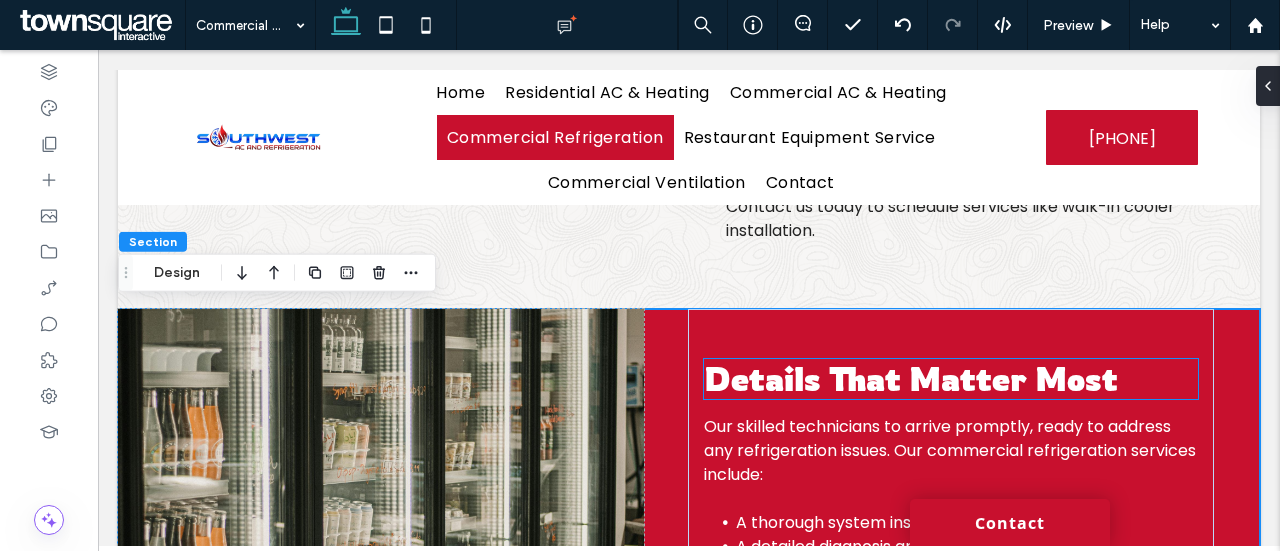 click on "Details That Matter Most" at bounding box center [911, 379] 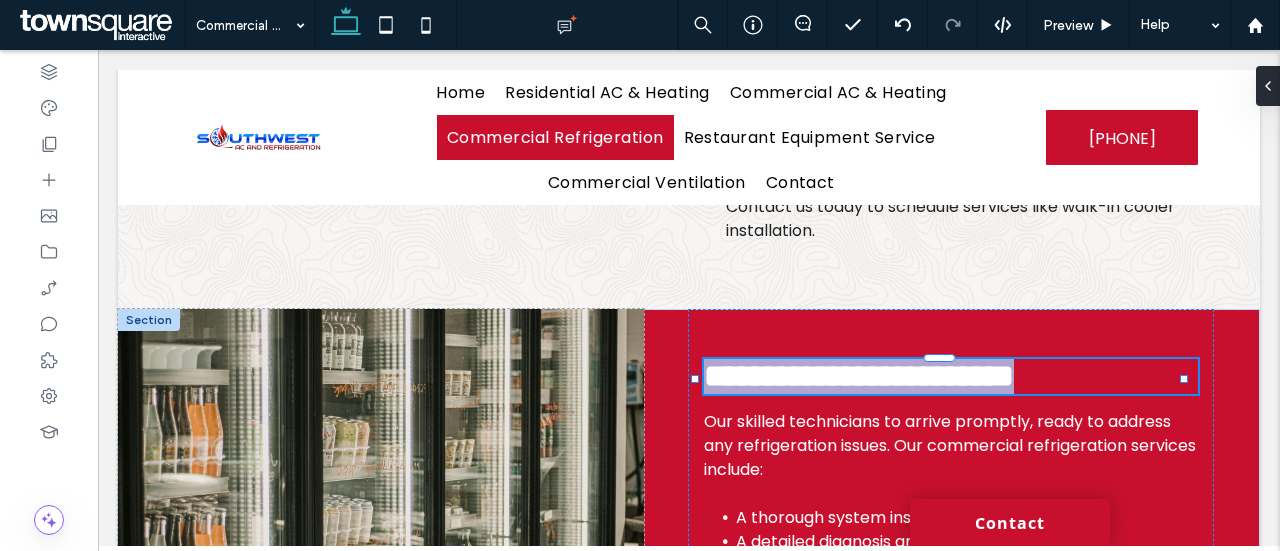 type on "*******" 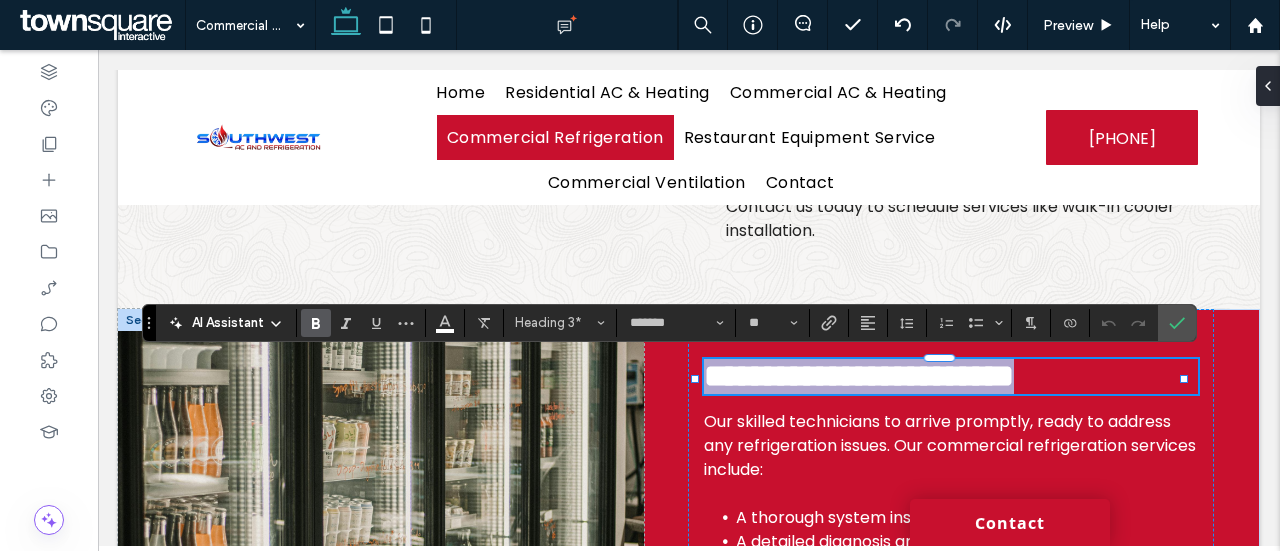type 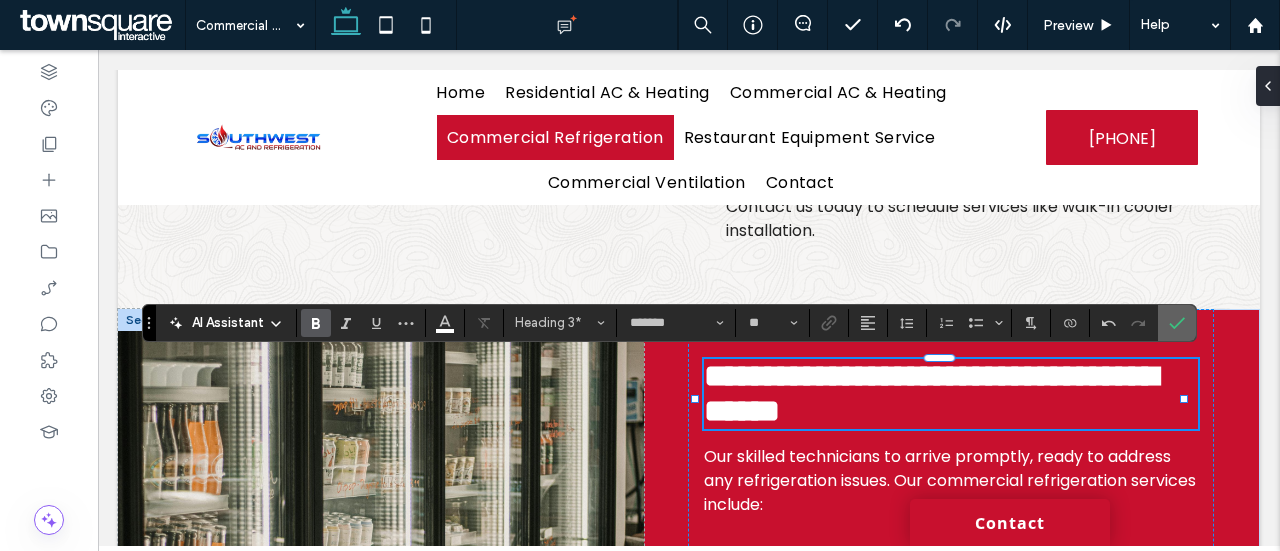 click at bounding box center (1177, 323) 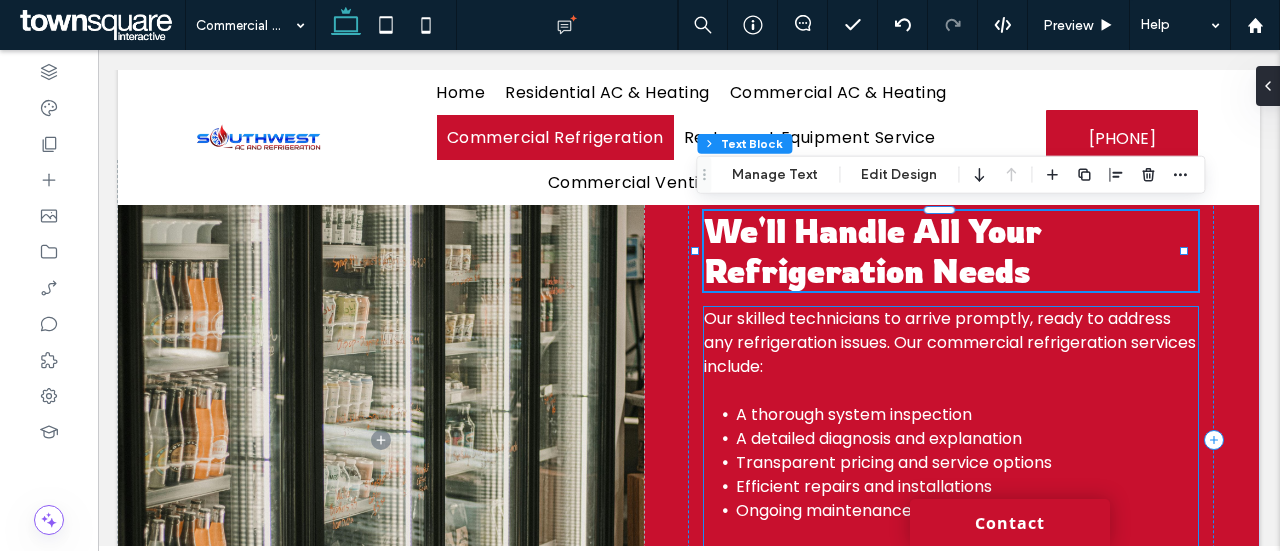 click on "Our skilled technicians to arrive promptly, ready to address any refrigeration issues. Our commercial refrigeration services include:" at bounding box center (950, 342) 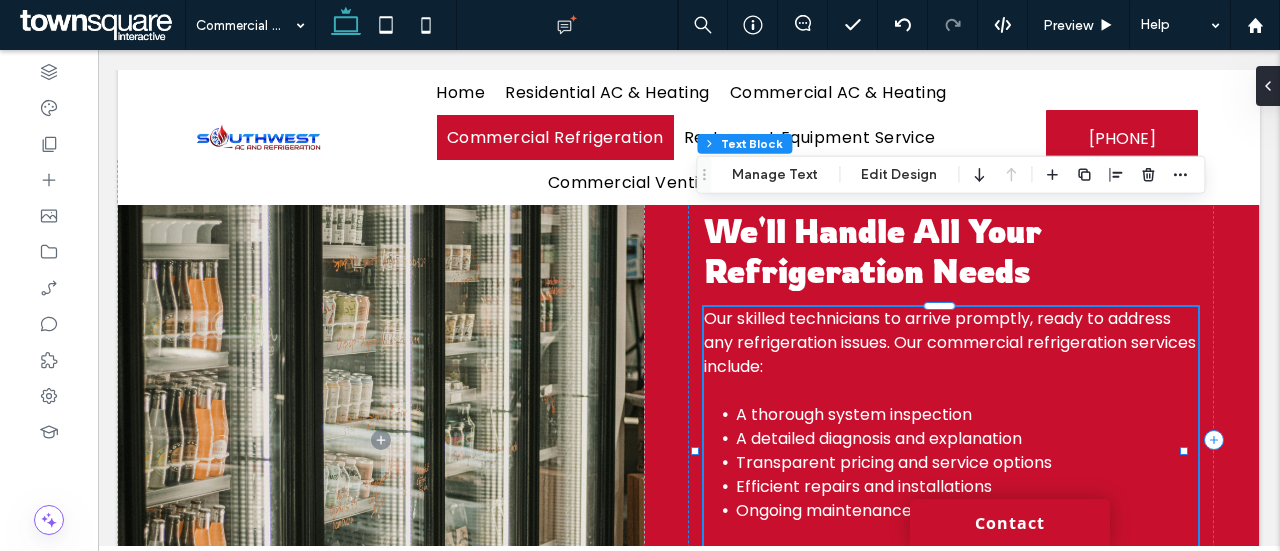 click on "Our skilled technicians to arrive promptly, ready to address any refrigeration issues. Our commercial refrigeration services include: A thorough system inspection A detailed diagnosis and explanation Transparent pricing and service options Efficient repairs and installations Ongoing maintenance and support Get in touch with us now to arrange for services such as walk-in cooler installation." at bounding box center [951, 451] 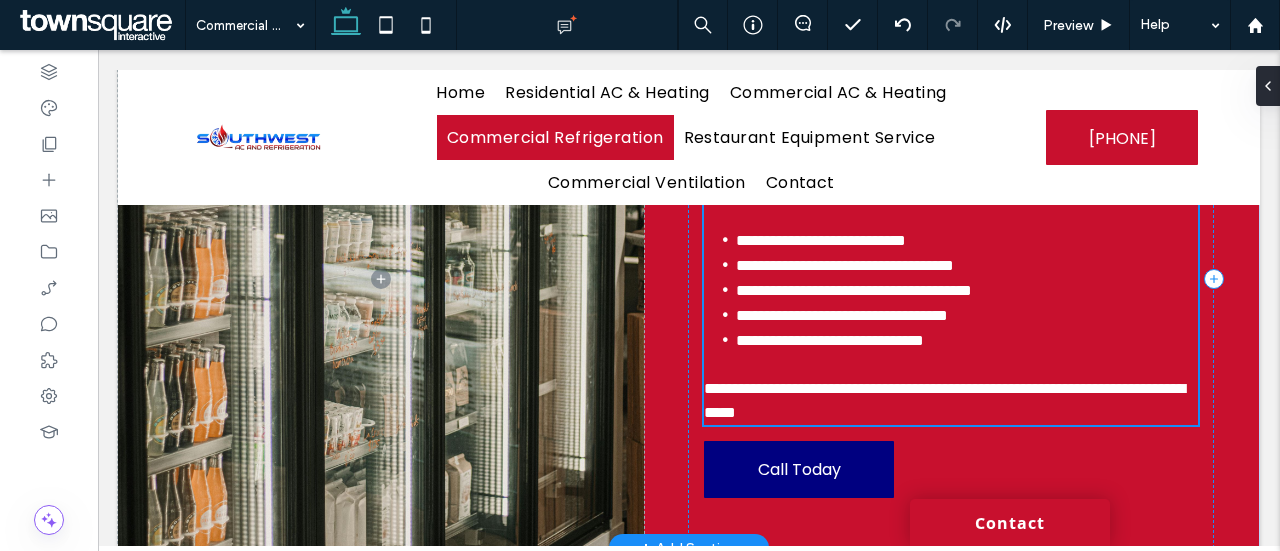 type on "*******" 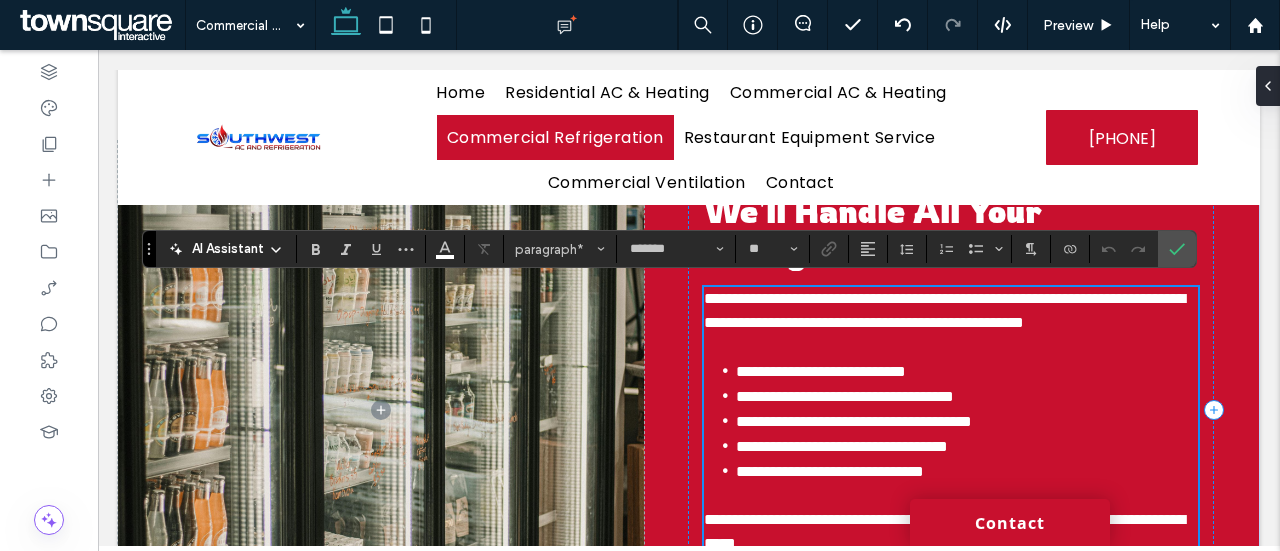 scroll, scrollTop: 579, scrollLeft: 0, axis: vertical 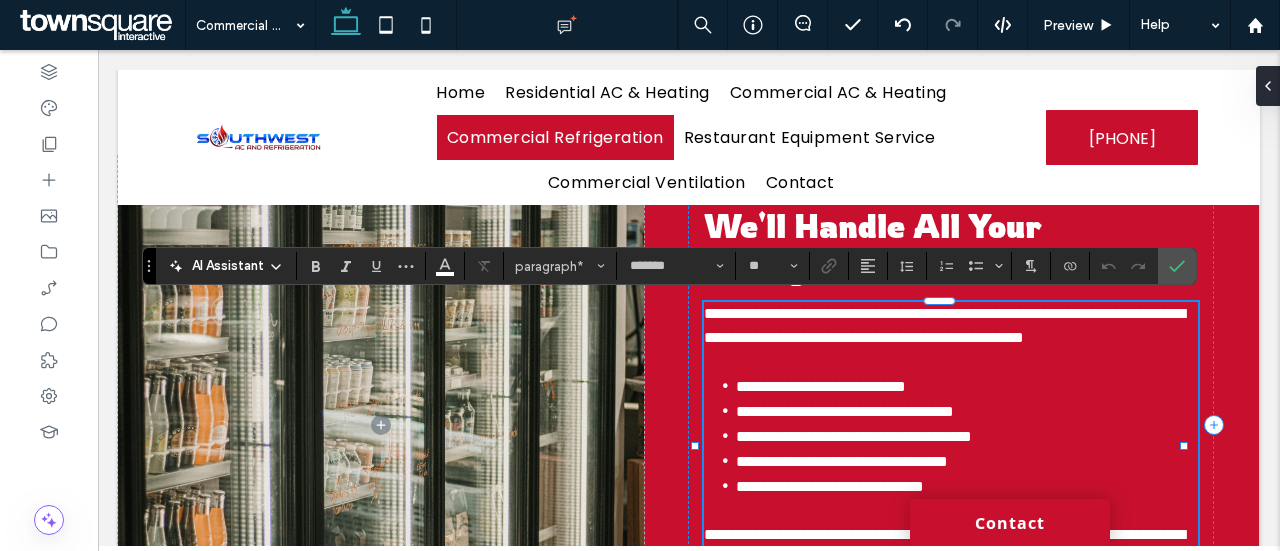click on "**********" at bounding box center (944, 325) 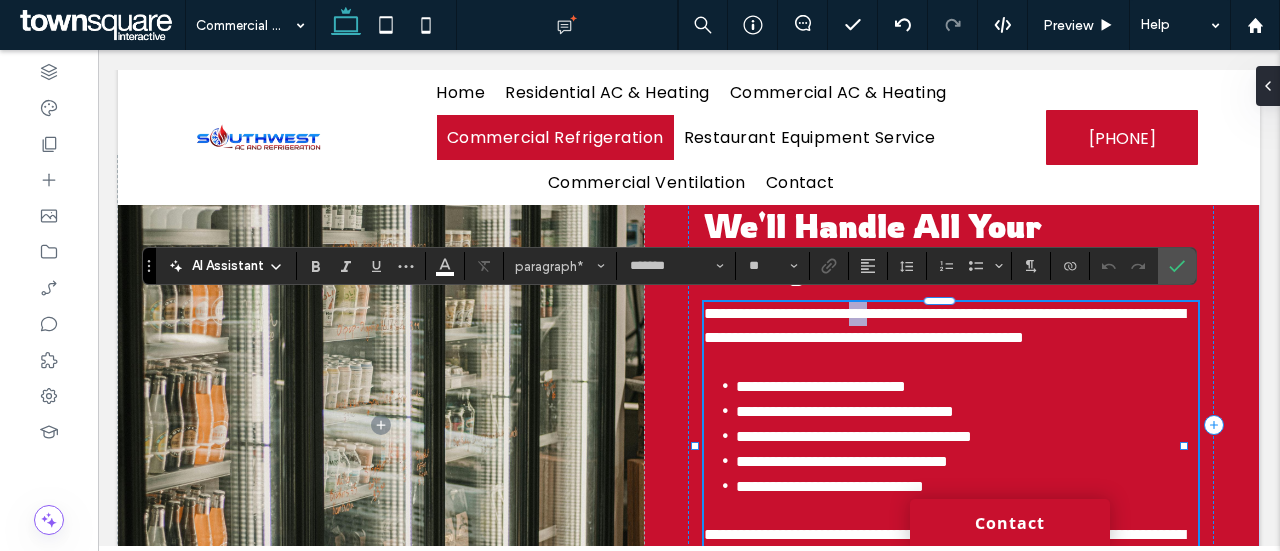 click on "**********" at bounding box center [944, 325] 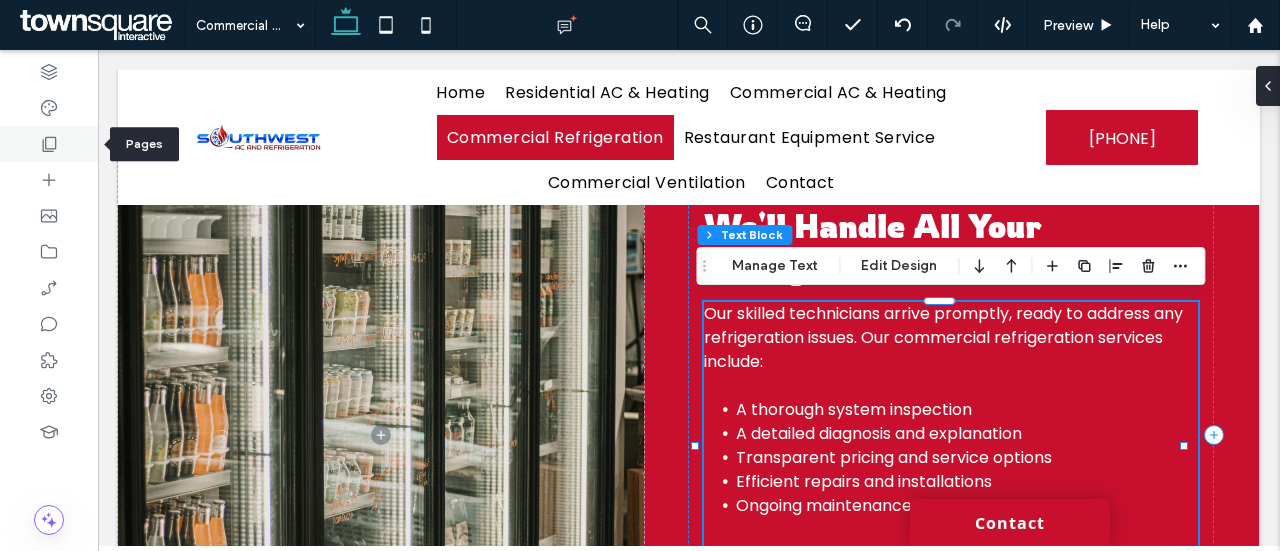 click at bounding box center (49, 144) 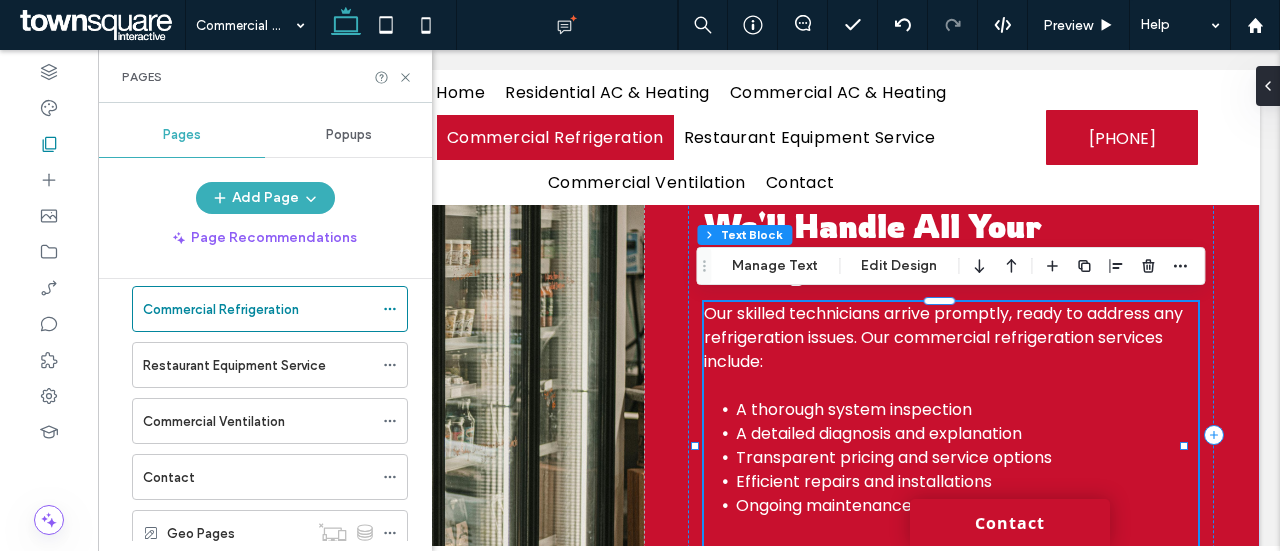 scroll, scrollTop: 253, scrollLeft: 0, axis: vertical 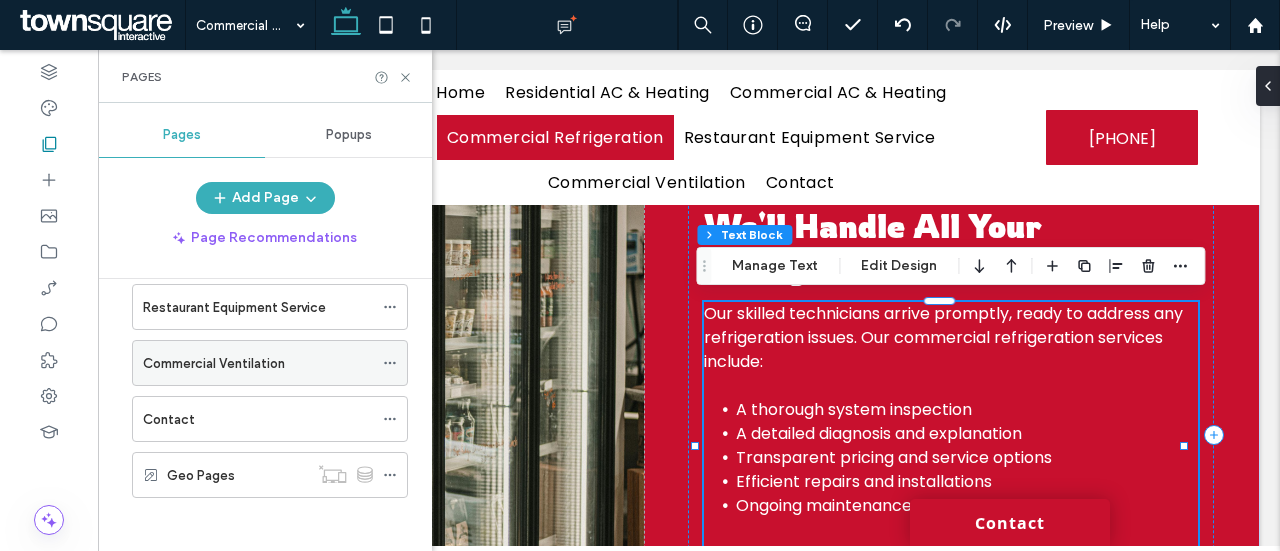 click on "Commercial Ventilation" at bounding box center [258, 363] 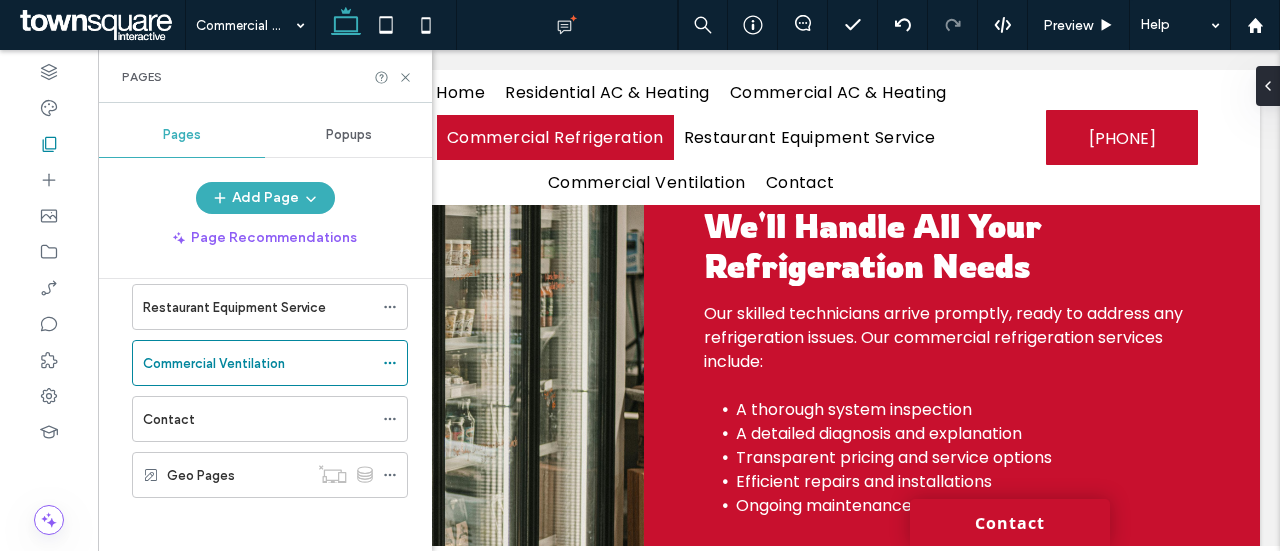 click at bounding box center [640, 275] 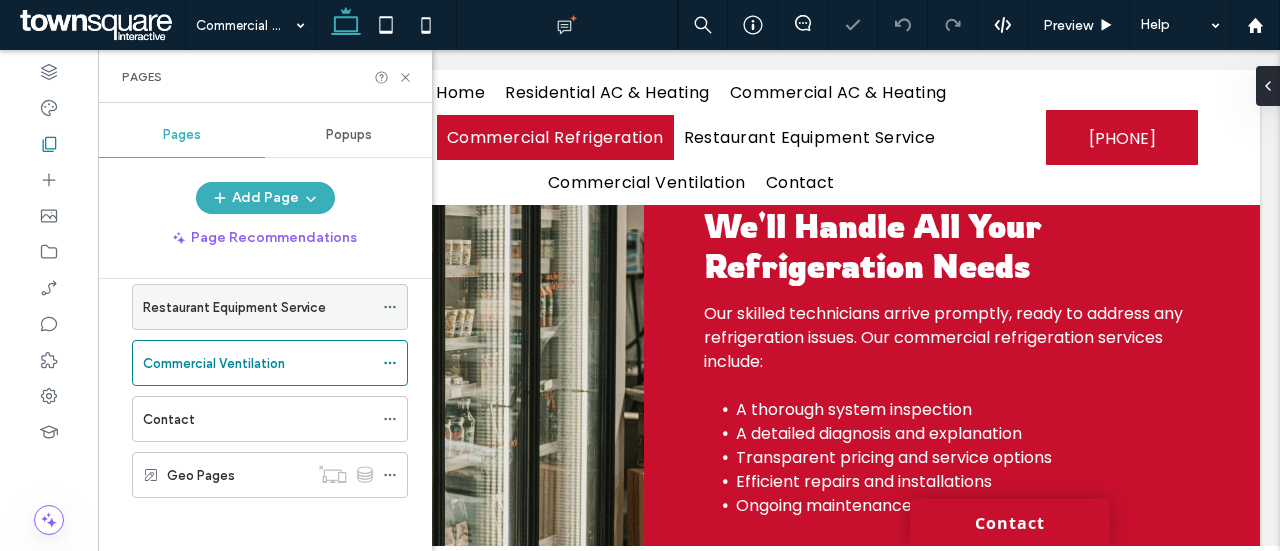 click on "Restaurant Equipment Service" at bounding box center (234, 307) 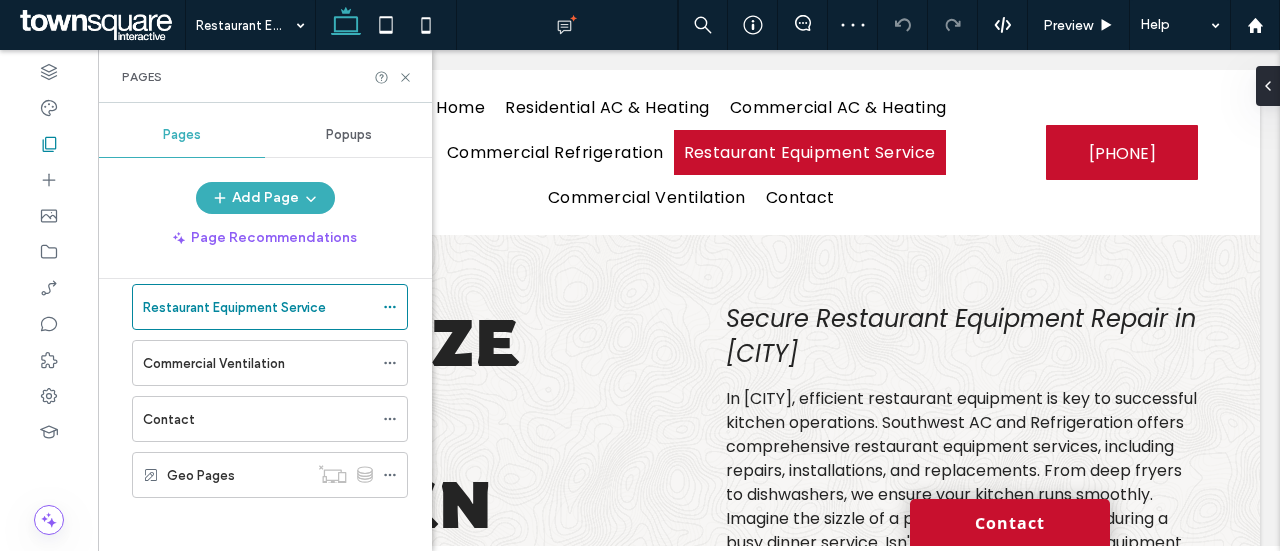 scroll, scrollTop: 0, scrollLeft: 0, axis: both 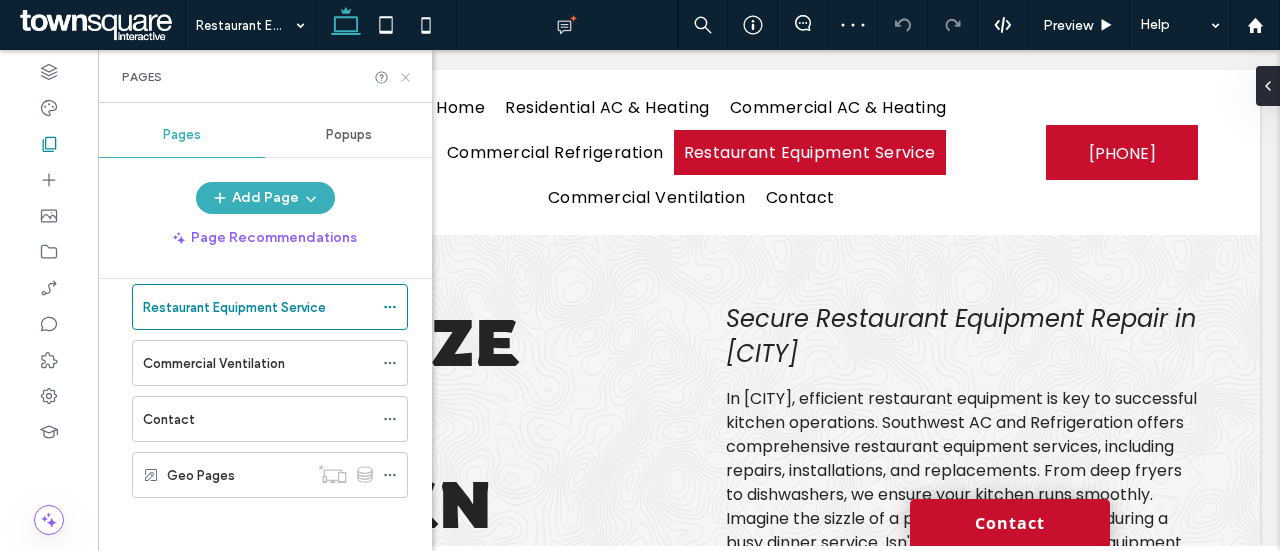 click 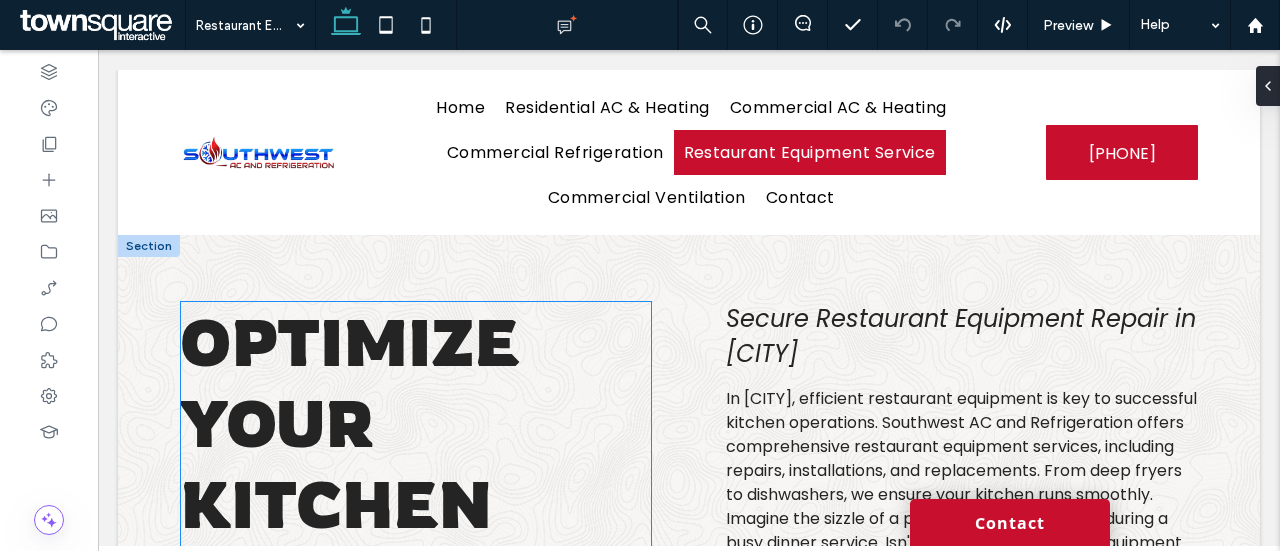 scroll, scrollTop: 0, scrollLeft: 0, axis: both 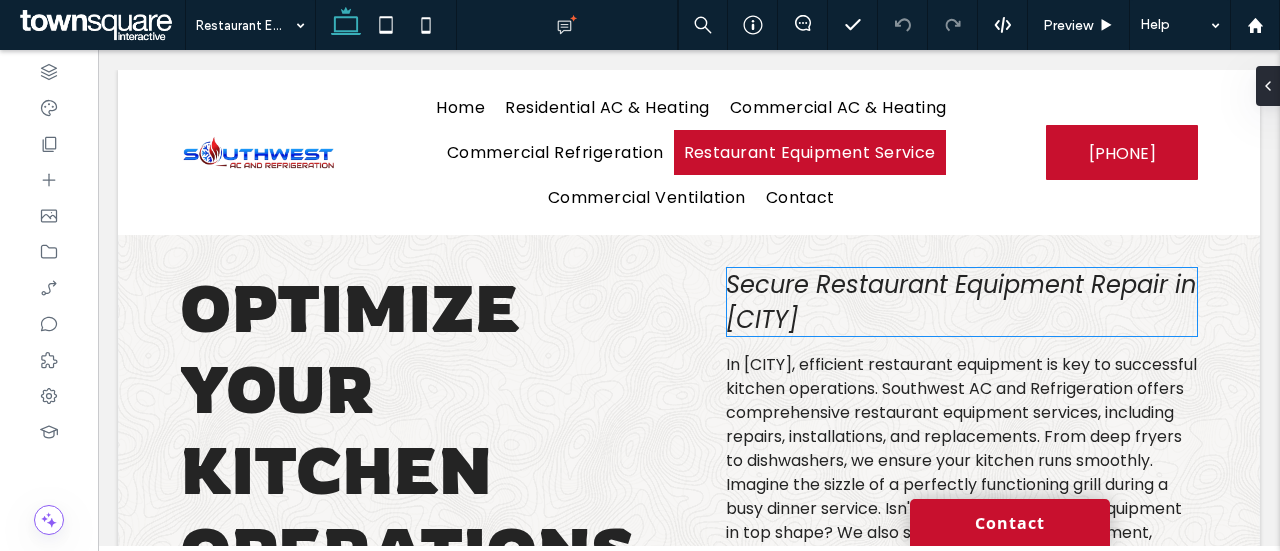 click on "Secure Restaurant Equipment Repair in Mesquite" at bounding box center (962, 302) 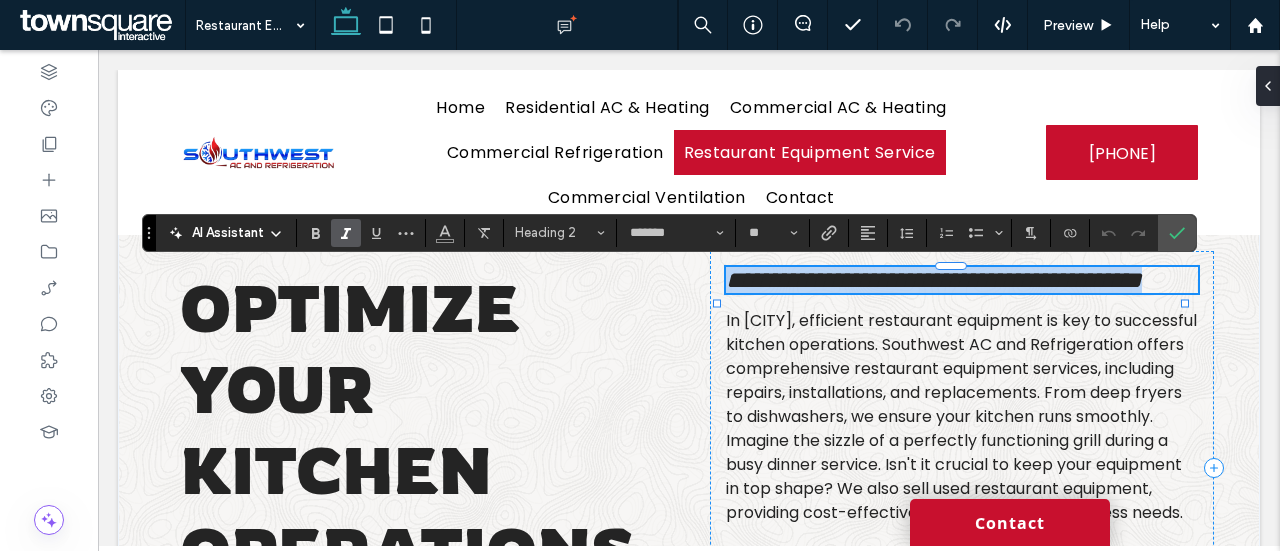 type 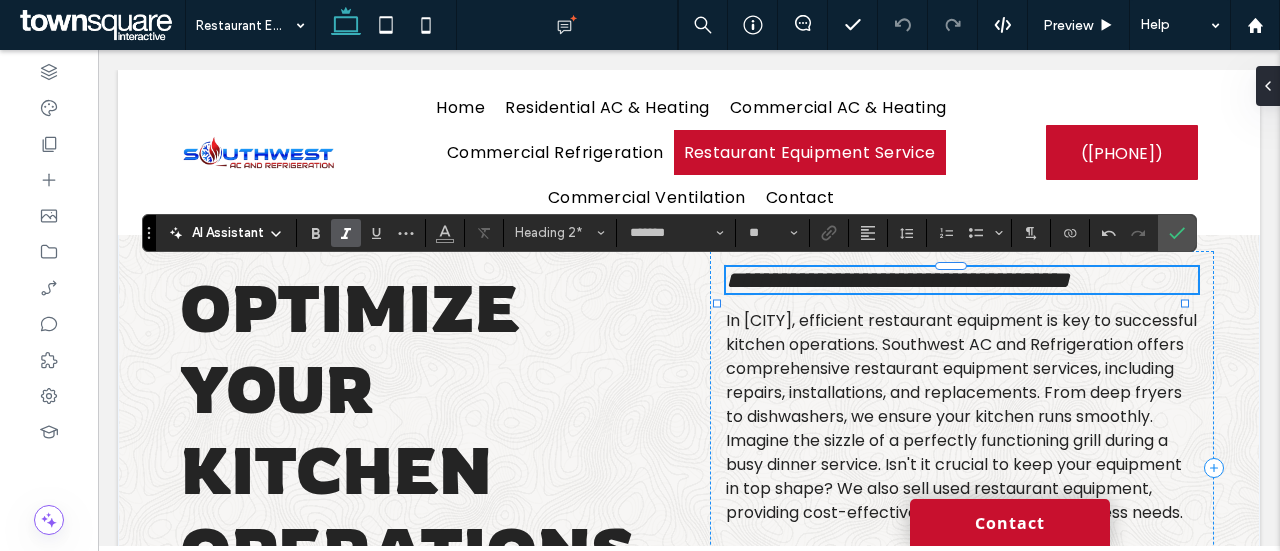 scroll, scrollTop: 0, scrollLeft: 0, axis: both 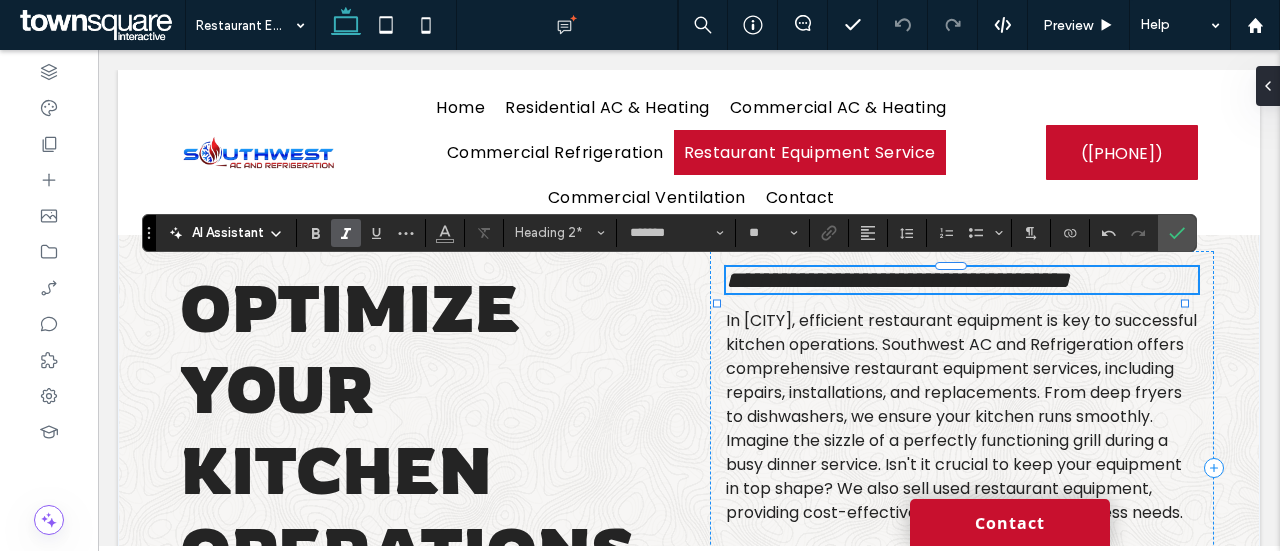 type 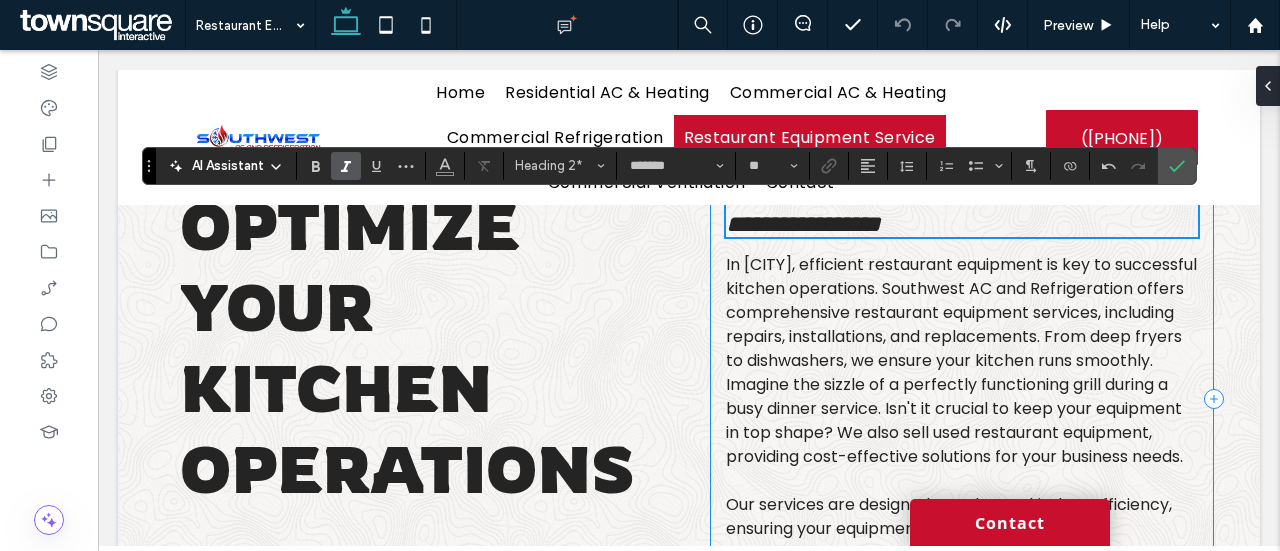 scroll, scrollTop: 83, scrollLeft: 0, axis: vertical 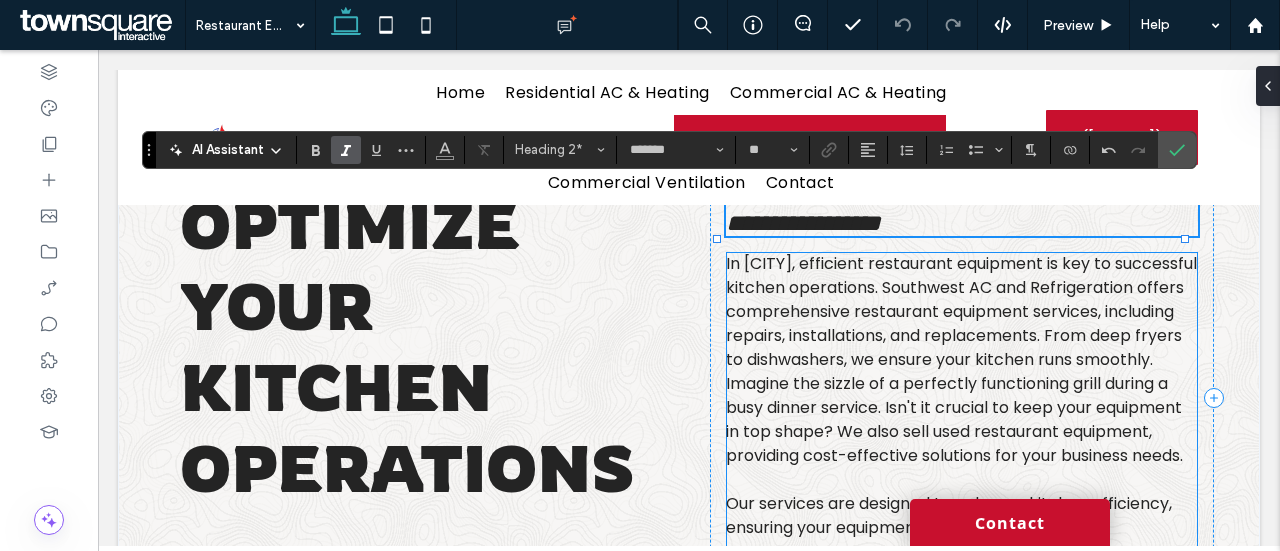 click on "In [CITY], efficient restaurant equipment is key to successful kitchen operations. Southwest AC and Refrigeration offers comprehensive restaurant equipment services, including repairs, installations, and replacements. From deep fryers to dishwashers, we ensure your kitchen runs smoothly. Imagine the sizzle of a perfectly functioning grill during a busy dinner service. Isn't it crucial to keep your equipment in top shape? We also sell used restaurant equipment, providing cost-effective solutions for your business needs." at bounding box center [961, 359] 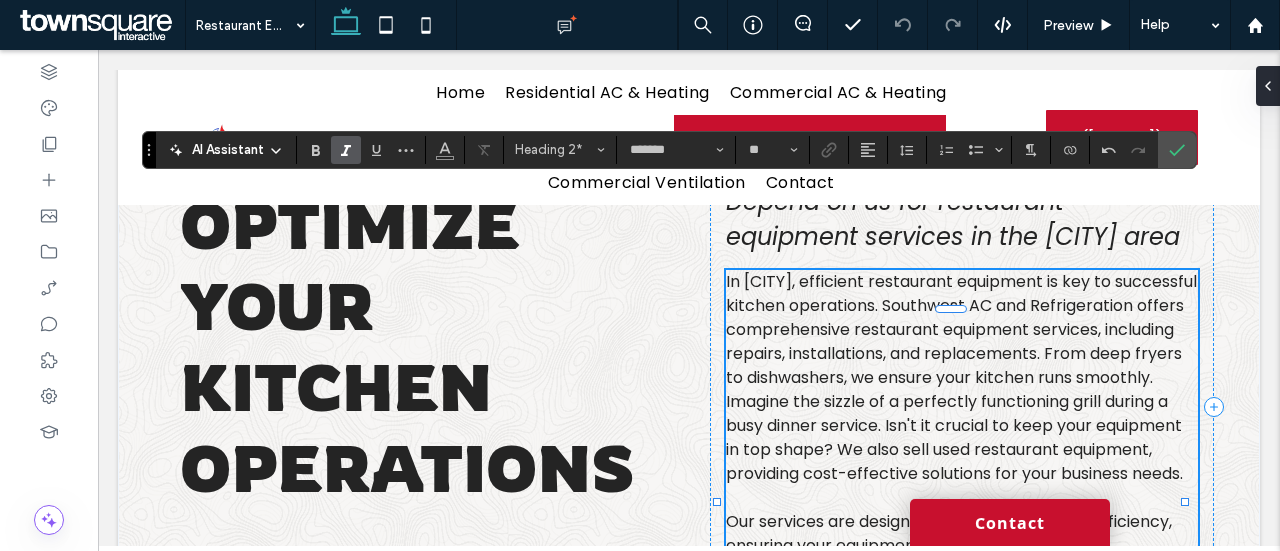 click on "In [CITY], efficient restaurant equipment is key to successful kitchen operations. Southwest AC and Refrigeration offers comprehensive restaurant equipment services, including repairs, installations, and replacements. From deep fryers to dishwashers, we ensure your kitchen runs smoothly. Imagine the sizzle of a perfectly functioning grill during a busy dinner service. Isn't it crucial to keep your equipment in top shape? We also sell used restaurant equipment, providing cost-effective solutions for your business needs. Our services are designed to enhance kitchen efficiency, ensuring your equipment operates at its best. ﻿ Lock in your service today to optimize your kitchen operations." at bounding box center (962, 450) 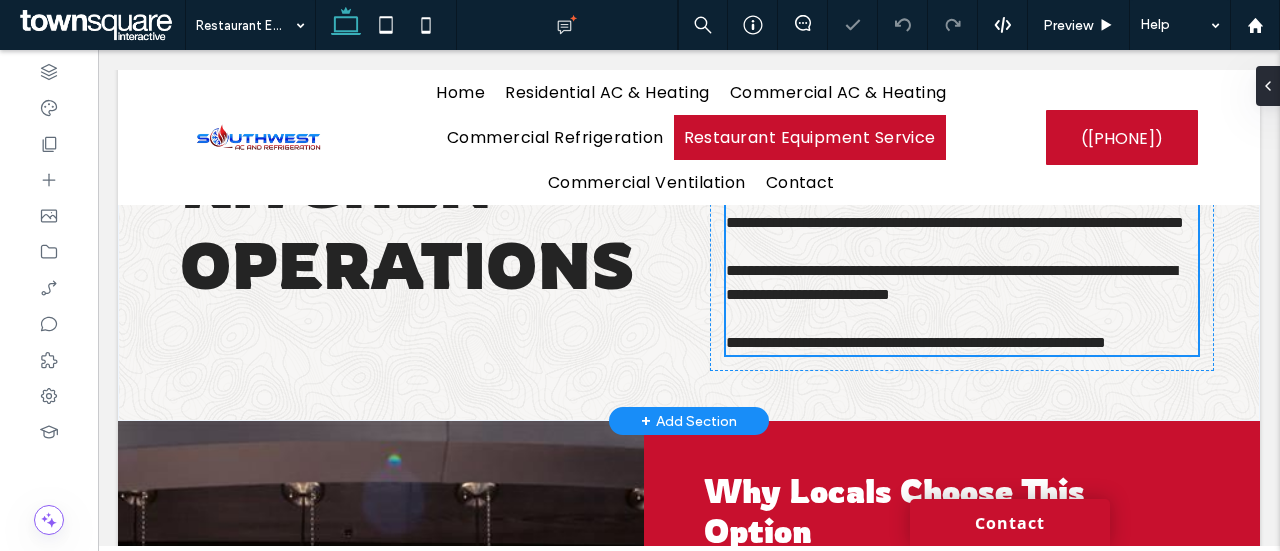 type on "*******" 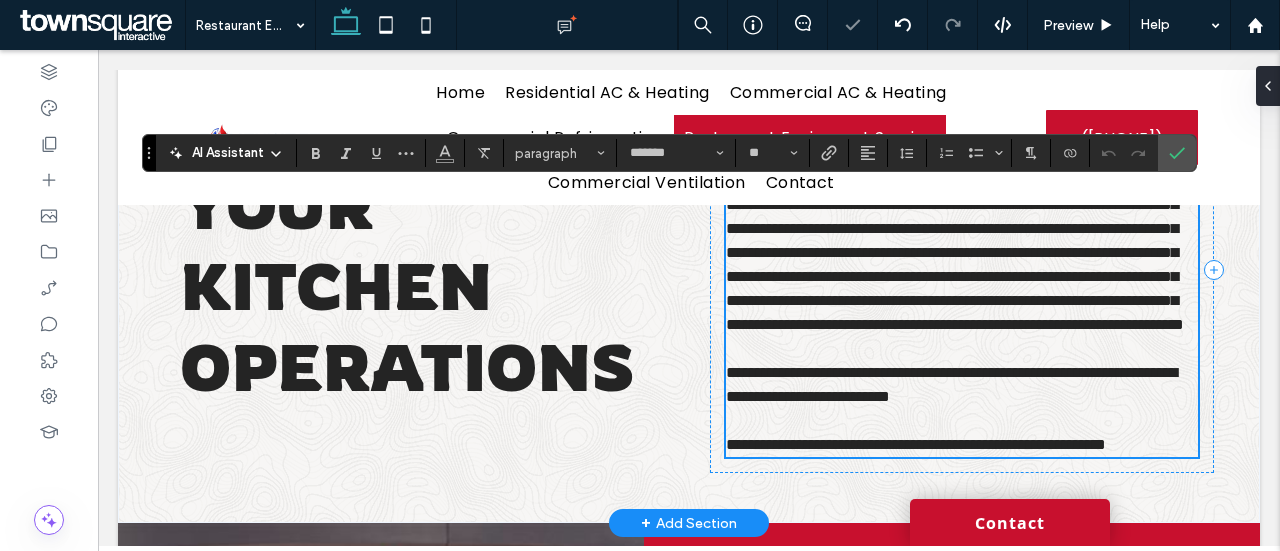 scroll, scrollTop: 170, scrollLeft: 0, axis: vertical 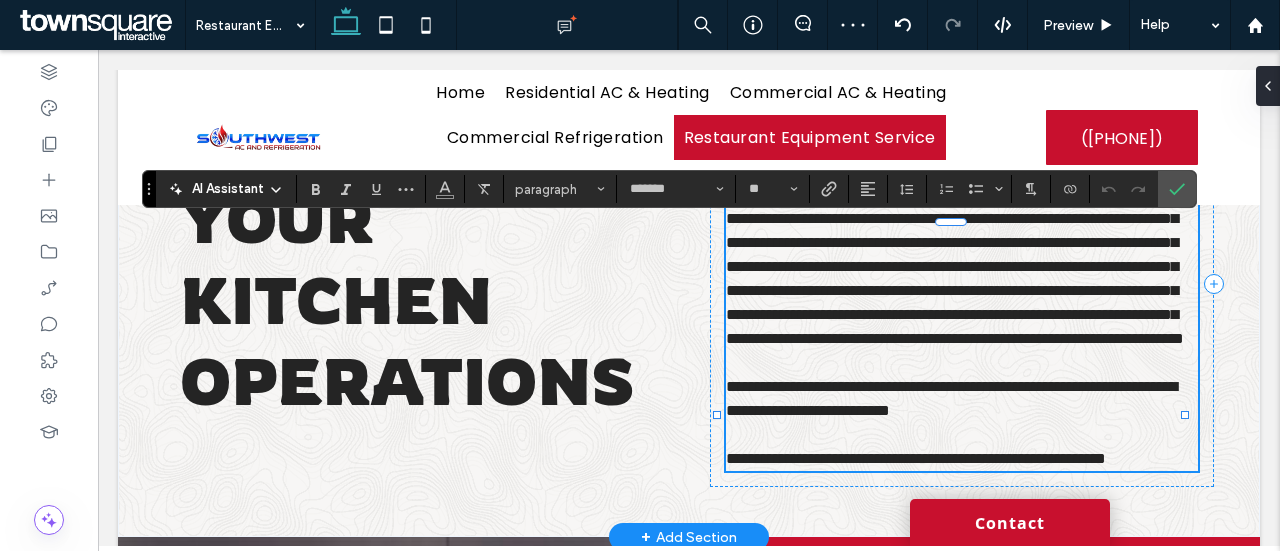 click on "**********" at bounding box center [955, 266] 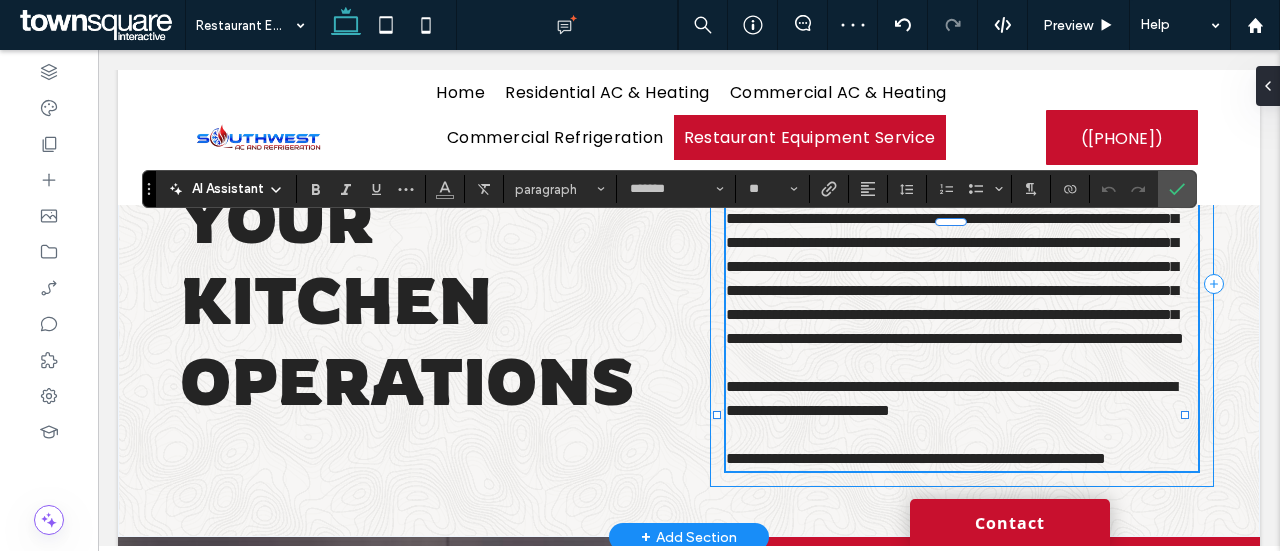 drag, startPoint x: 825, startPoint y: 239, endPoint x: 703, endPoint y: 242, distance: 122.03688 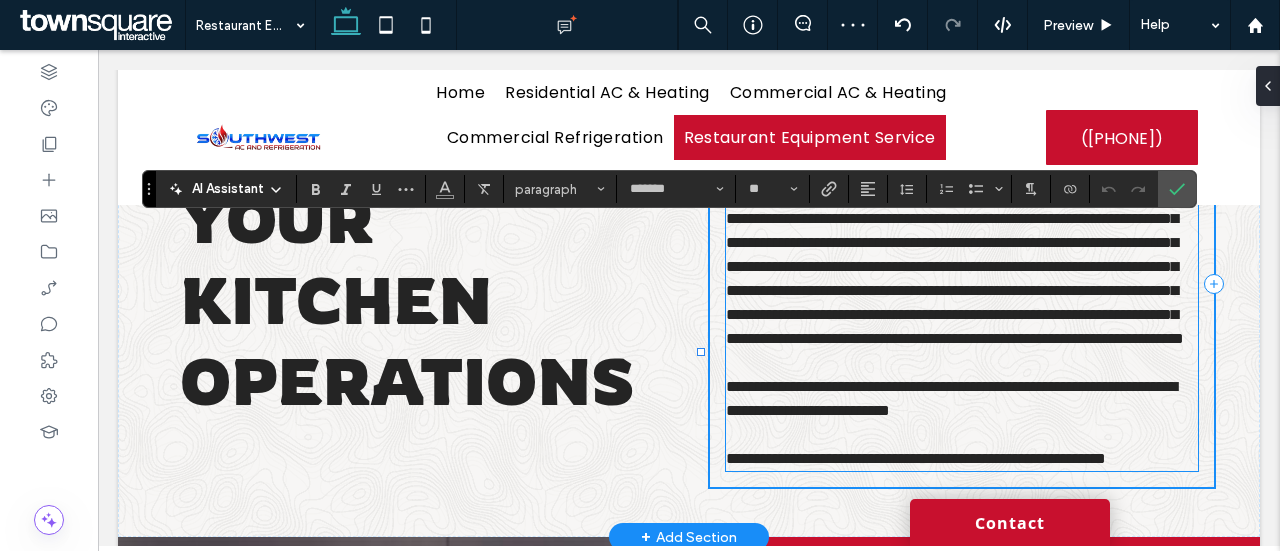 type 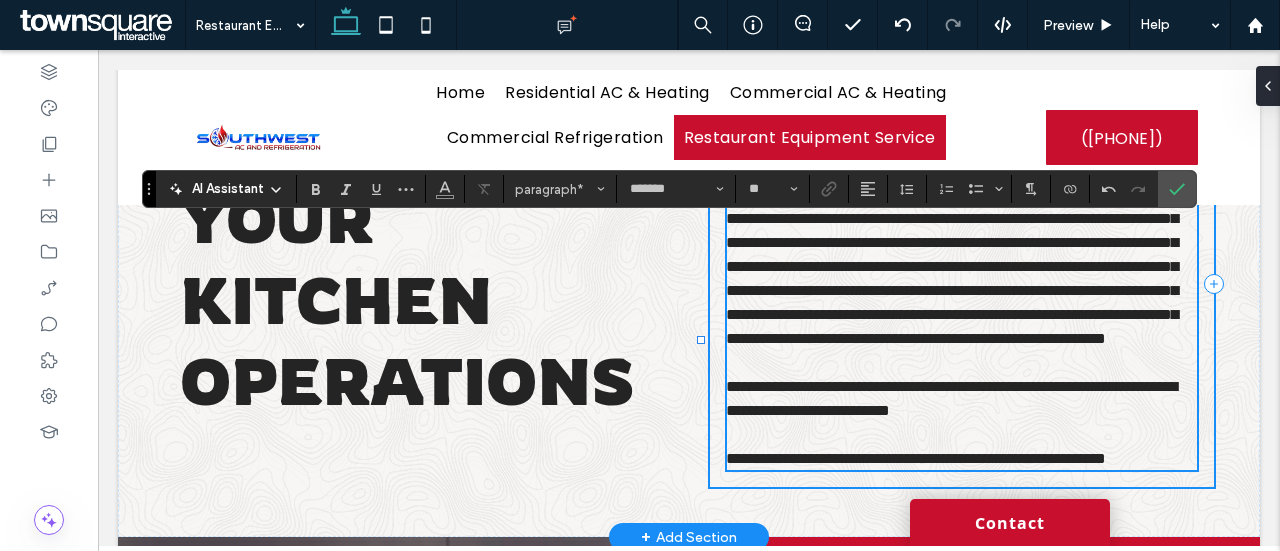 click on "**********" at bounding box center (952, 266) 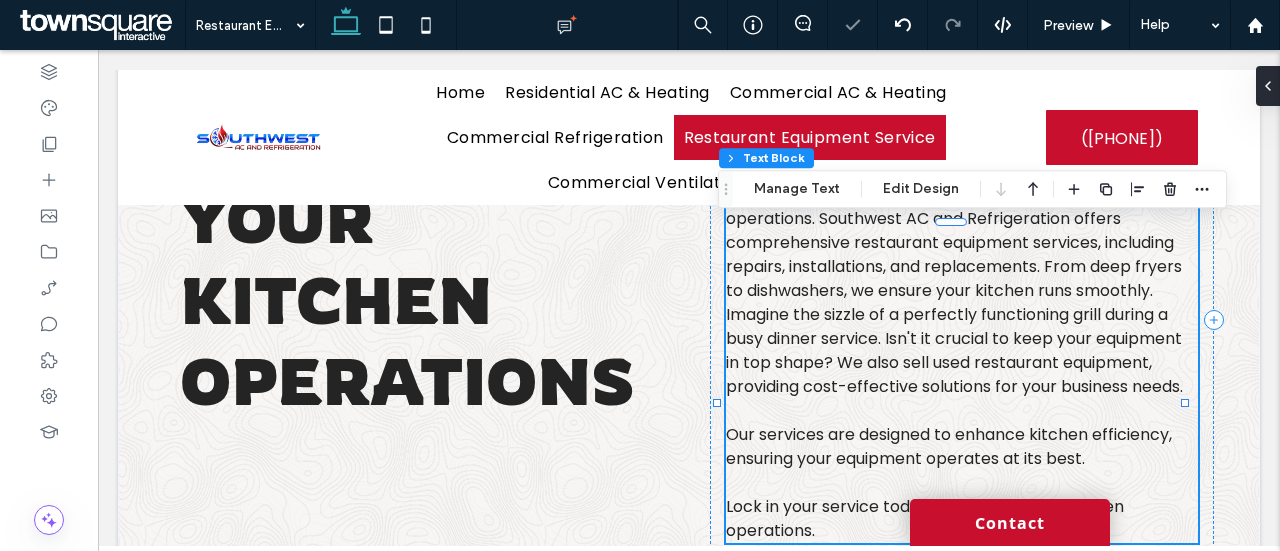 click on "Efficient restaurant equipment is key to successful kitchen operations. Southwest AC and Refrigeration offers comprehensive restaurant equipment services, including repairs, installations, and replacements. From deep fryers to dishwashers, we ensure your kitchen runs smoothly. Imagine the sizzle of a perfectly functioning grill during a busy dinner service. Isn't it crucial to keep your equipment in top shape? We also sell used restaurant equipment, providing cost-effective solutions for your business needs." at bounding box center [956, 290] 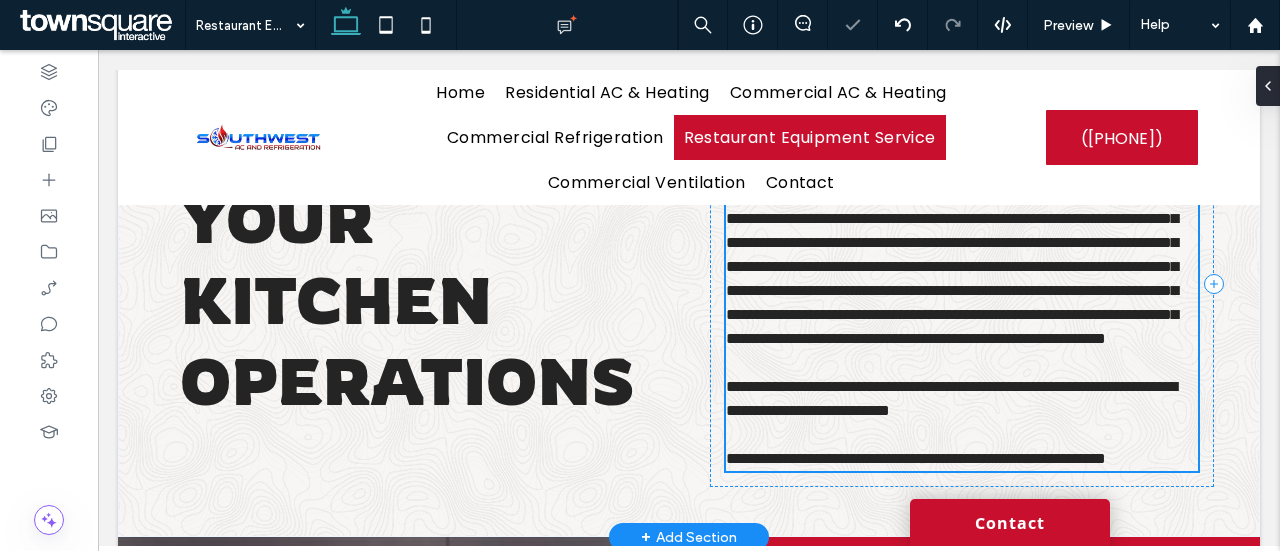 type on "*******" 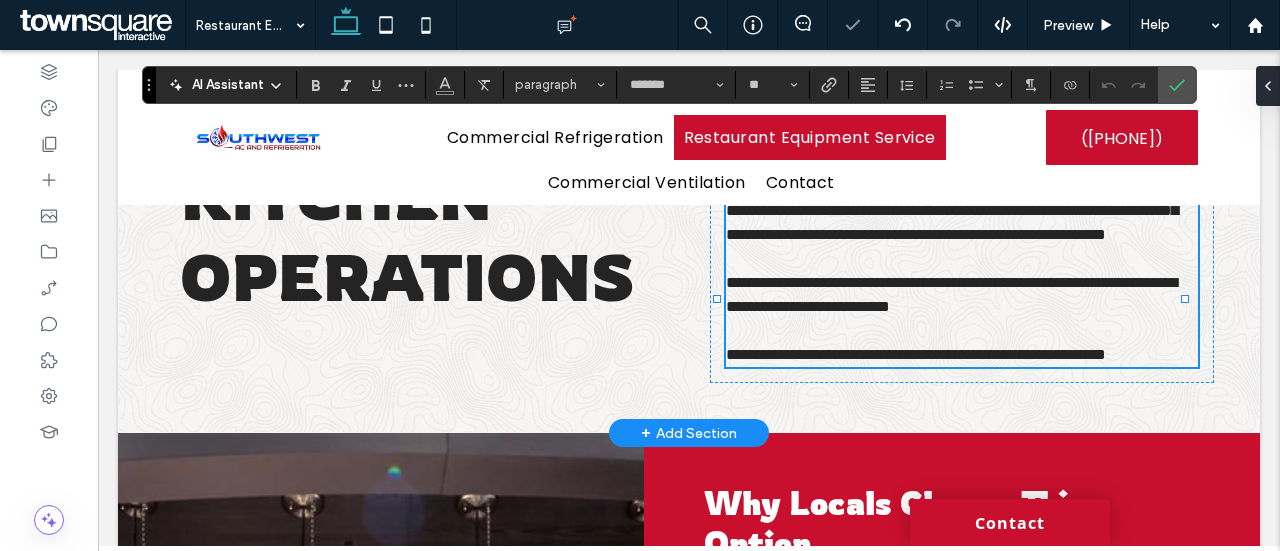 scroll, scrollTop: 160, scrollLeft: 0, axis: vertical 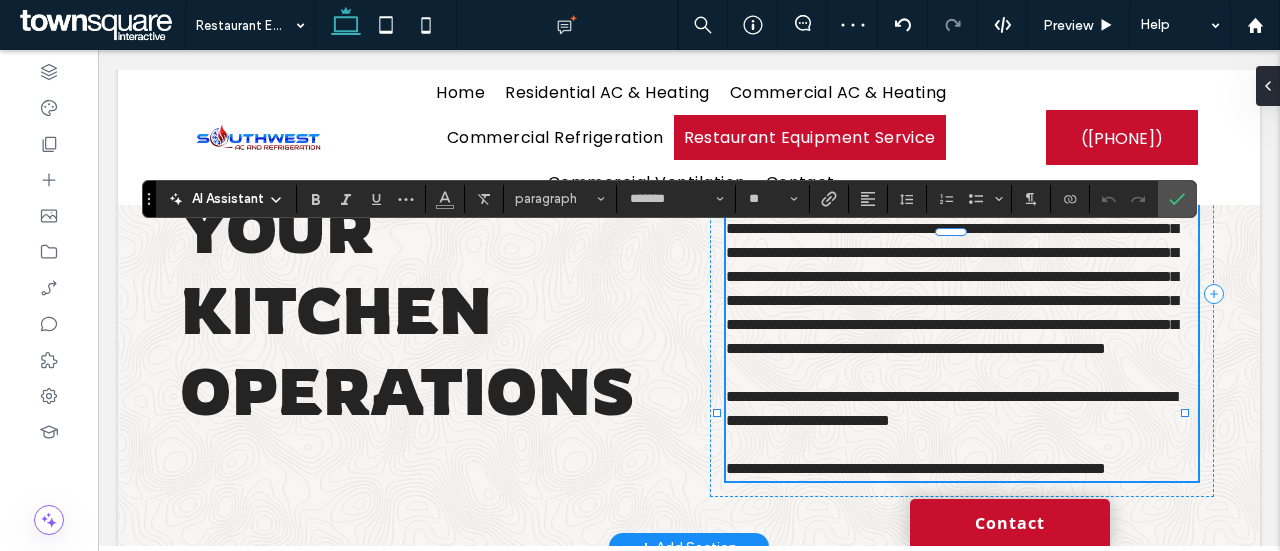 click on "**********" at bounding box center (952, 276) 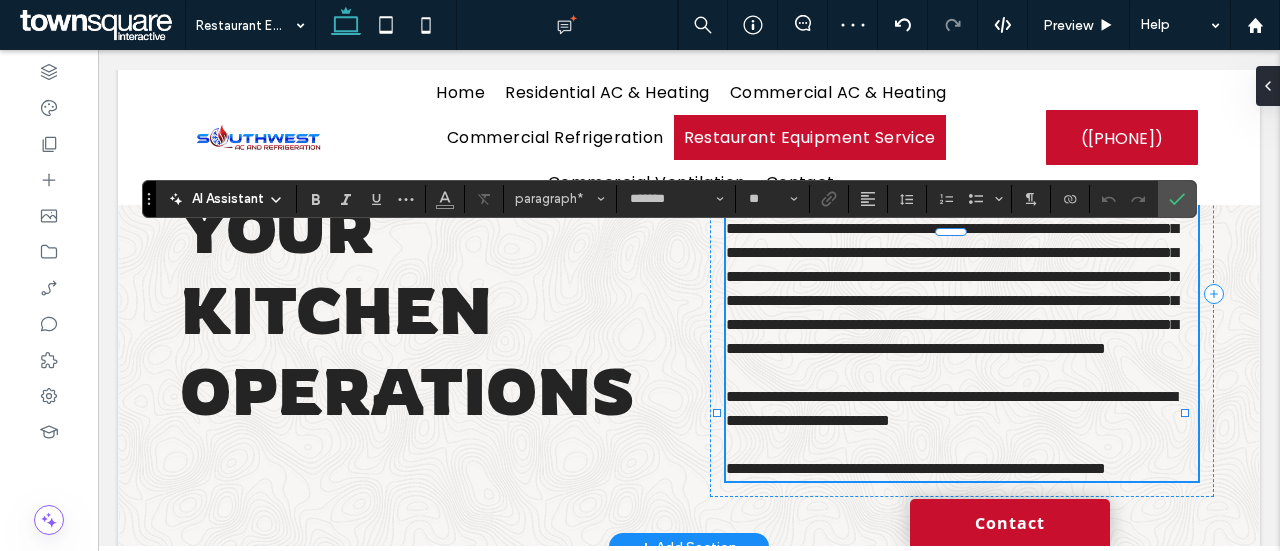type 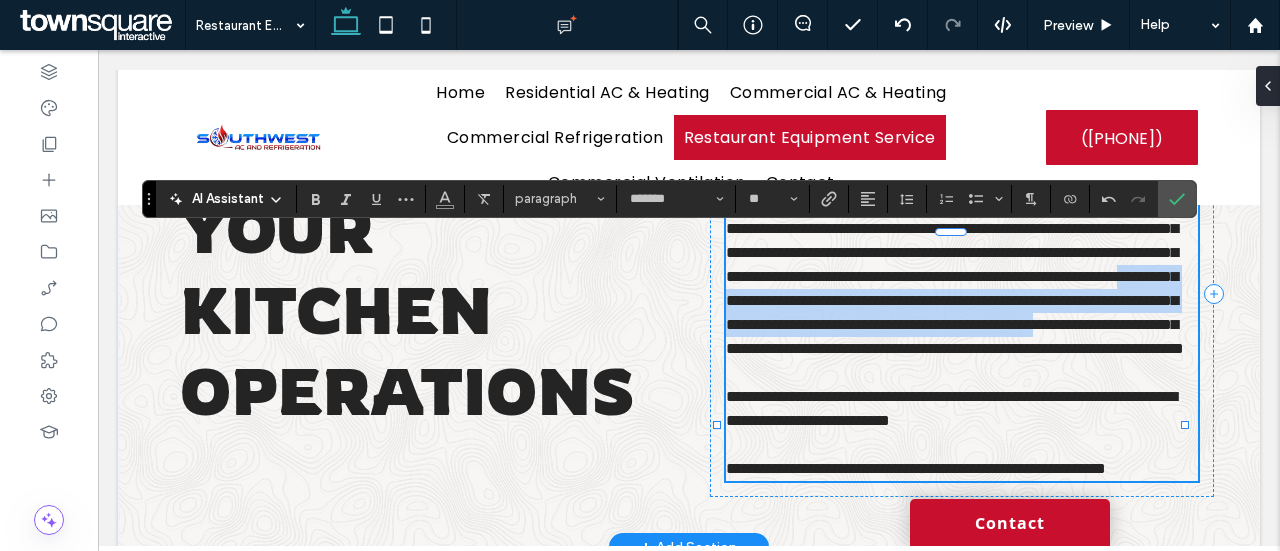 drag, startPoint x: 796, startPoint y: 363, endPoint x: 917, endPoint y: 415, distance: 131.70042 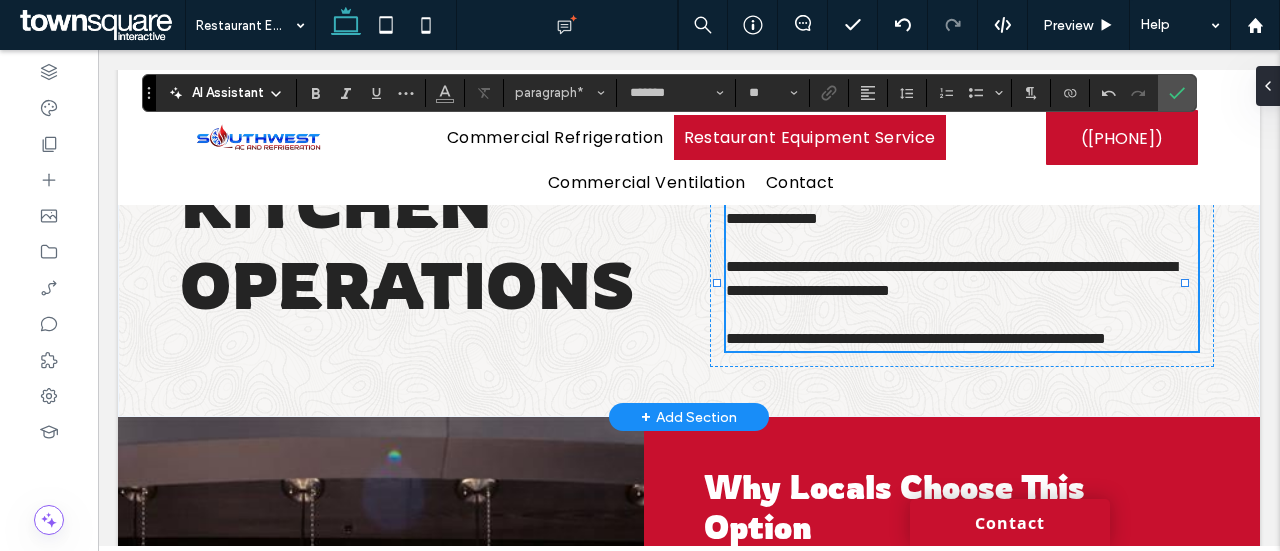 scroll, scrollTop: 267, scrollLeft: 0, axis: vertical 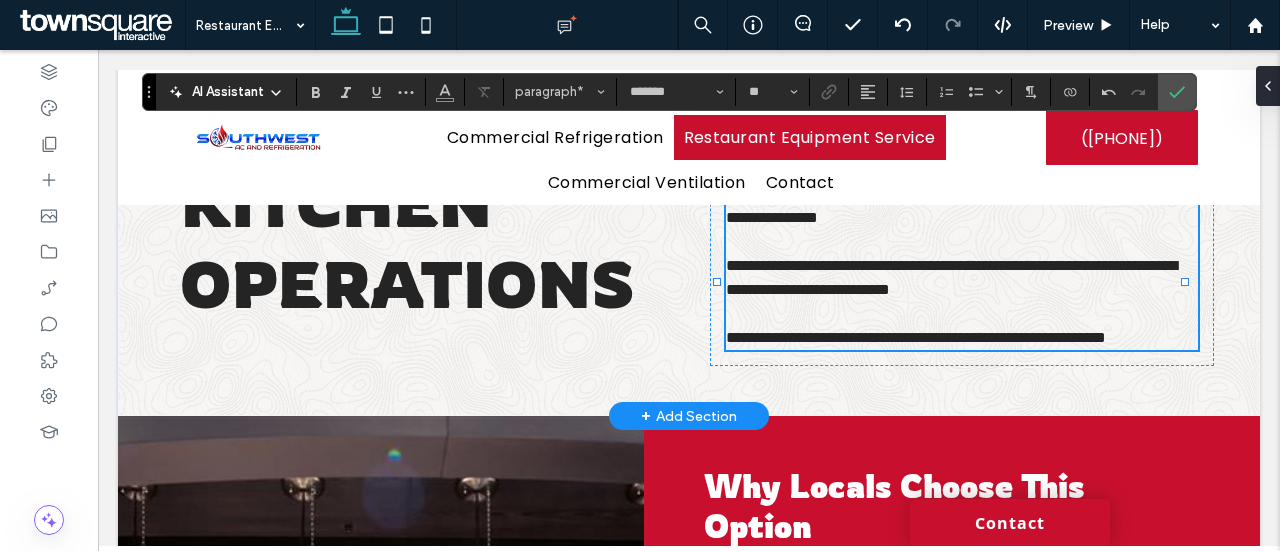 click on "**********" at bounding box center [951, 277] 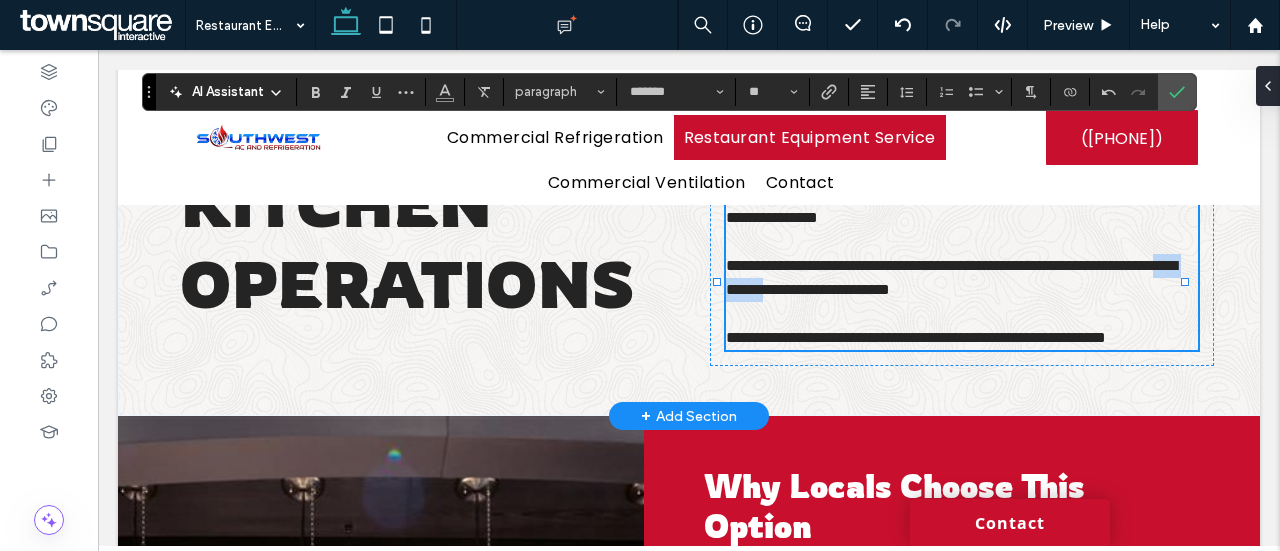 click on "**********" at bounding box center [951, 277] 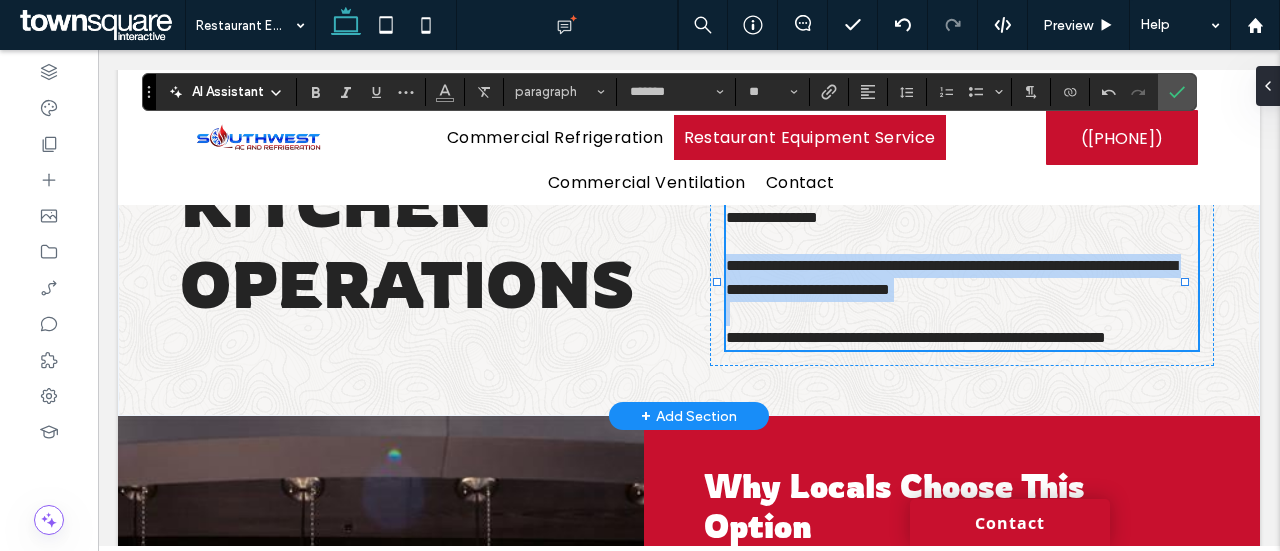 click on "**********" at bounding box center [951, 277] 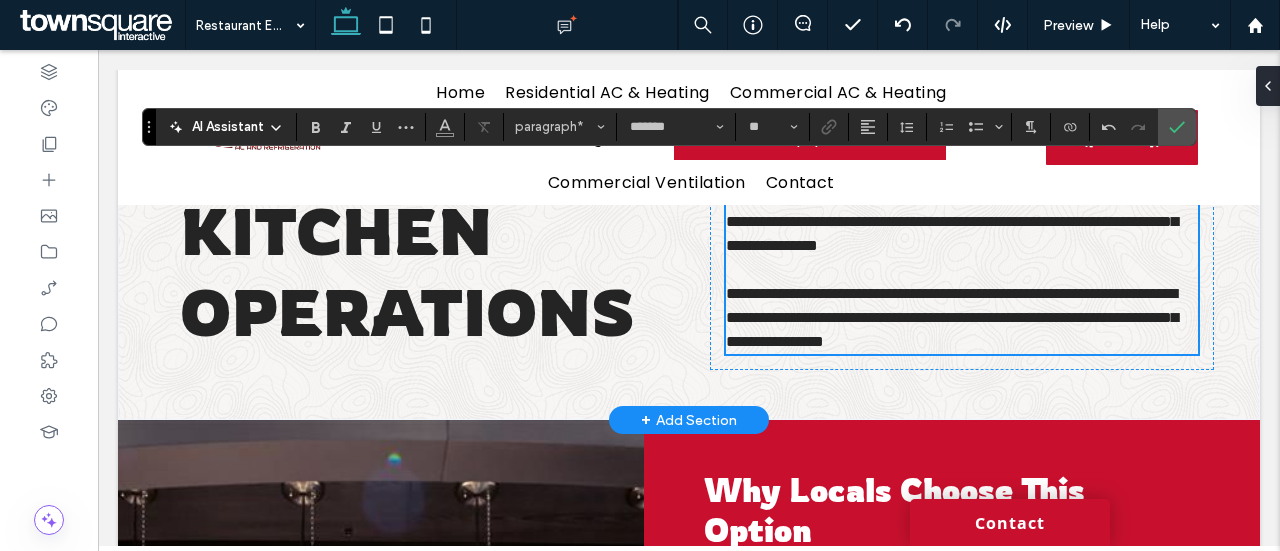 scroll, scrollTop: 241, scrollLeft: 0, axis: vertical 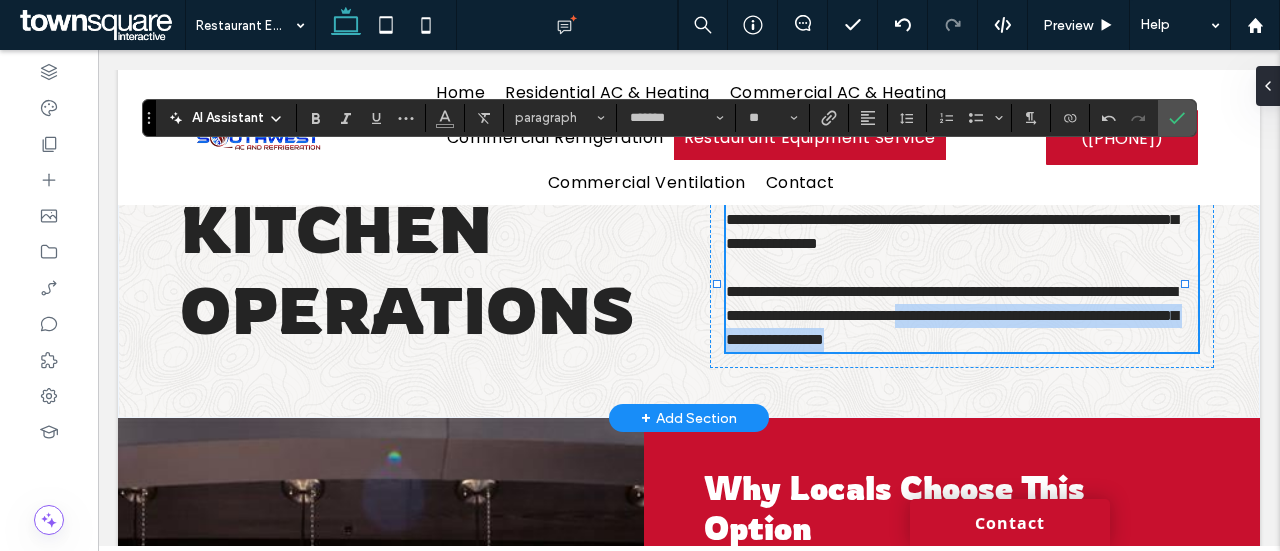 drag, startPoint x: 1137, startPoint y: 403, endPoint x: 1086, endPoint y: 382, distance: 55.154327 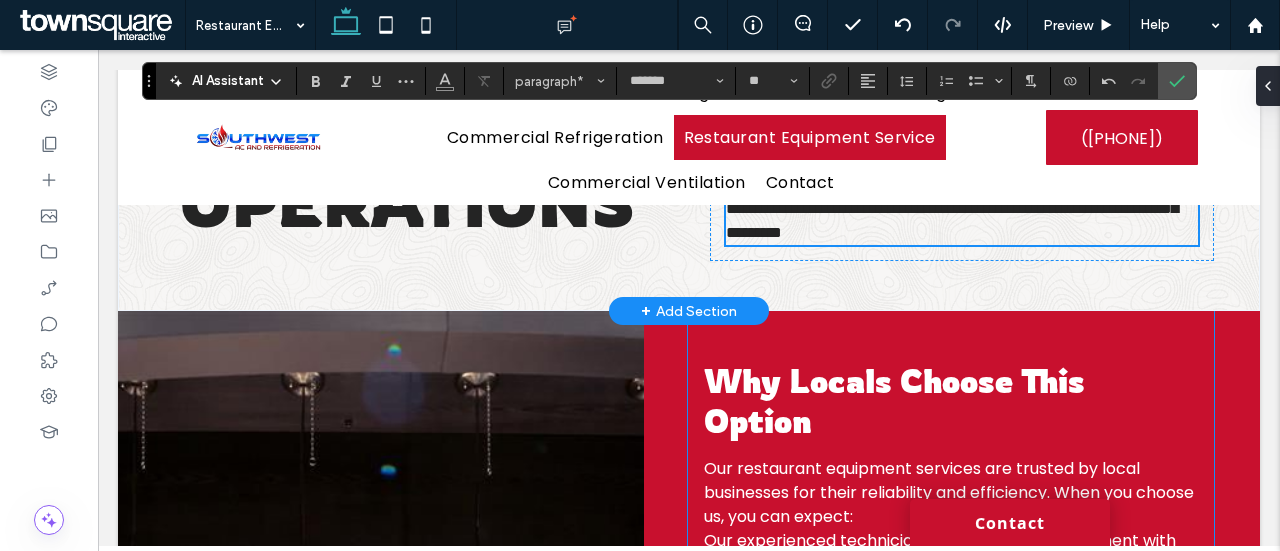 scroll, scrollTop: 349, scrollLeft: 0, axis: vertical 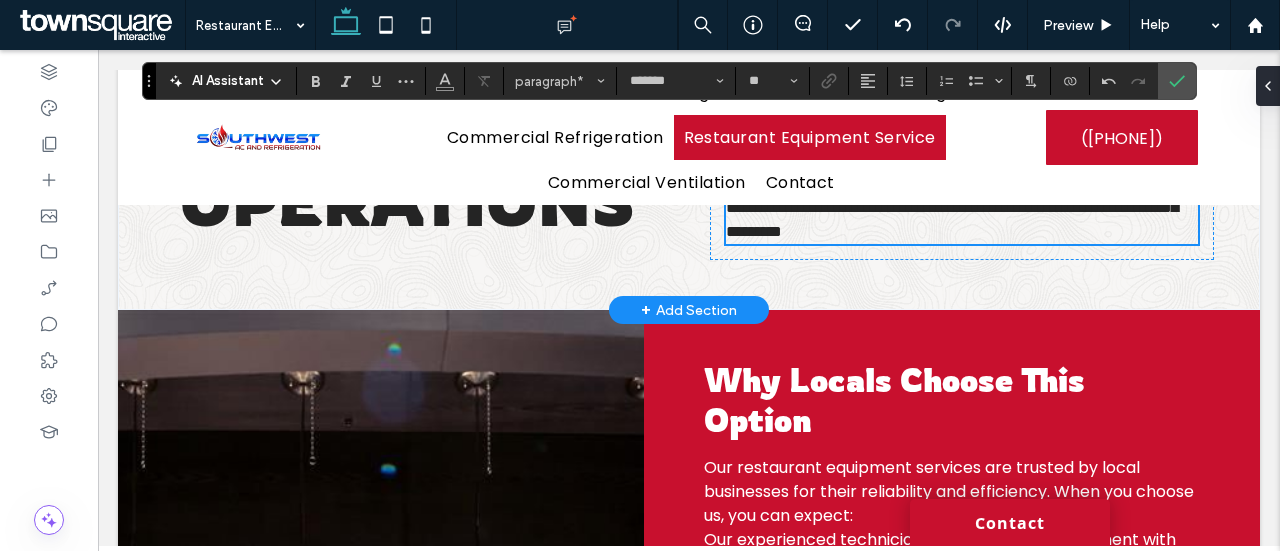 click on "**********" at bounding box center (952, 207) 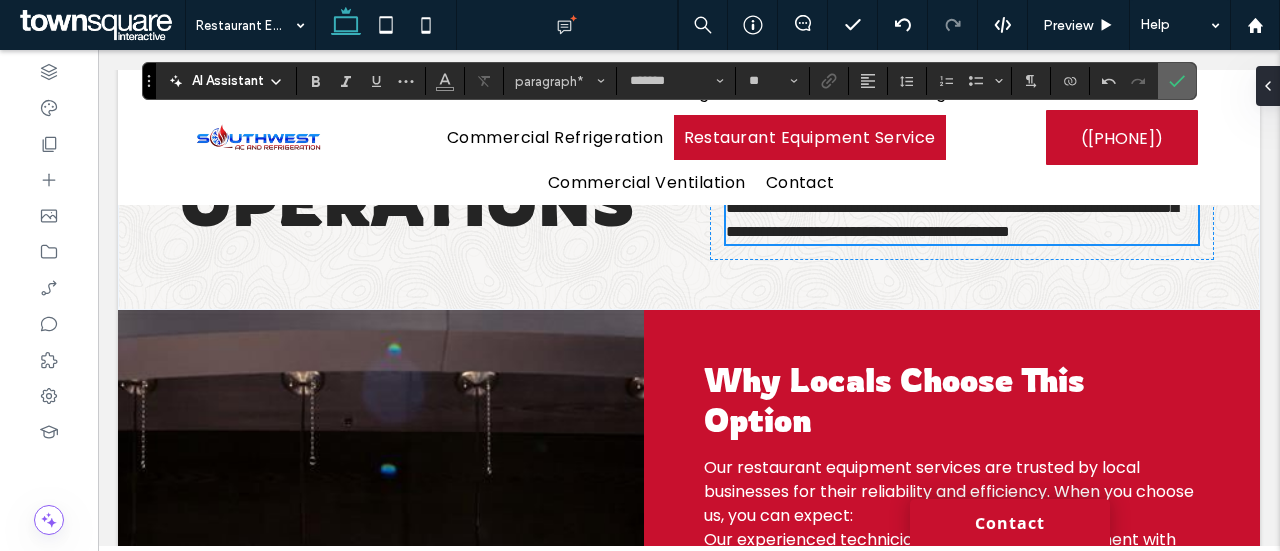 click 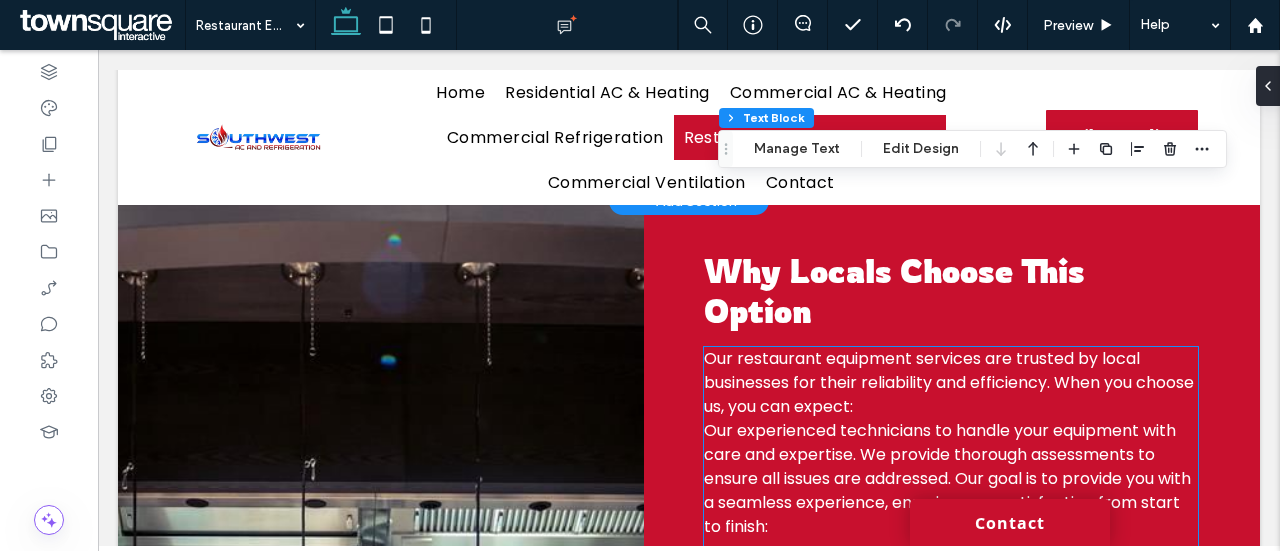 scroll, scrollTop: 507, scrollLeft: 0, axis: vertical 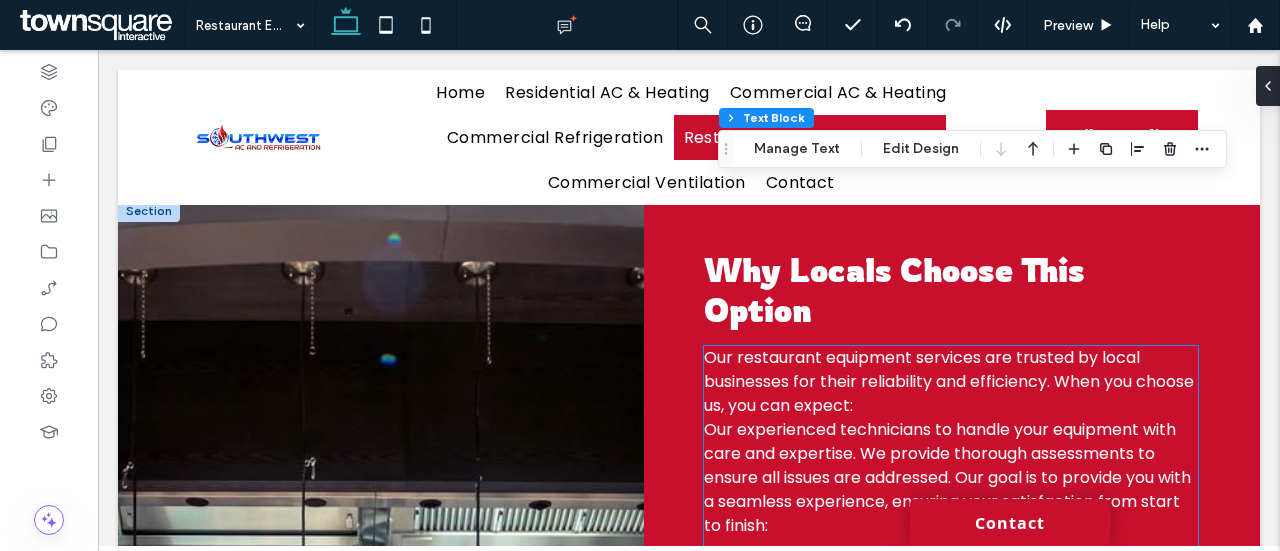 click on "Our restaurant equipment services are trusted by local businesses for their reliability and efficiency. When you choose us, you can expect:" at bounding box center (949, 381) 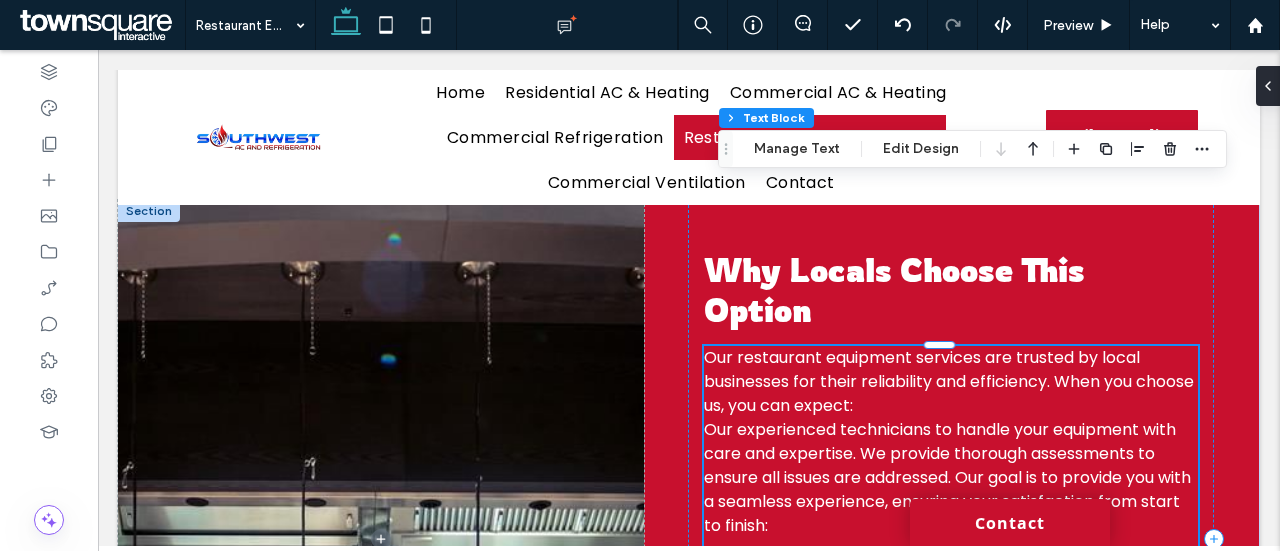 click on "Our restaurant equipment services are trusted by local businesses for their reliability and efficiency. When you choose us, you can expect: Our experienced technicians to handle your equipment with care and expertise. We provide thorough assessments to ensure all issues are addressed. Our goal is to provide you with a seamless experience, ensuring your satisfaction from start to finish:   Expert equipment evaluation Clear communication of service options Competitive pricing with no surprises Prompt and professional repairs Access to quality used equipment
Plan your service with us today to keep your kitchen running efficiently." at bounding box center [951, 550] 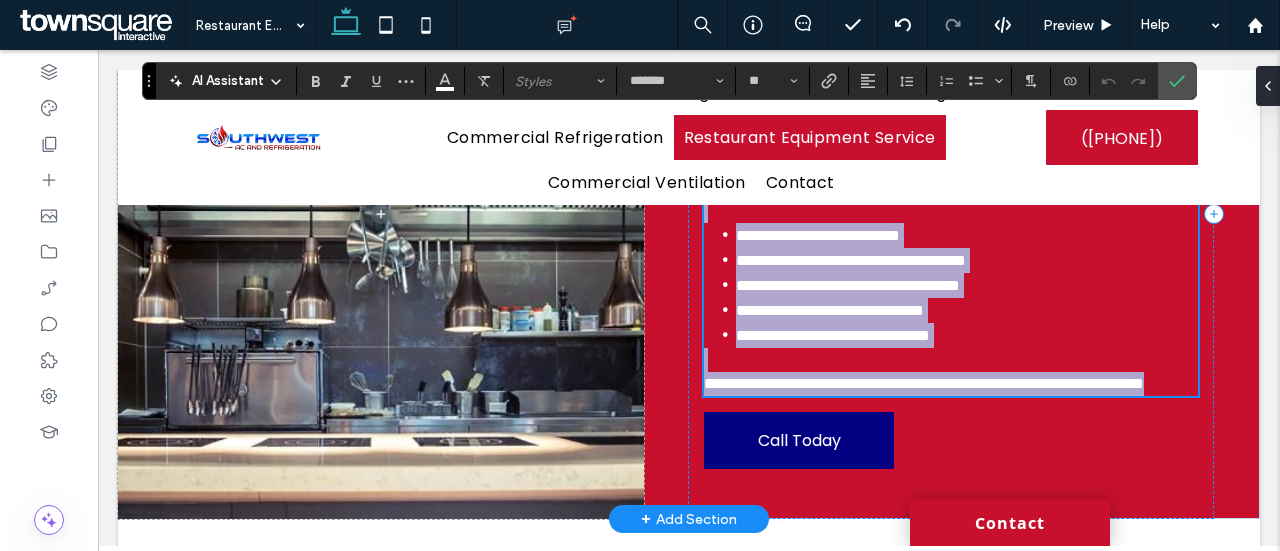 type on "*******" 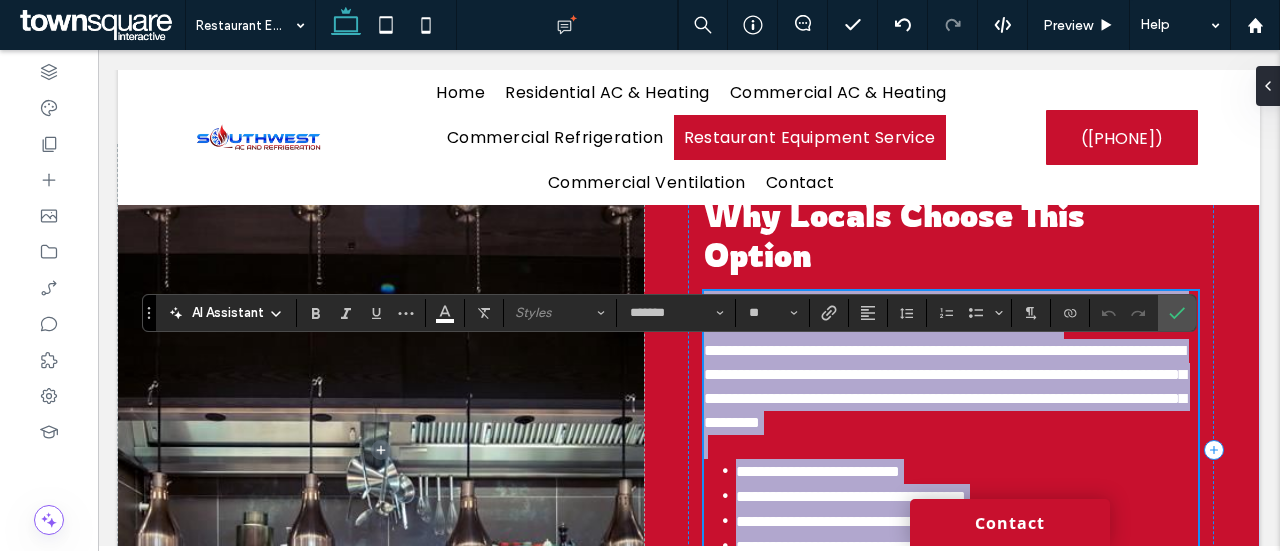 scroll, scrollTop: 534, scrollLeft: 0, axis: vertical 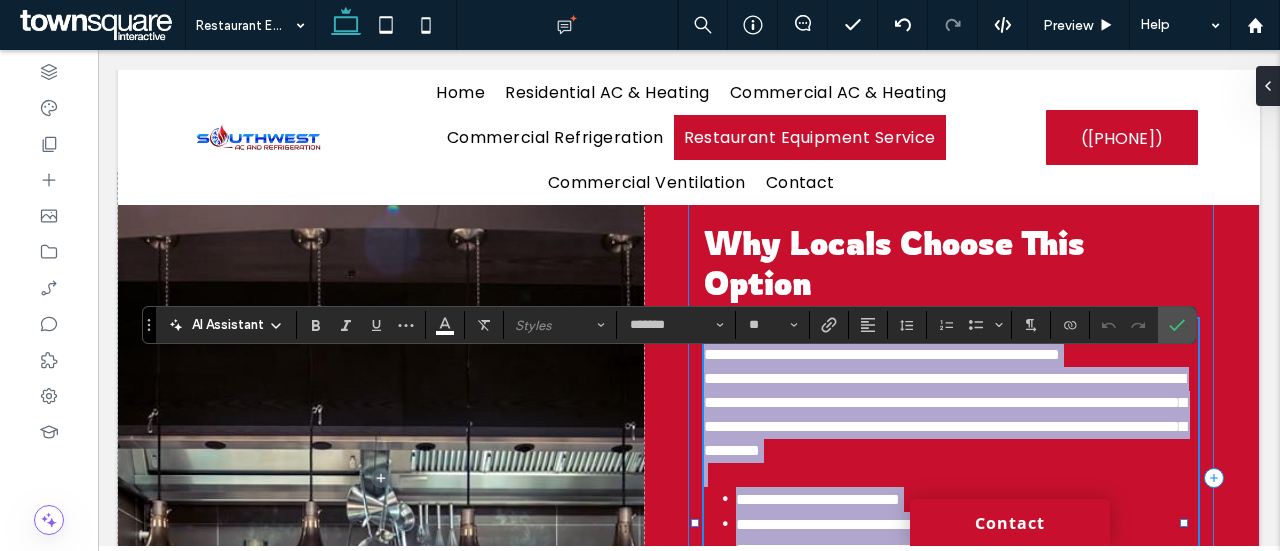 click on "Why Locals Choose This Option" at bounding box center [894, 263] 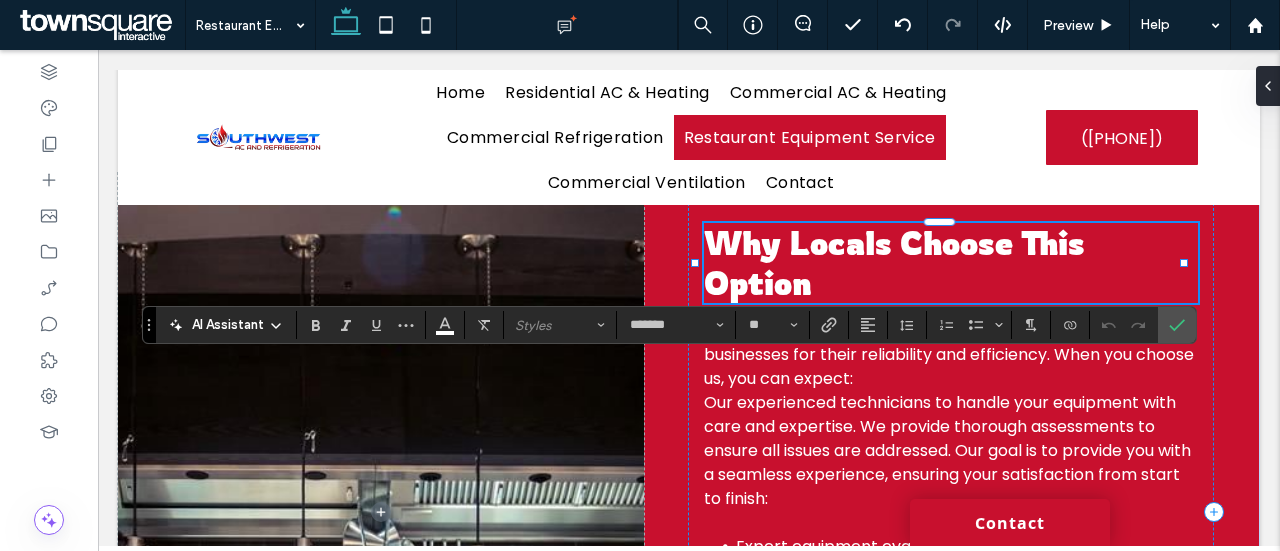 click on "Why Locals Choose This Option" at bounding box center [951, 263] 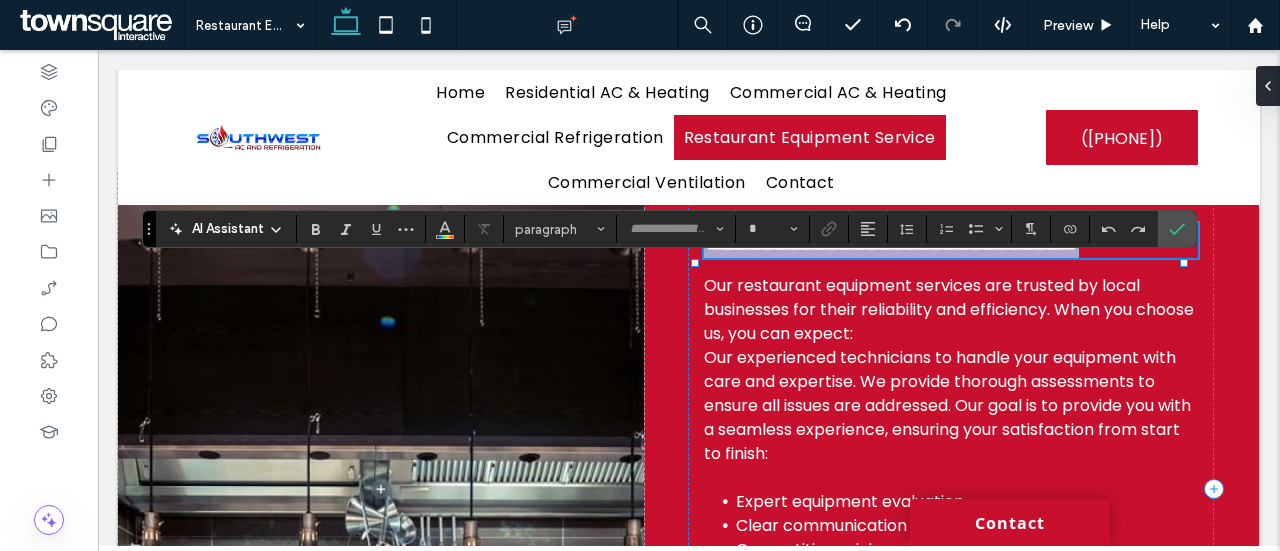 type on "*******" 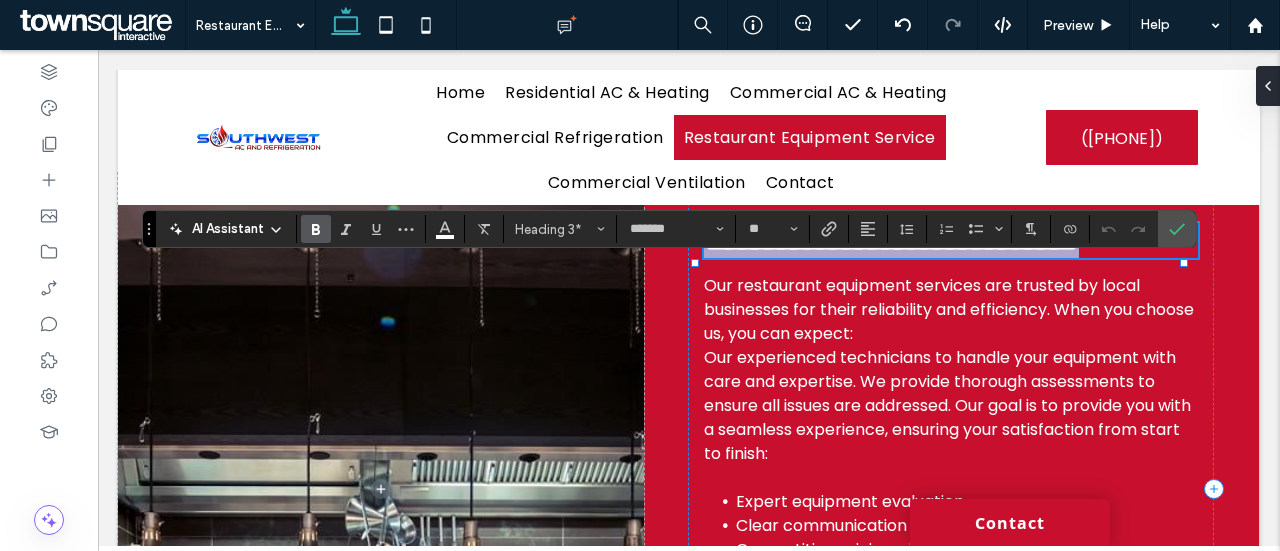 click on "**********" at bounding box center [891, 240] 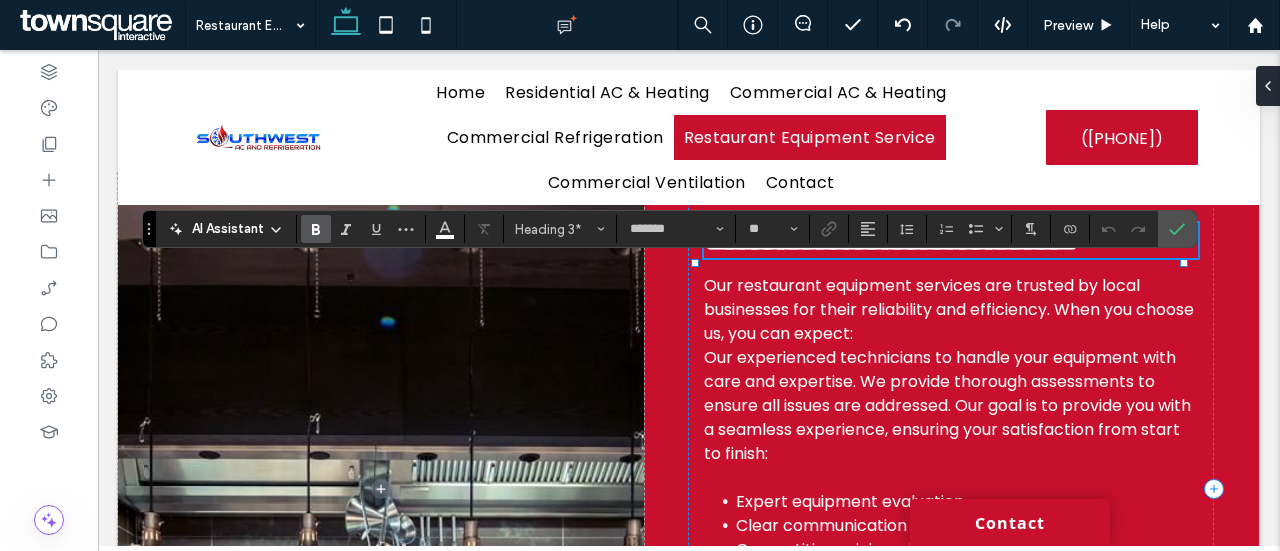 click on "**********" at bounding box center [891, 240] 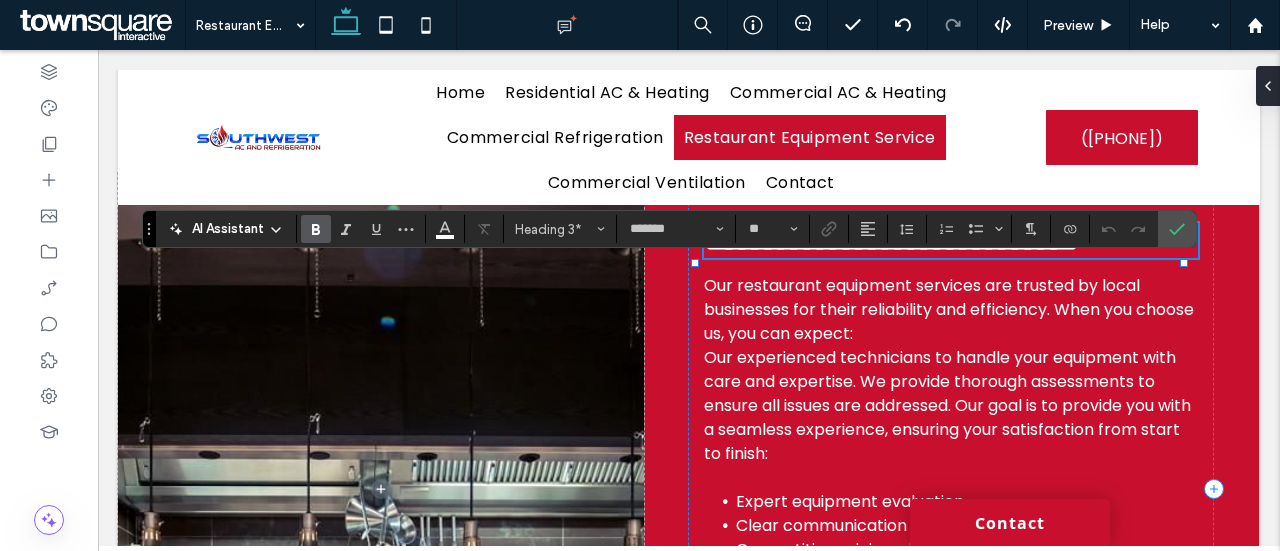 type 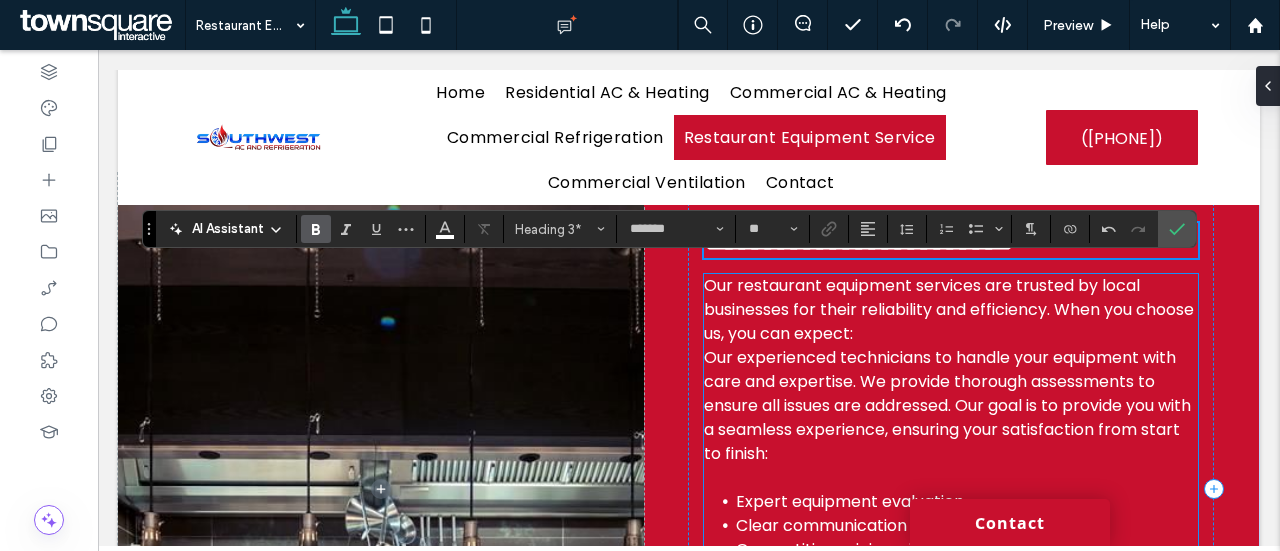 click on "Our experienced technicians to handle your equipment with care and expertise. We provide thorough assessments to ensure all issues are addressed. Our goal is to provide you with a seamless experience, ensuring your satisfaction from start to finish:" at bounding box center [947, 405] 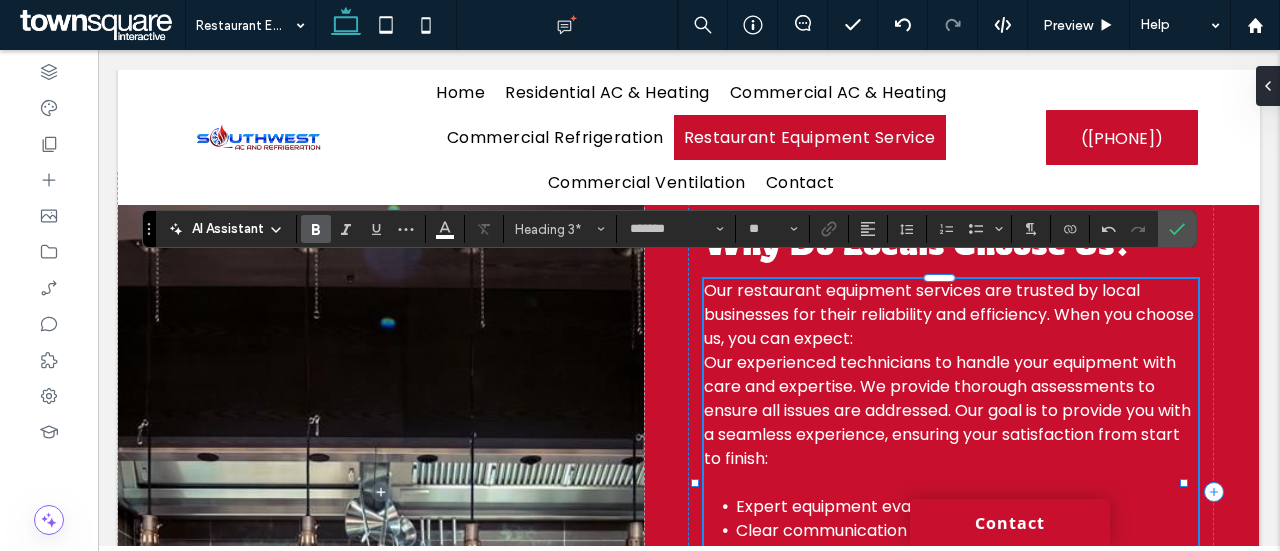 click on "Our restaurant equipment services are trusted by local businesses for their reliability and efficiency. When you choose us, you can expect: Our experienced technicians to handle your equipment with care and expertise. We provide thorough assessments to ensure all issues are addressed. Our goal is to provide you with a seamless experience, ensuring your satisfaction from start to finish: Expert equipment evaluation Clear communication of service options Competitive pricing with no surprises Prompt and professional repairs Access to quality used equipment Plan your service with us today to keep your kitchen running efficiently." at bounding box center (951, 483) 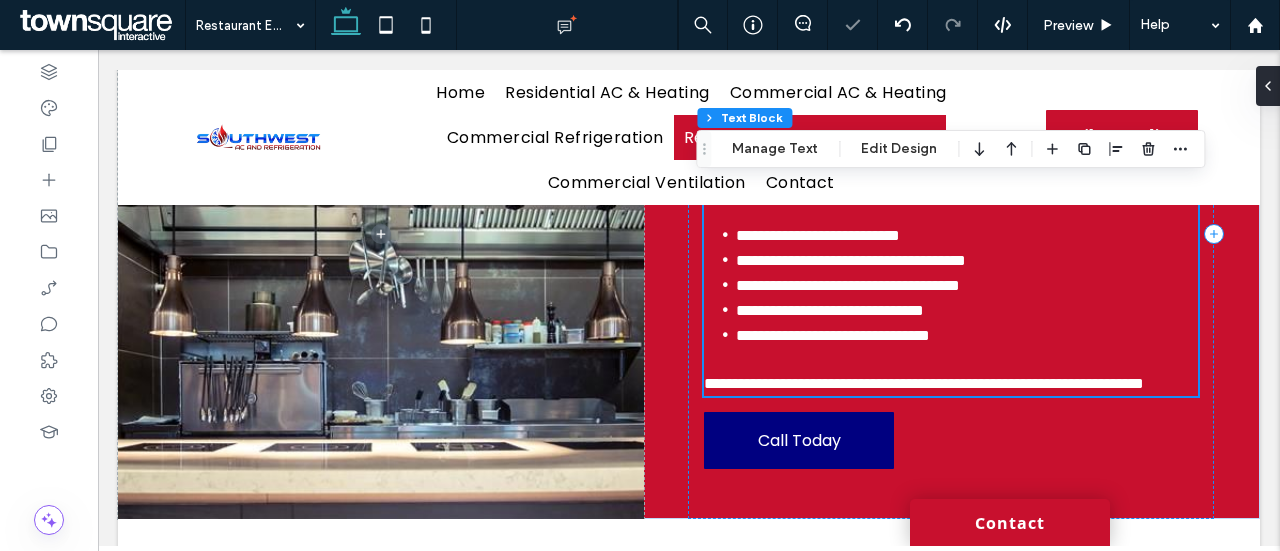 type on "*******" 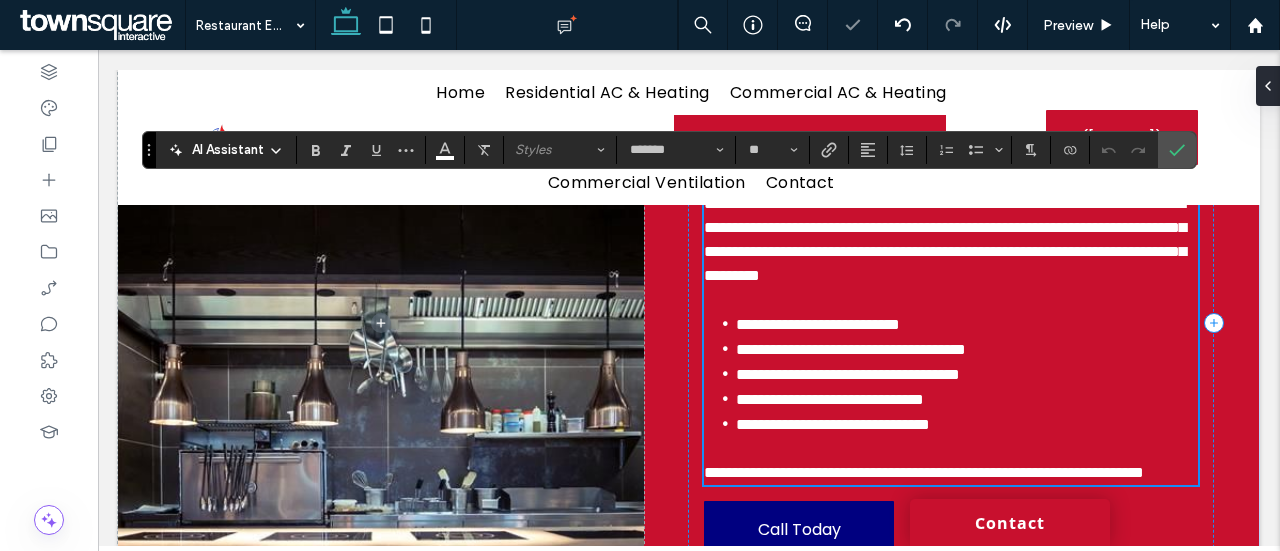 scroll, scrollTop: 667, scrollLeft: 0, axis: vertical 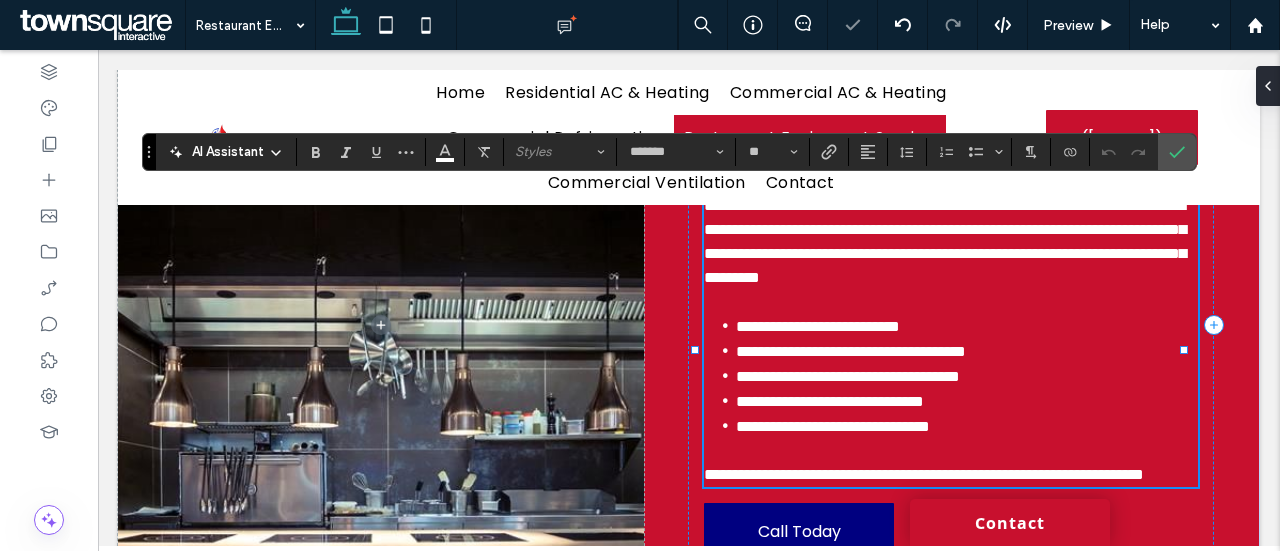 click on "**********" at bounding box center [945, 241] 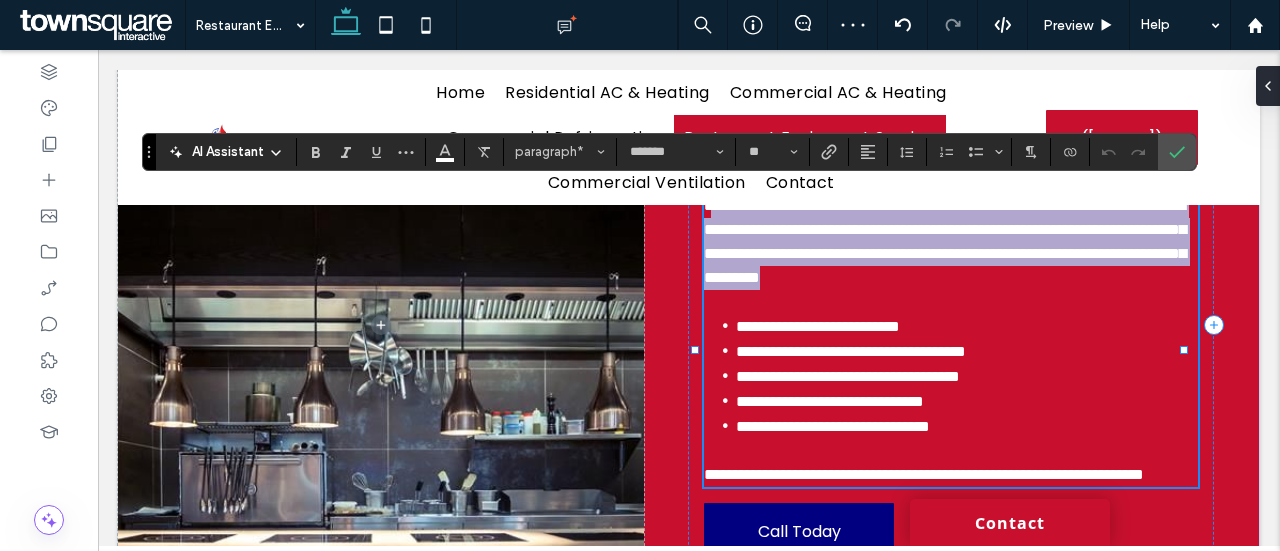 drag, startPoint x: 817, startPoint y: 369, endPoint x: 702, endPoint y: 277, distance: 147.27185 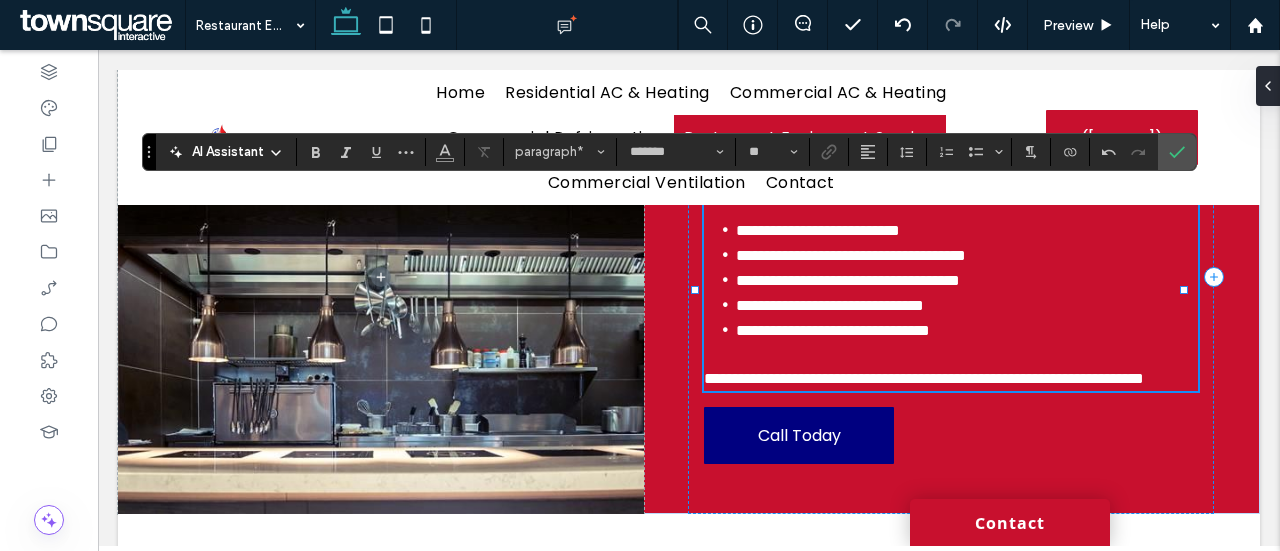 click on "**********" at bounding box center (967, 230) 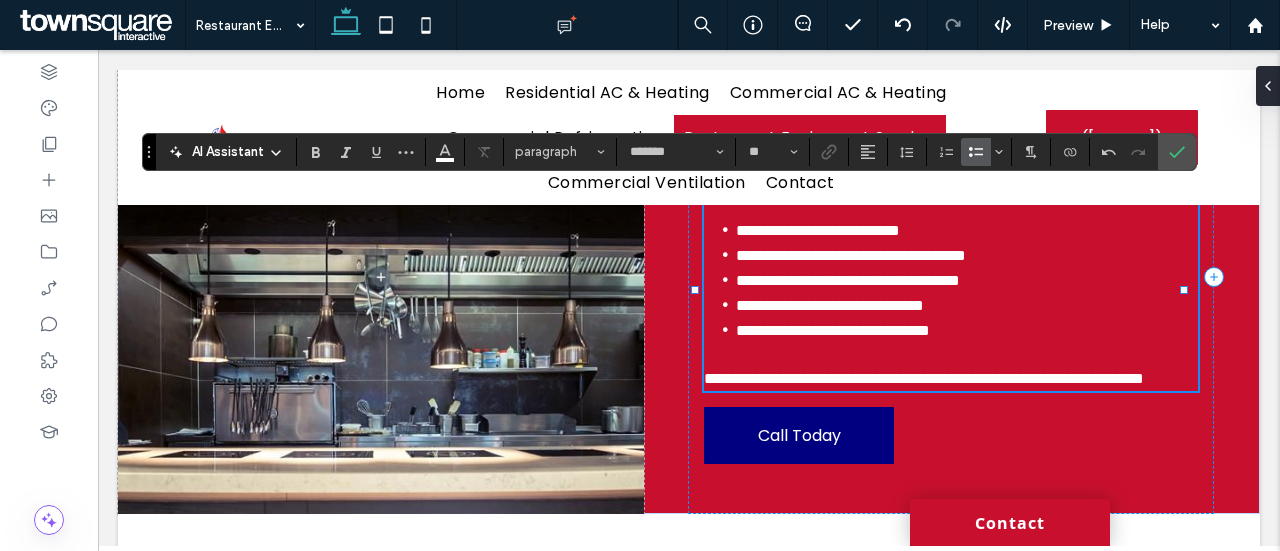 type 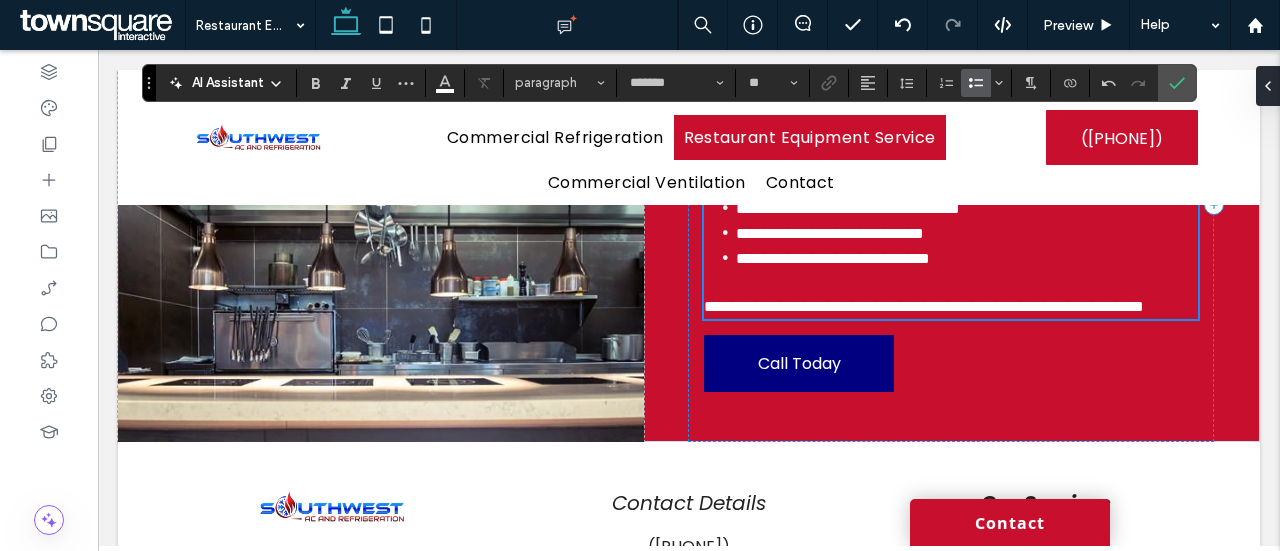 scroll, scrollTop: 750, scrollLeft: 0, axis: vertical 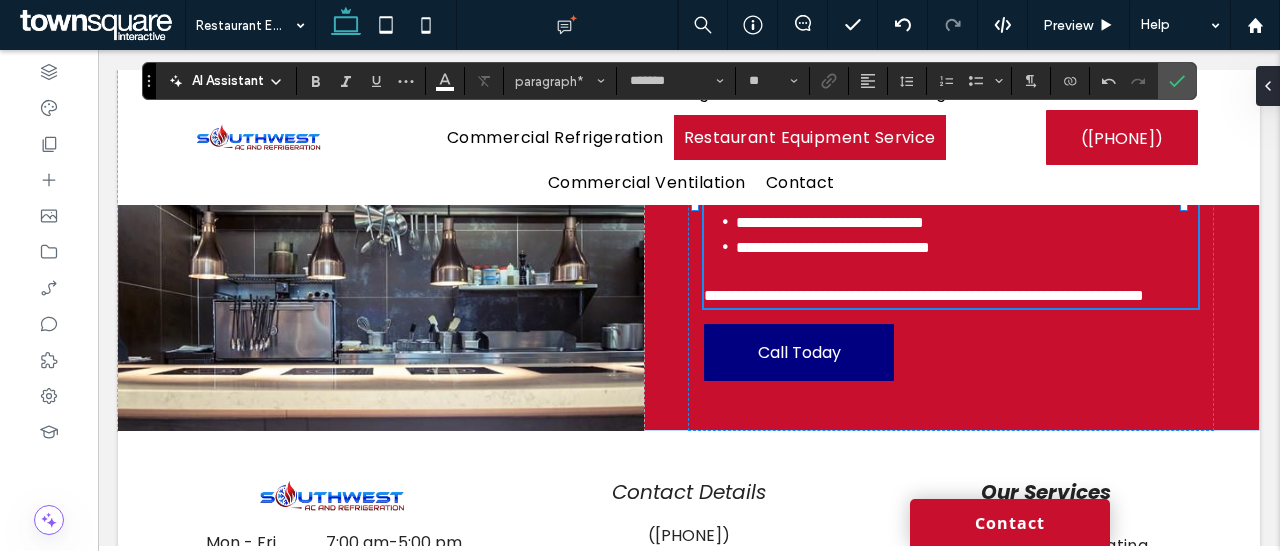 click on "**********" at bounding box center (924, 295) 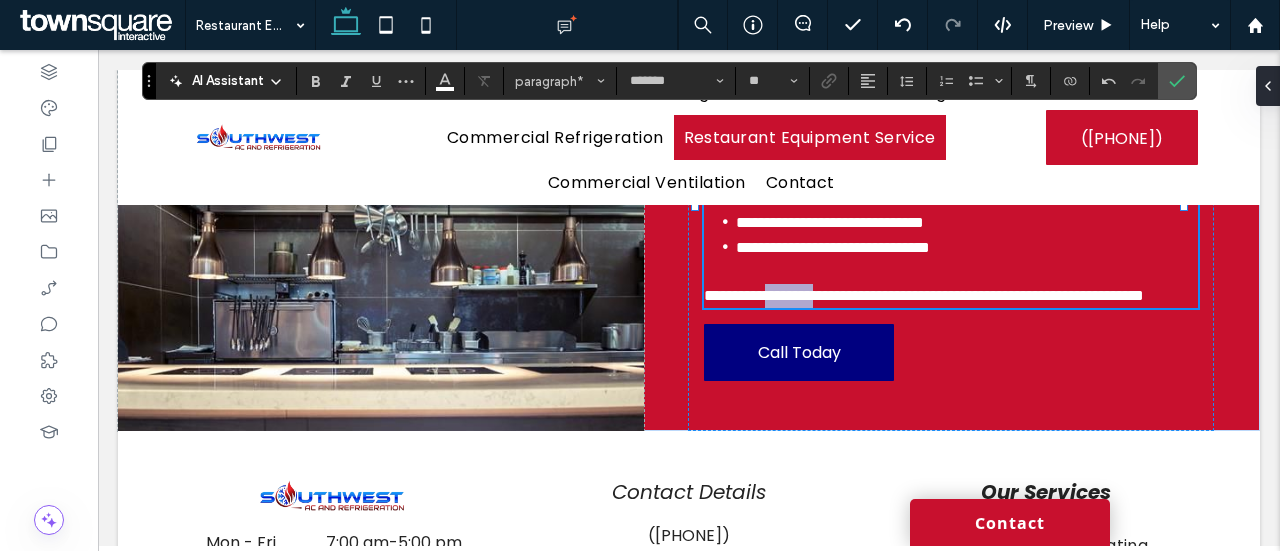 click on "**********" at bounding box center [924, 295] 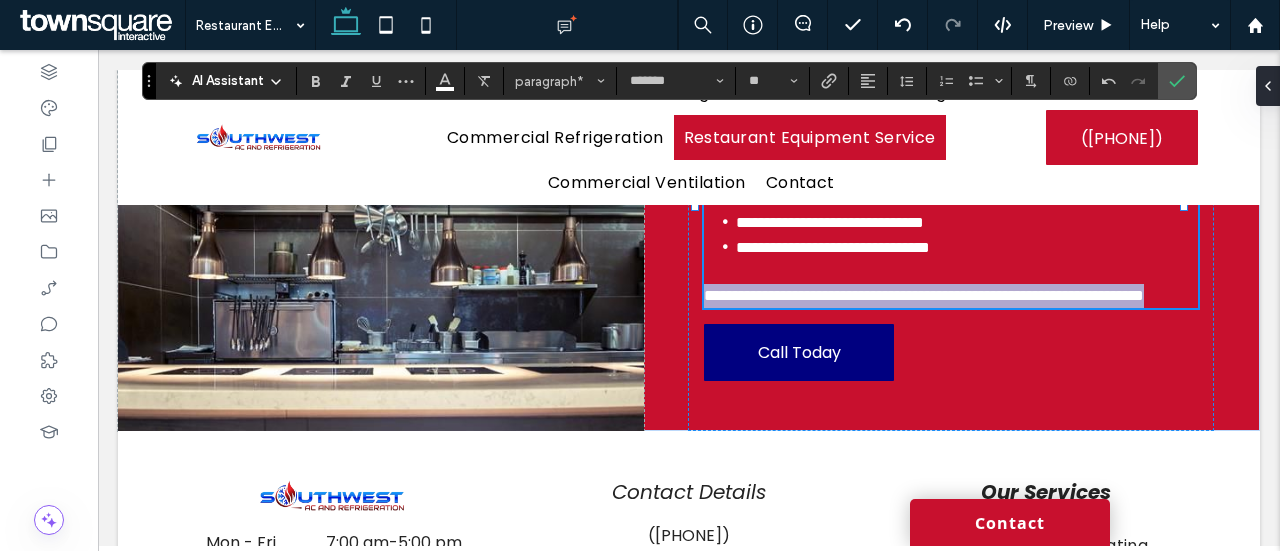 click on "**********" at bounding box center [924, 295] 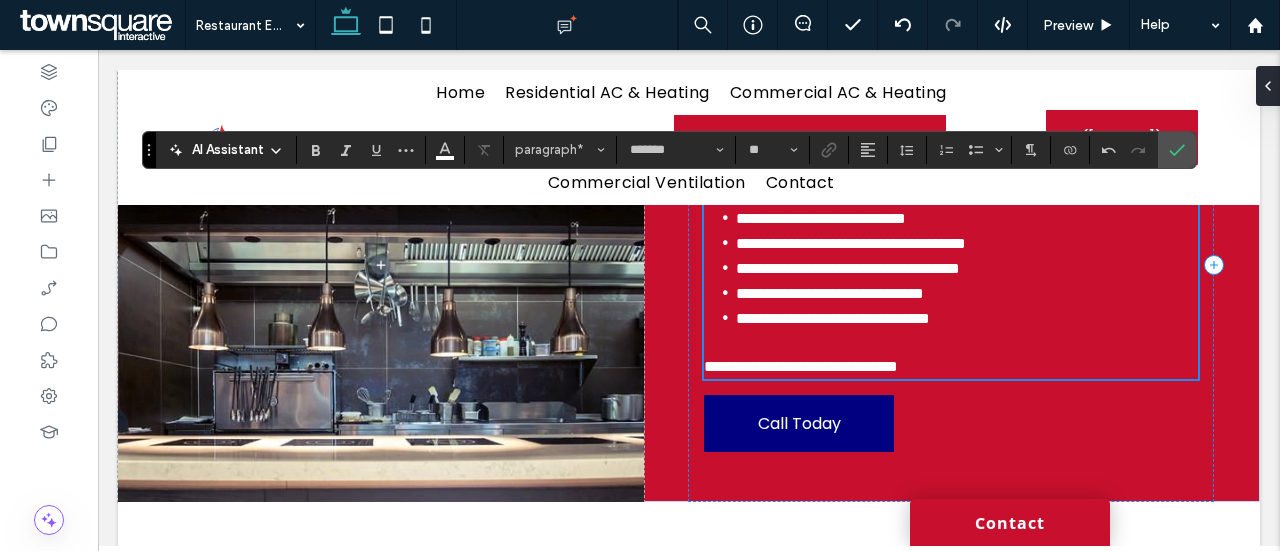 scroll, scrollTop: 680, scrollLeft: 0, axis: vertical 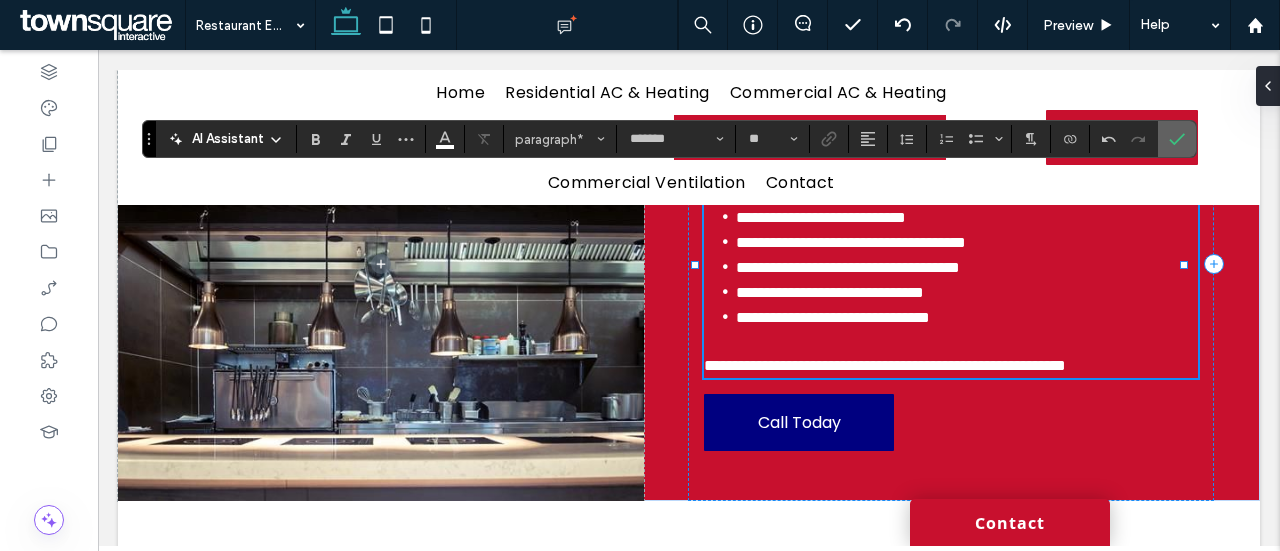click at bounding box center [1177, 139] 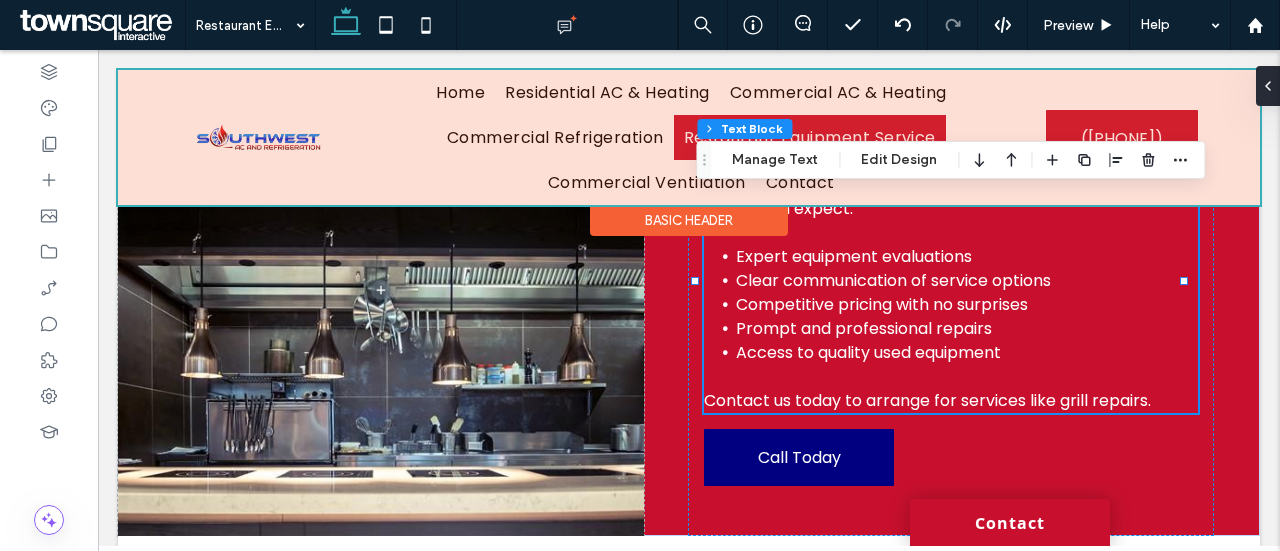scroll, scrollTop: 659, scrollLeft: 0, axis: vertical 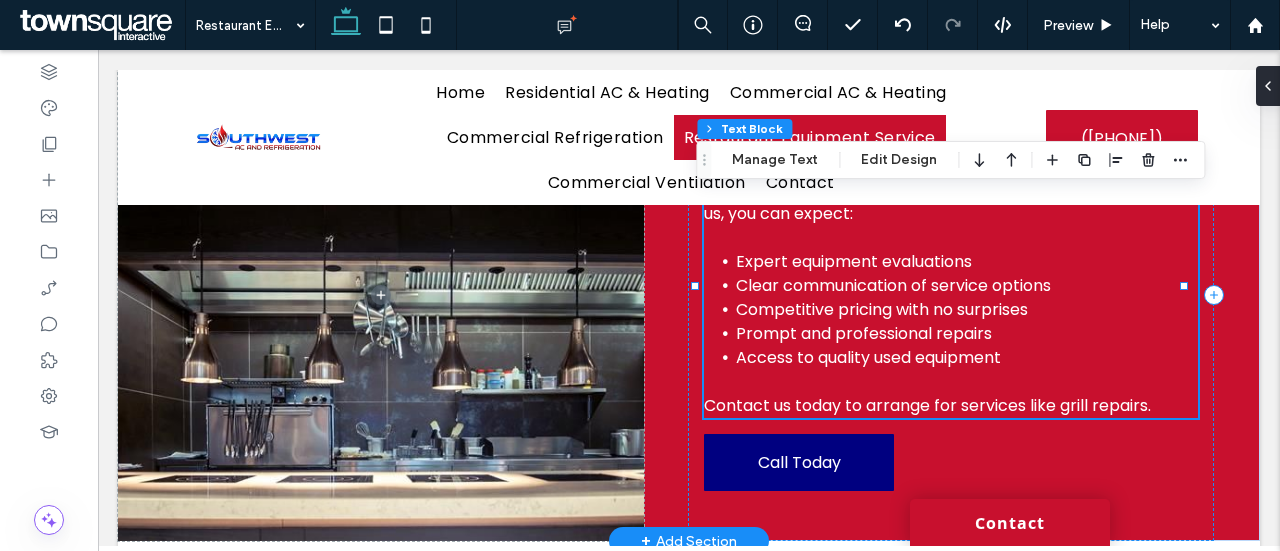 click on "Access to quality used equipment" at bounding box center [967, 358] 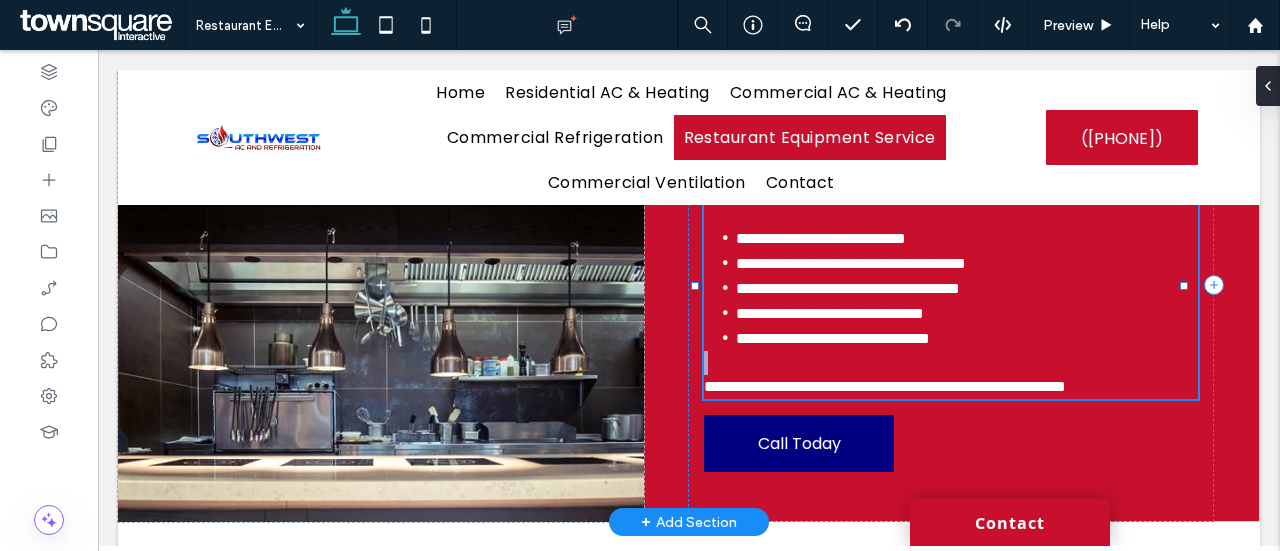 type on "*******" 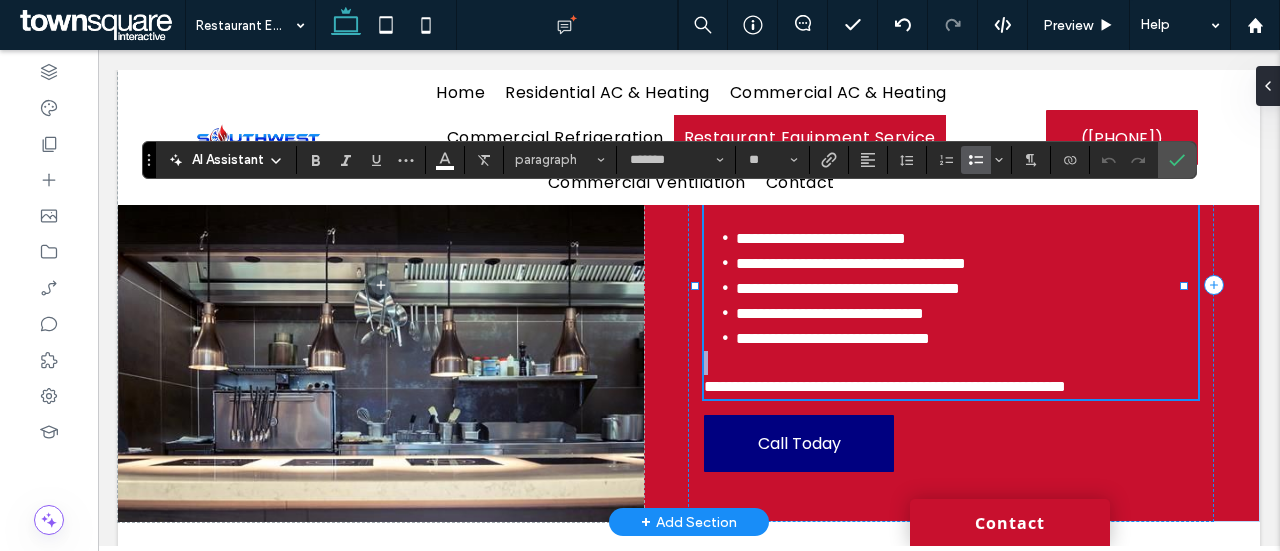 click on "**********" at bounding box center (967, 338) 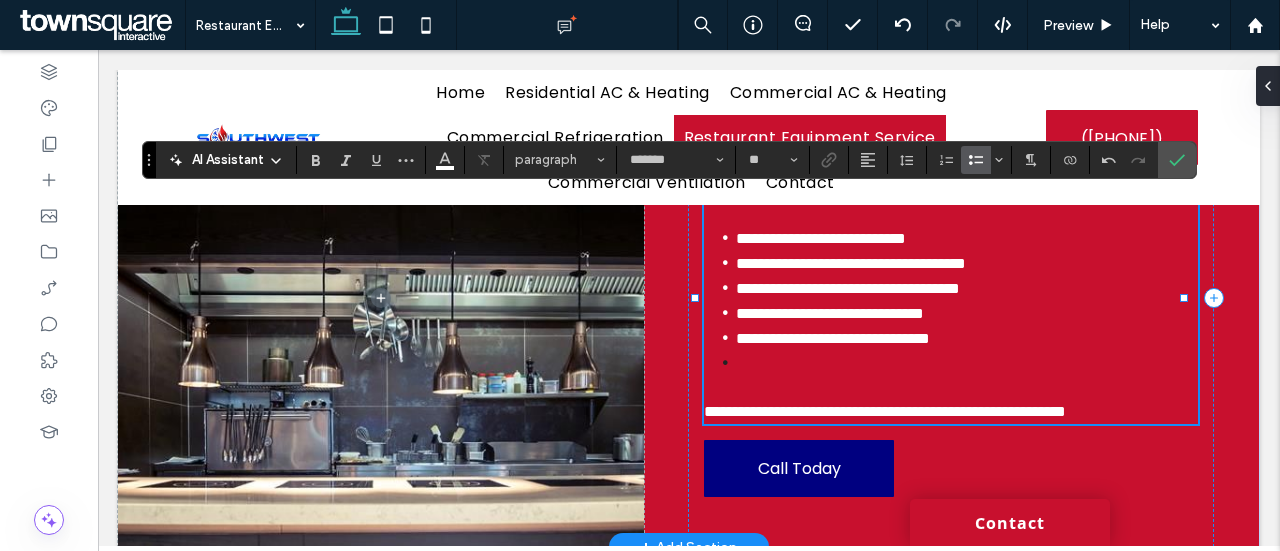 type 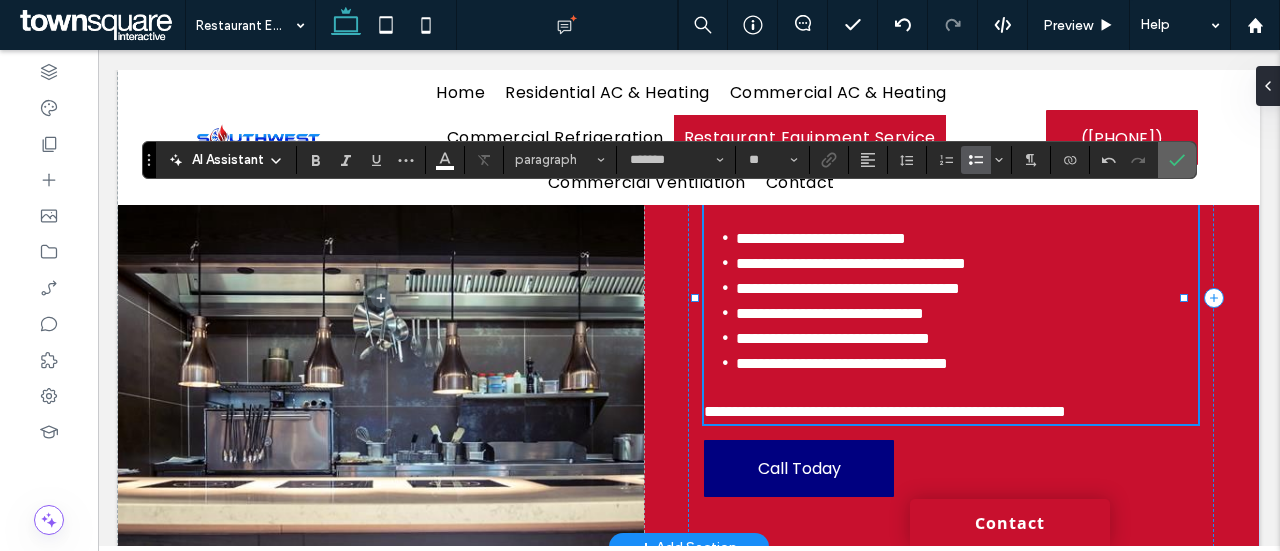 click 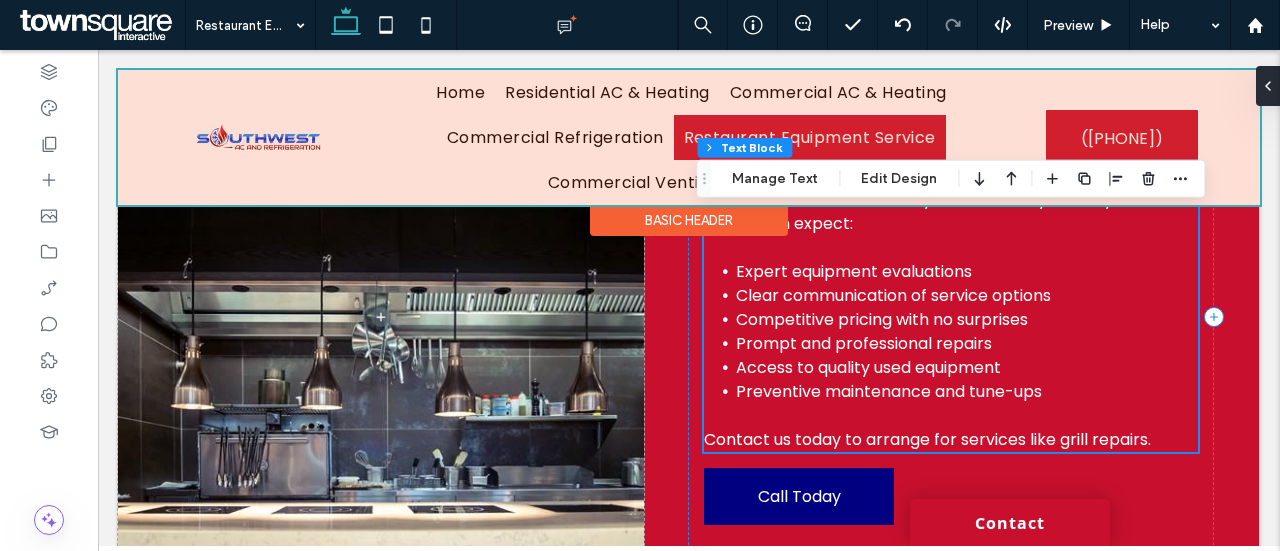 scroll, scrollTop: 617, scrollLeft: 0, axis: vertical 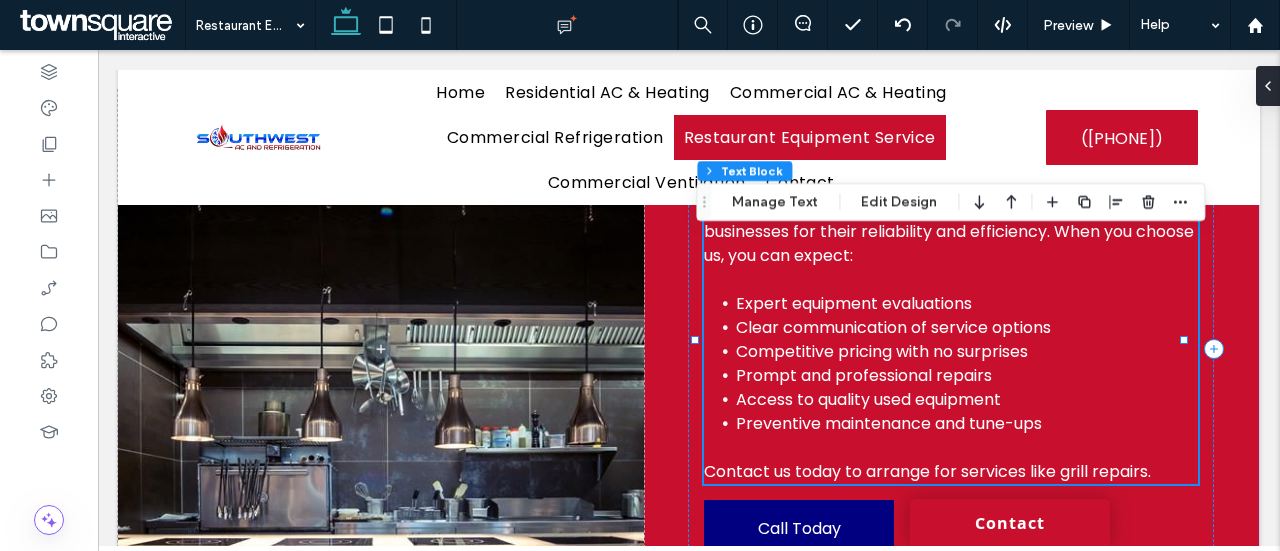 click on "Expert equipment evaluations" at bounding box center (854, 303) 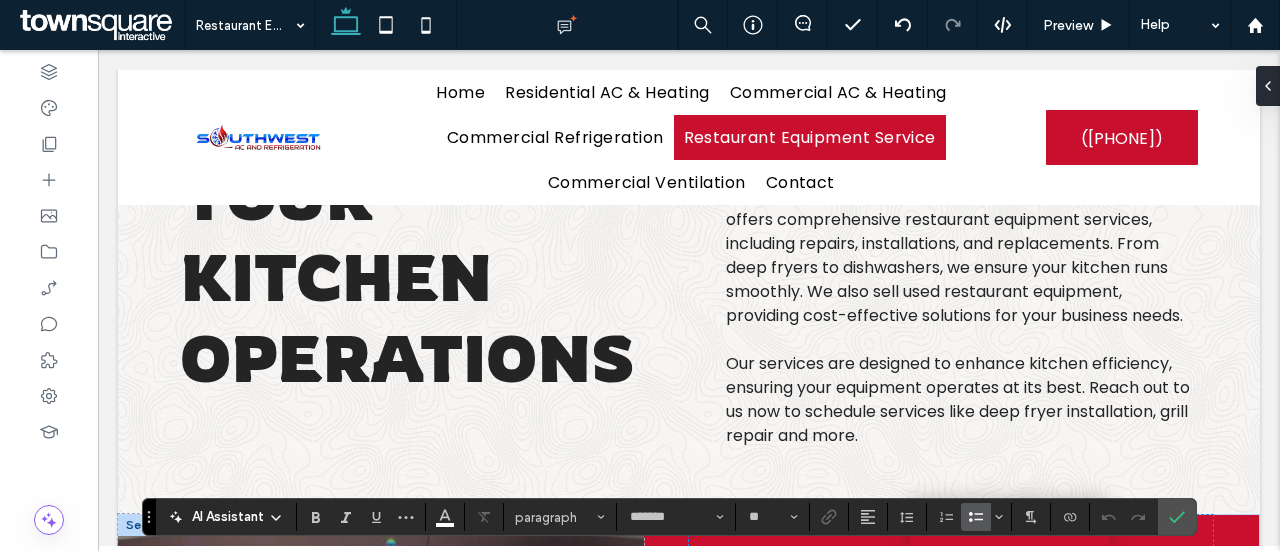 scroll, scrollTop: 0, scrollLeft: 0, axis: both 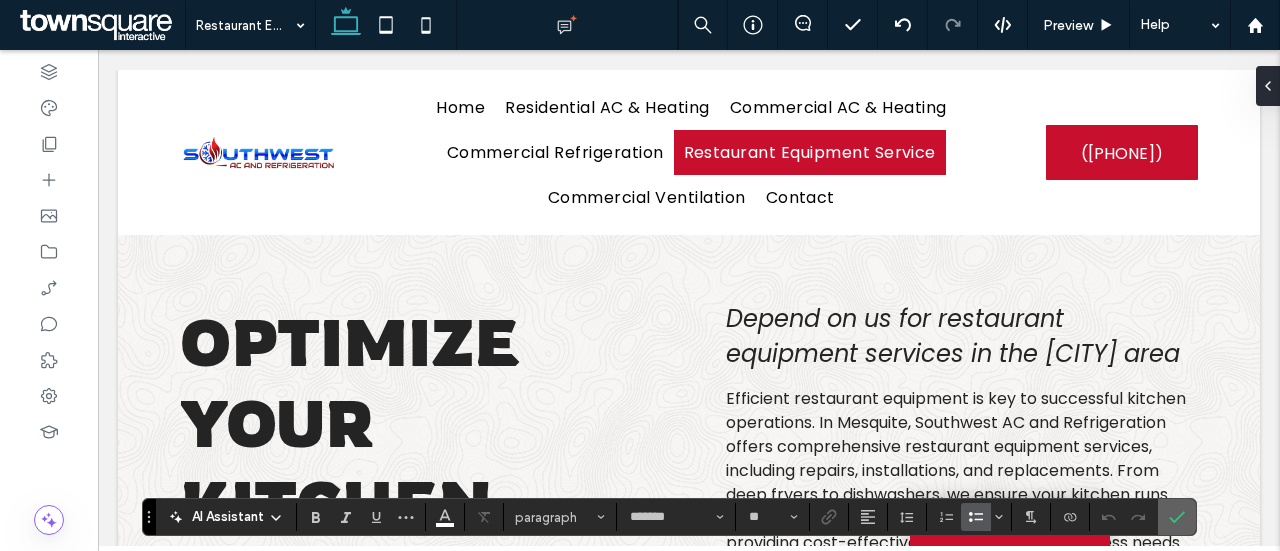 click 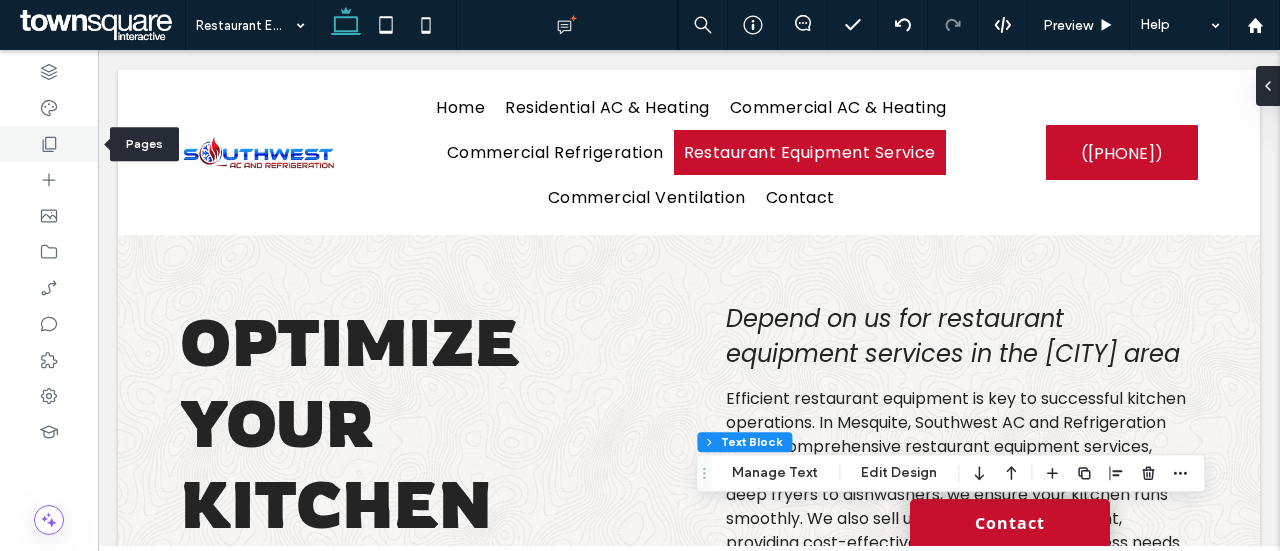 click 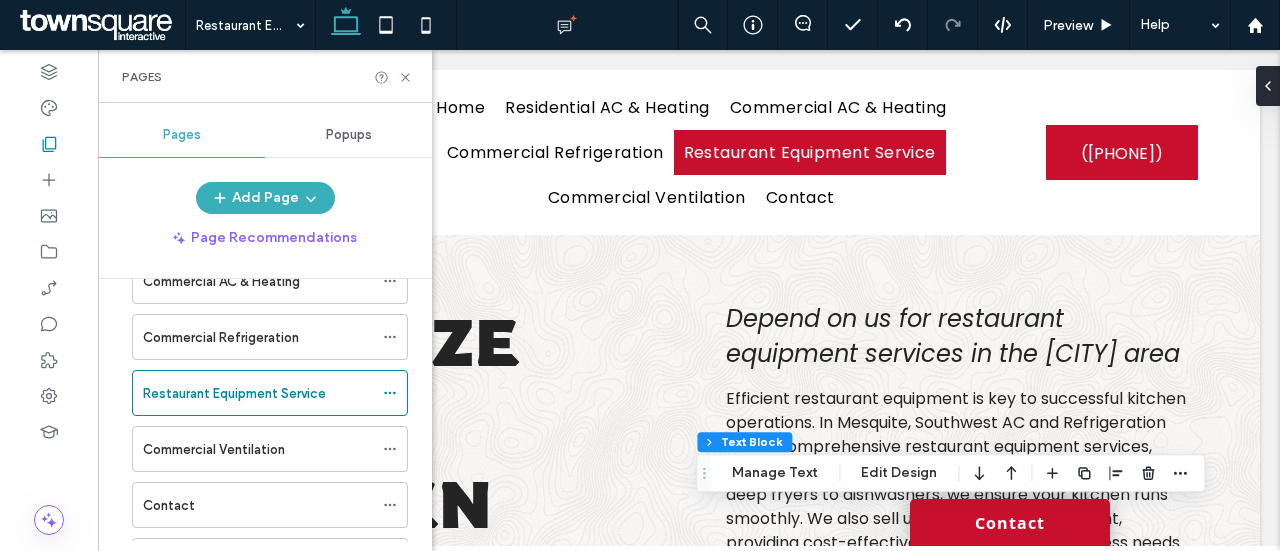 scroll, scrollTop: 168, scrollLeft: 0, axis: vertical 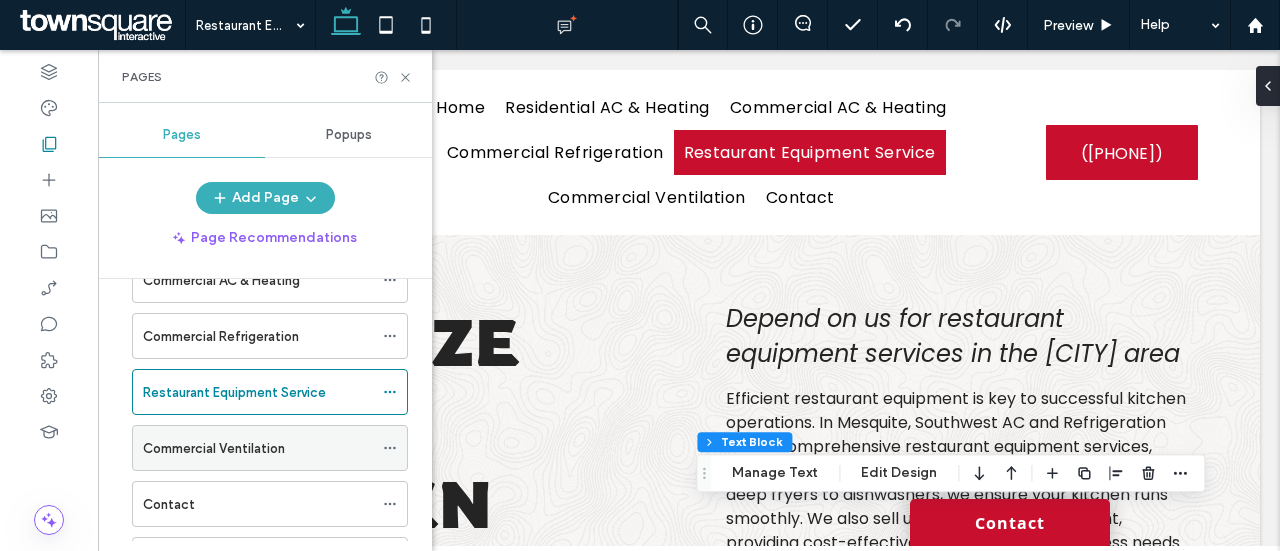 click on "Commercial Ventilation" at bounding box center (270, 448) 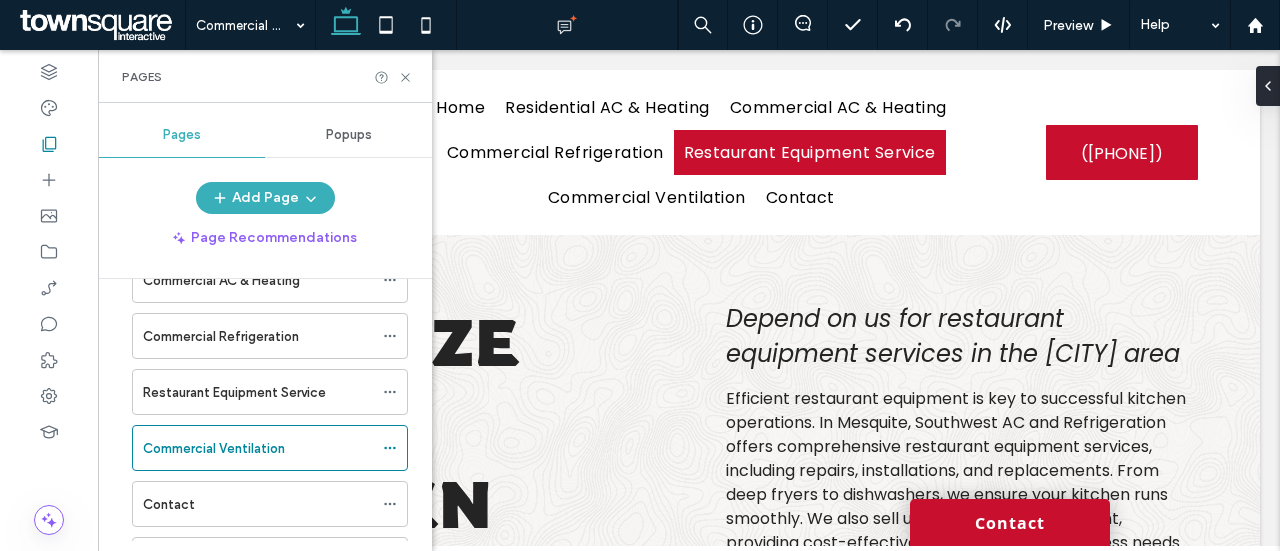 click on "Commercial Ventilation Preview Help
Design Panel Site Comments Team & Clients Automate new comments Instantly notify your team when someone adds or updates a comment on a site. See Zap Examples
Pages Pages Popups Add Page Page Recommendations Home Residential AC & Heating Commercial AC & Heating Commercial Refrigeration Restaurant Equipment Service Commercial Ventilation Contact Geo Pages
Select an element to start It’ll show the design panel with all the design options for that element right here." at bounding box center (640, 275) 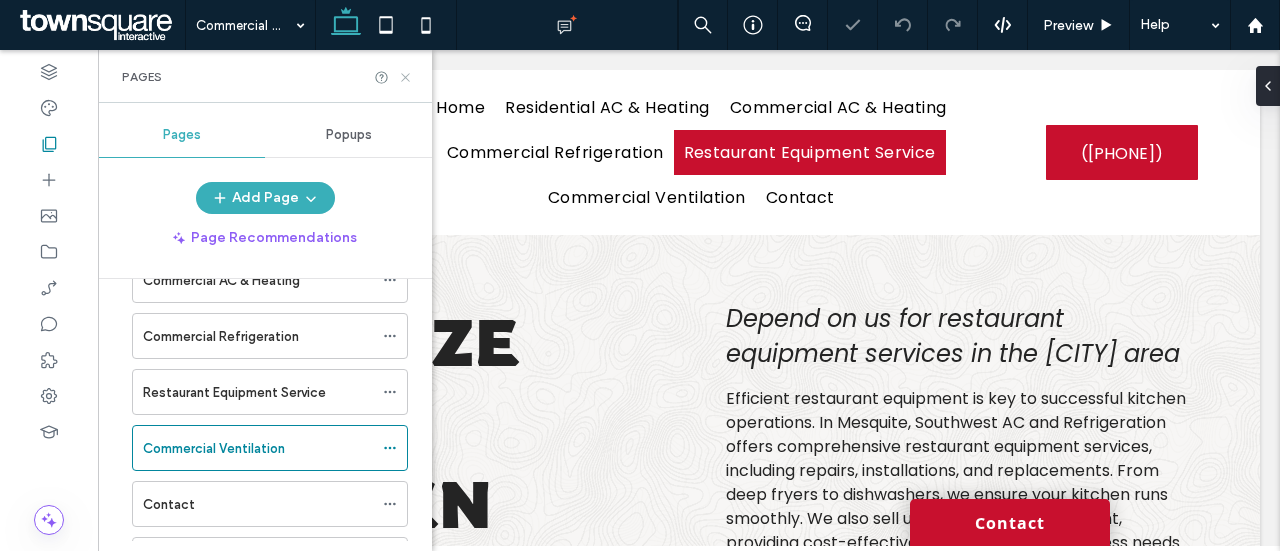 click 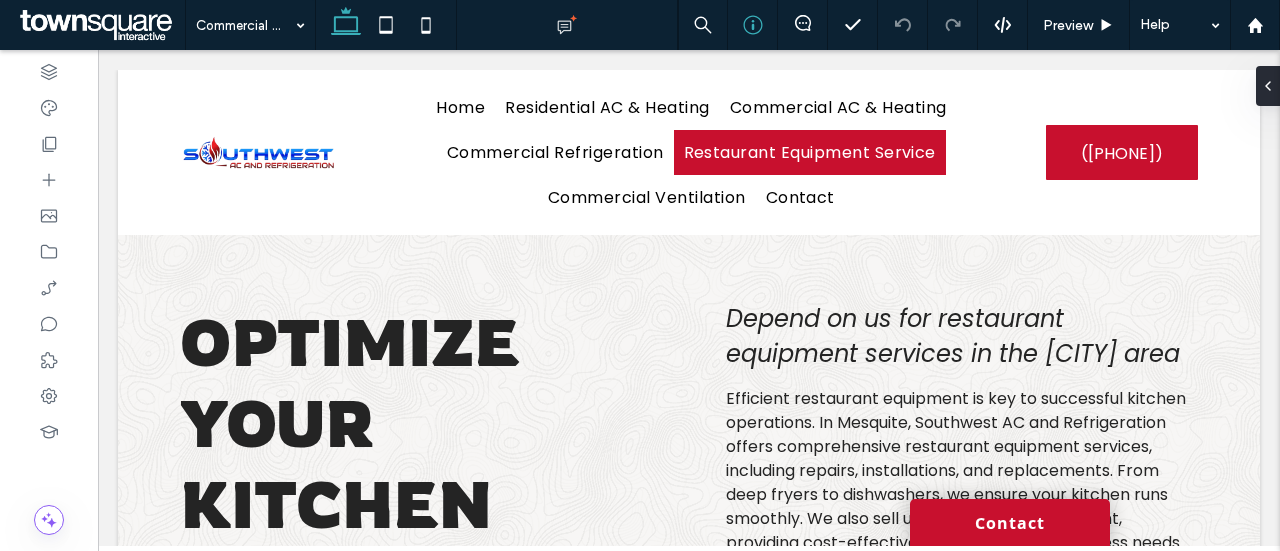 type on "*******" 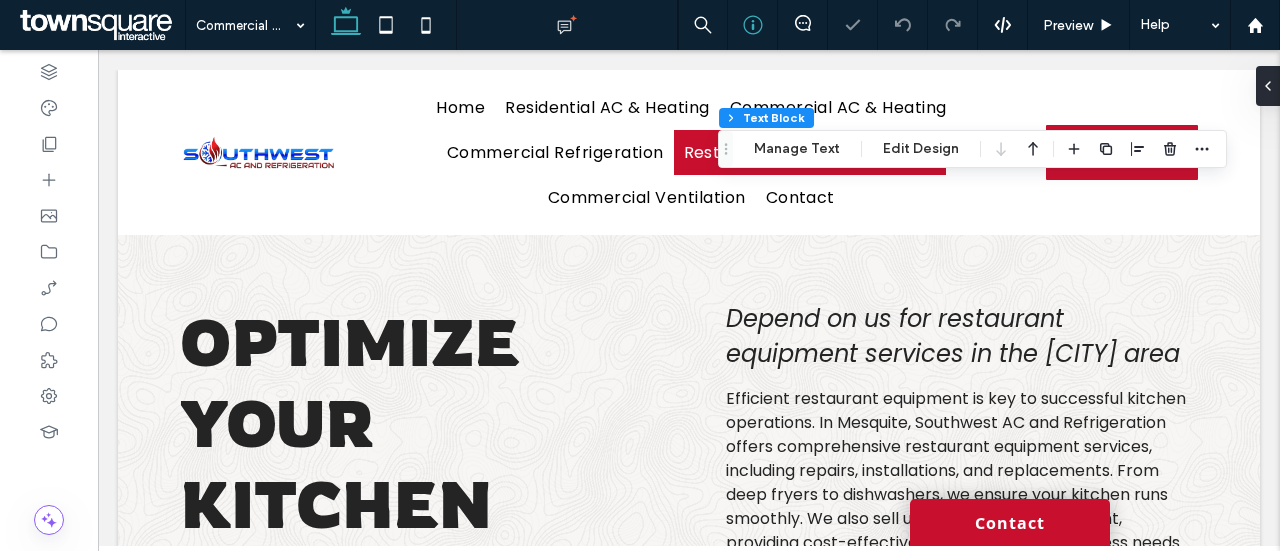 type on "*******" 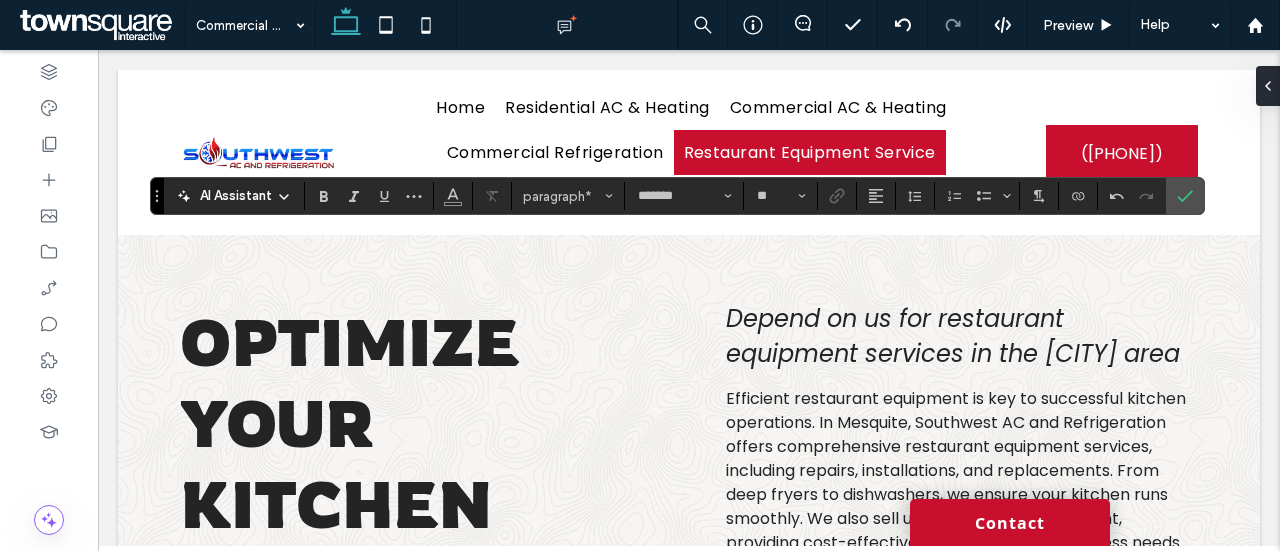 drag, startPoint x: 150, startPoint y: 329, endPoint x: 158, endPoint y: 197, distance: 132.2422 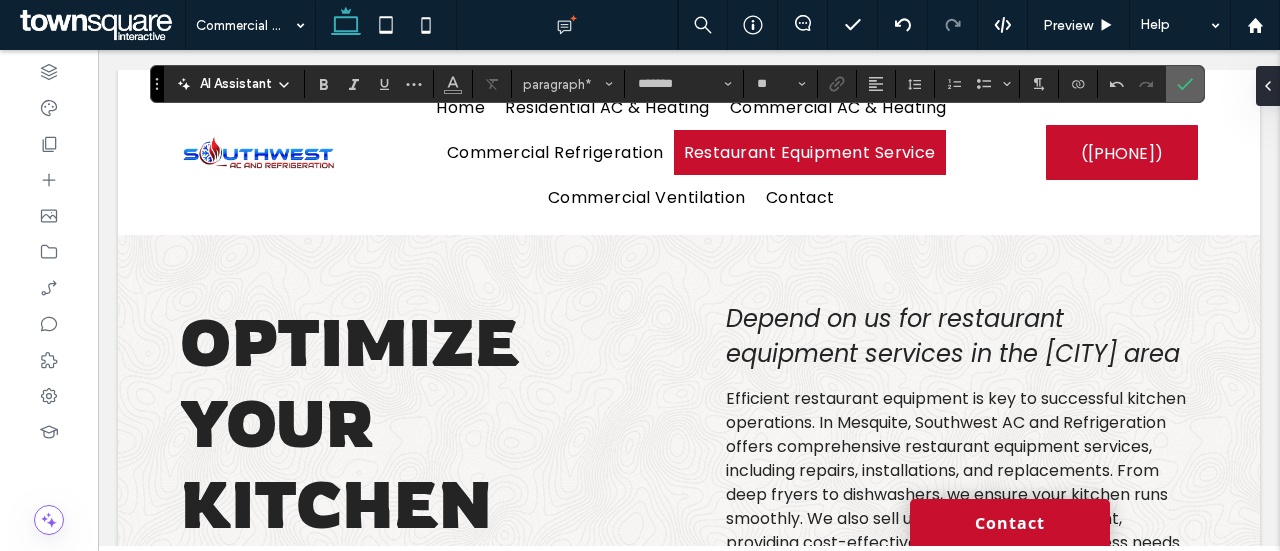 click at bounding box center (1185, 84) 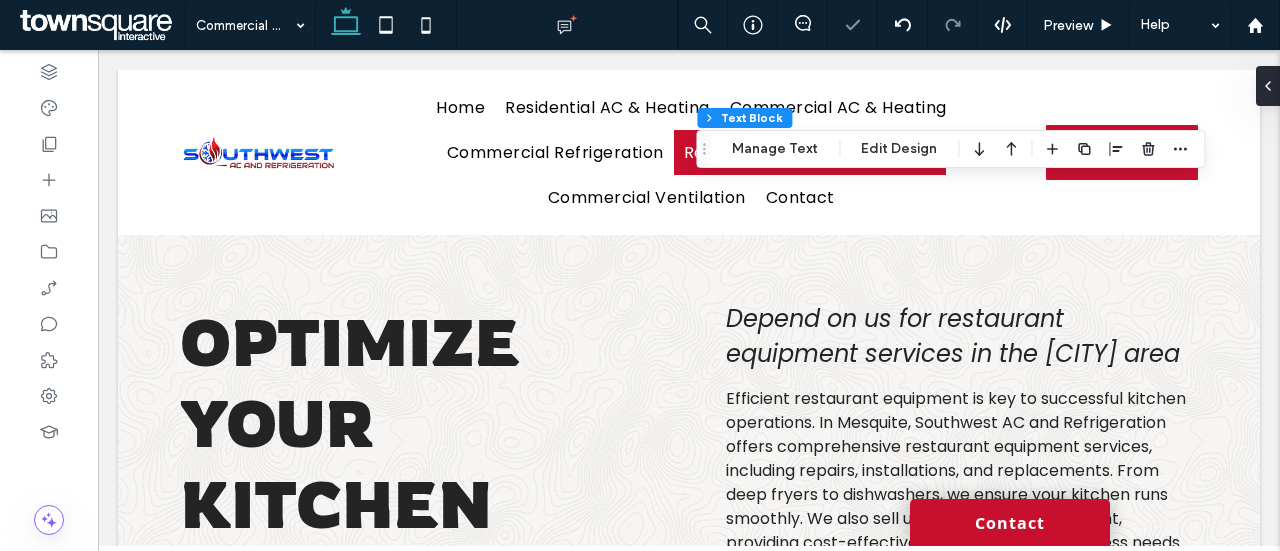 type on "*******" 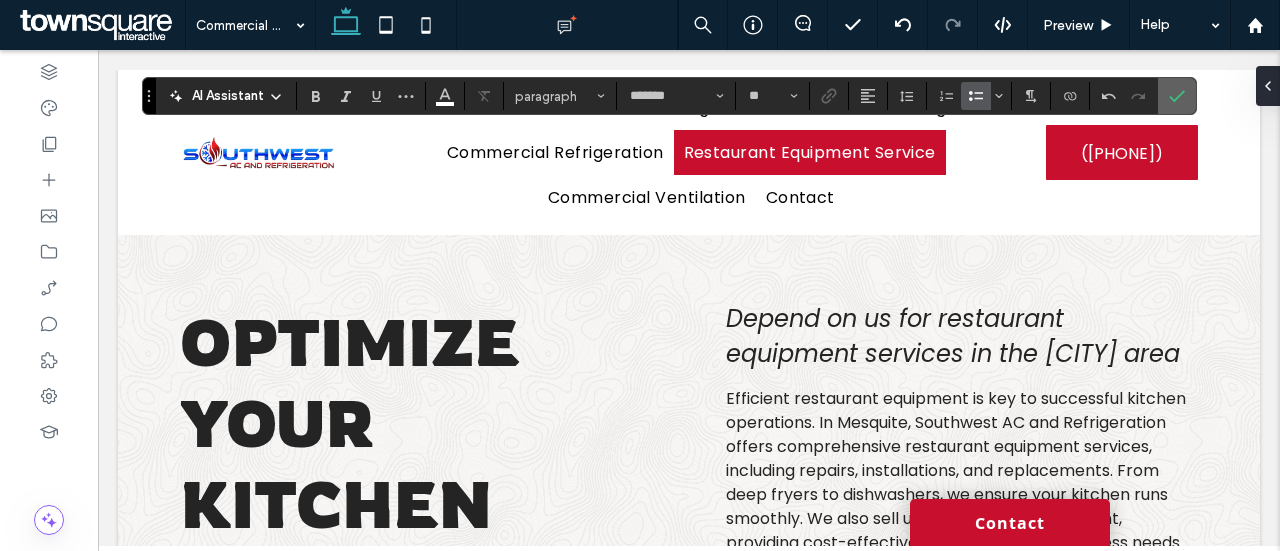 click 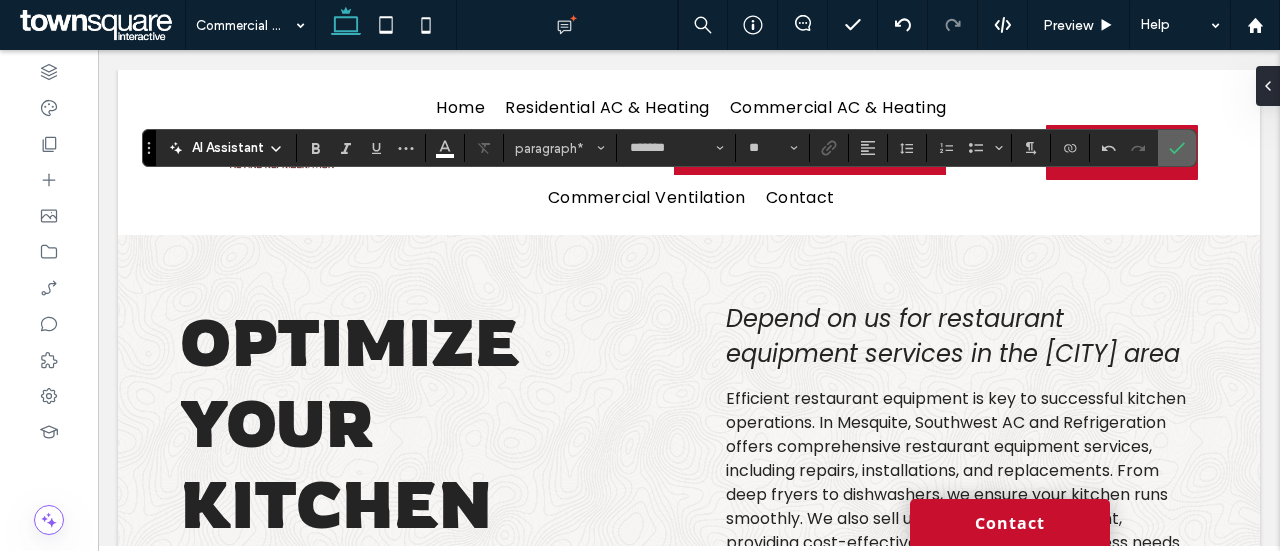 click 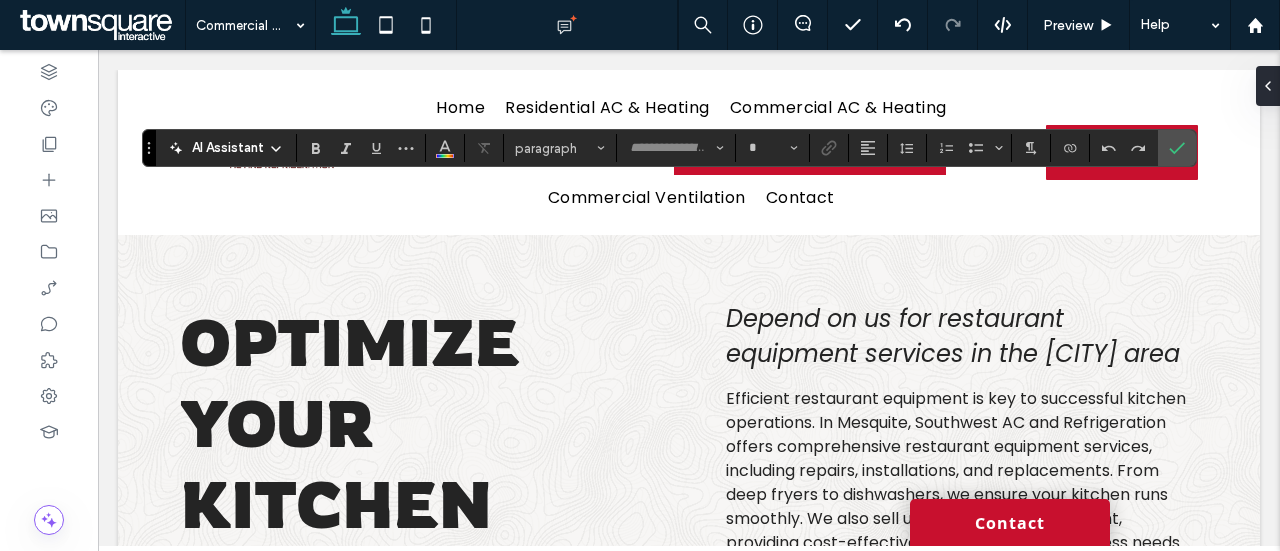 type on "*******" 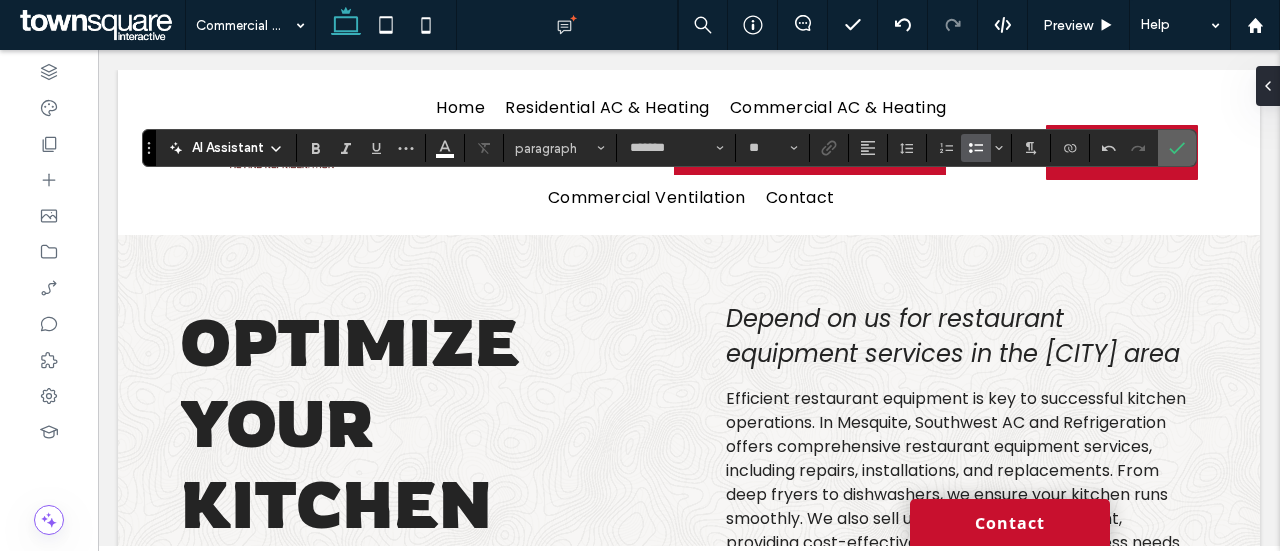 click 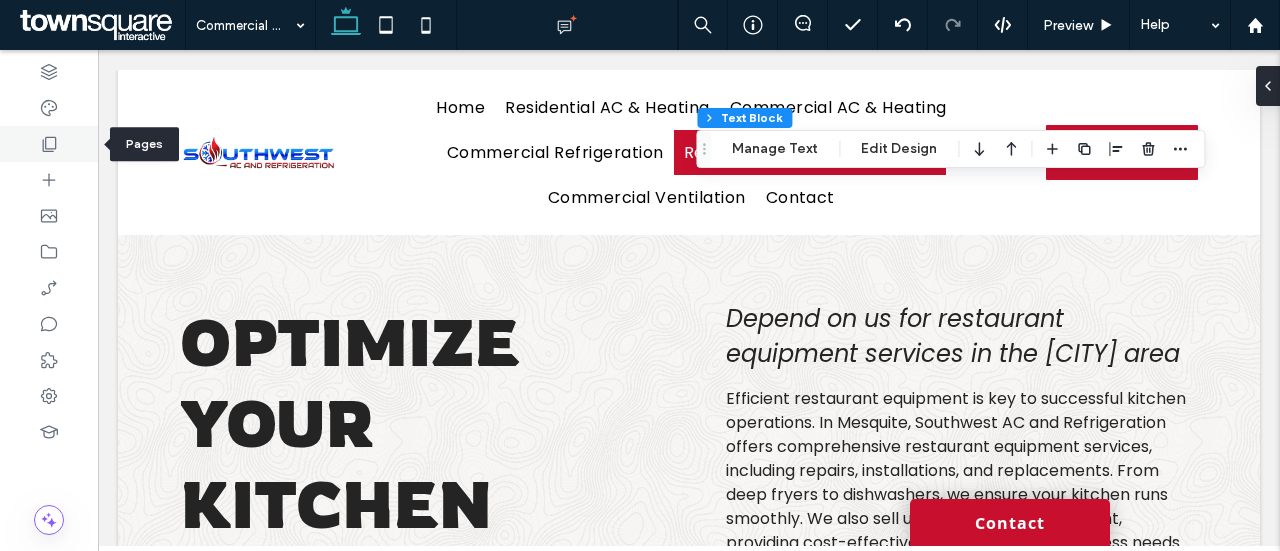 click at bounding box center (49, 144) 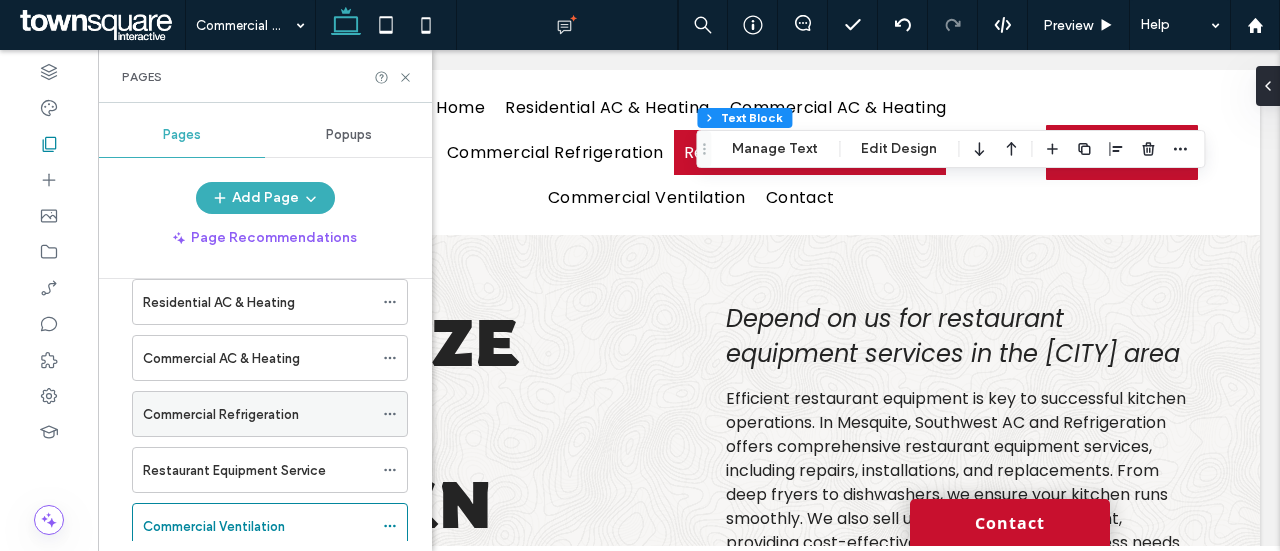 scroll, scrollTop: 253, scrollLeft: 0, axis: vertical 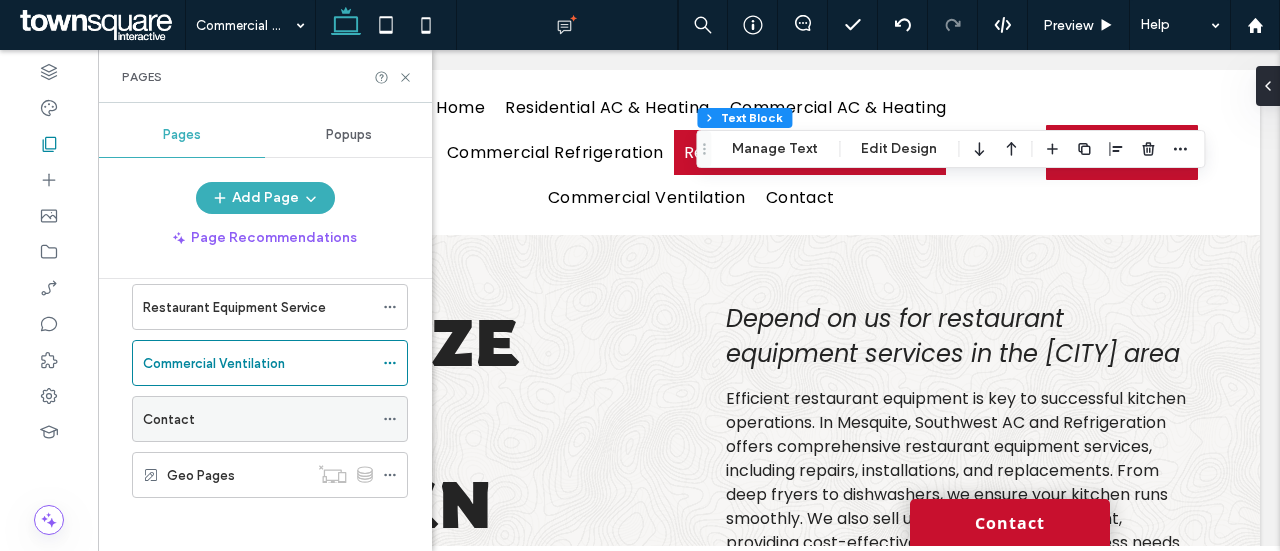 click on "Contact" at bounding box center [258, 419] 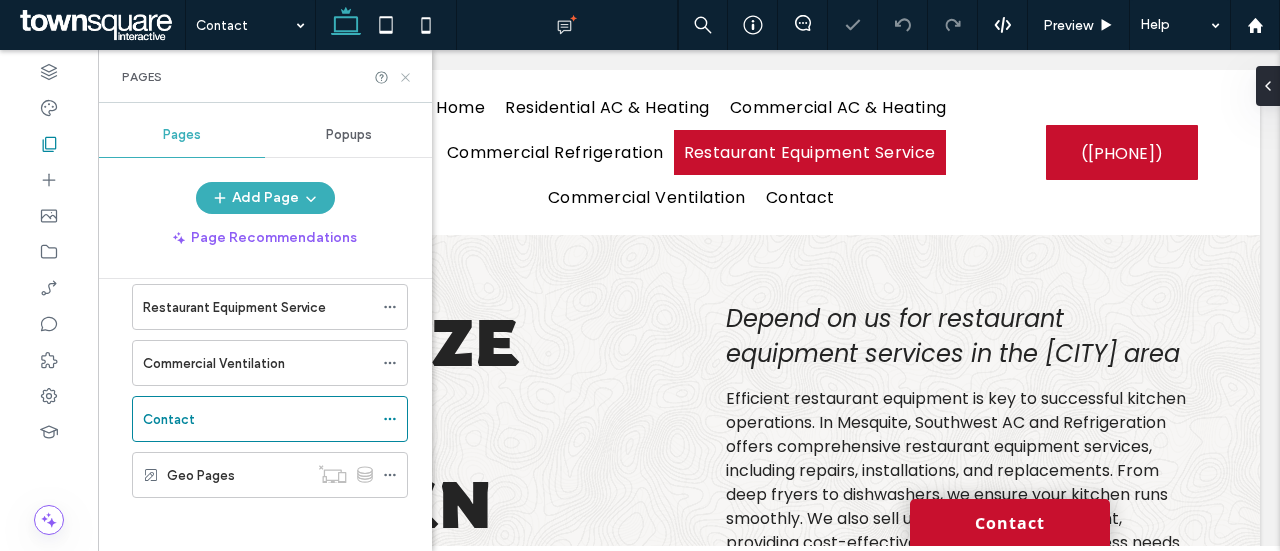 click 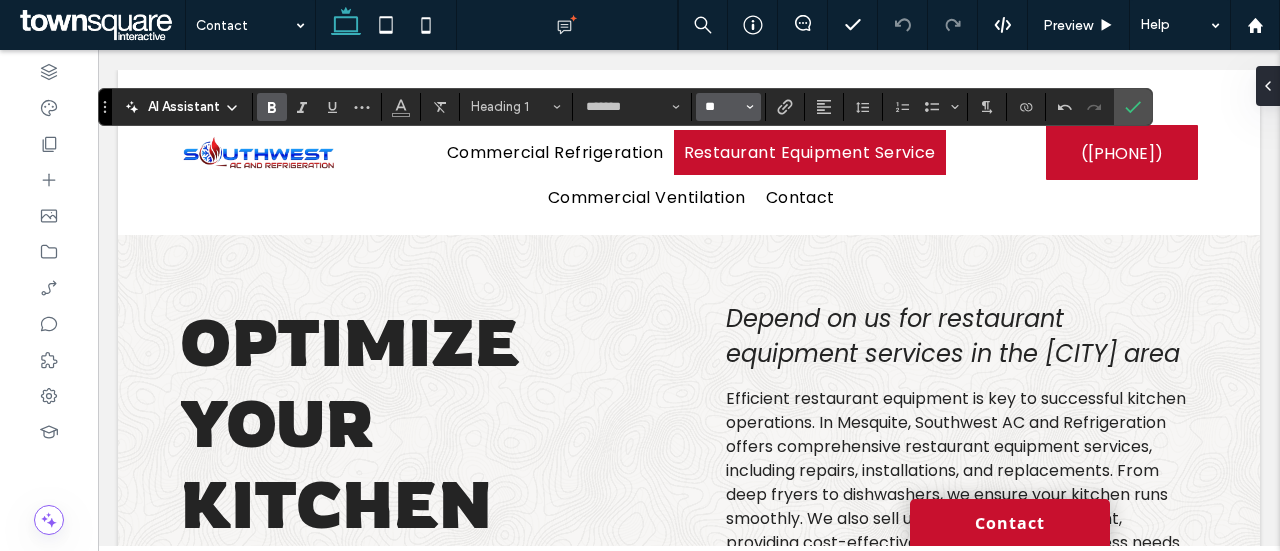 click on "**" at bounding box center (722, 107) 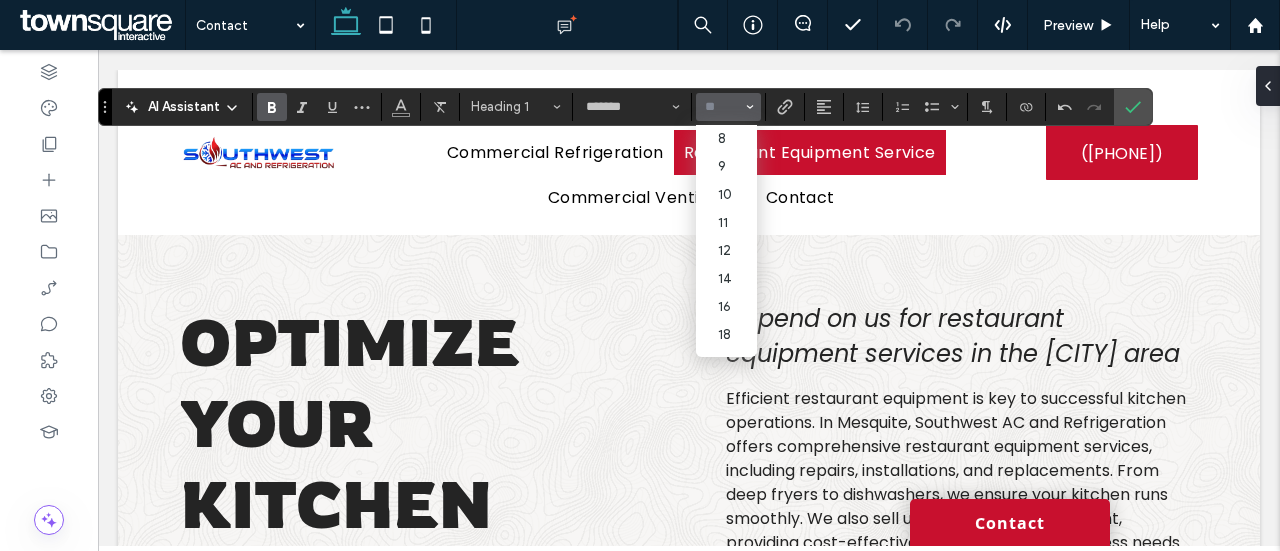 click at bounding box center (722, 107) 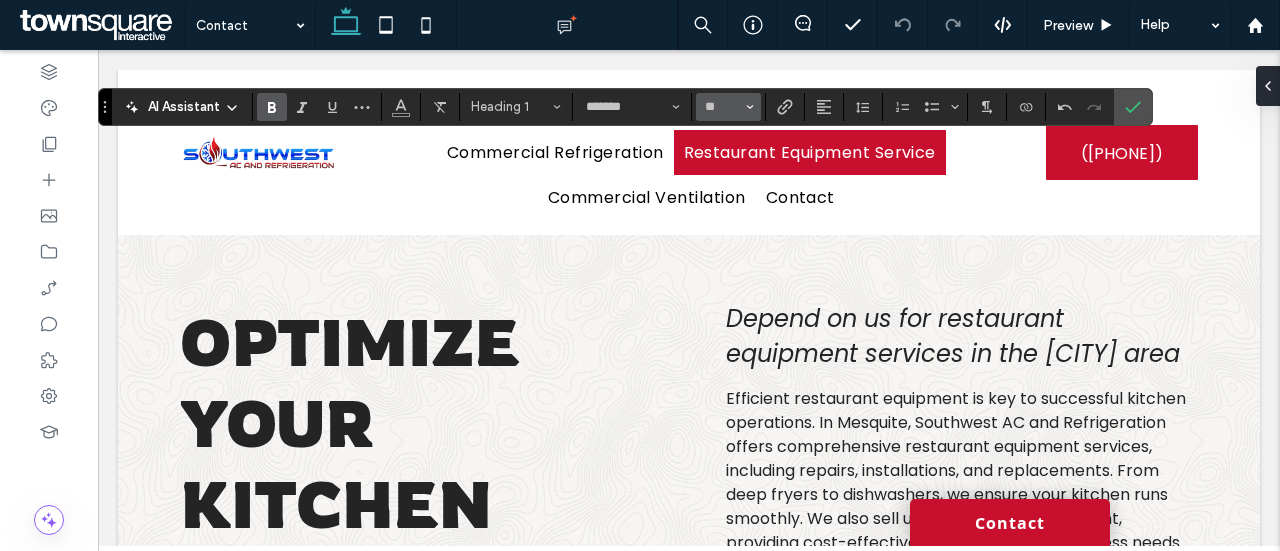 type on "**" 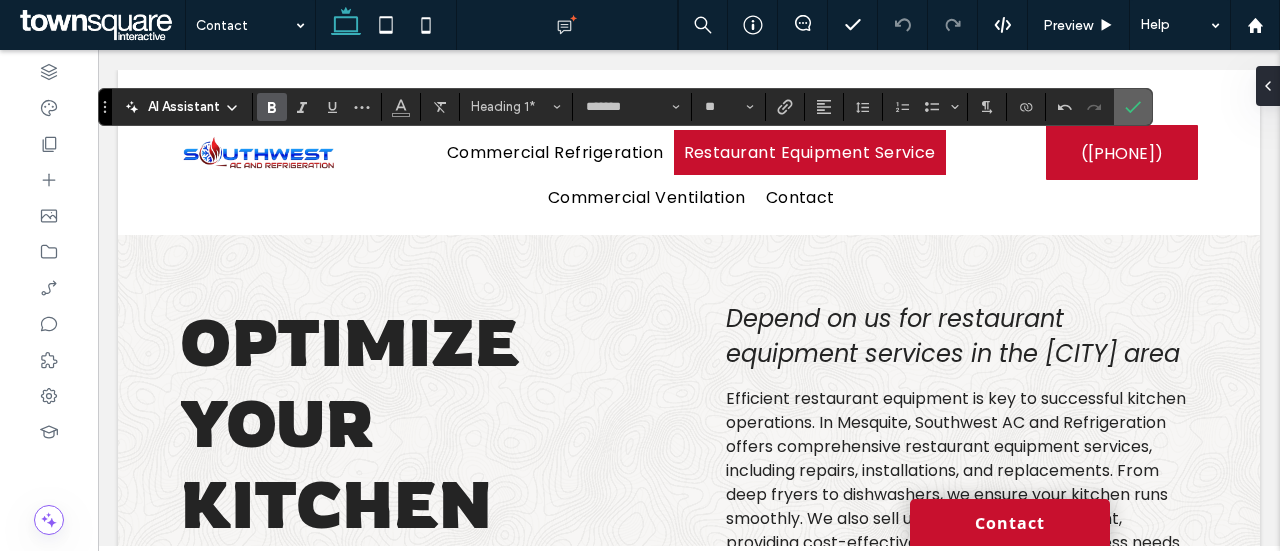 click 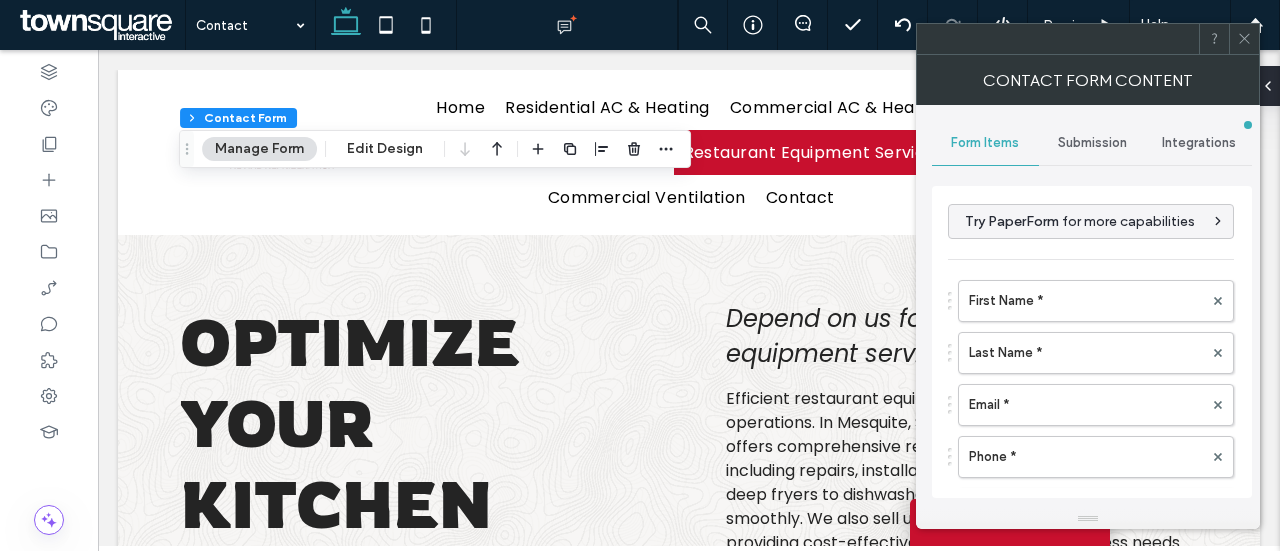 type on "*" 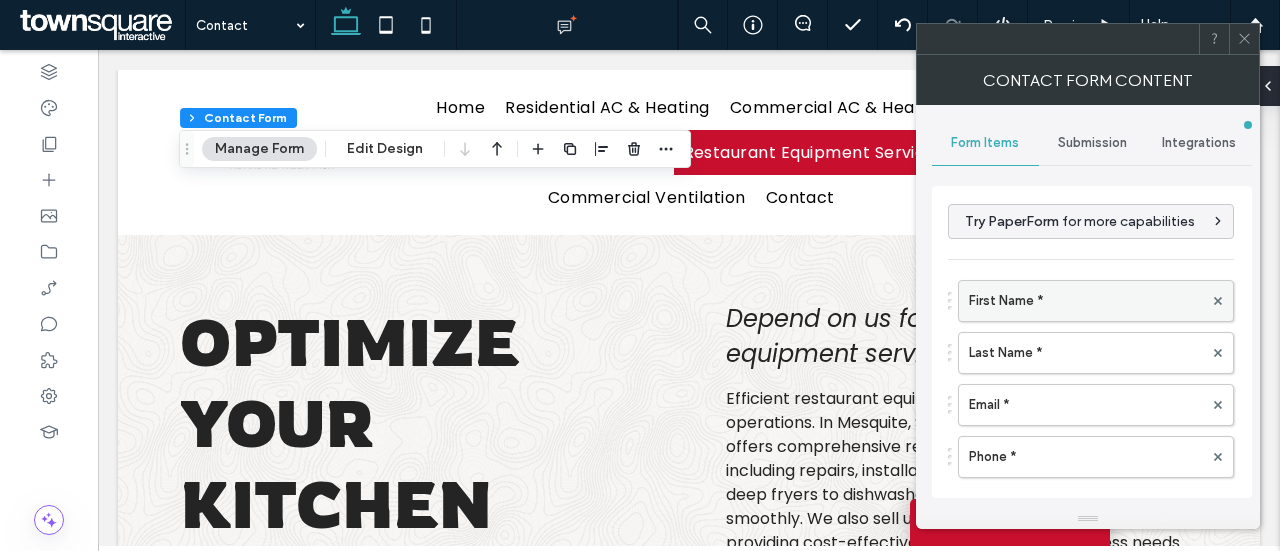 click on "First Name *" at bounding box center [1086, 301] 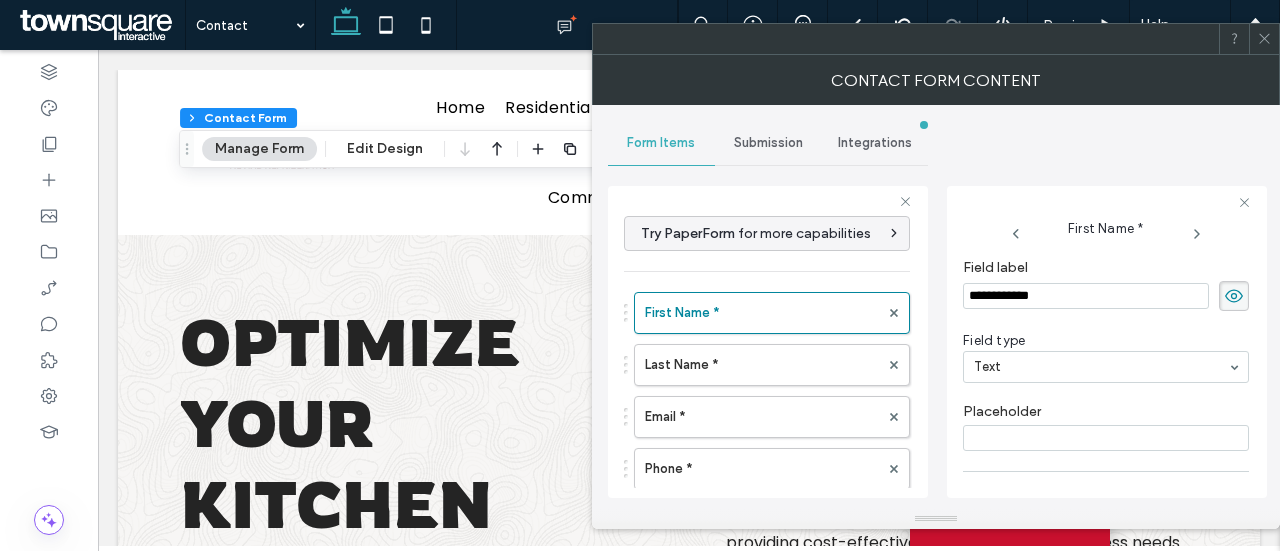 scroll, scrollTop: 155, scrollLeft: 0, axis: vertical 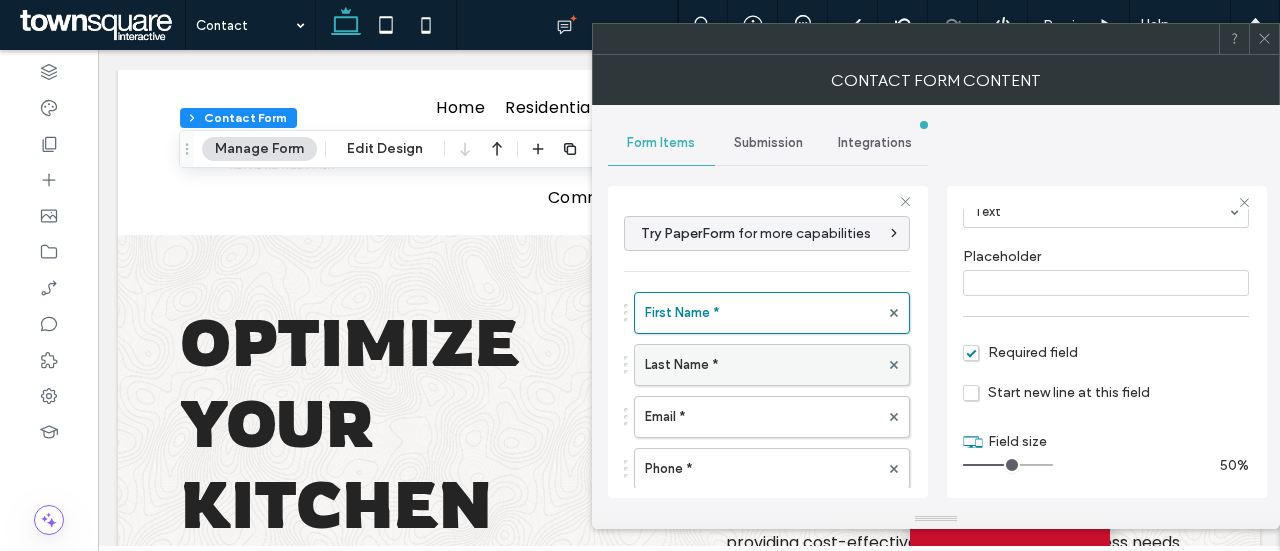 click on "Last Name *" at bounding box center (762, 365) 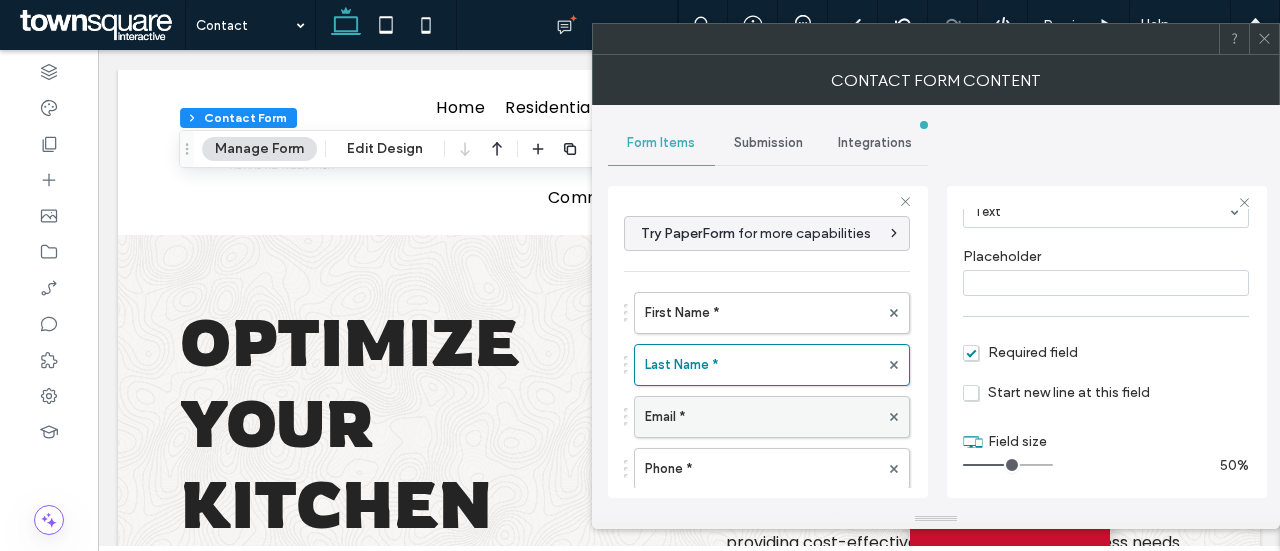 click on "Email *" at bounding box center (762, 417) 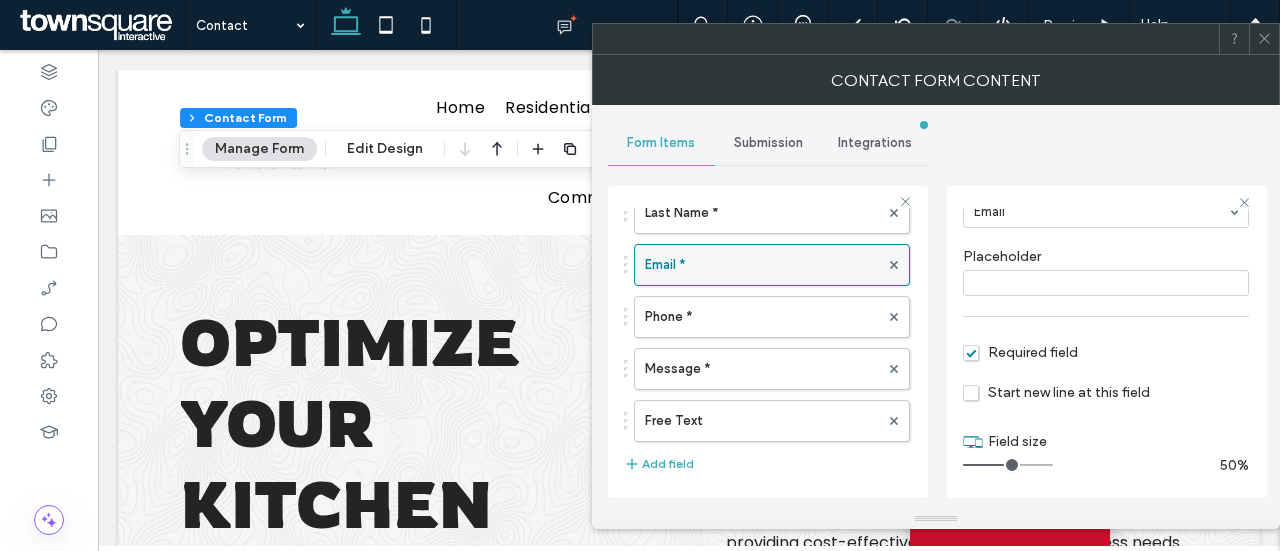 scroll, scrollTop: 170, scrollLeft: 0, axis: vertical 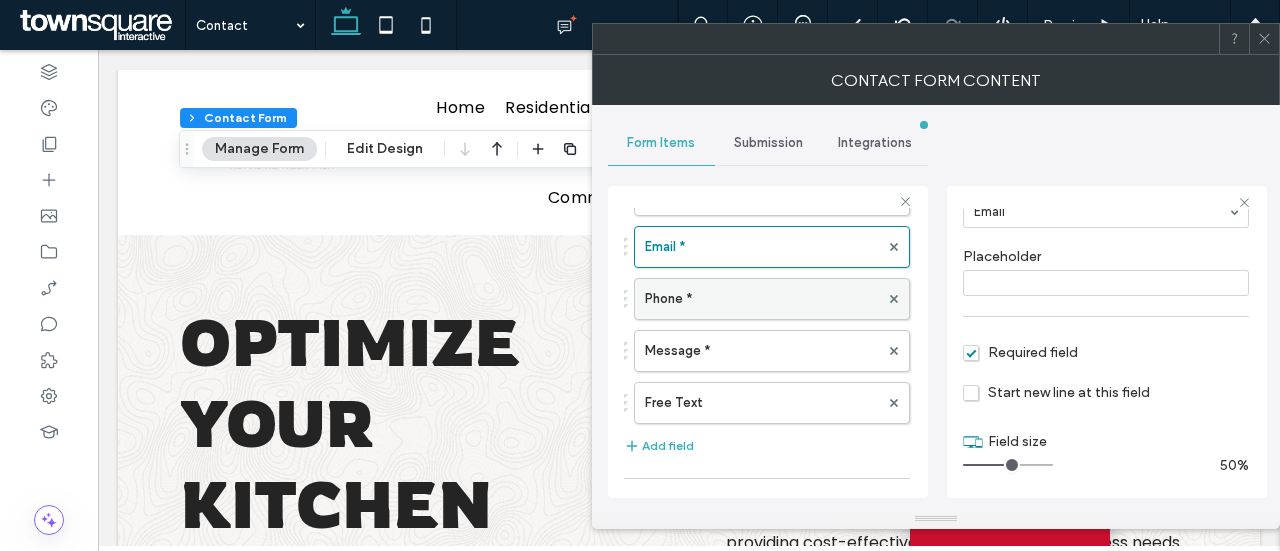 click on "Phone *" at bounding box center (762, 299) 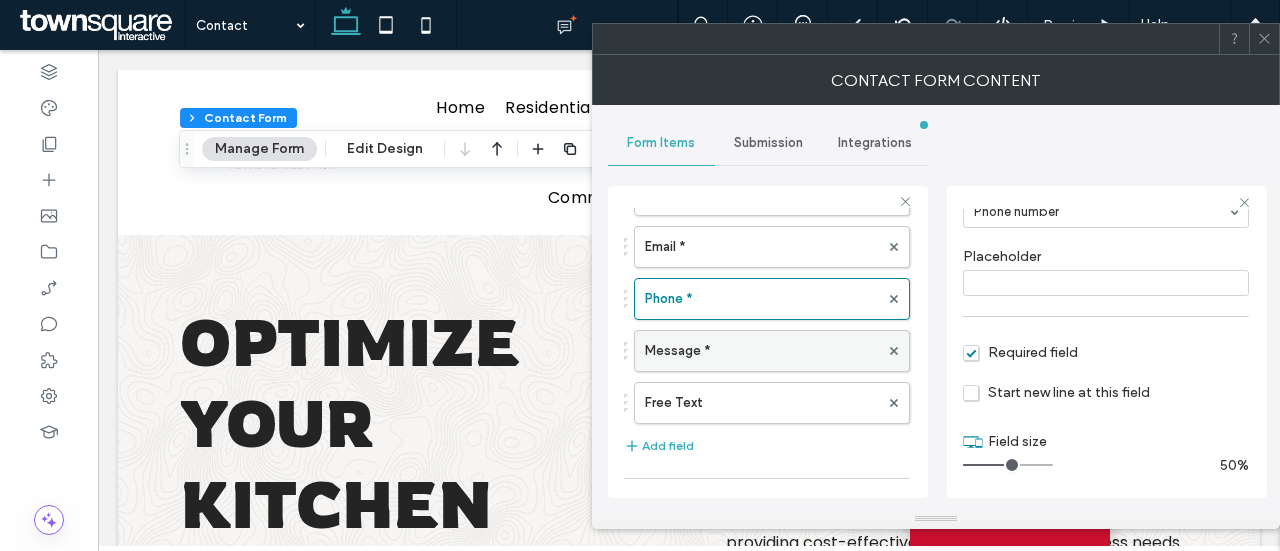 click on "Message *" at bounding box center [762, 351] 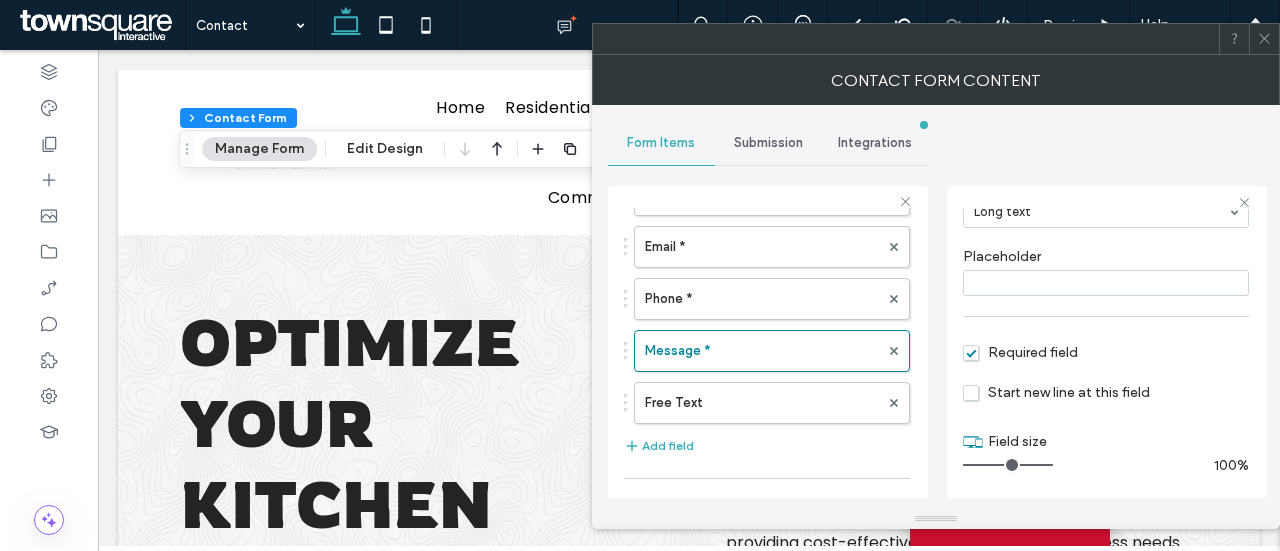 click on "Submission" at bounding box center [768, 143] 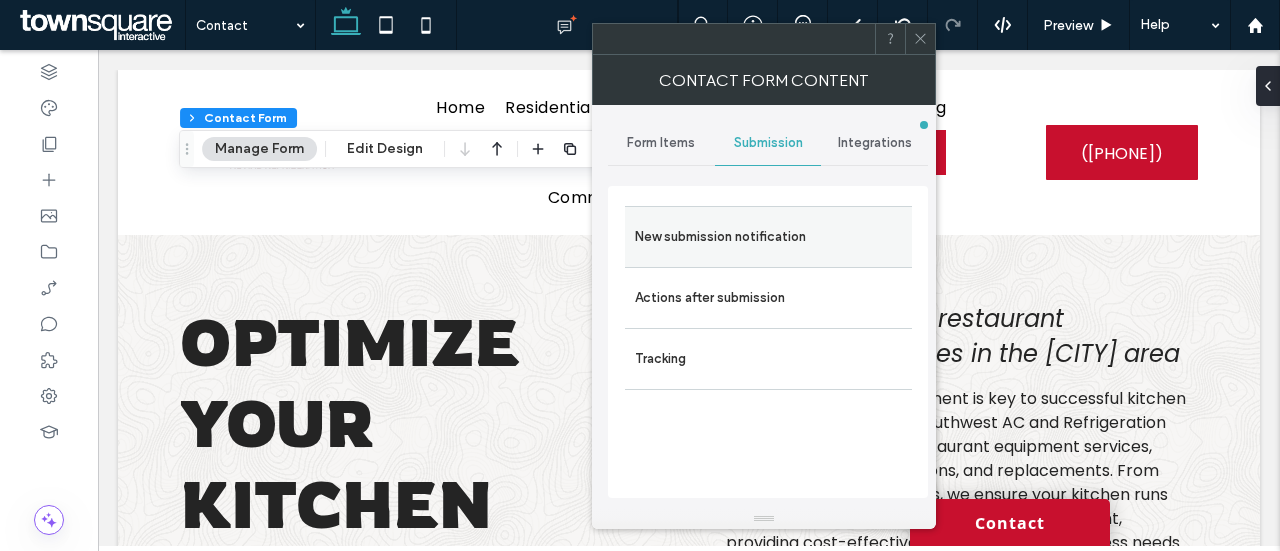 click on "New submission notification" at bounding box center [768, 237] 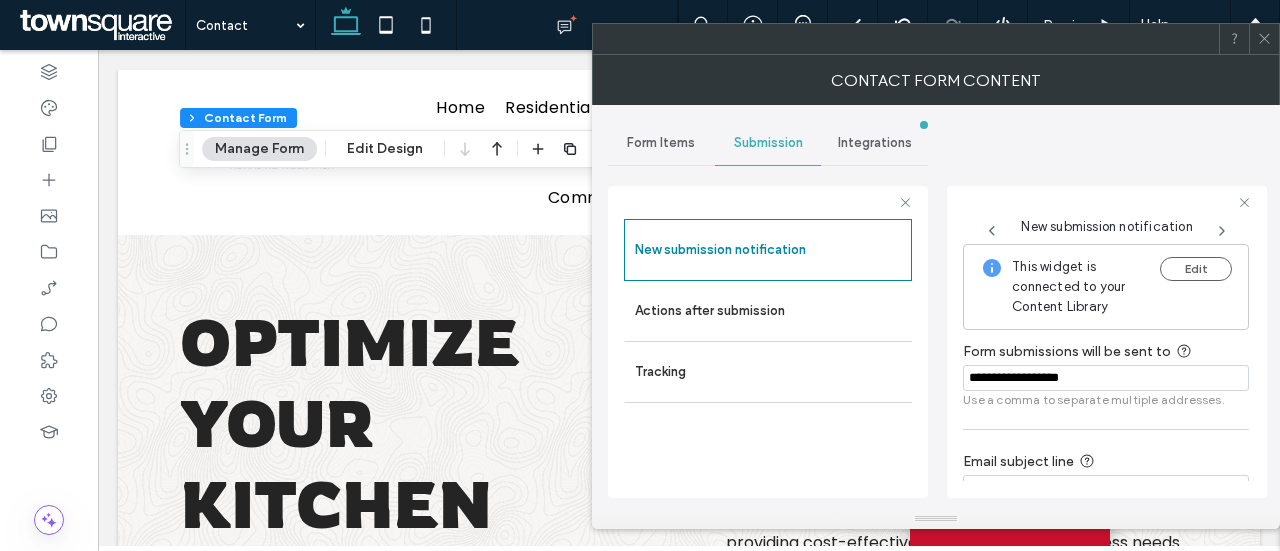 scroll, scrollTop: 104, scrollLeft: 0, axis: vertical 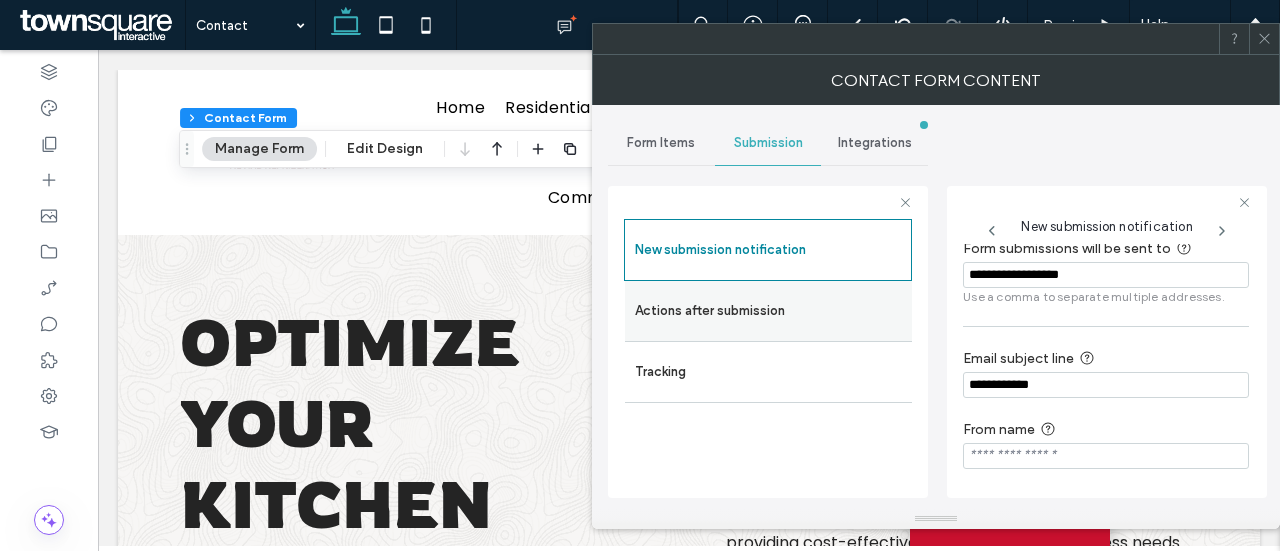 click on "Actions after submission" at bounding box center [768, 311] 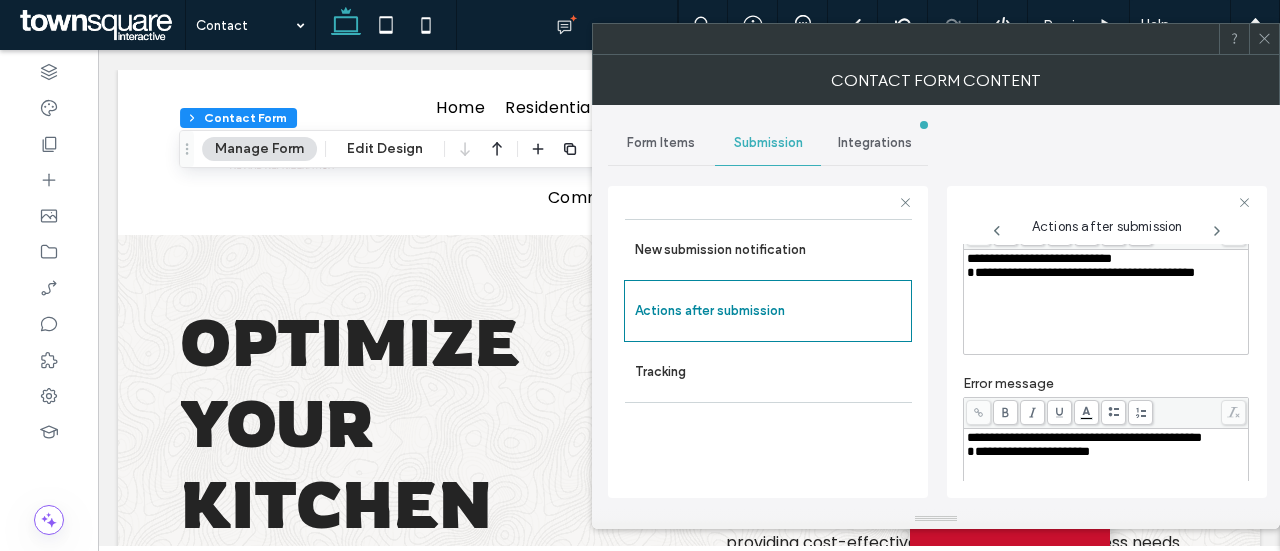 scroll, scrollTop: 375, scrollLeft: 0, axis: vertical 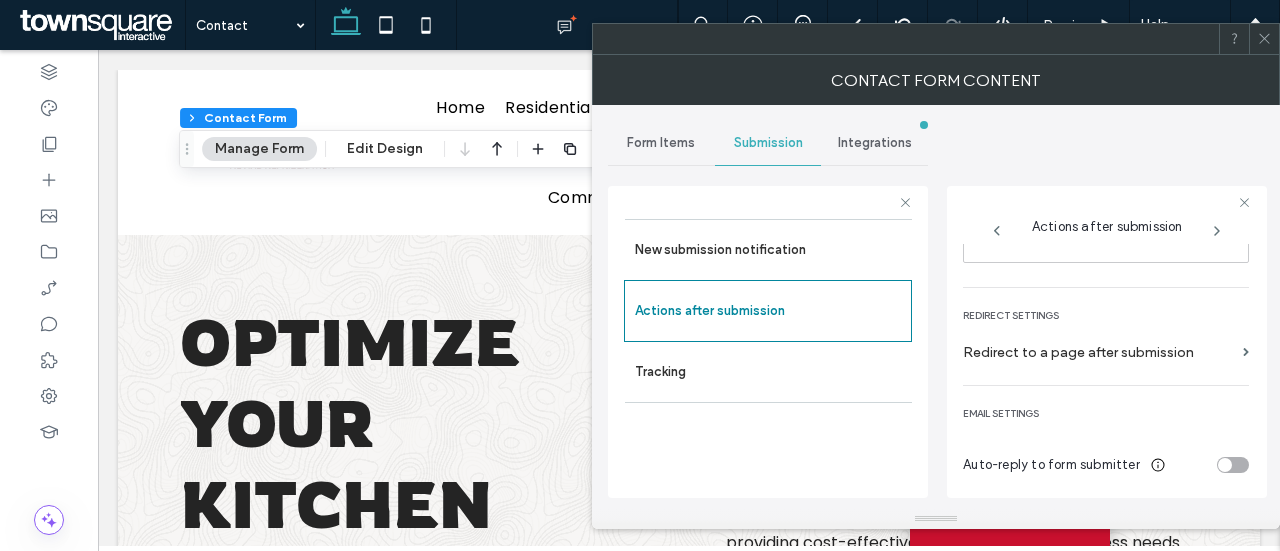 click 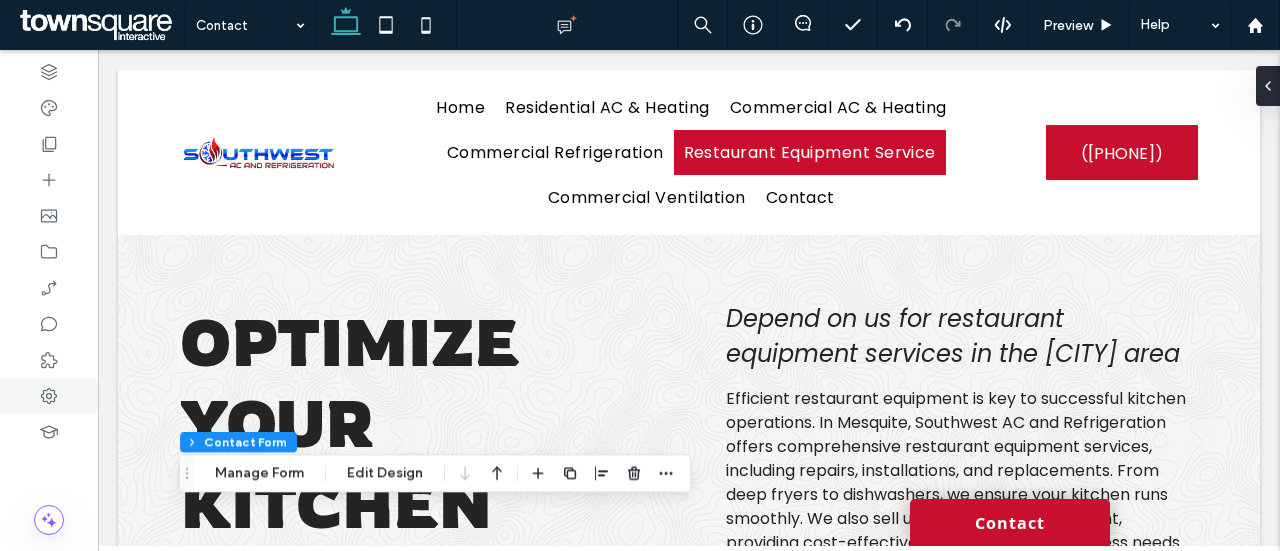 click at bounding box center (49, 396) 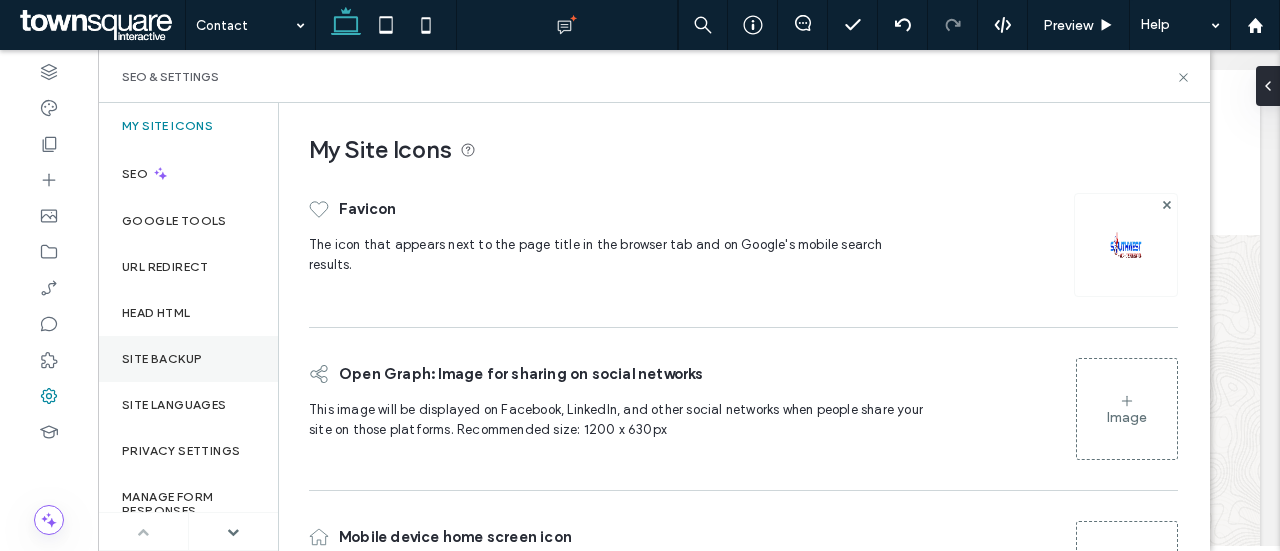 click on "Site Backup" at bounding box center (162, 359) 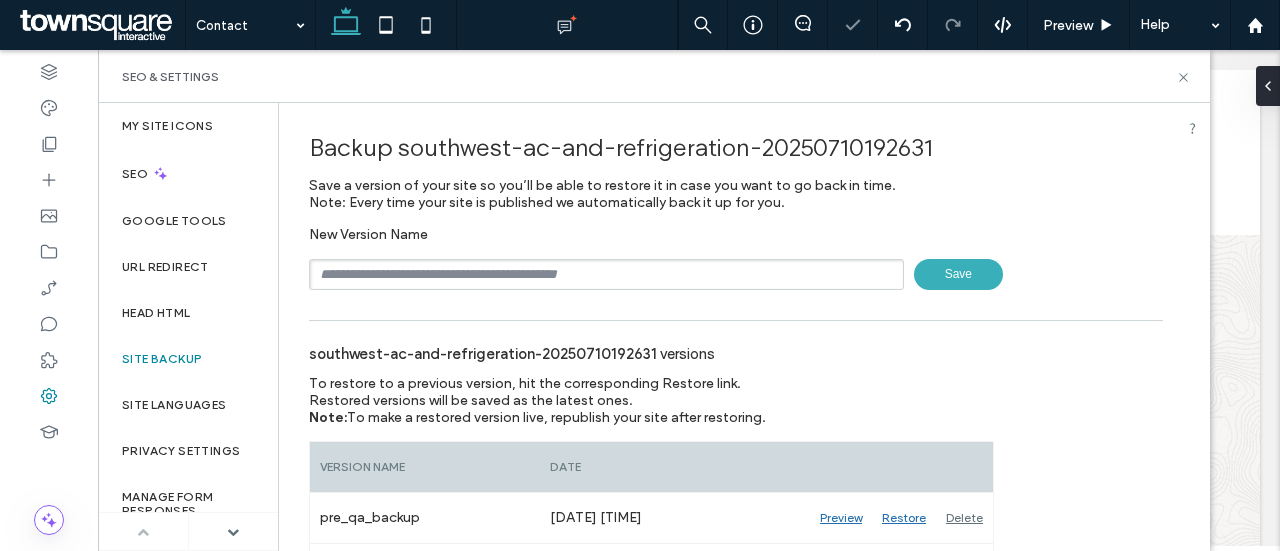 click at bounding box center [606, 274] 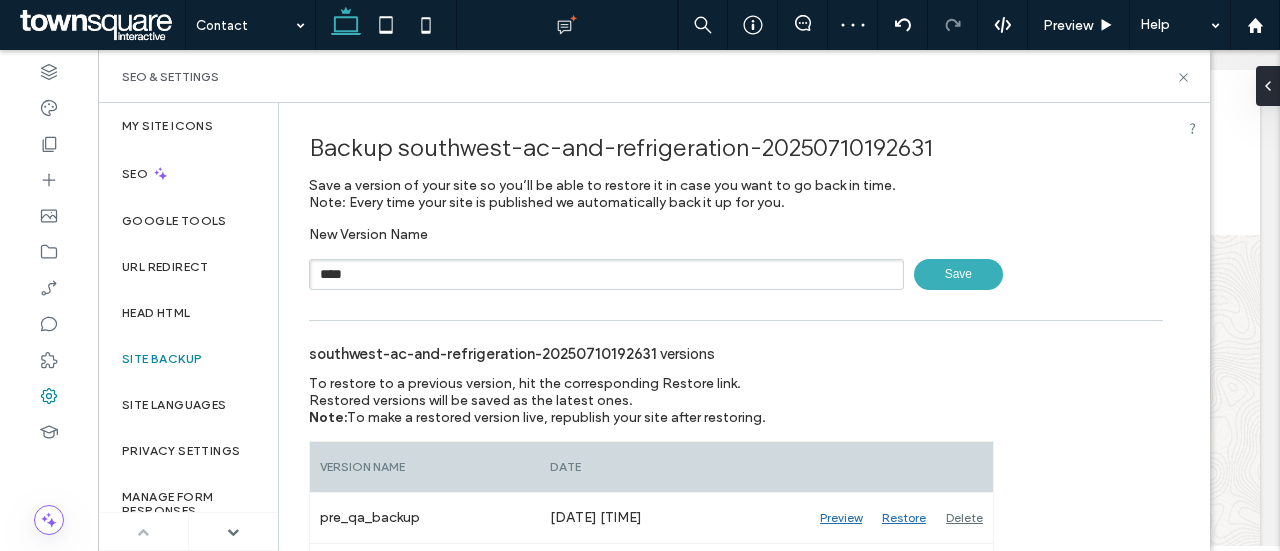 type on "****" 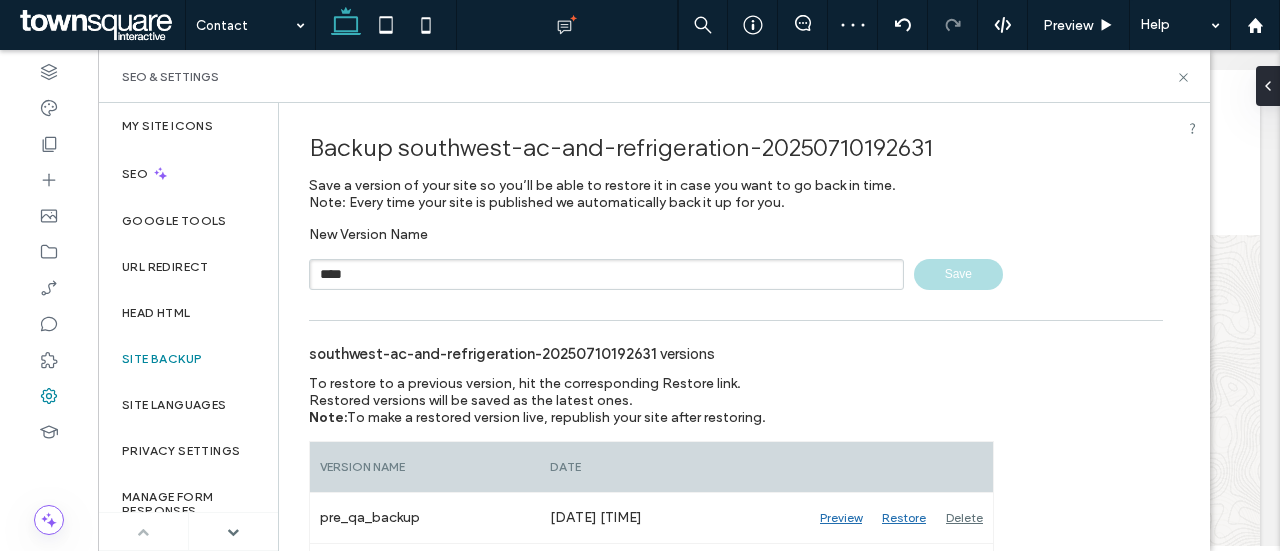 type 